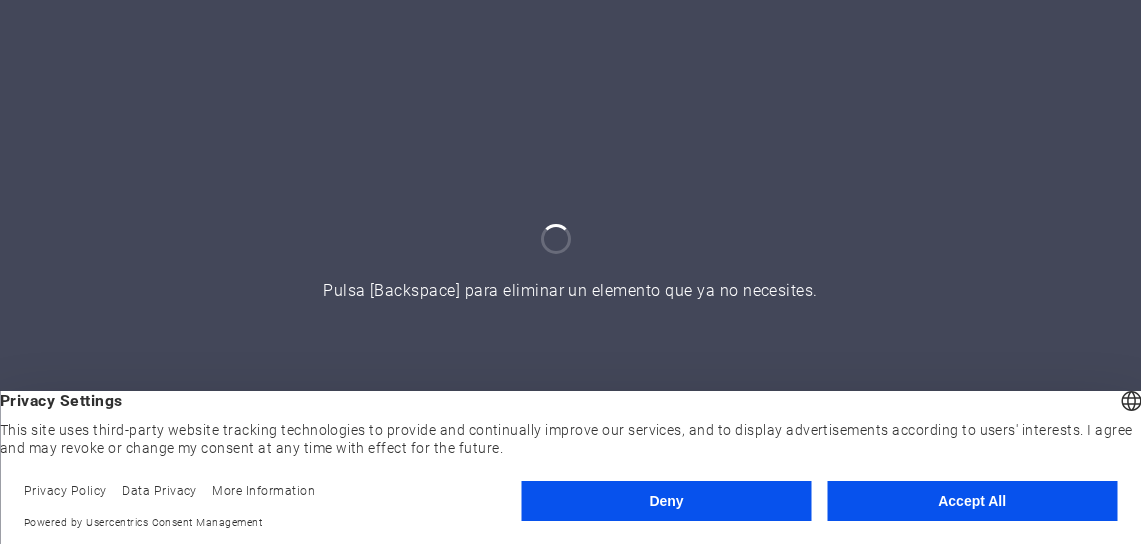 scroll, scrollTop: 0, scrollLeft: 0, axis: both 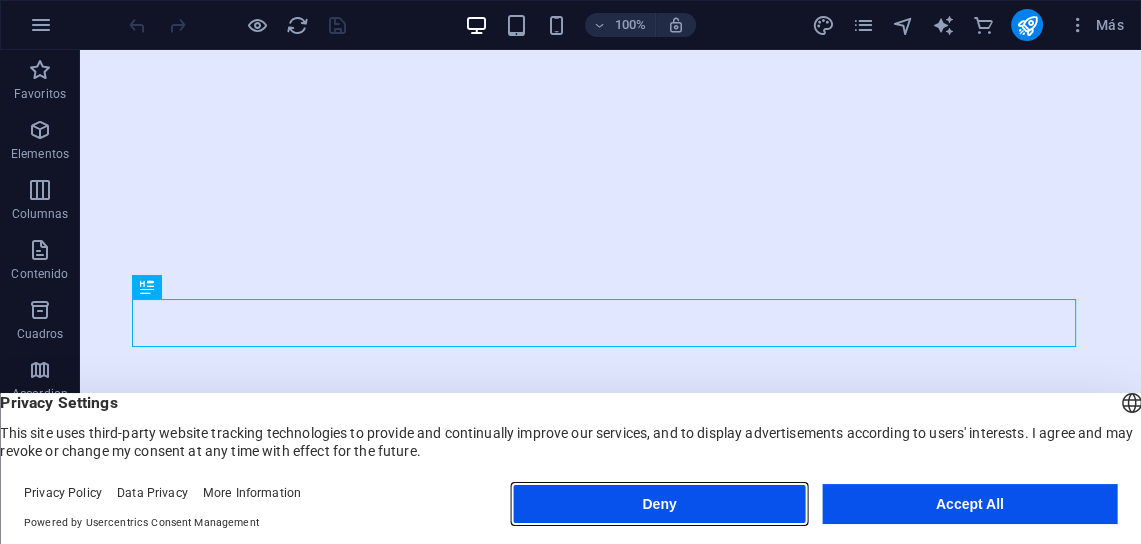 click on "Deny" at bounding box center [659, 504] 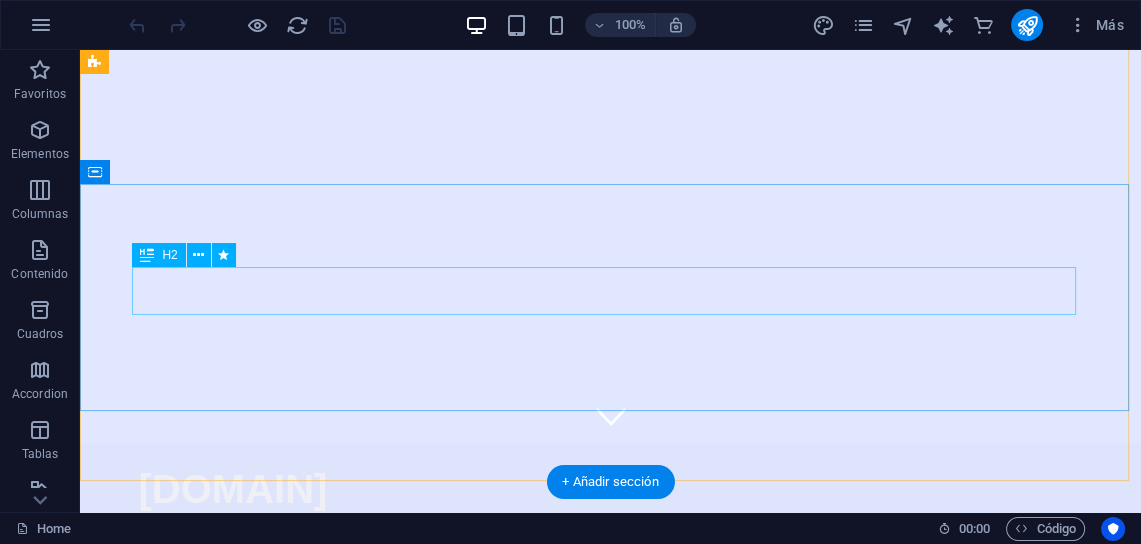 scroll, scrollTop: 0, scrollLeft: 0, axis: both 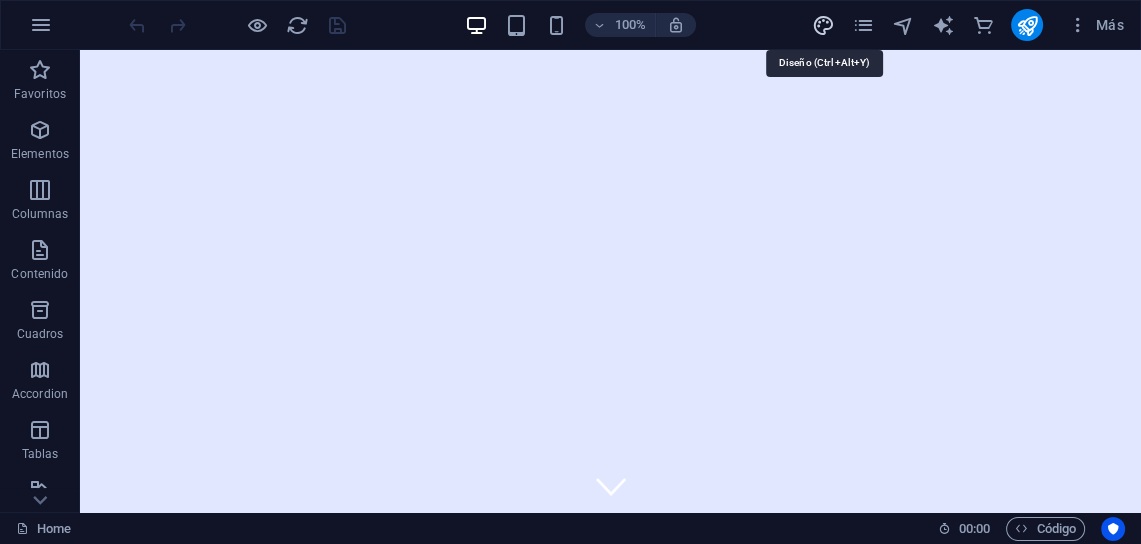 click at bounding box center (823, 25) 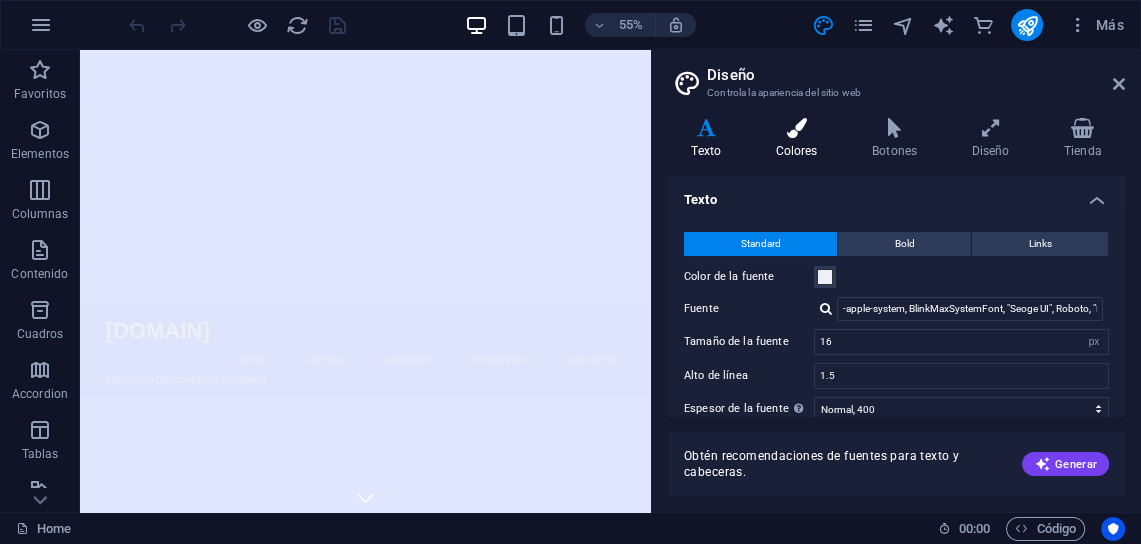 click at bounding box center [796, 128] 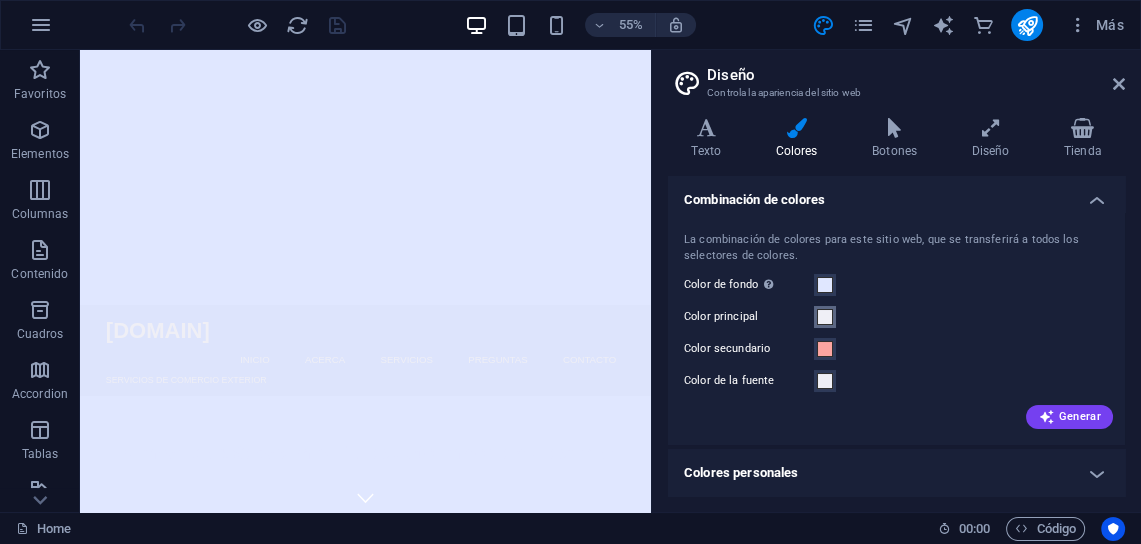 click at bounding box center (825, 317) 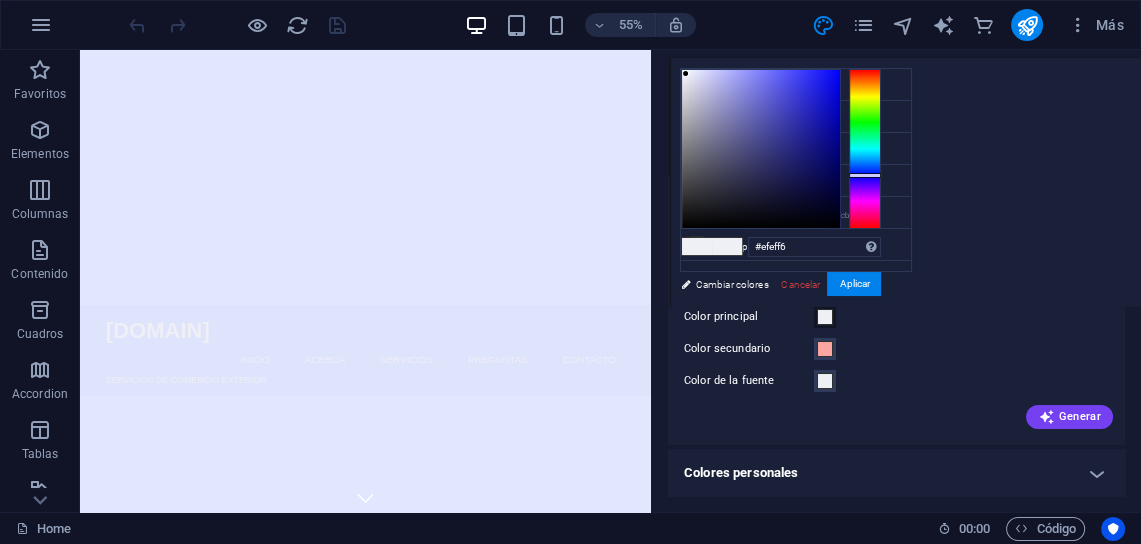 click on "Color principal" at bounding box center (896, 317) 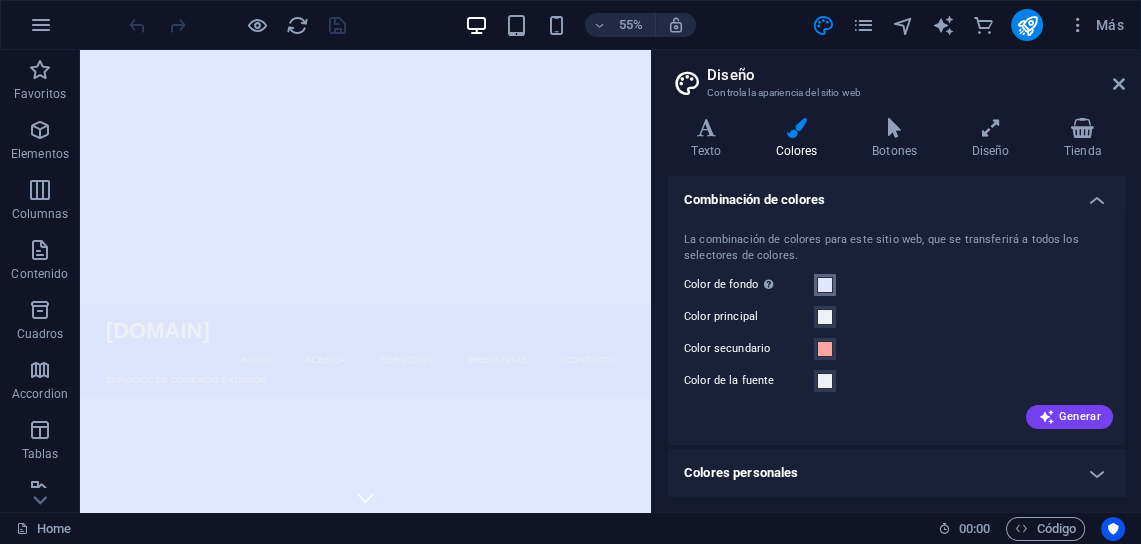 click at bounding box center (825, 285) 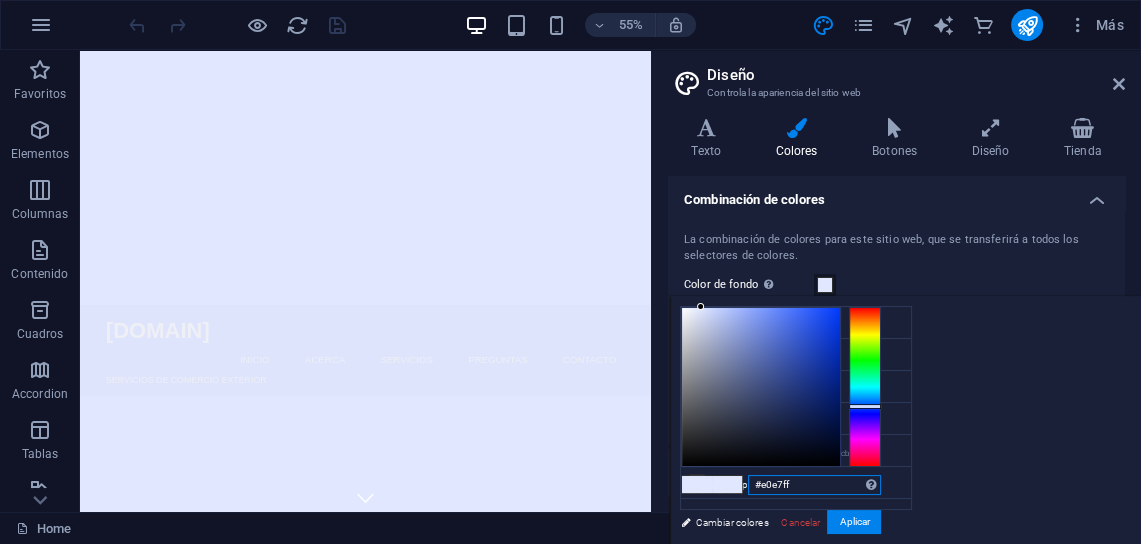 drag, startPoint x: 820, startPoint y: 484, endPoint x: 716, endPoint y: 492, distance: 104.307236 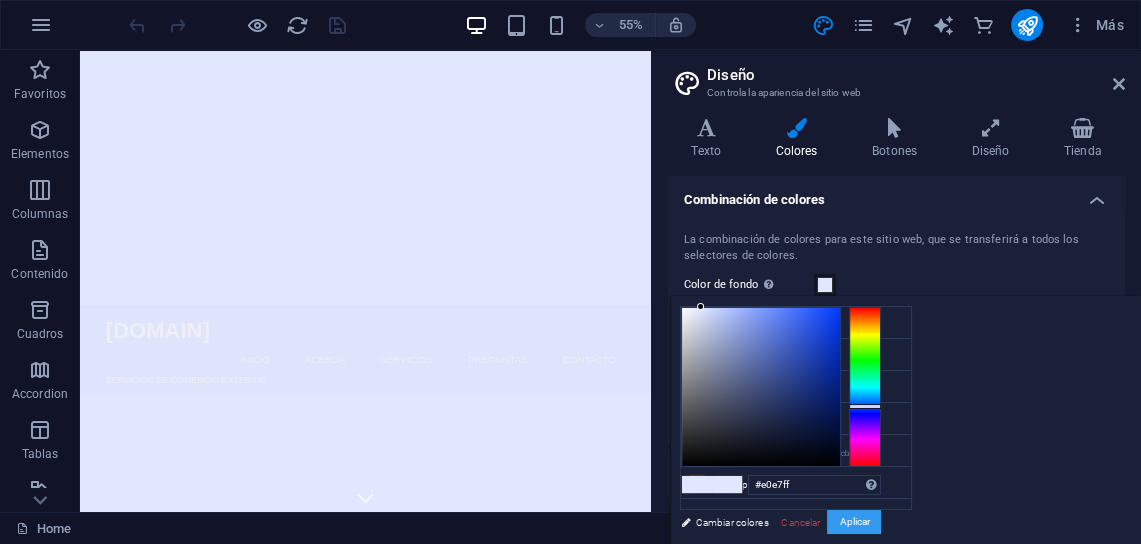 click on "Aplicar" at bounding box center (854, 522) 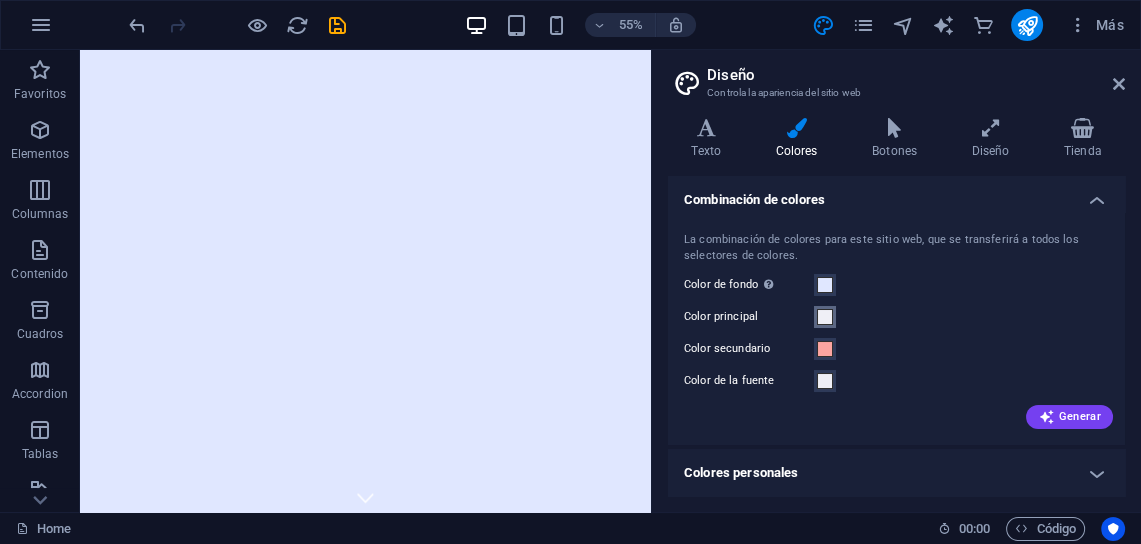 click at bounding box center (825, 317) 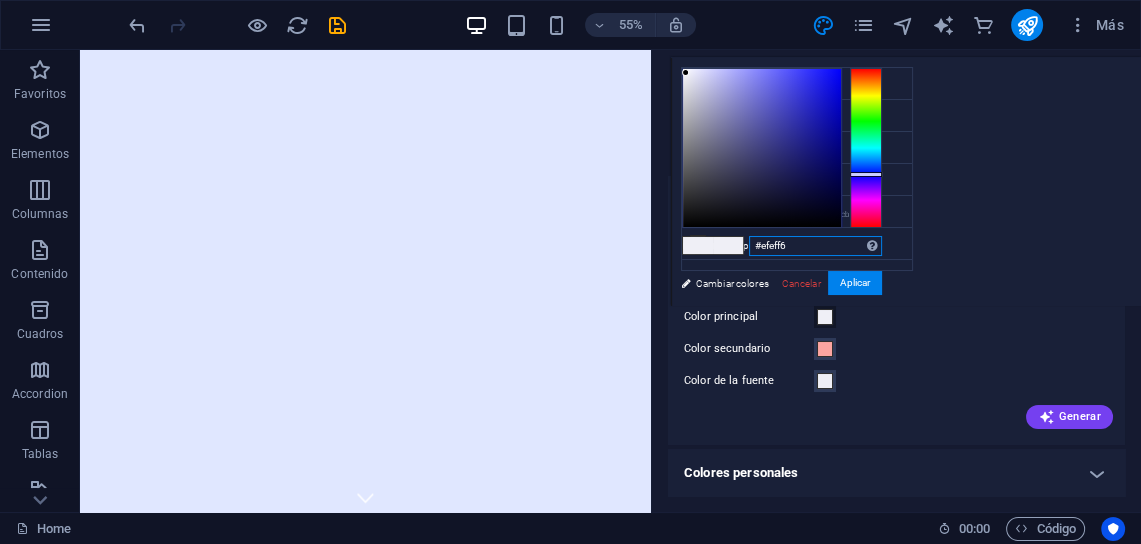 drag, startPoint x: 811, startPoint y: 244, endPoint x: 728, endPoint y: 239, distance: 83.15047 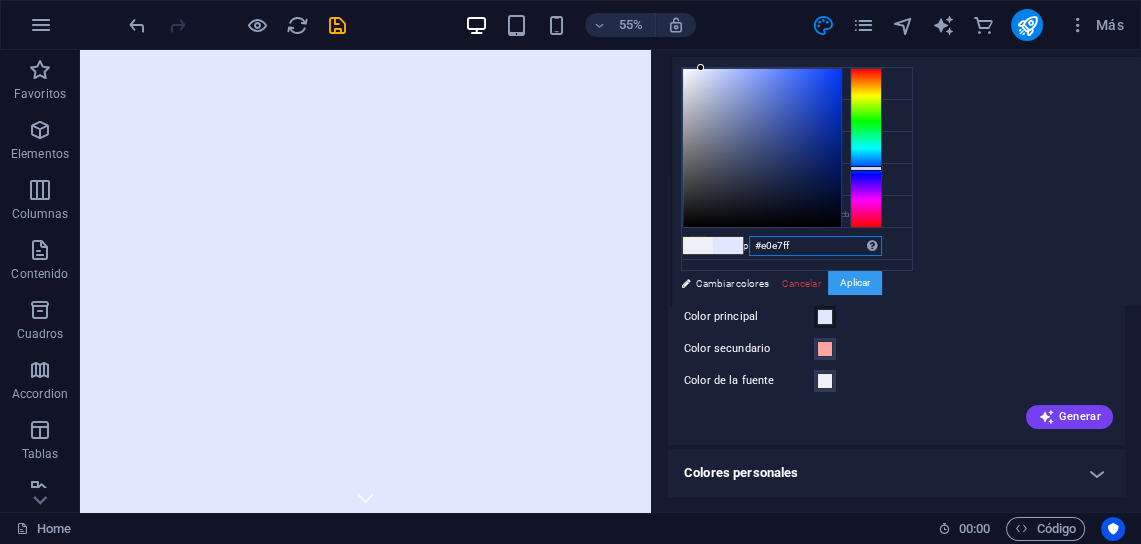 type on "#e0e7ff" 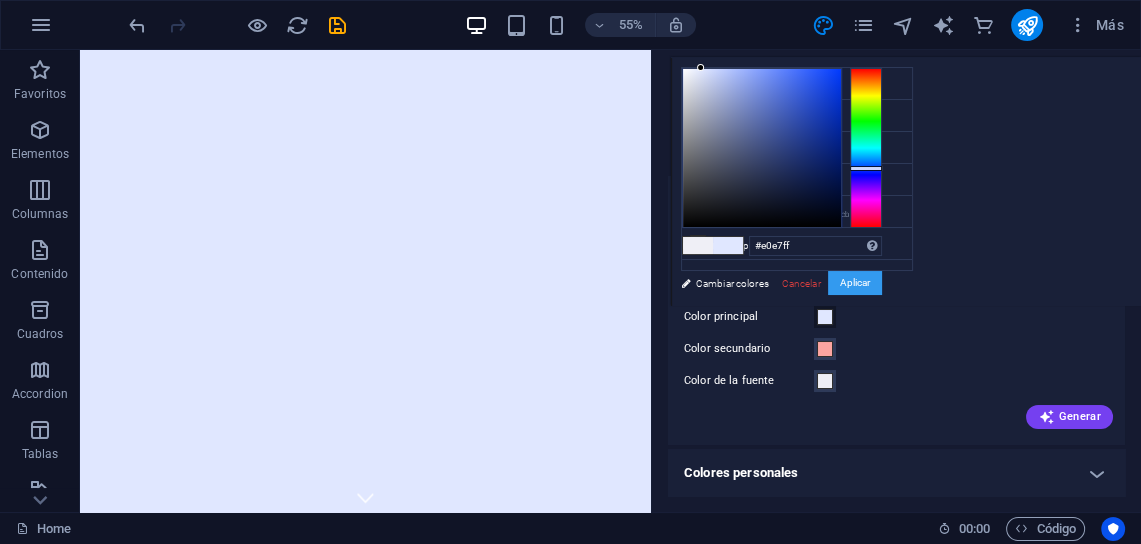 click on "Aplicar" at bounding box center [855, 283] 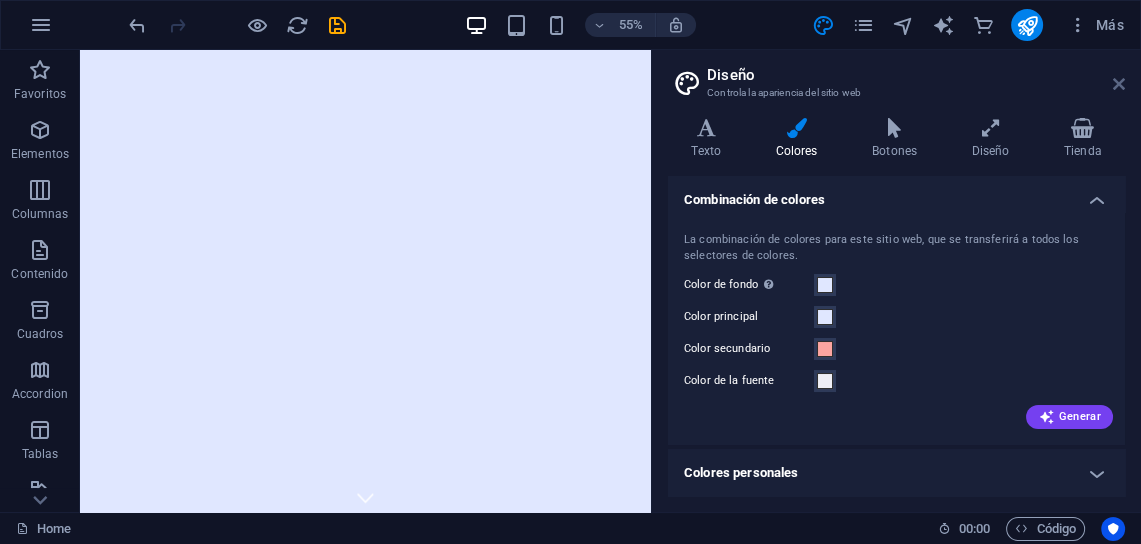 click at bounding box center (1119, 84) 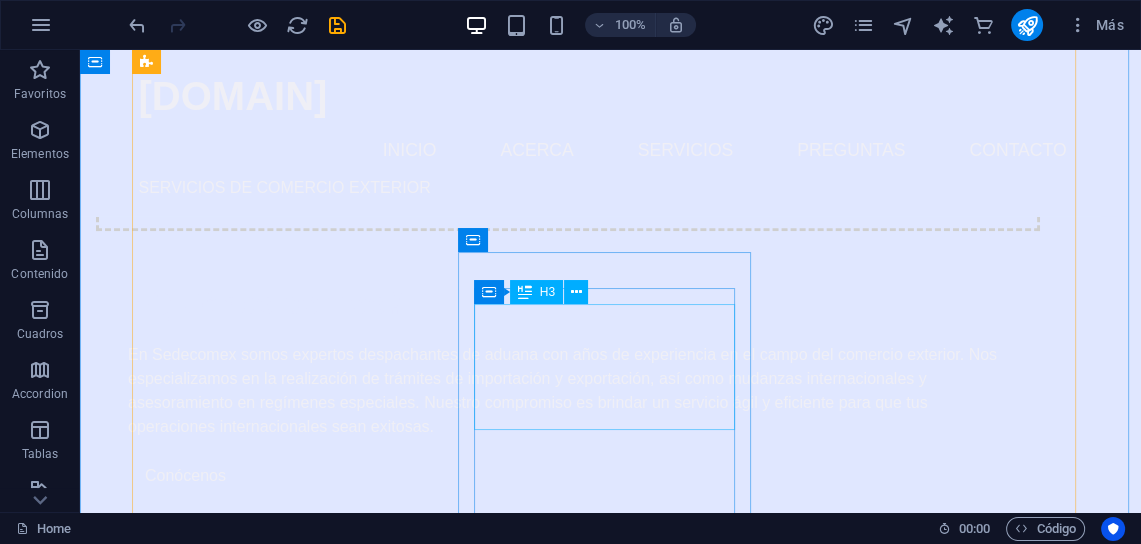 scroll, scrollTop: 1279, scrollLeft: 0, axis: vertical 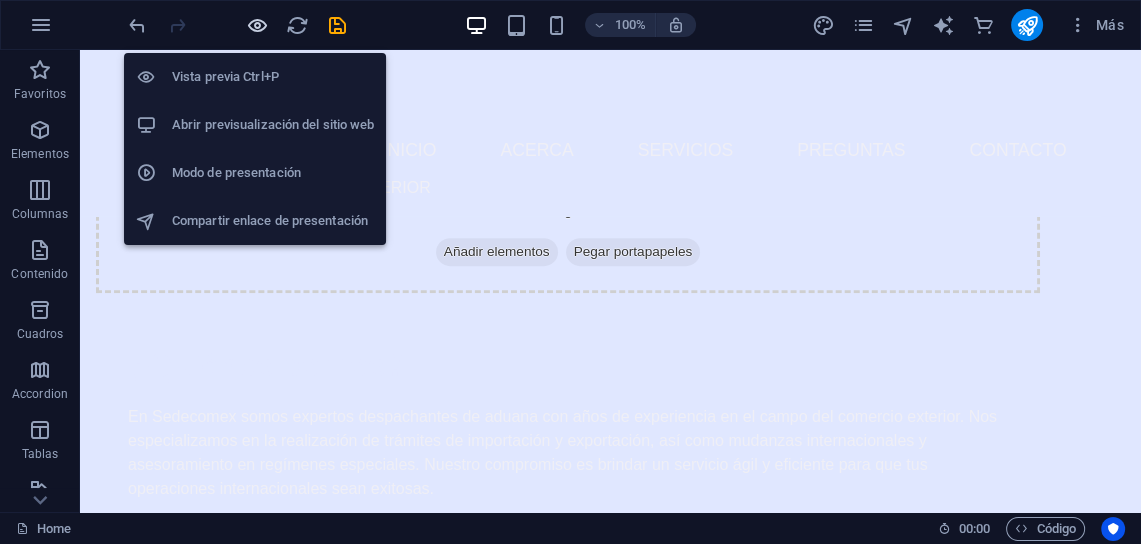 click at bounding box center [257, 25] 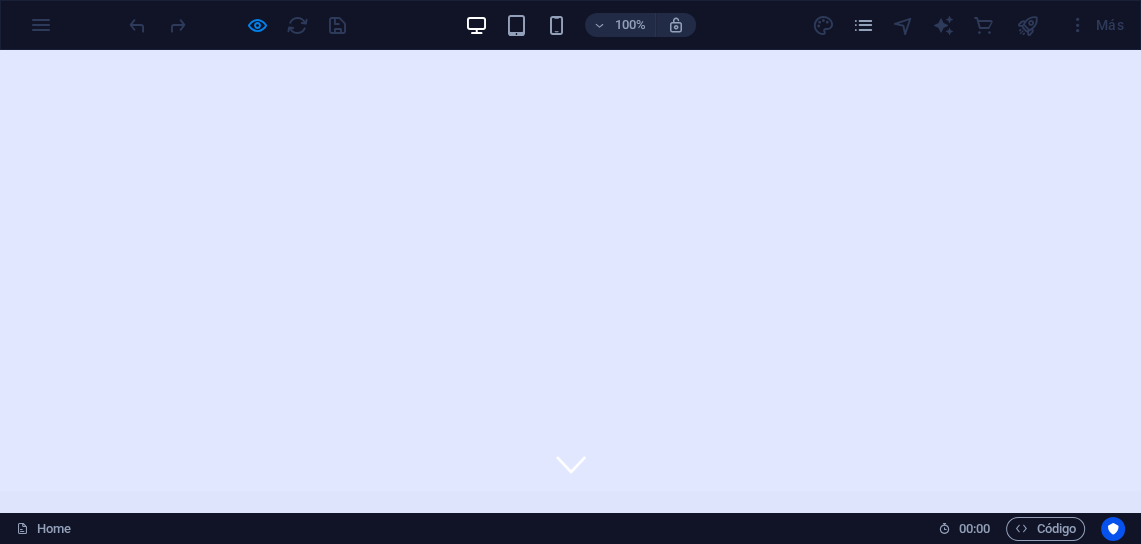 scroll, scrollTop: 0, scrollLeft: 0, axis: both 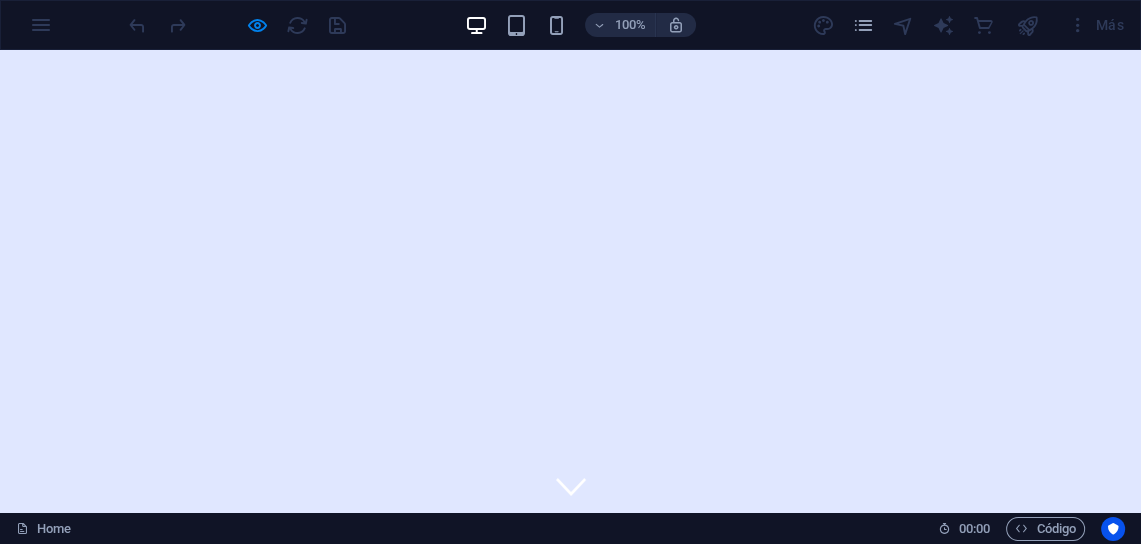 click on "Servicios" at bounding box center (646, 614) 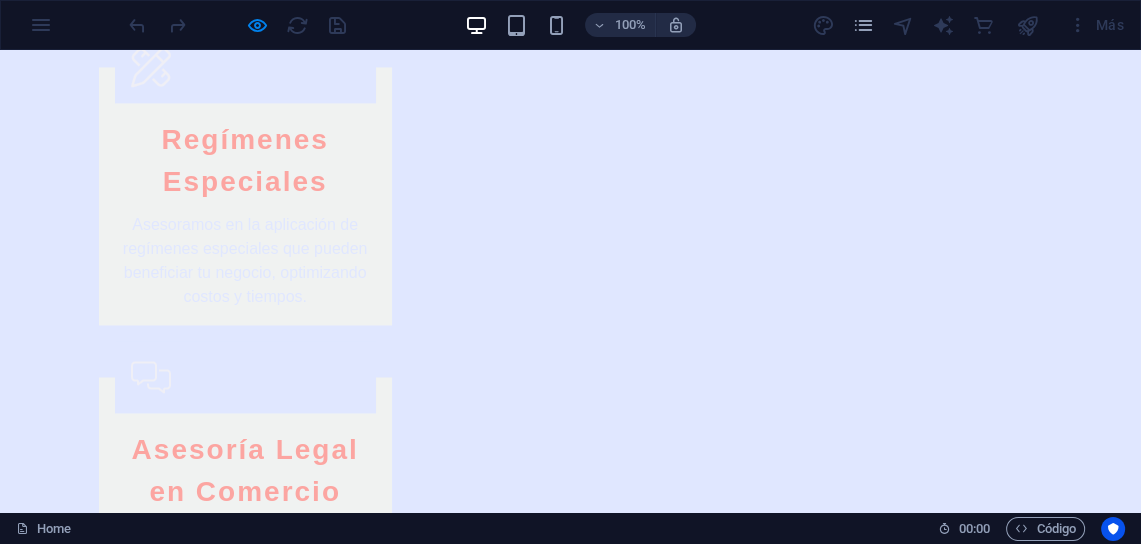 scroll, scrollTop: 2919, scrollLeft: 0, axis: vertical 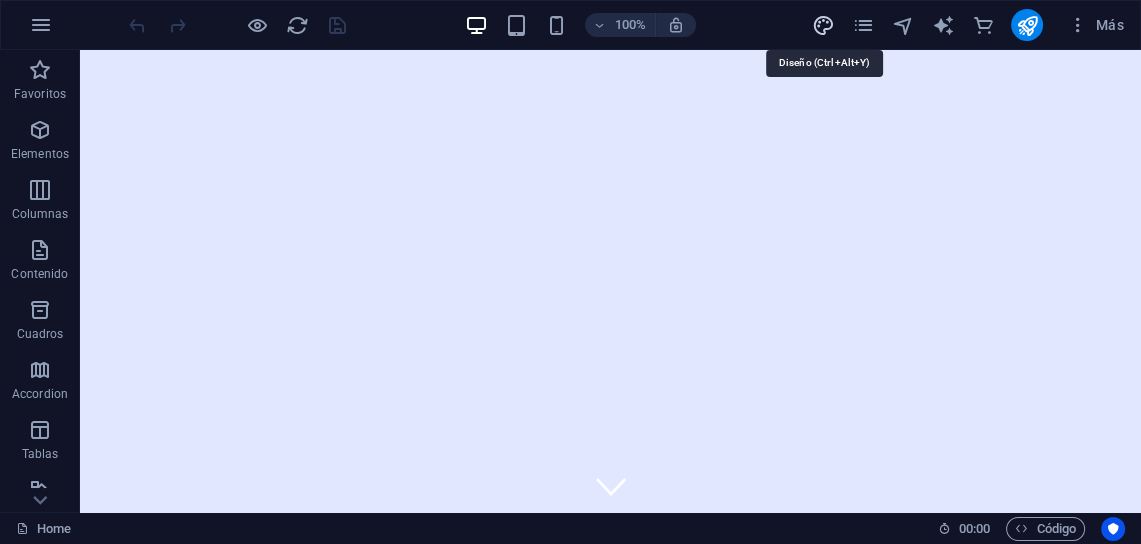click at bounding box center (823, 25) 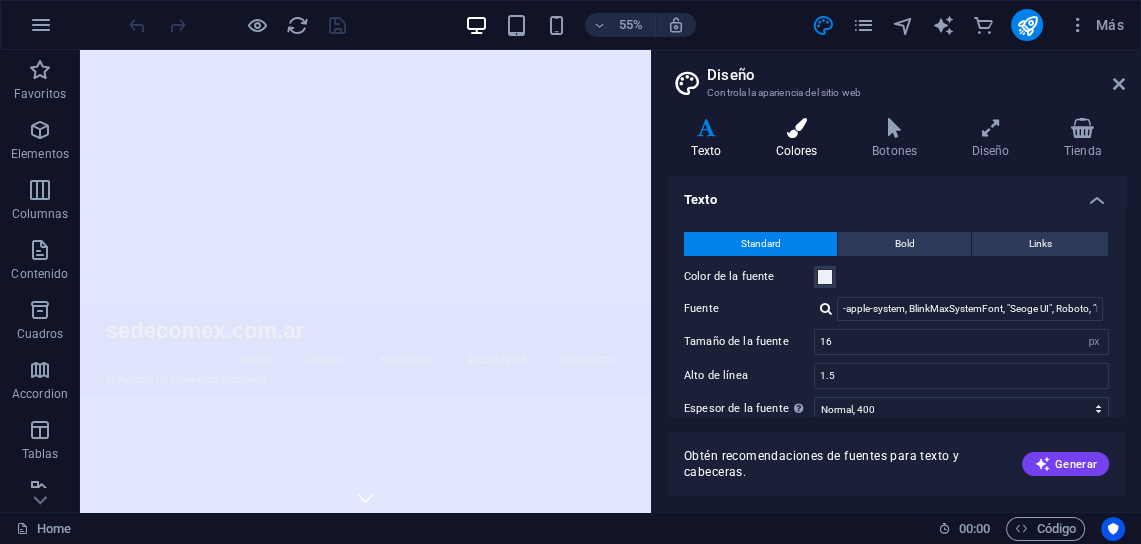 click at bounding box center (796, 128) 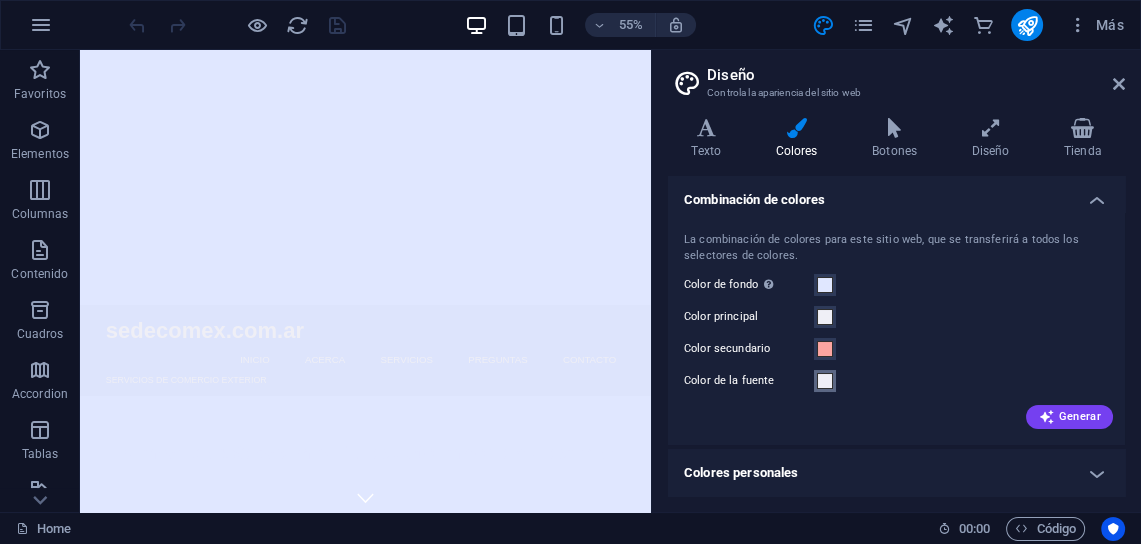 click at bounding box center (825, 381) 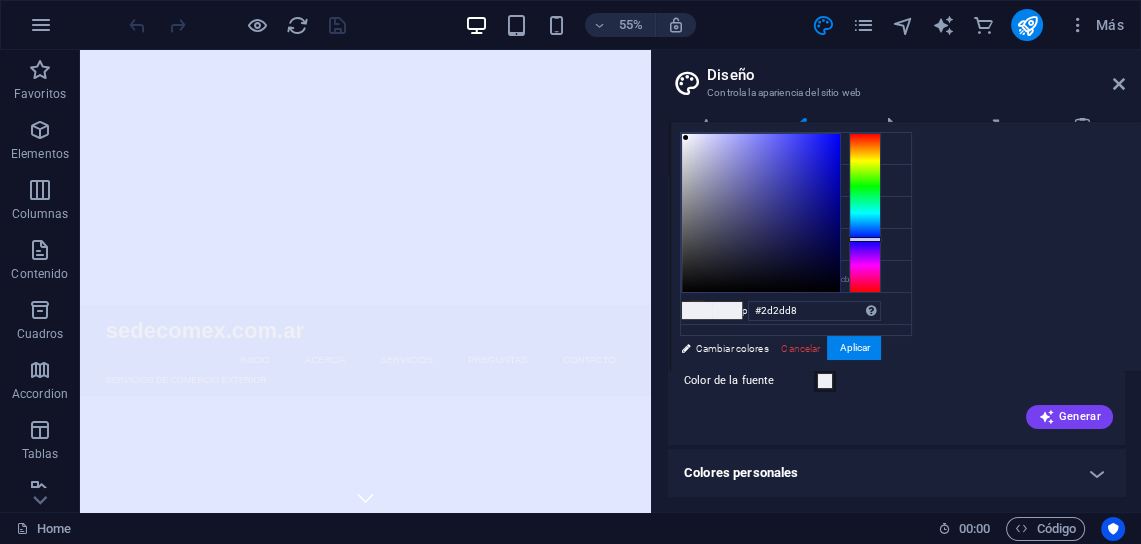click at bounding box center [761, 213] 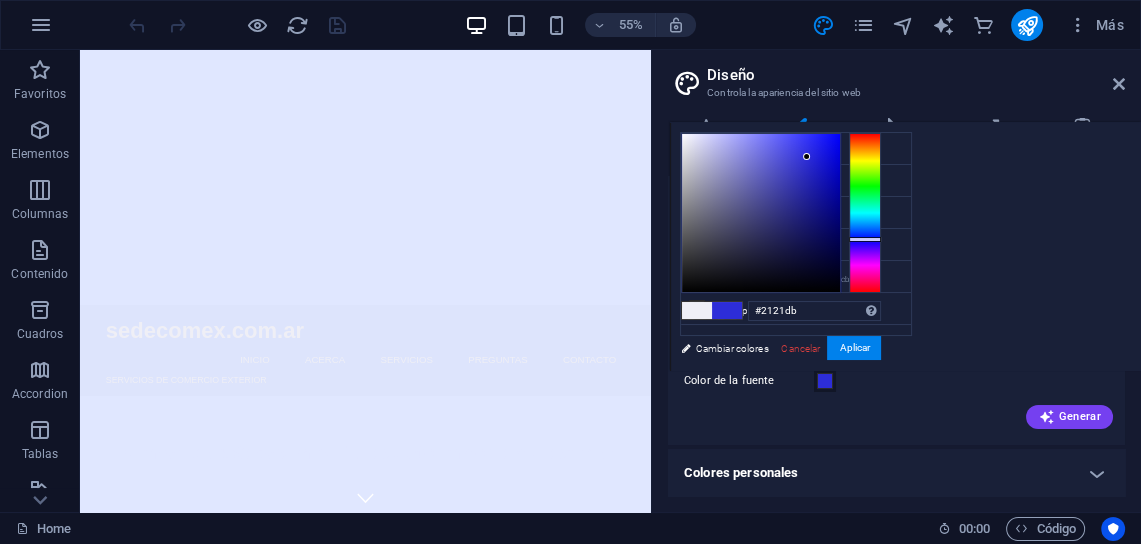 click at bounding box center [761, 213] 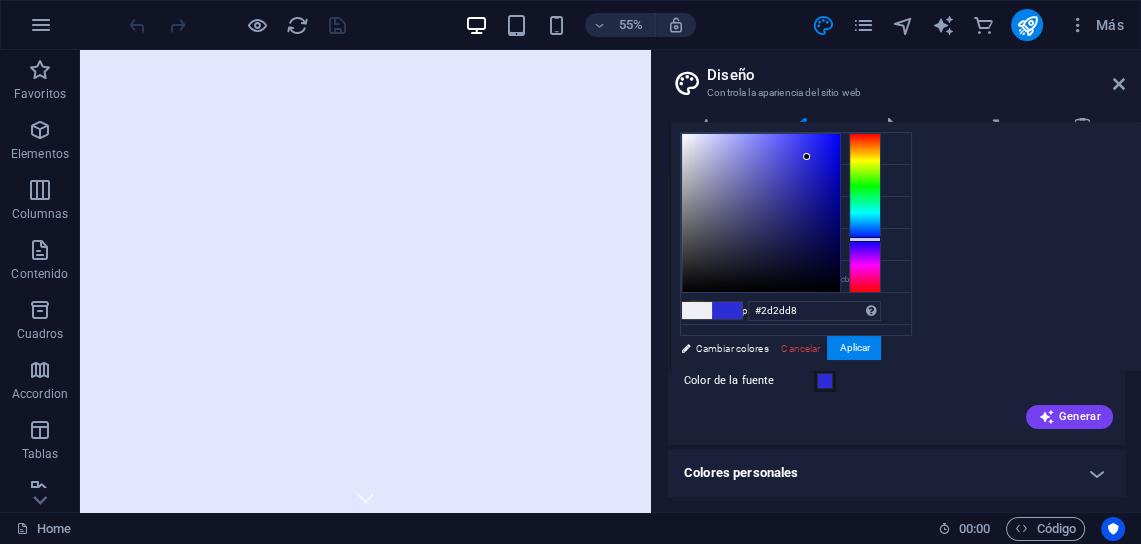type on "#2121db" 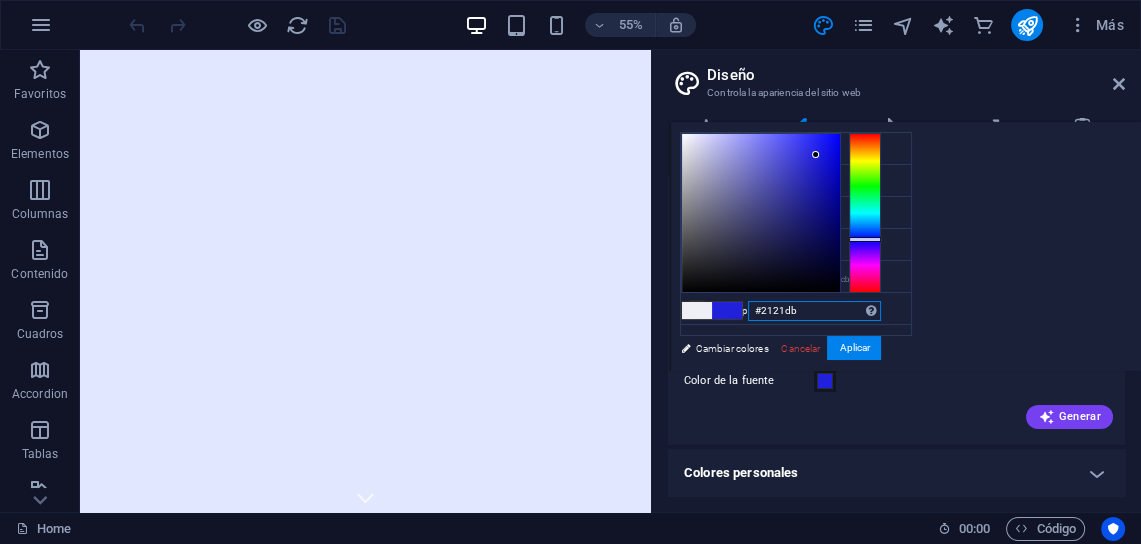 drag, startPoint x: 799, startPoint y: 306, endPoint x: 734, endPoint y: 310, distance: 65.12296 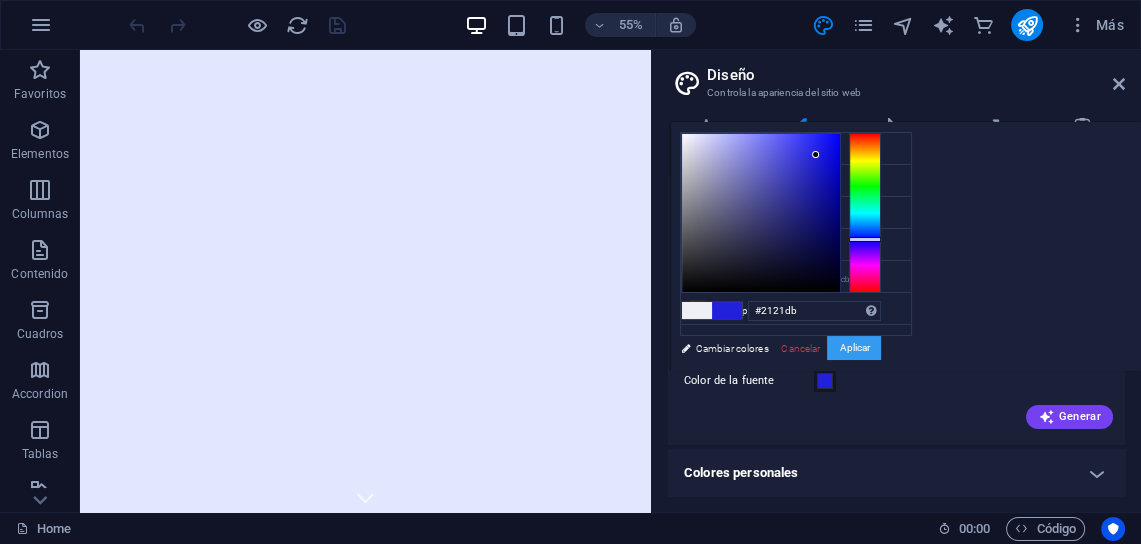 click on "Aplicar" at bounding box center [854, 348] 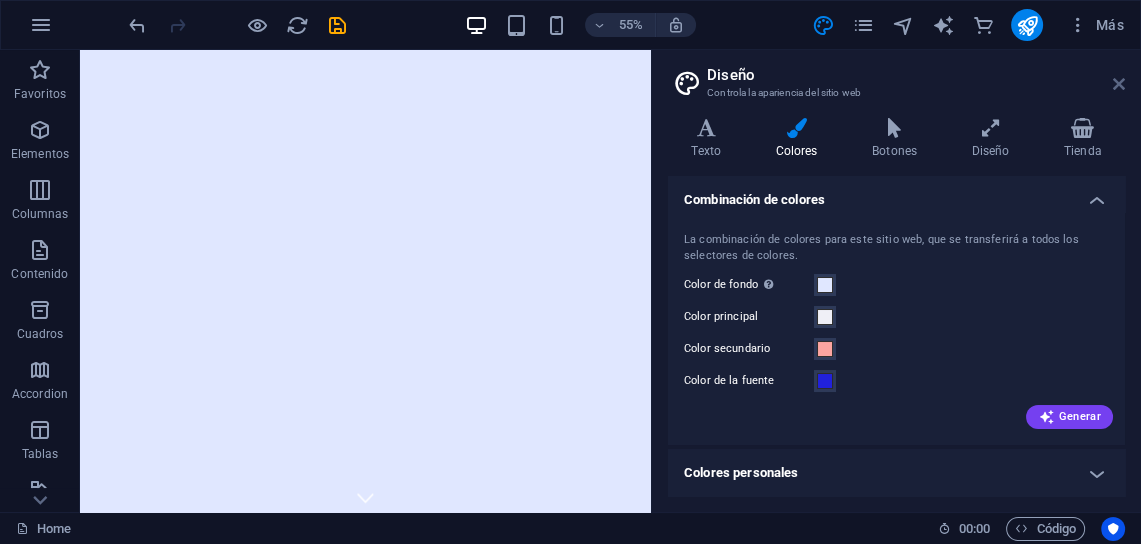 click at bounding box center [1119, 84] 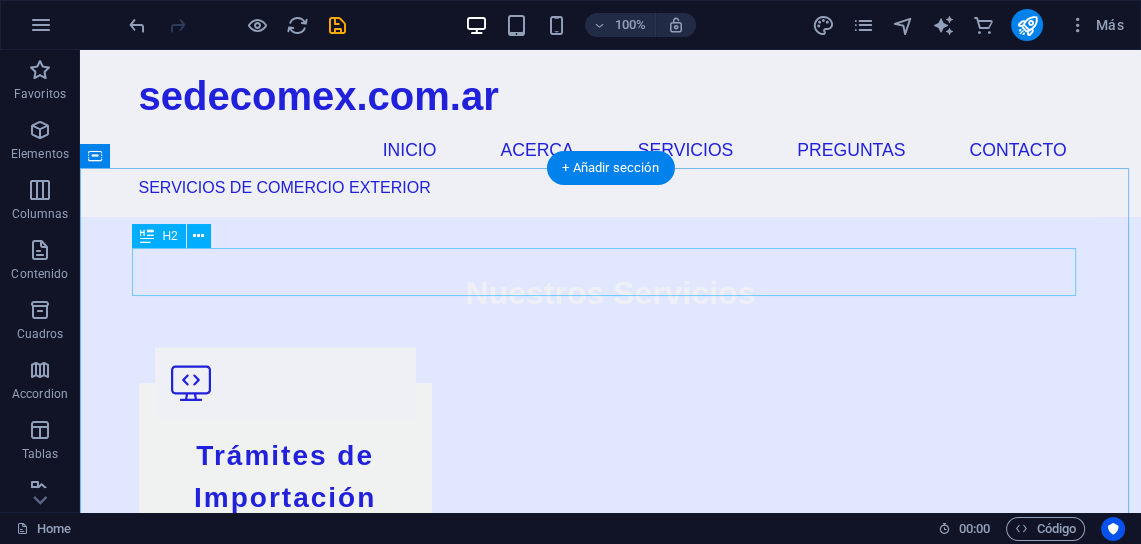 scroll, scrollTop: 1760, scrollLeft: 0, axis: vertical 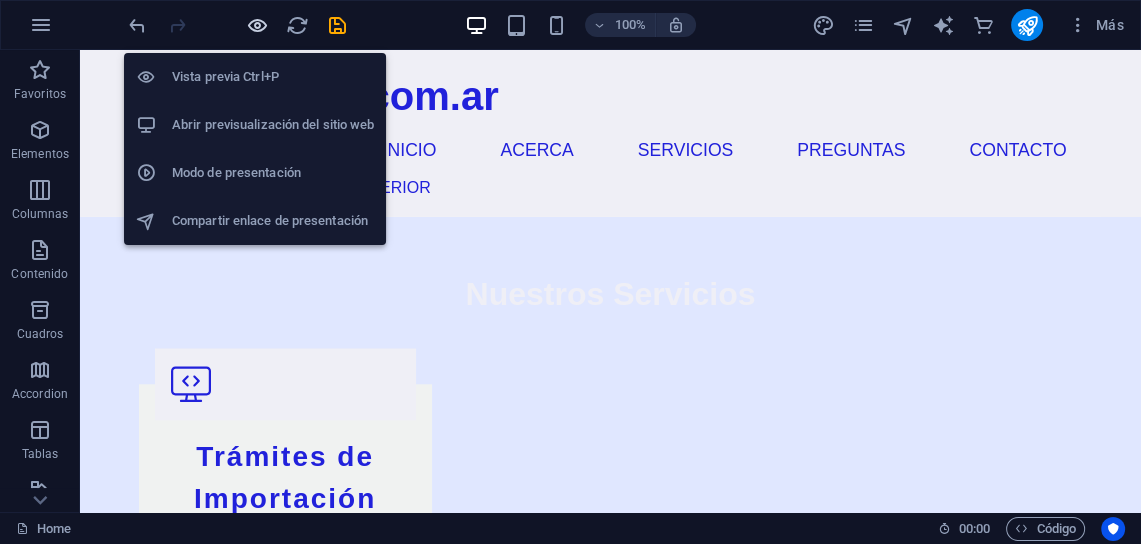 click at bounding box center (257, 25) 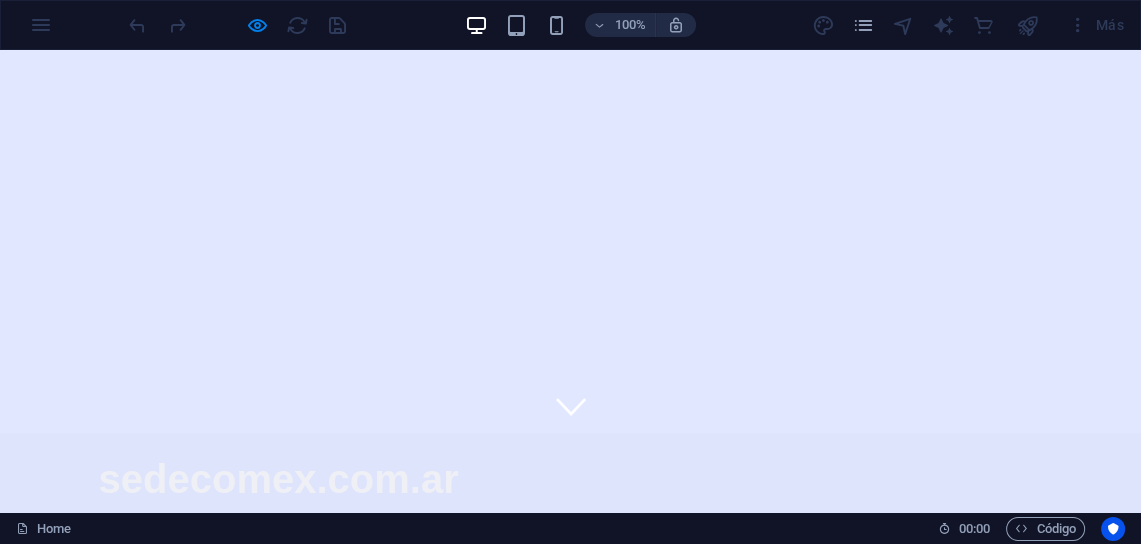 scroll, scrollTop: 0, scrollLeft: 0, axis: both 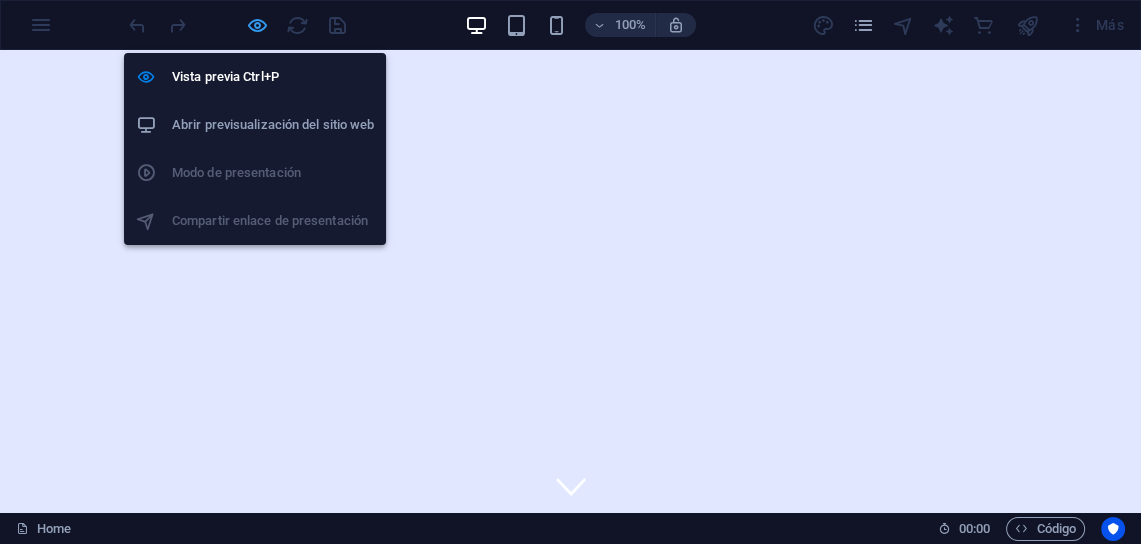click at bounding box center [257, 25] 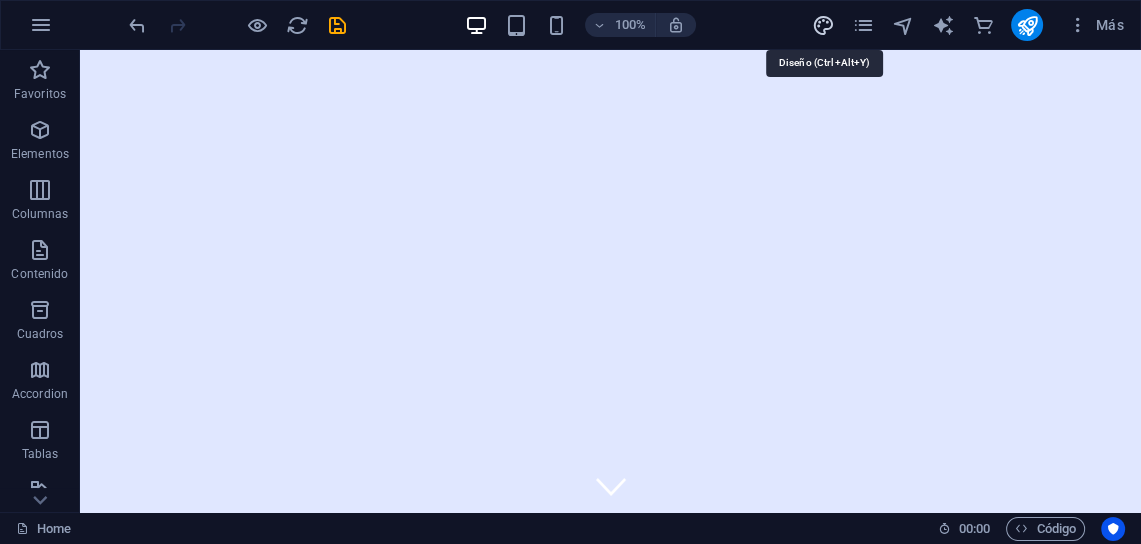 click at bounding box center [823, 25] 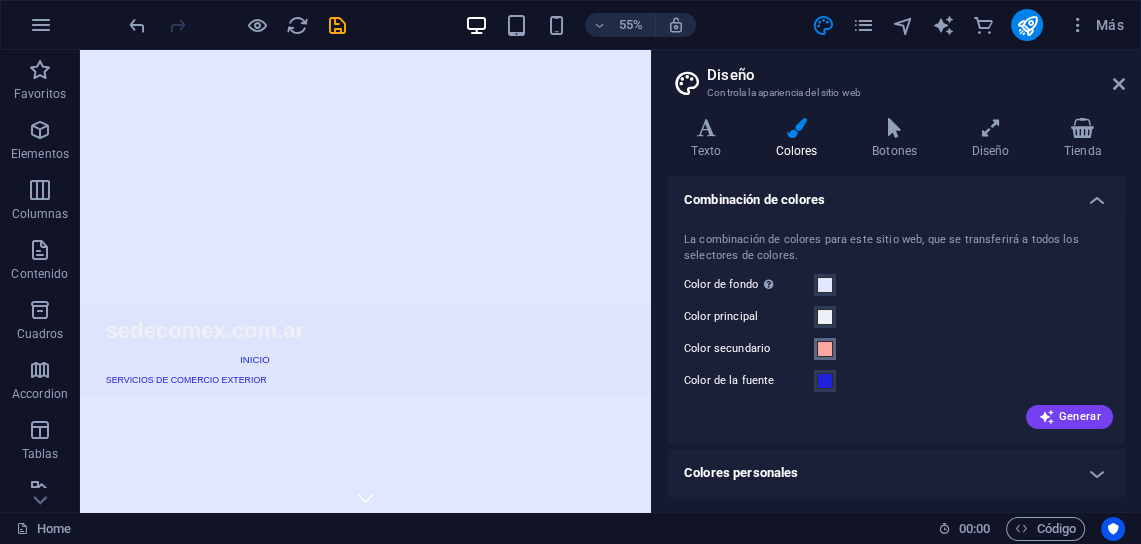 click at bounding box center (825, 349) 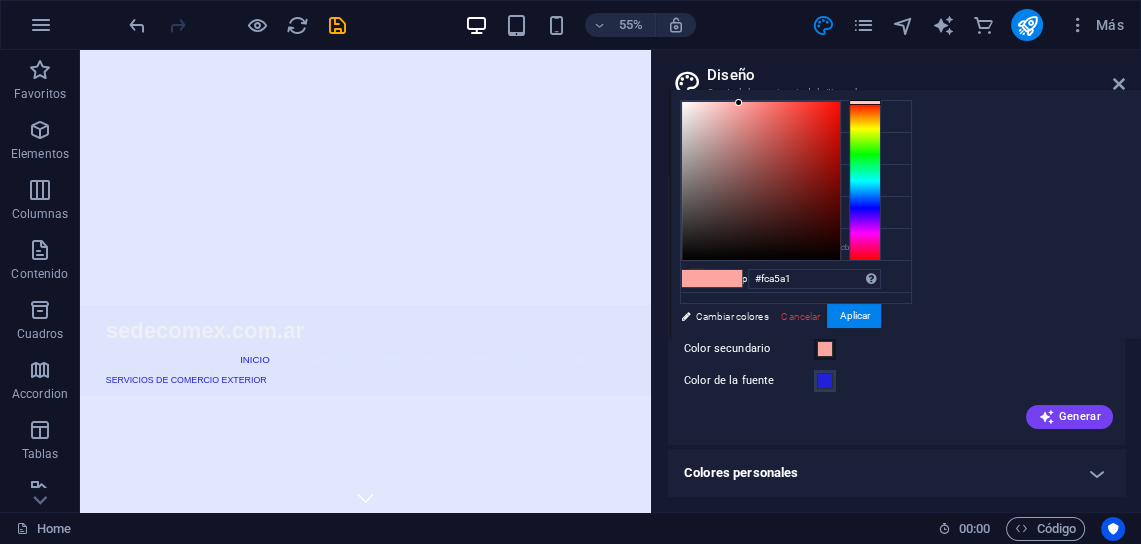 click on "less
Color de fondo
#E0E7FF
Color principal
#efeff6
Color secundario
#FCA5A1
Color de la fuente" at bounding box center (905, 214) 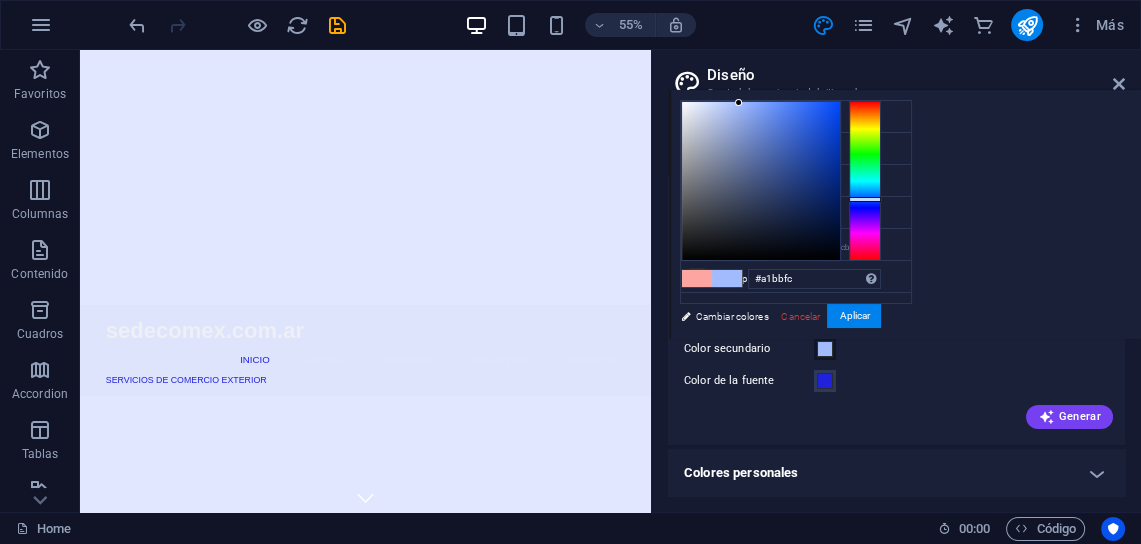 click at bounding box center [865, 181] 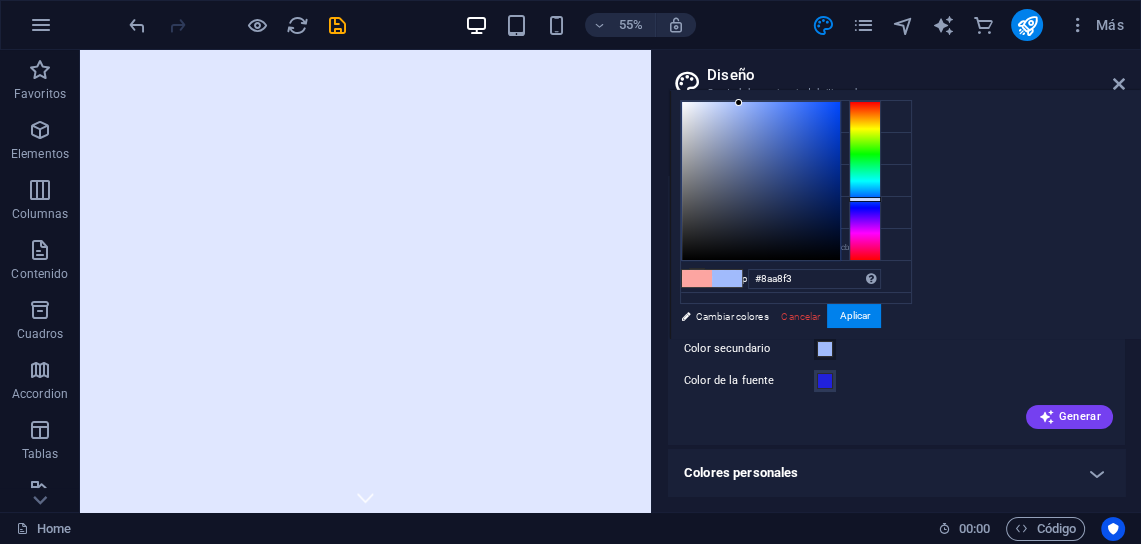 click at bounding box center (761, 181) 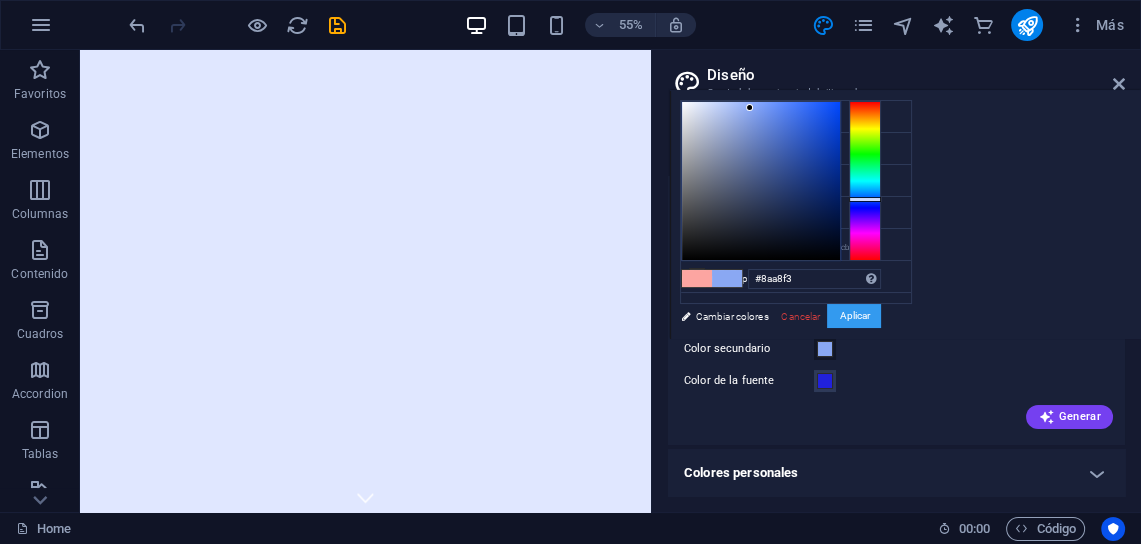 click on "Aplicar" at bounding box center (854, 316) 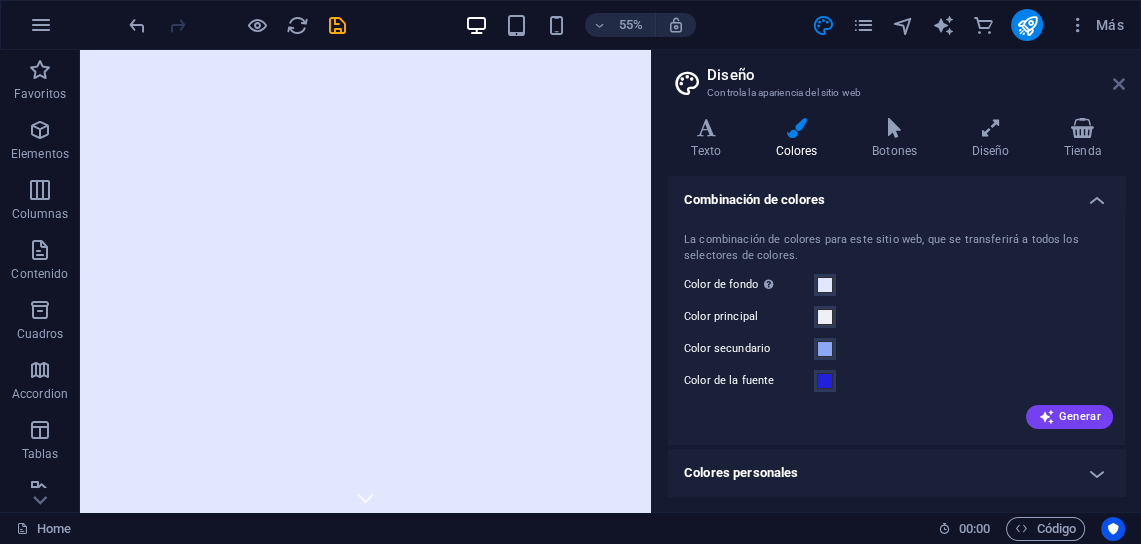 drag, startPoint x: 1114, startPoint y: 75, endPoint x: 1034, endPoint y: 24, distance: 94.873604 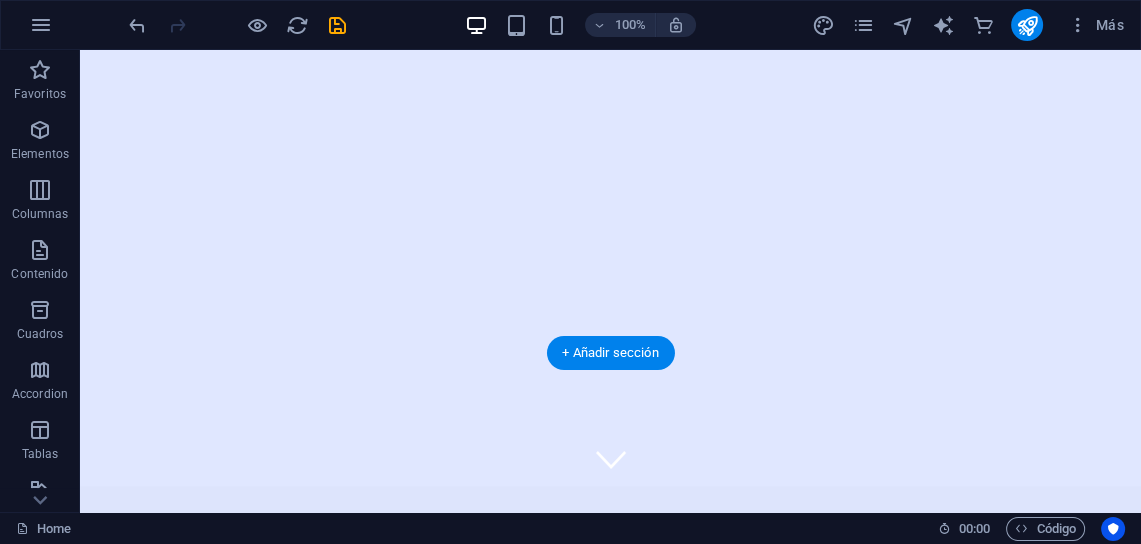 scroll, scrollTop: 0, scrollLeft: 0, axis: both 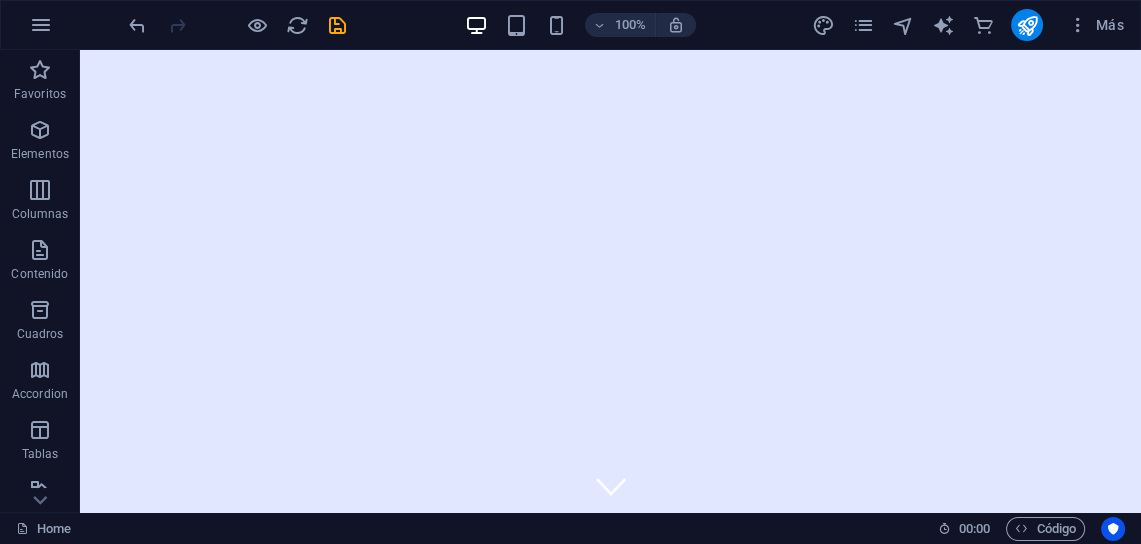 click on "Más" at bounding box center (971, 25) 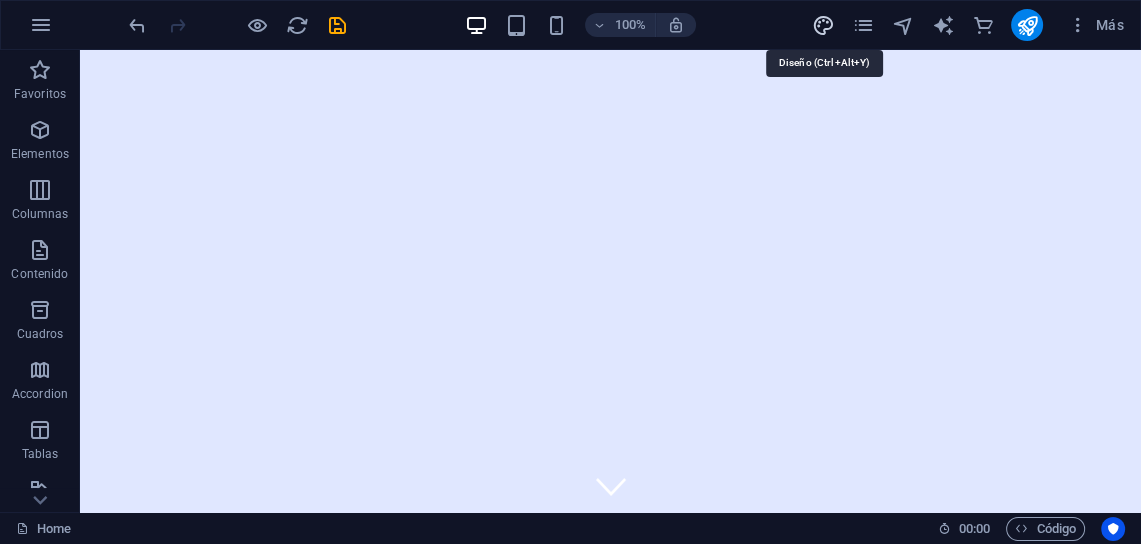 click at bounding box center (823, 25) 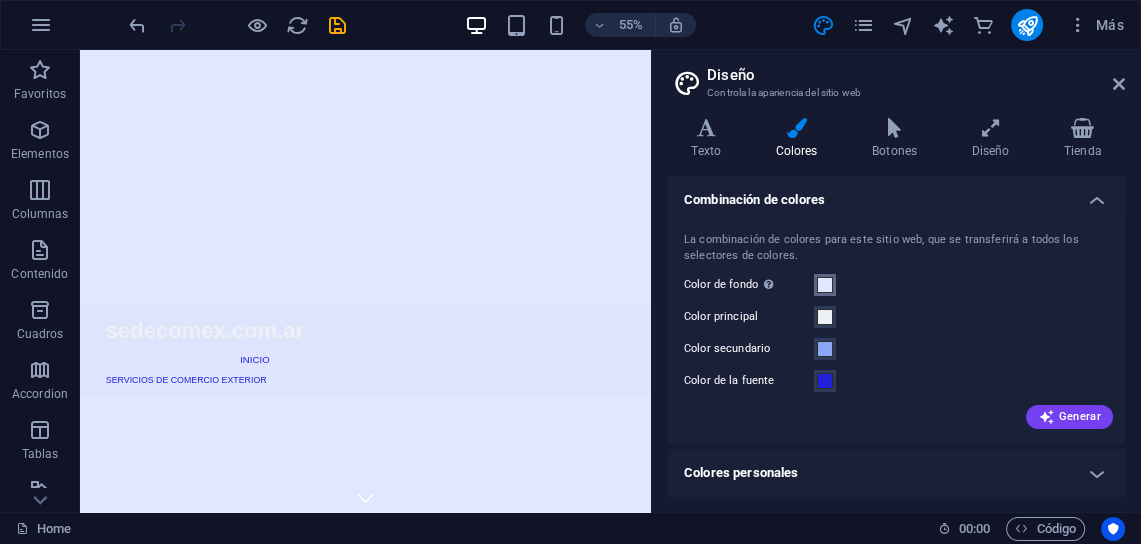click at bounding box center (825, 285) 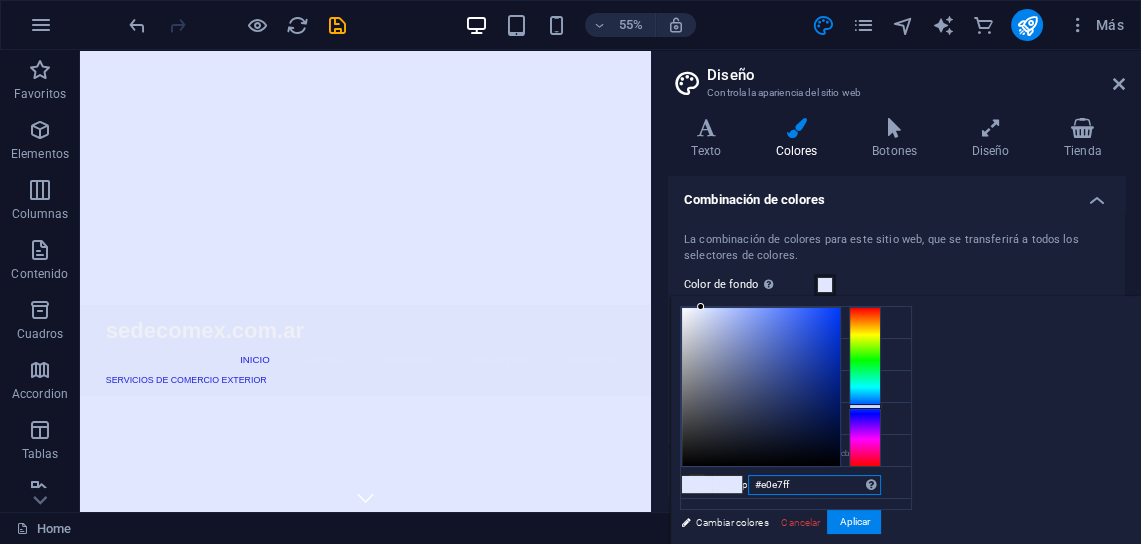 drag, startPoint x: 809, startPoint y: 488, endPoint x: 753, endPoint y: 484, distance: 56.142673 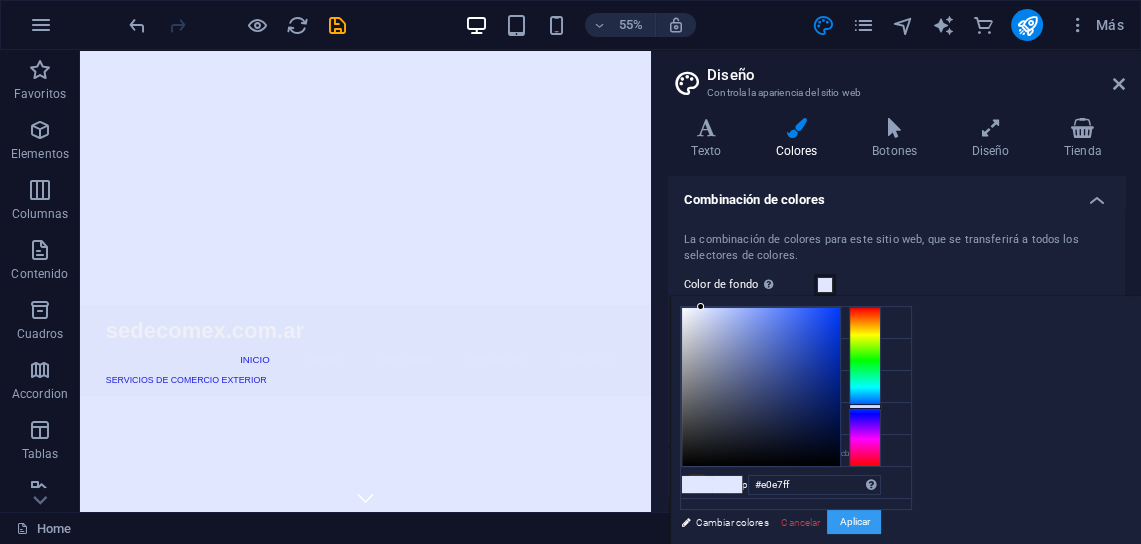click on "Aplicar" at bounding box center [854, 522] 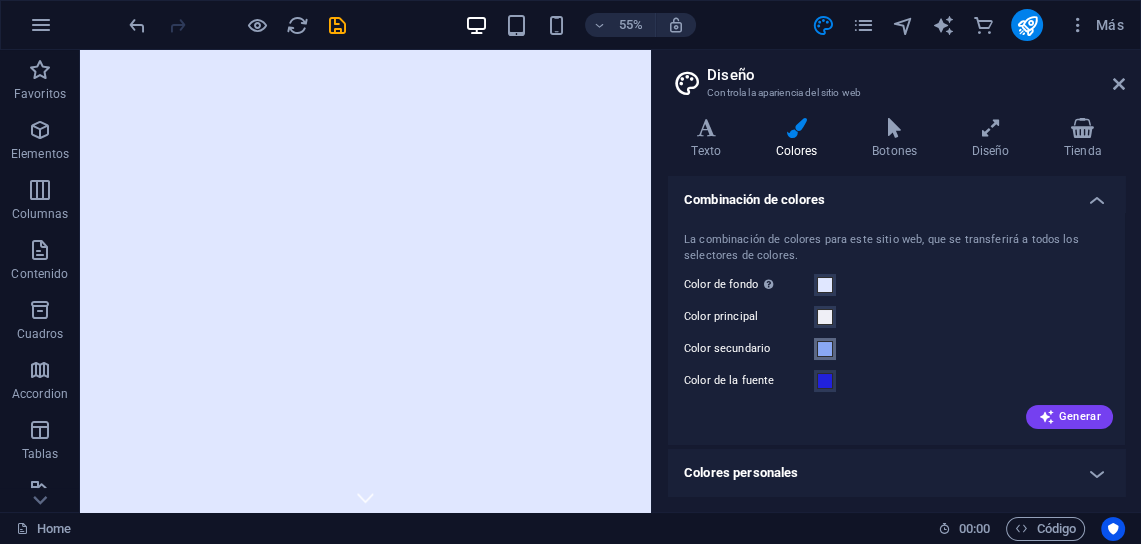 click at bounding box center (825, 349) 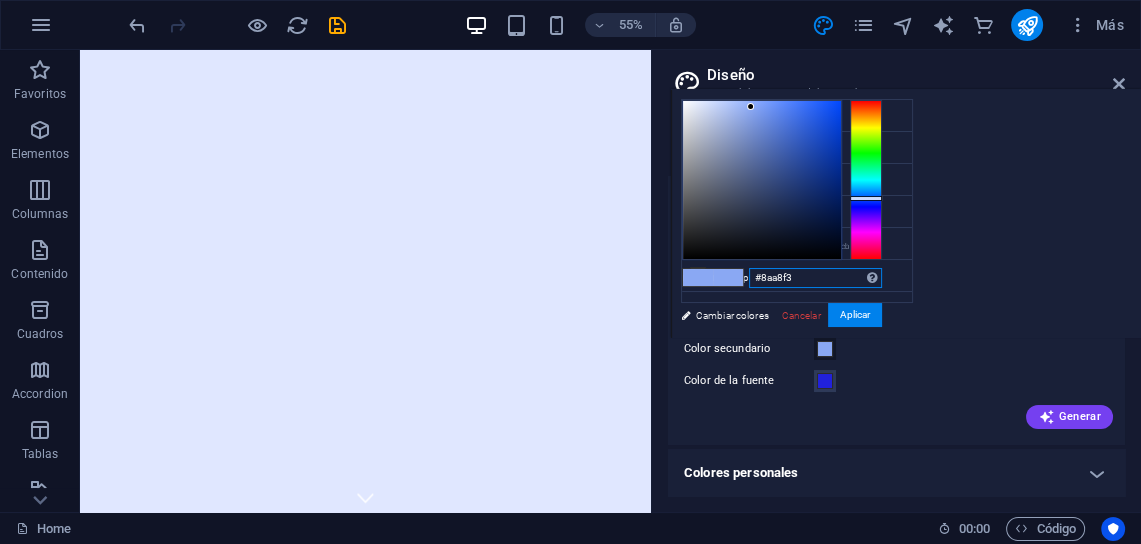 drag, startPoint x: 807, startPoint y: 274, endPoint x: 694, endPoint y: 271, distance: 113.03982 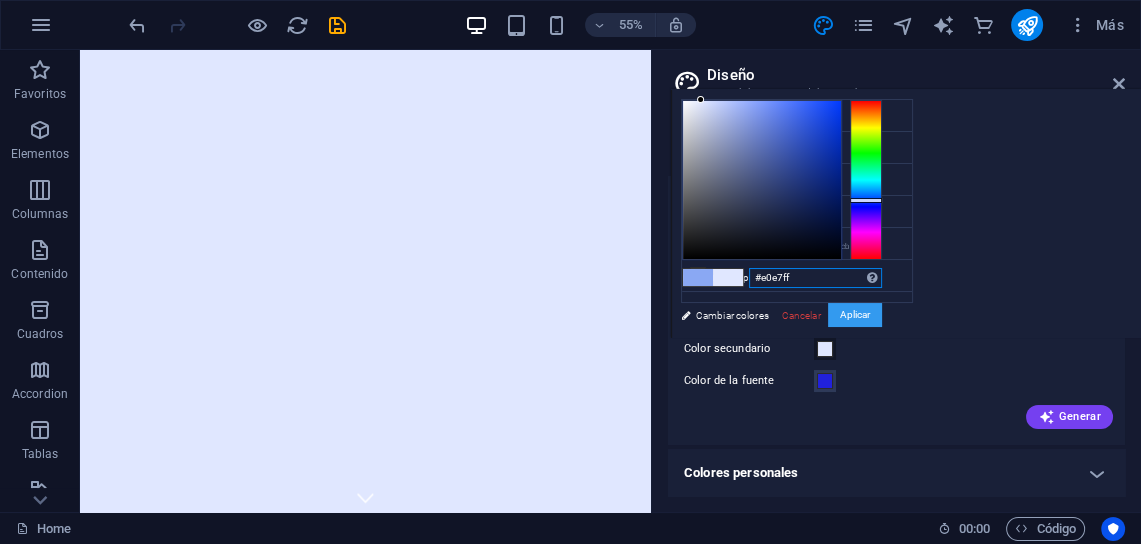 type on "#e0e7ff" 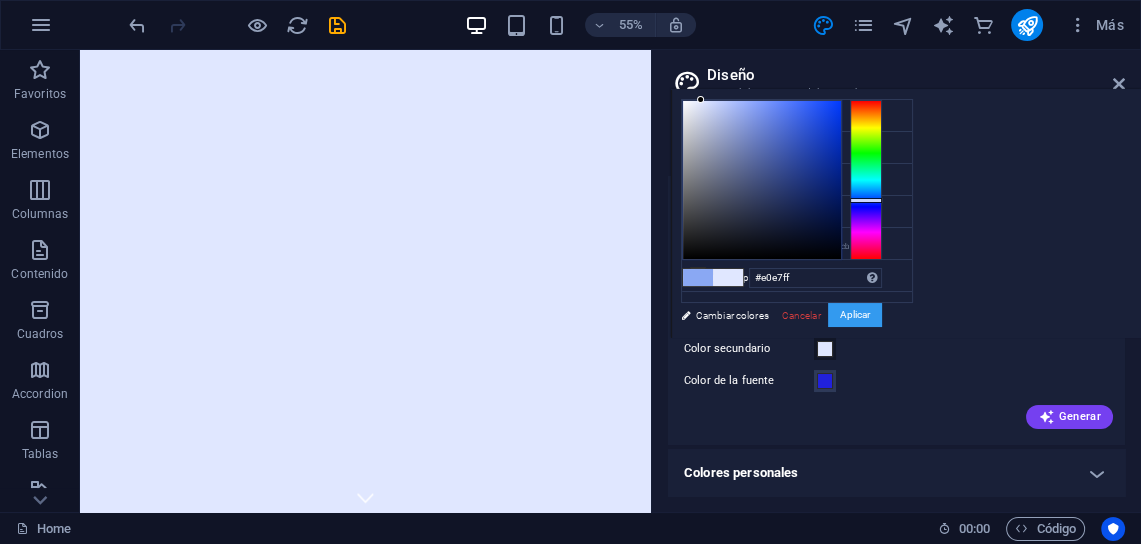 click on "Aplicar" at bounding box center [855, 315] 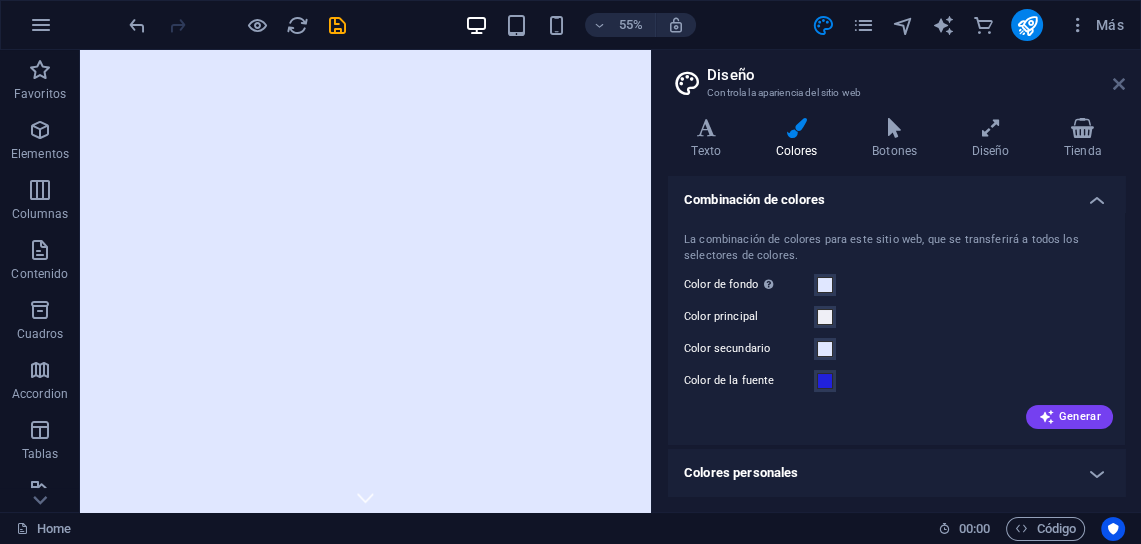 click at bounding box center (1119, 84) 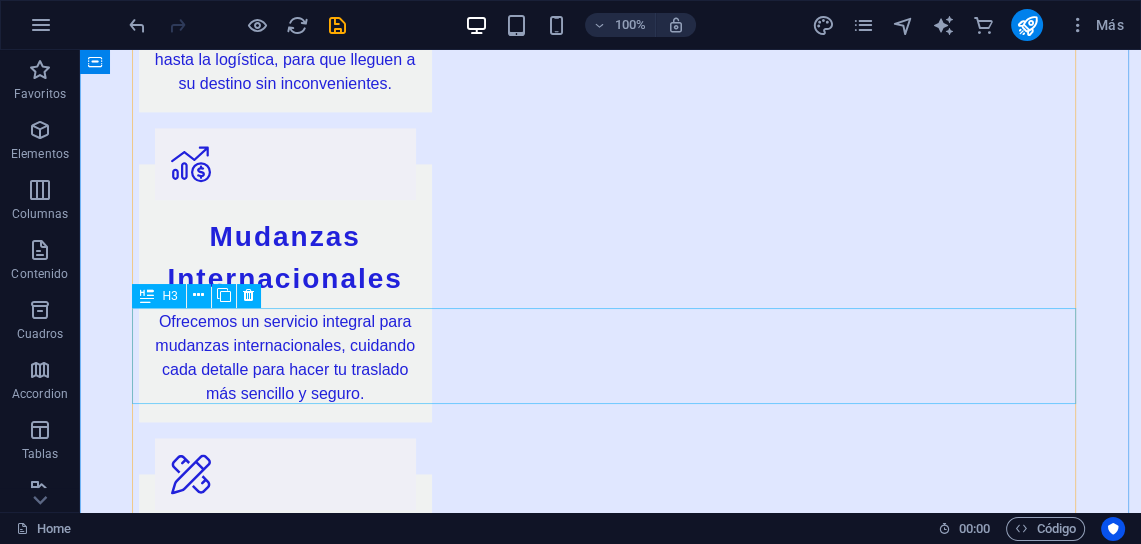 scroll, scrollTop: 2719, scrollLeft: 0, axis: vertical 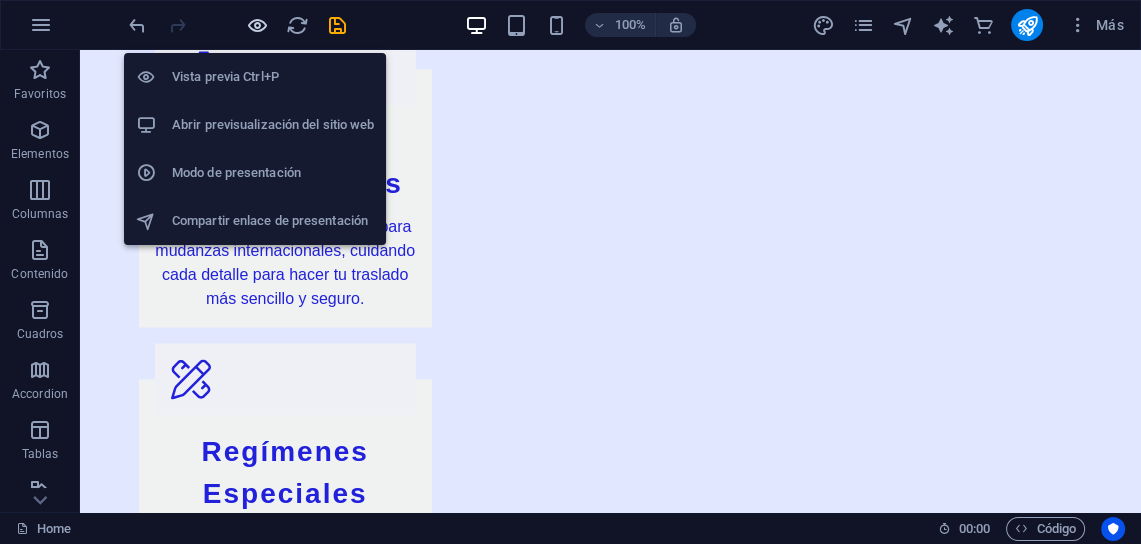 click at bounding box center (257, 25) 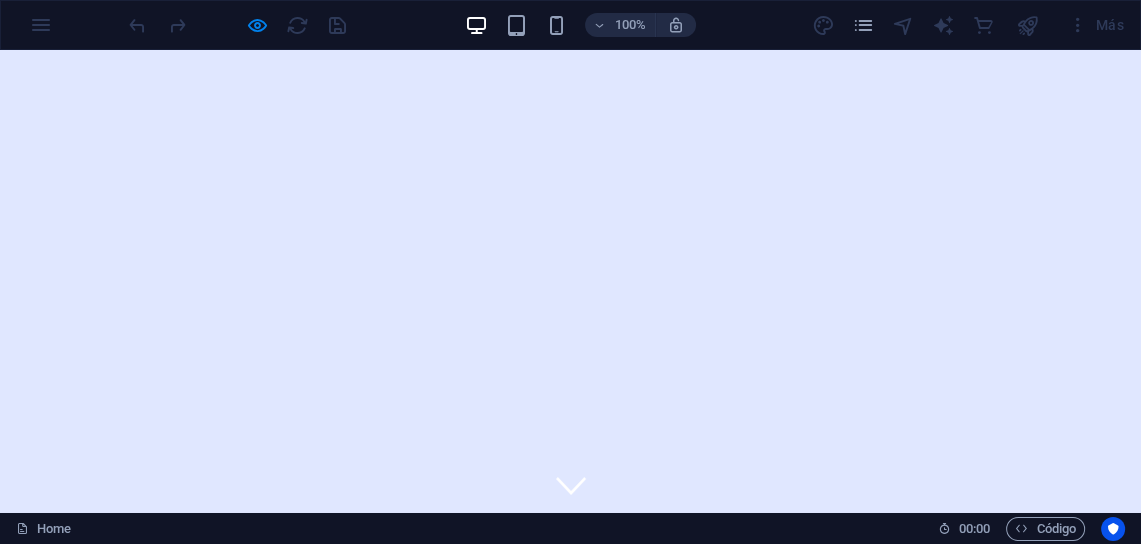 scroll, scrollTop: 0, scrollLeft: 0, axis: both 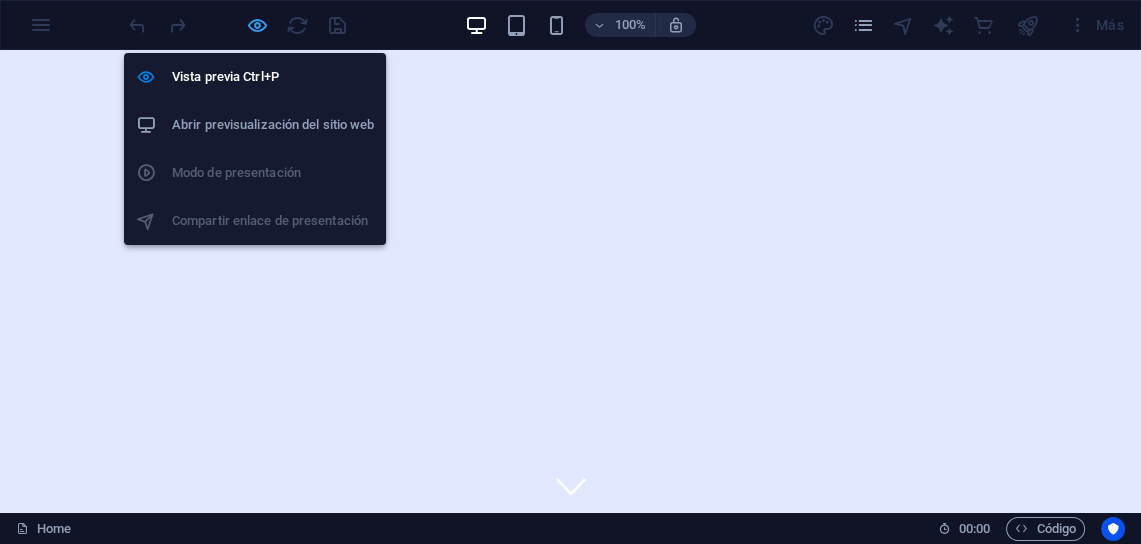 click at bounding box center [257, 25] 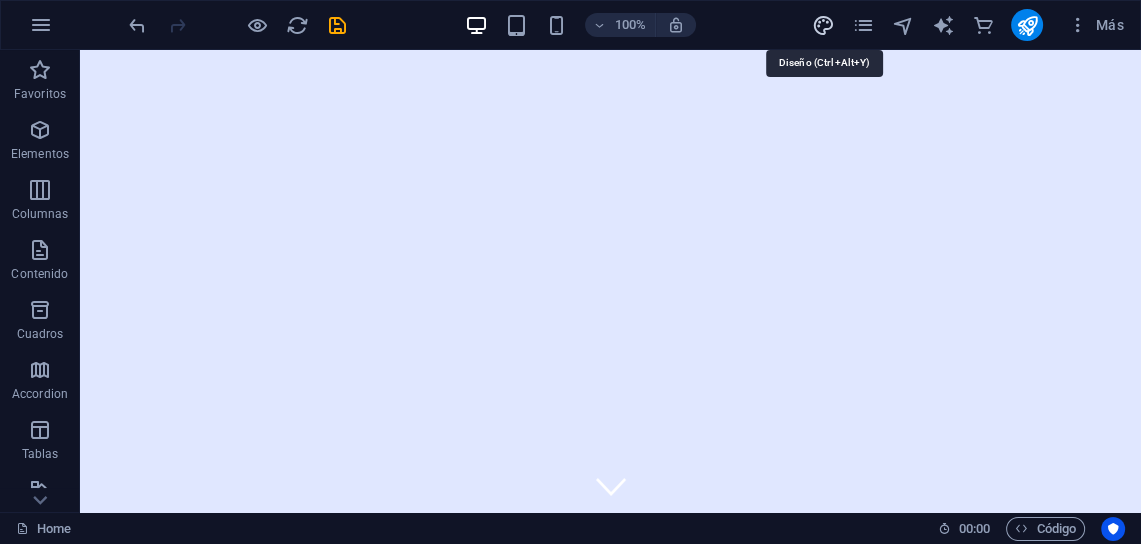 click at bounding box center [823, 25] 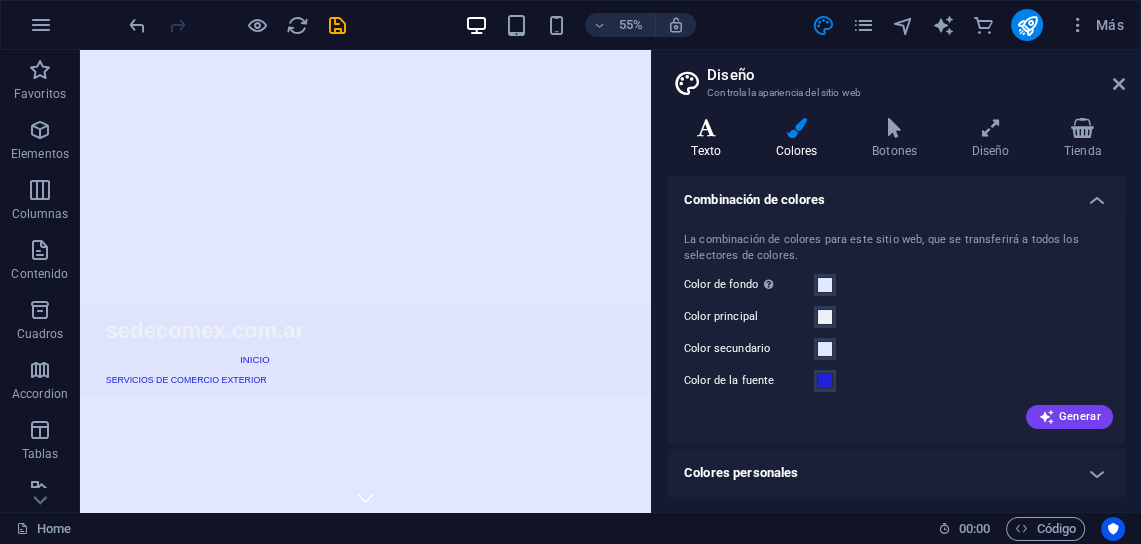 click on "Texto" at bounding box center (710, 139) 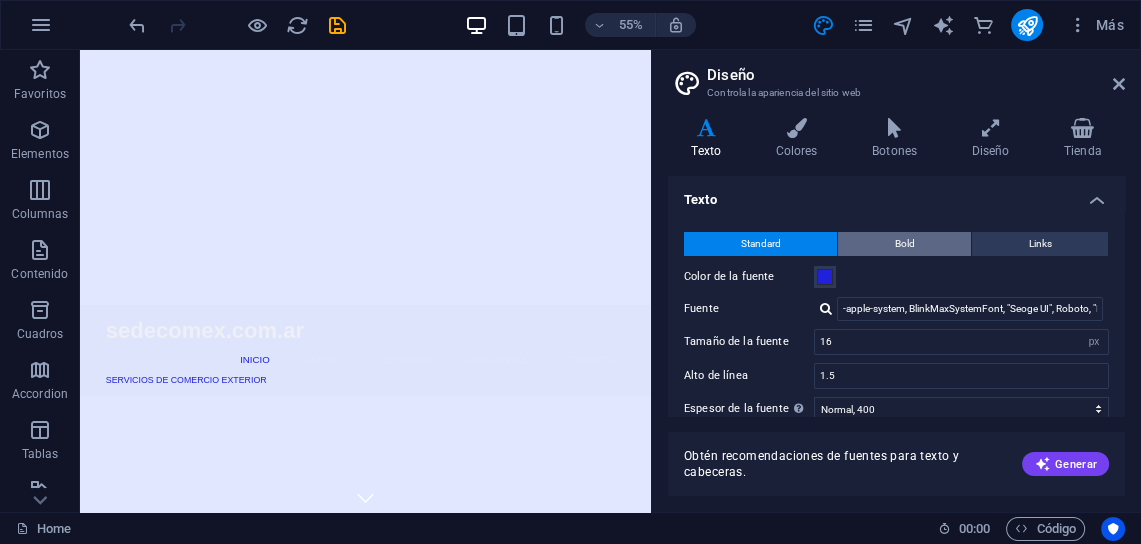 click on "Bold" at bounding box center [905, 244] 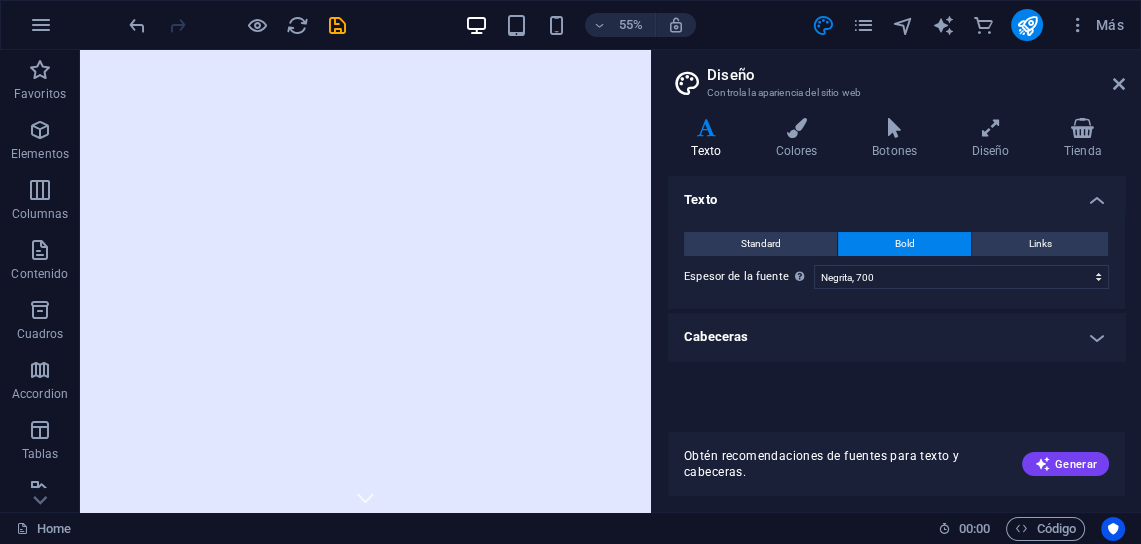 click at bounding box center [706, 128] 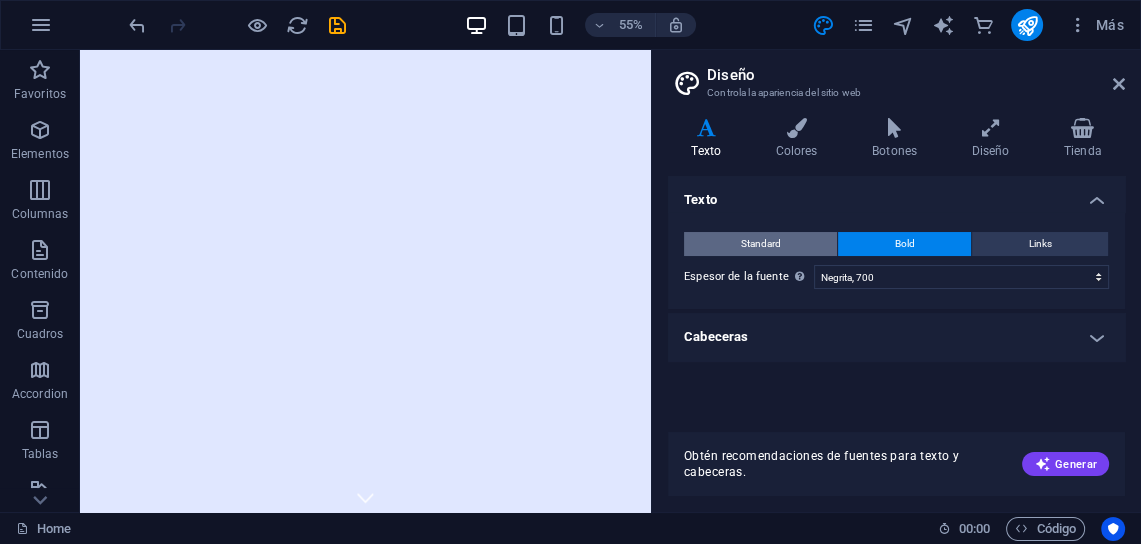 click on "Standard" at bounding box center [761, 244] 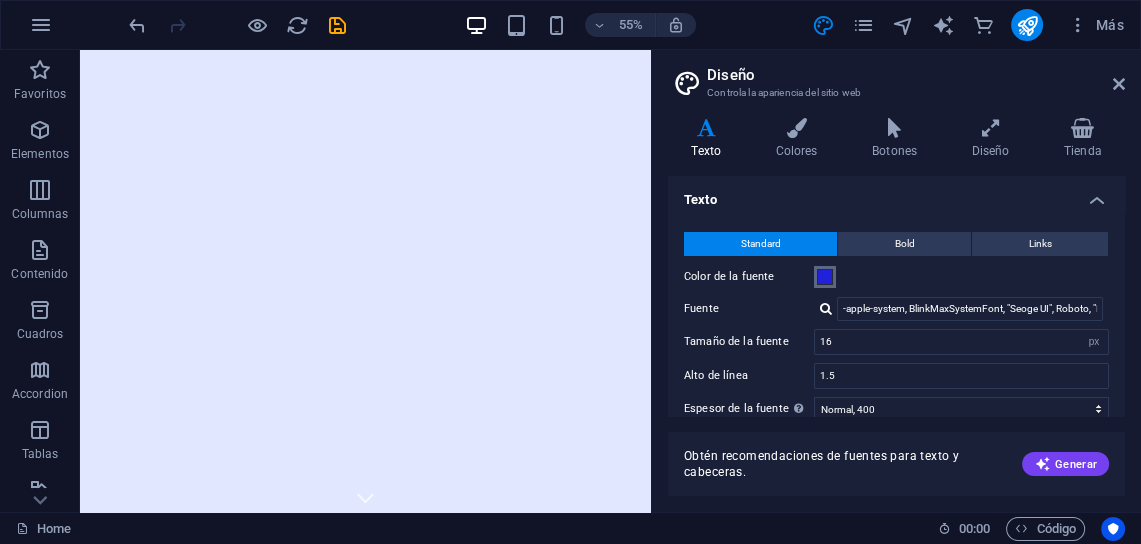 click at bounding box center (825, 277) 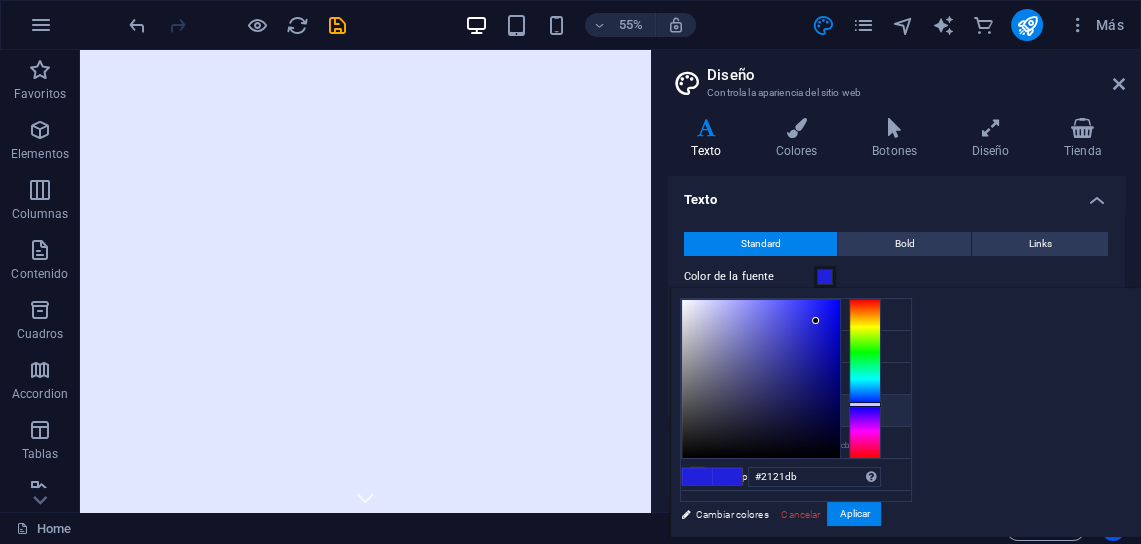 click at bounding box center (706, 128) 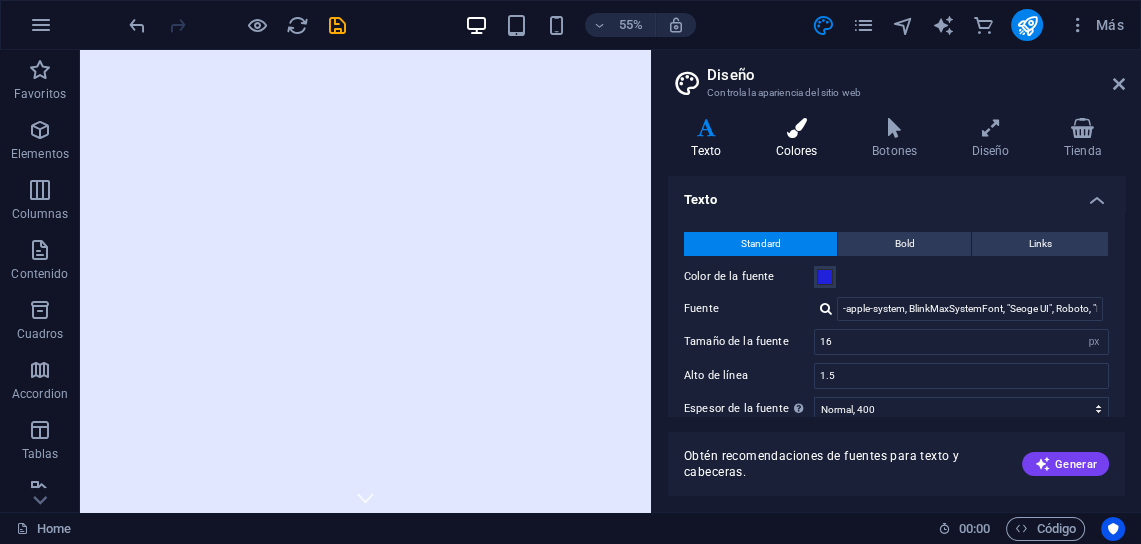 click at bounding box center (796, 128) 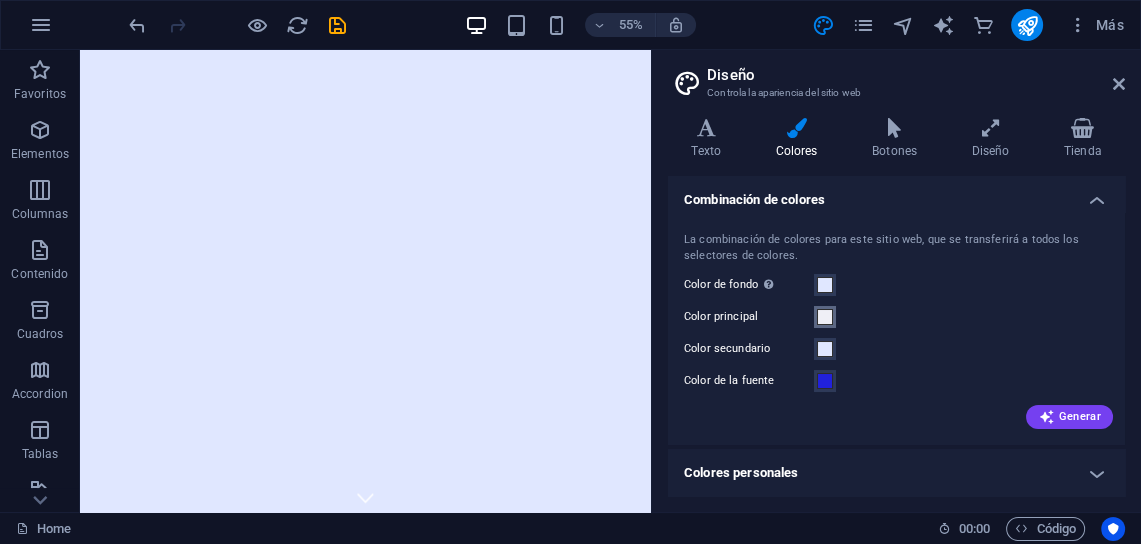 click at bounding box center (825, 317) 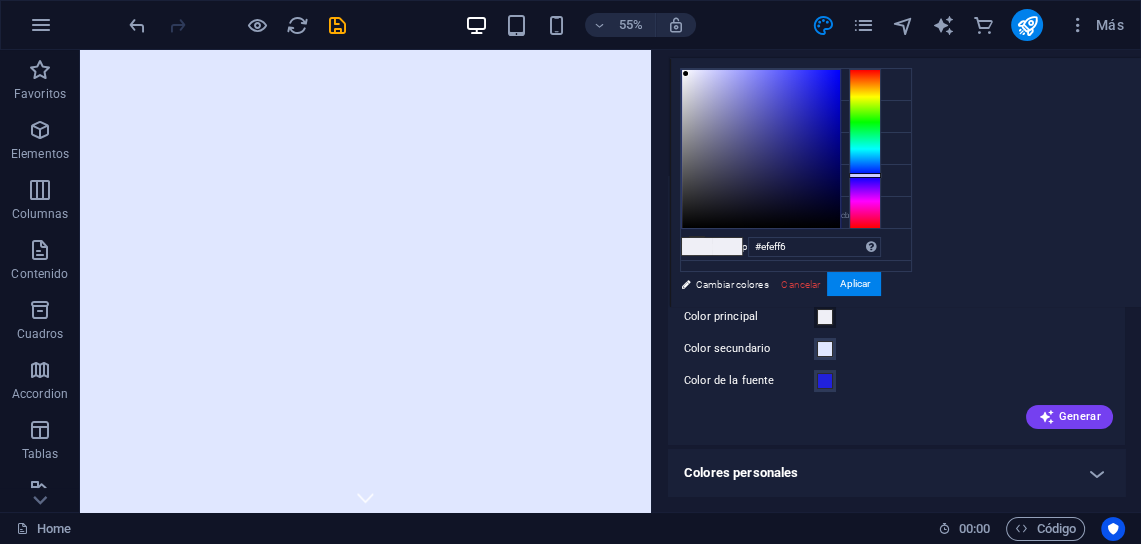 click on "Color principal" at bounding box center (896, 317) 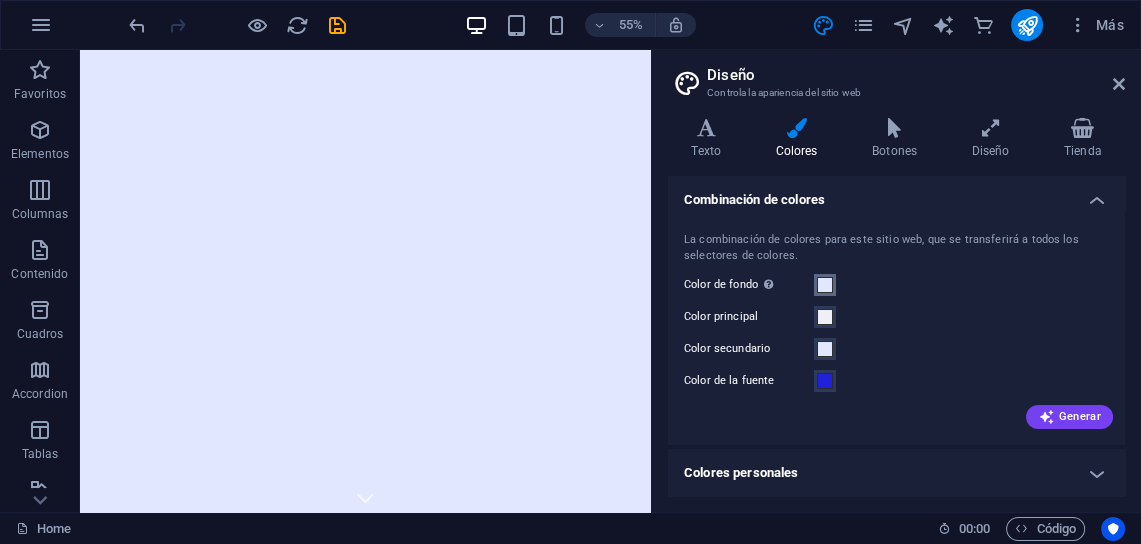 click at bounding box center [825, 285] 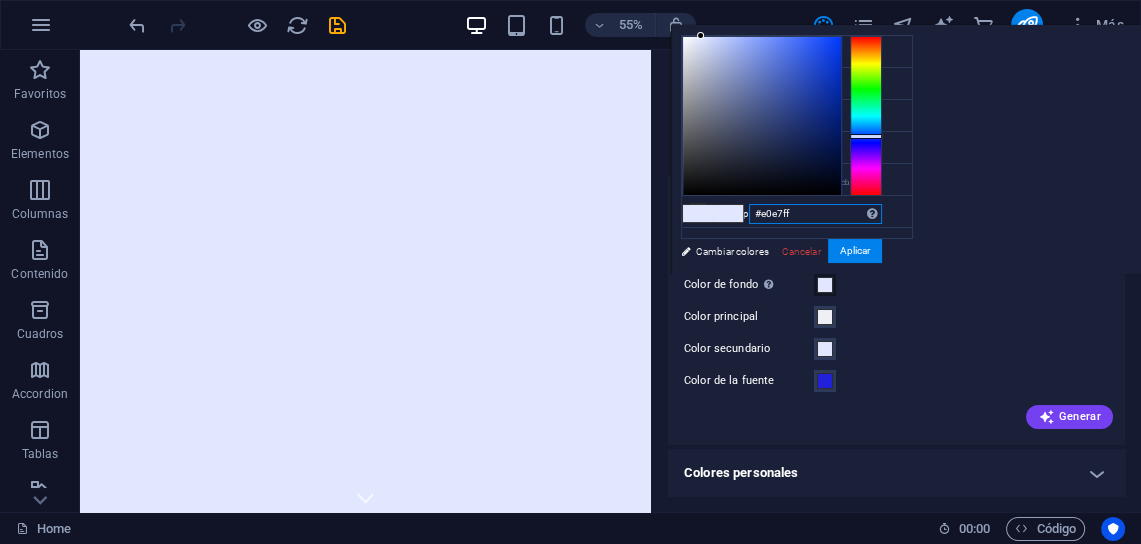 drag, startPoint x: 801, startPoint y: 210, endPoint x: 730, endPoint y: 210, distance: 71 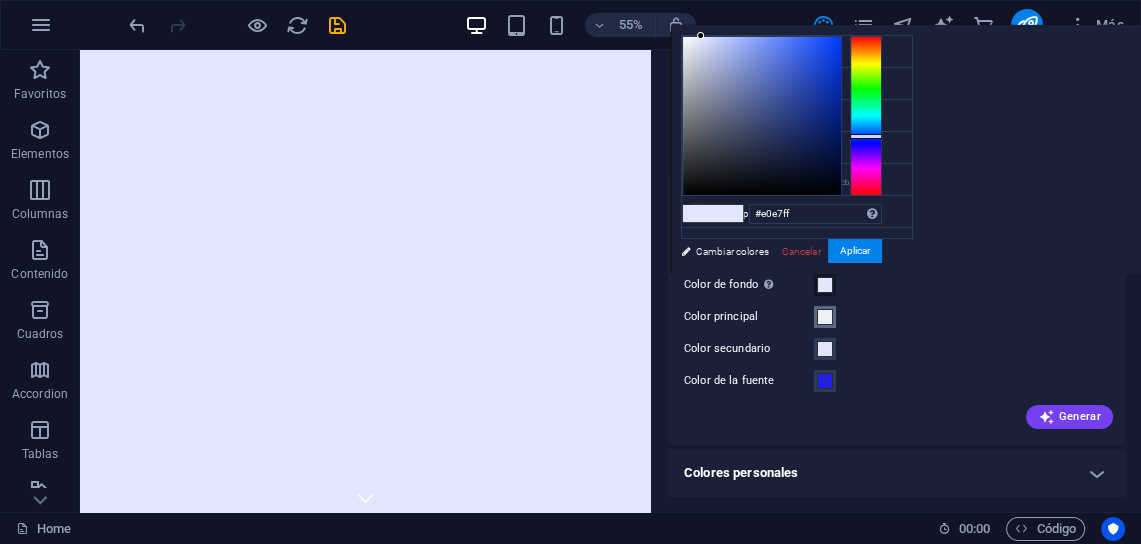 click at bounding box center [825, 317] 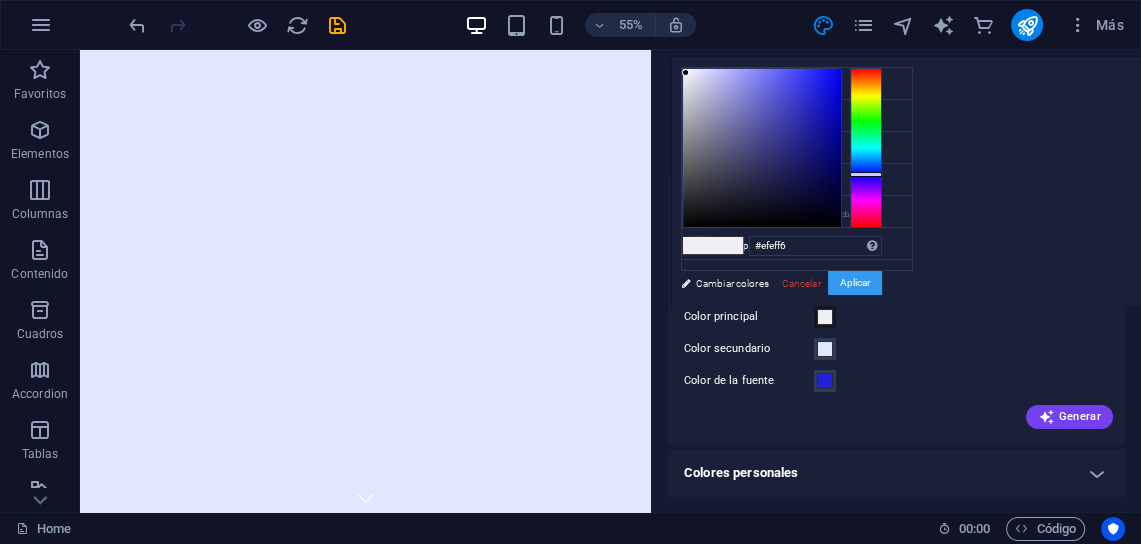 click on "Aplicar" at bounding box center [855, 283] 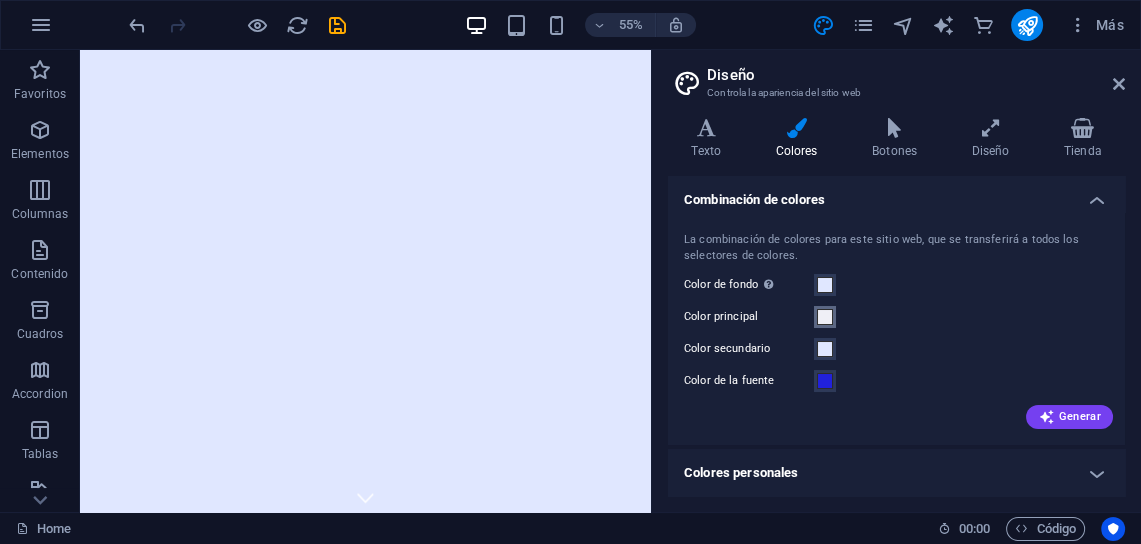 click on "Color principal" at bounding box center [825, 317] 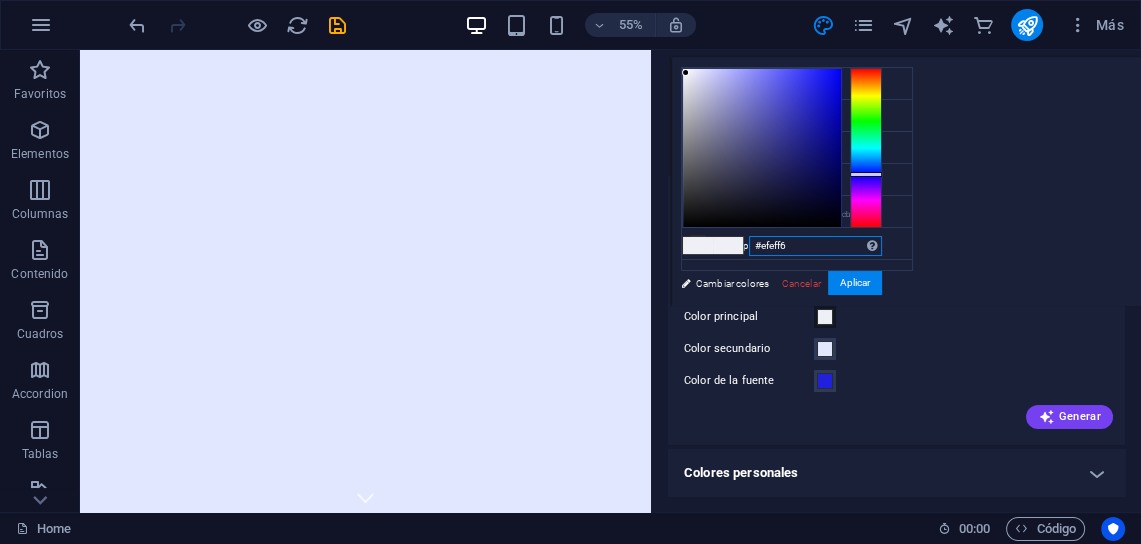 drag, startPoint x: 785, startPoint y: 245, endPoint x: 708, endPoint y: 239, distance: 77.23341 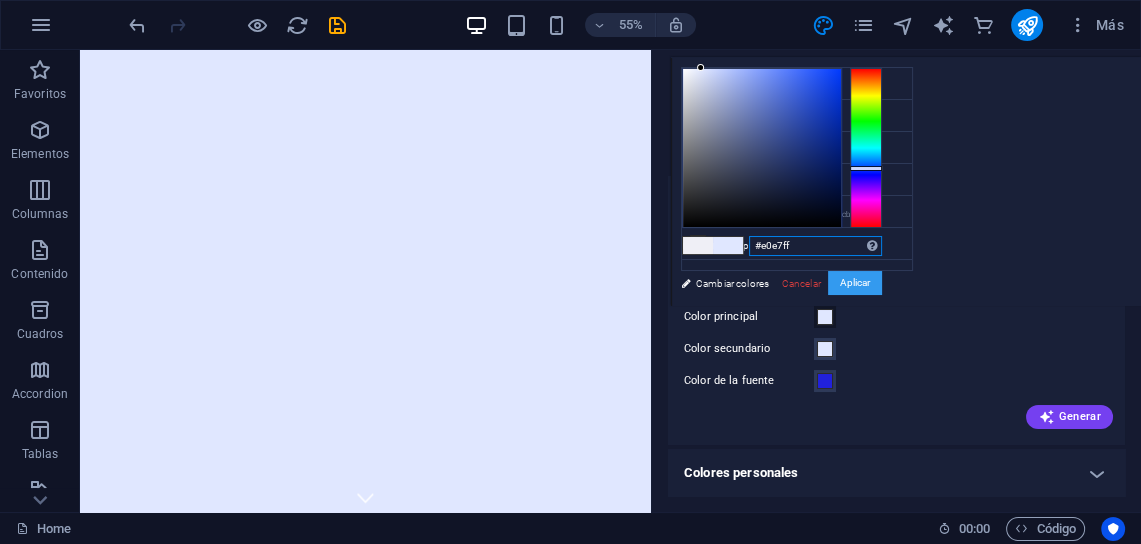 type on "#e0e7ff" 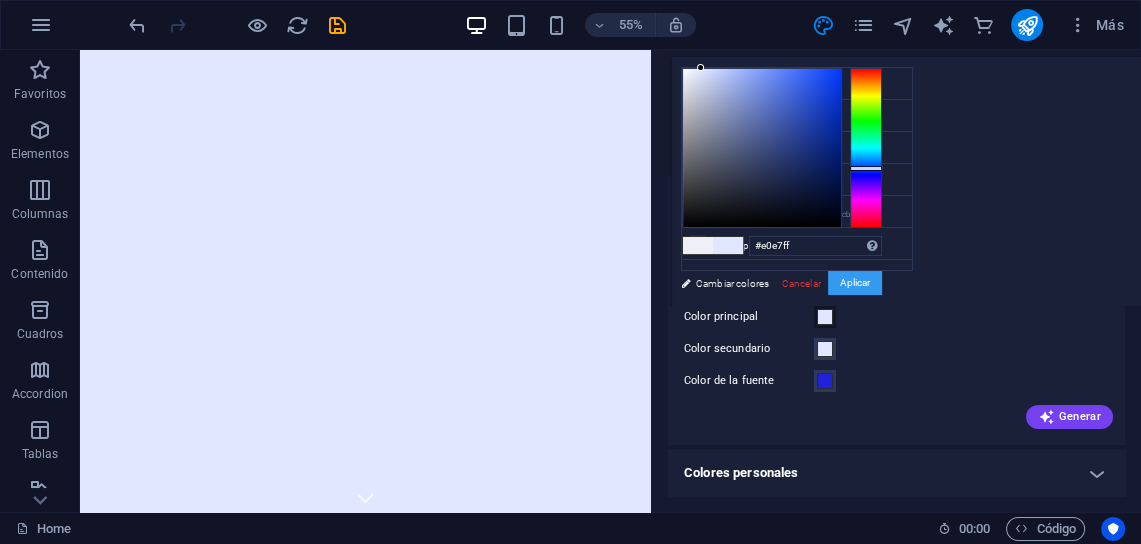 click on "Aplicar" at bounding box center (855, 283) 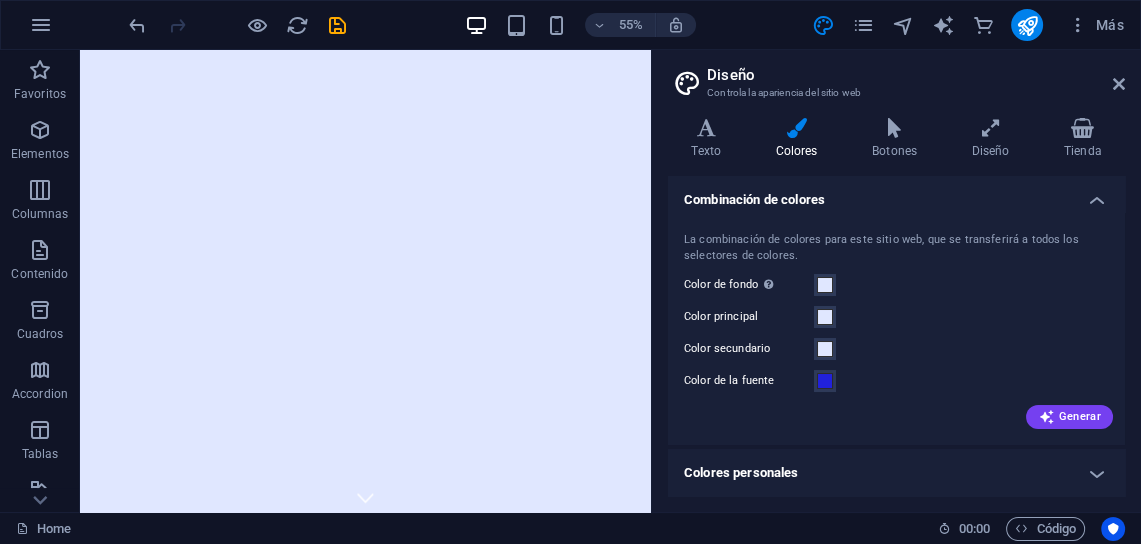 click on "Diseño" at bounding box center (916, 75) 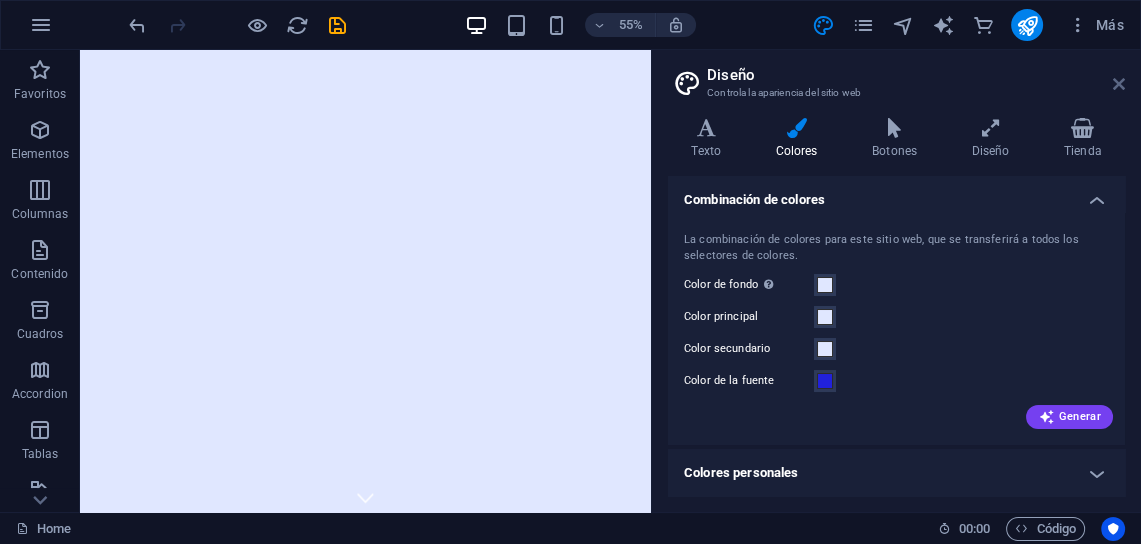 click at bounding box center [1119, 84] 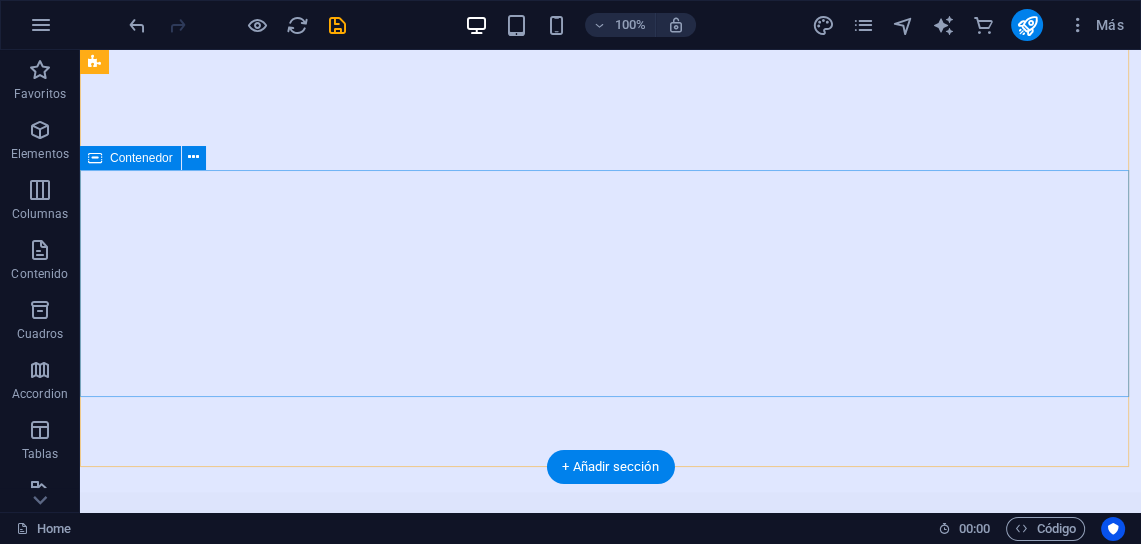 scroll, scrollTop: 0, scrollLeft: 0, axis: both 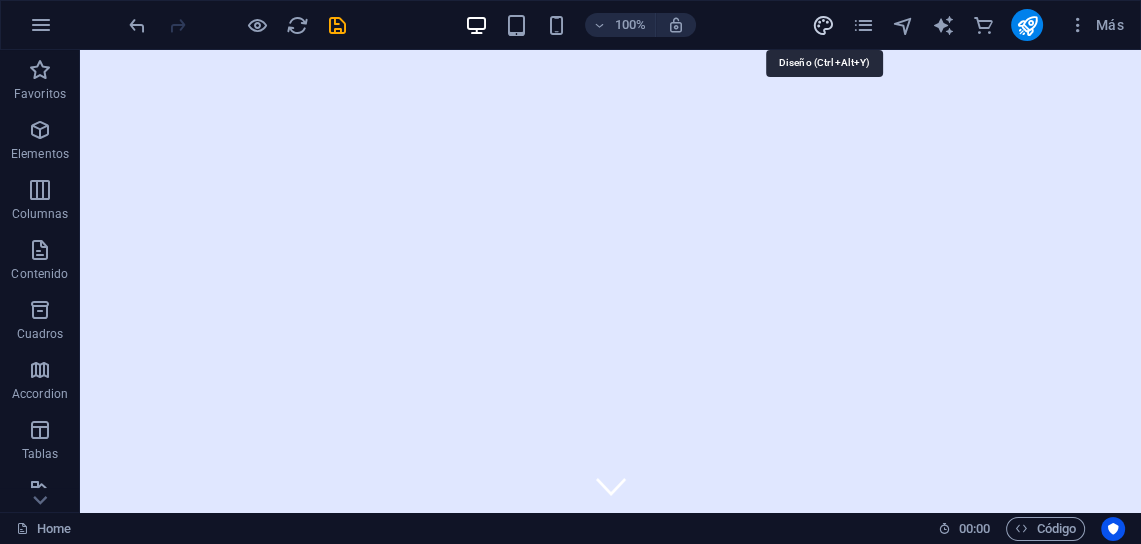 click at bounding box center [823, 25] 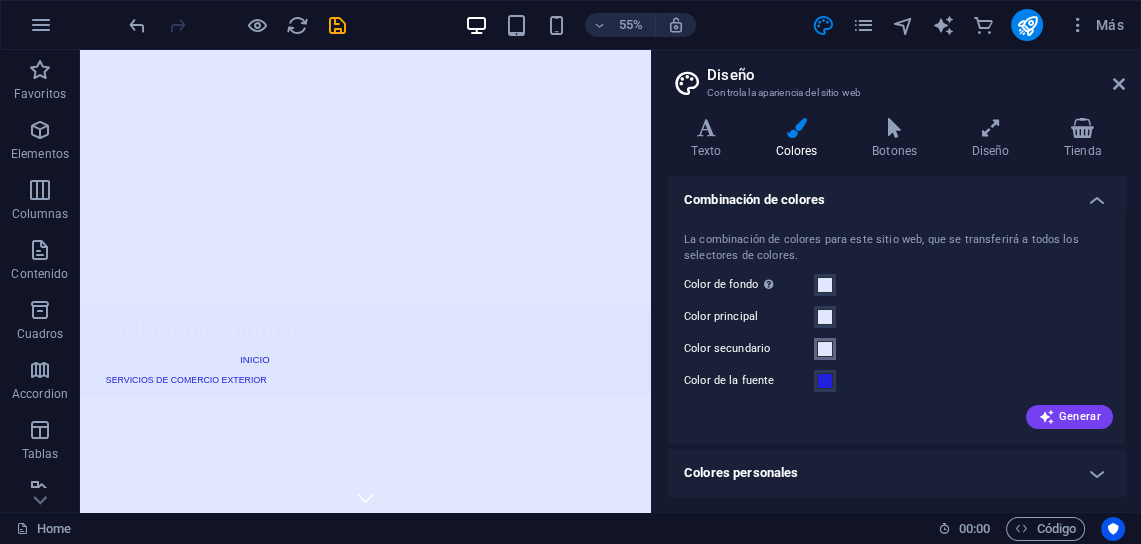 click at bounding box center [825, 349] 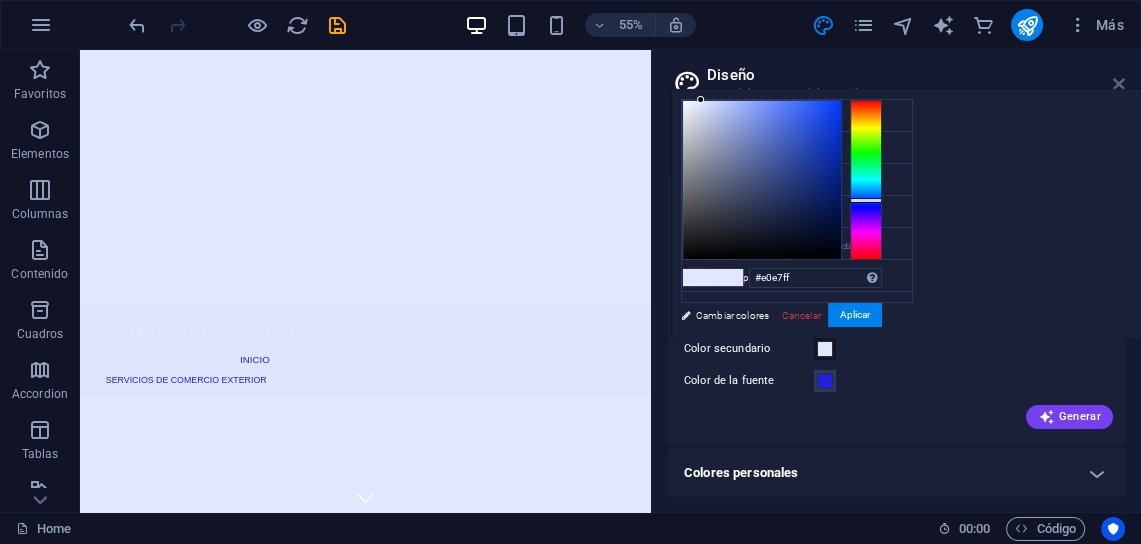 click at bounding box center (1119, 84) 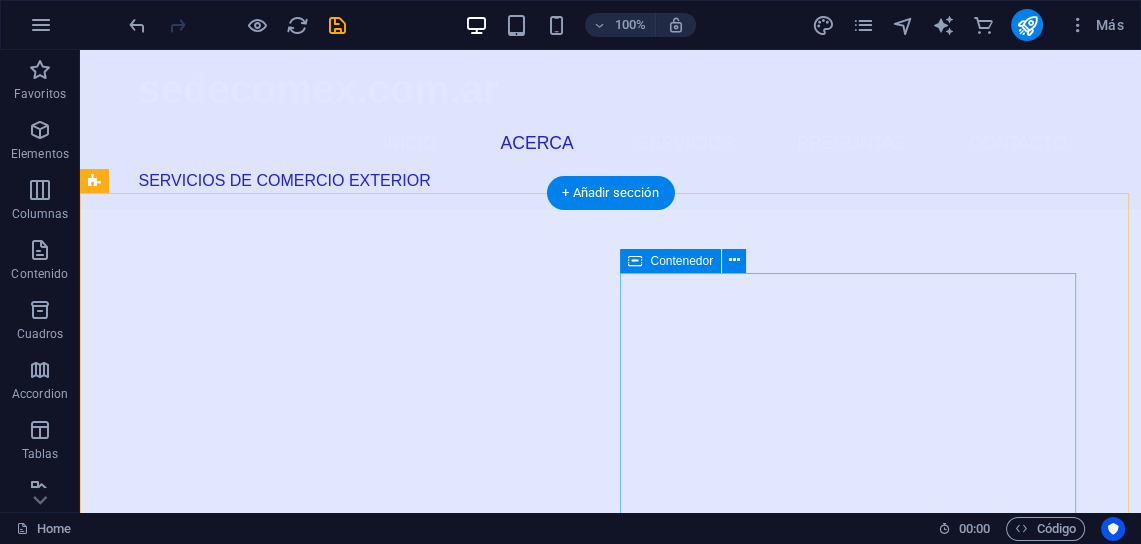 scroll, scrollTop: 560, scrollLeft: 0, axis: vertical 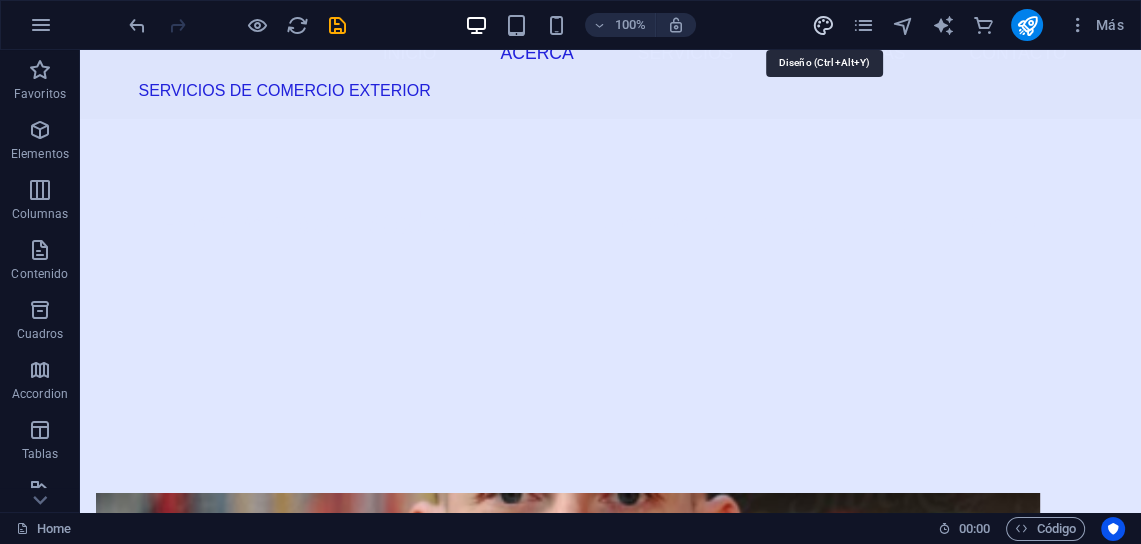 click at bounding box center [823, 25] 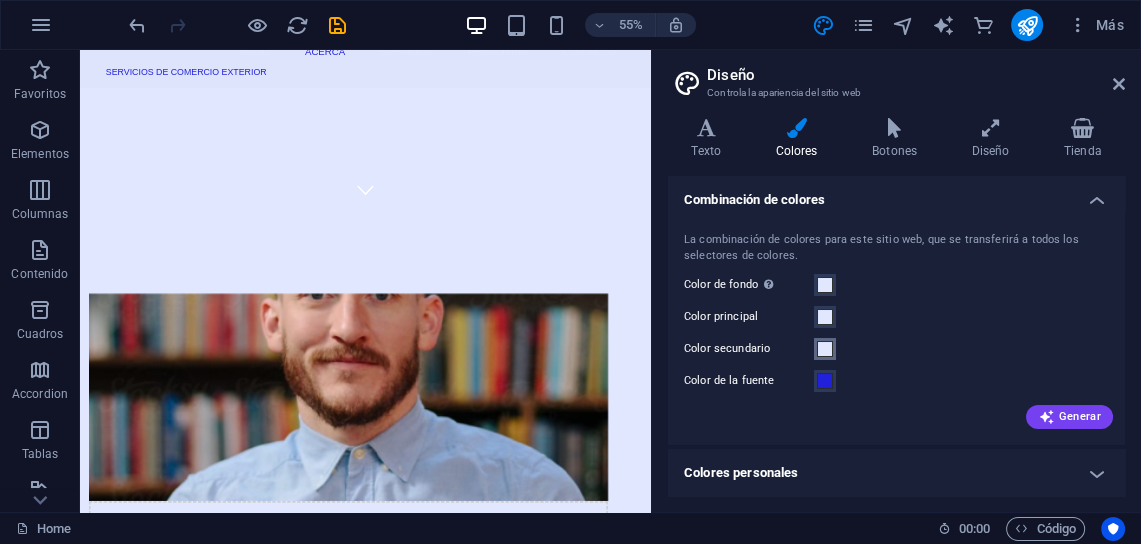 click on "Color secundario" at bounding box center (825, 349) 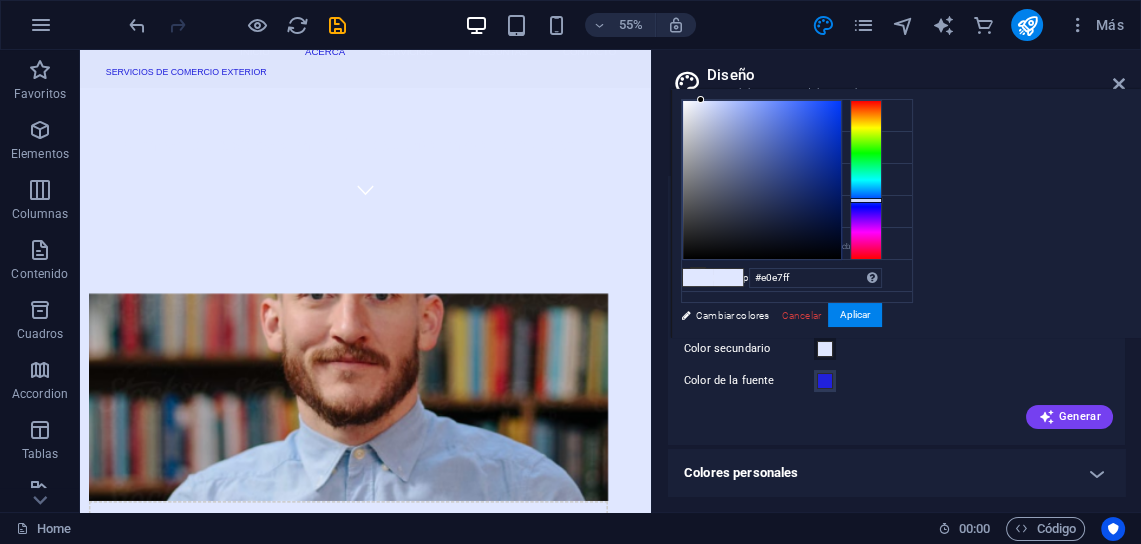 type on "#1c47d9" 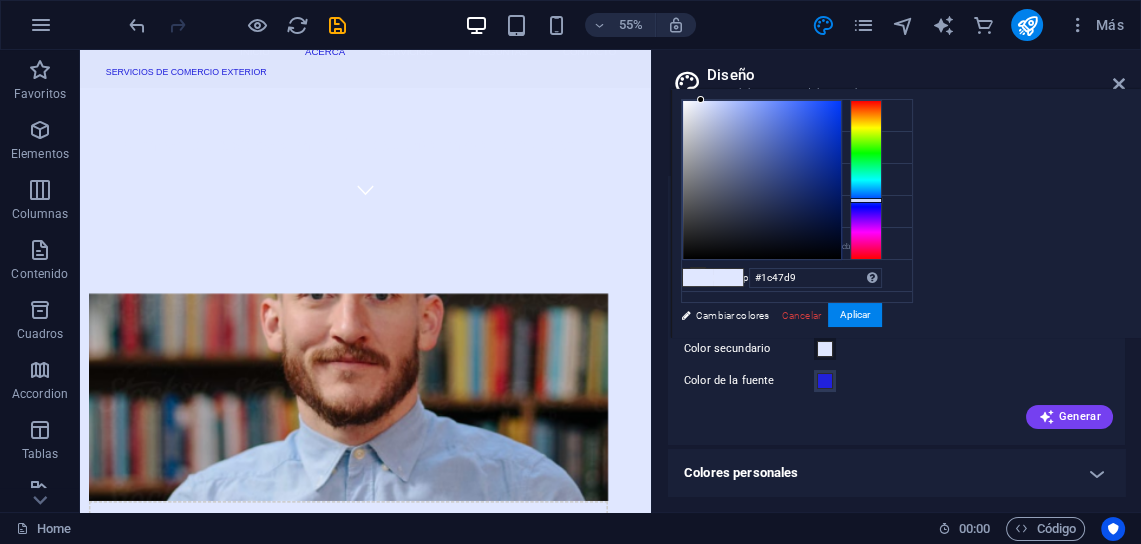 click at bounding box center (762, 180) 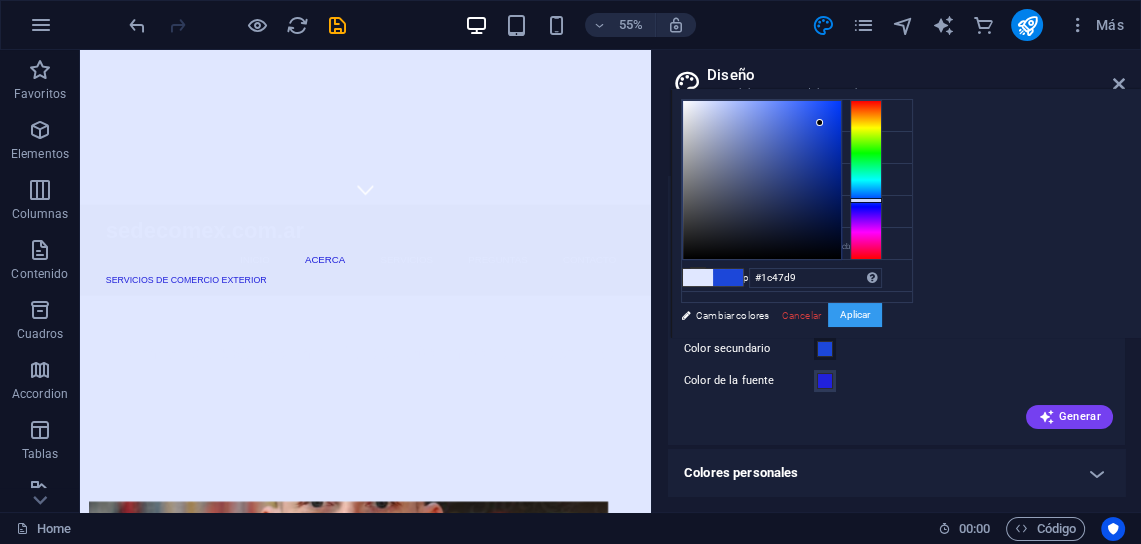 drag, startPoint x: 845, startPoint y: 312, endPoint x: 861, endPoint y: 311, distance: 16.03122 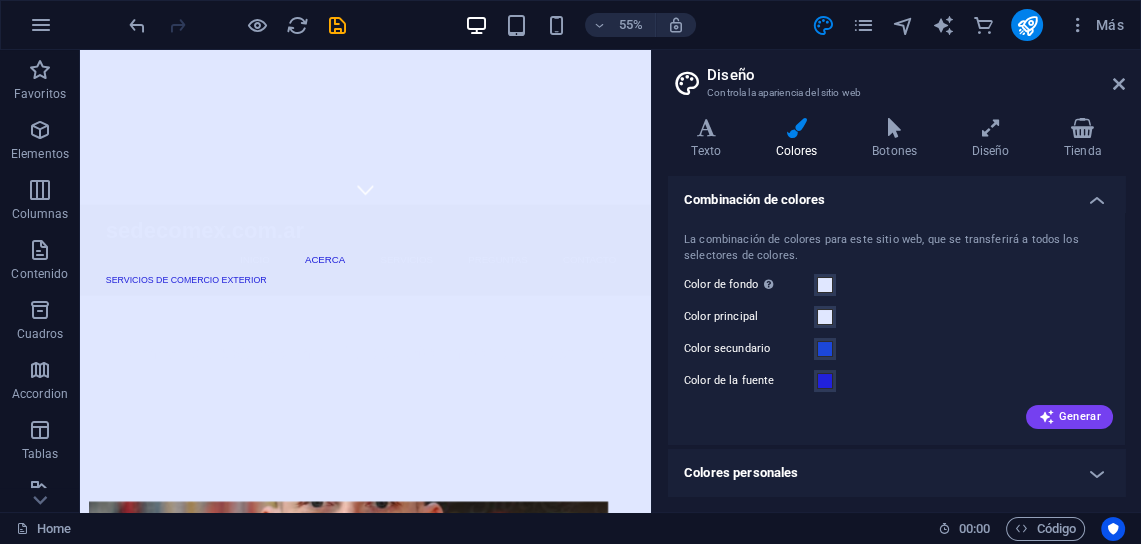click on "Diseño" at bounding box center [916, 75] 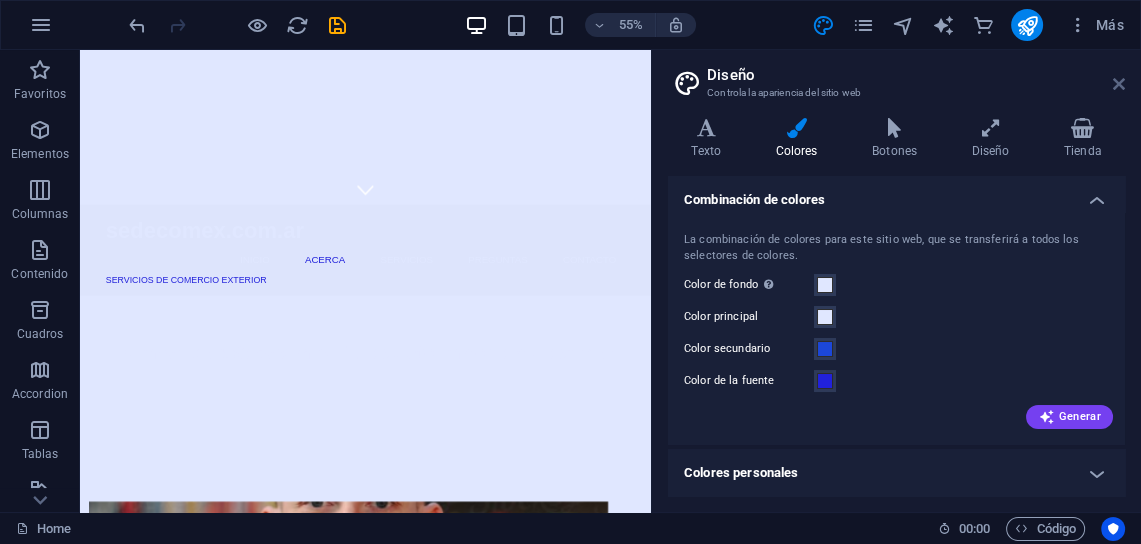 click at bounding box center (1119, 84) 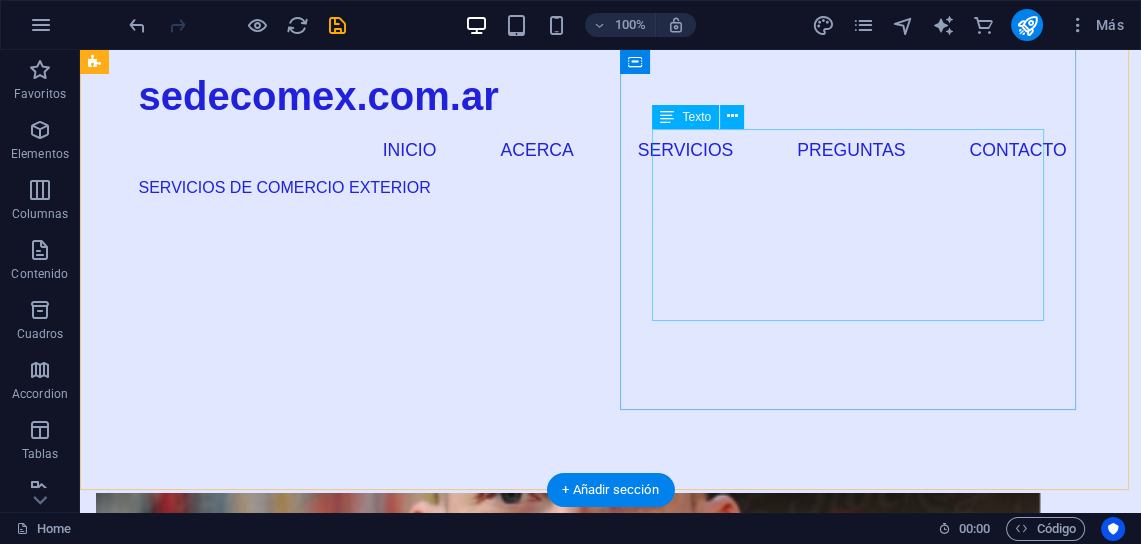 scroll, scrollTop: 239, scrollLeft: 0, axis: vertical 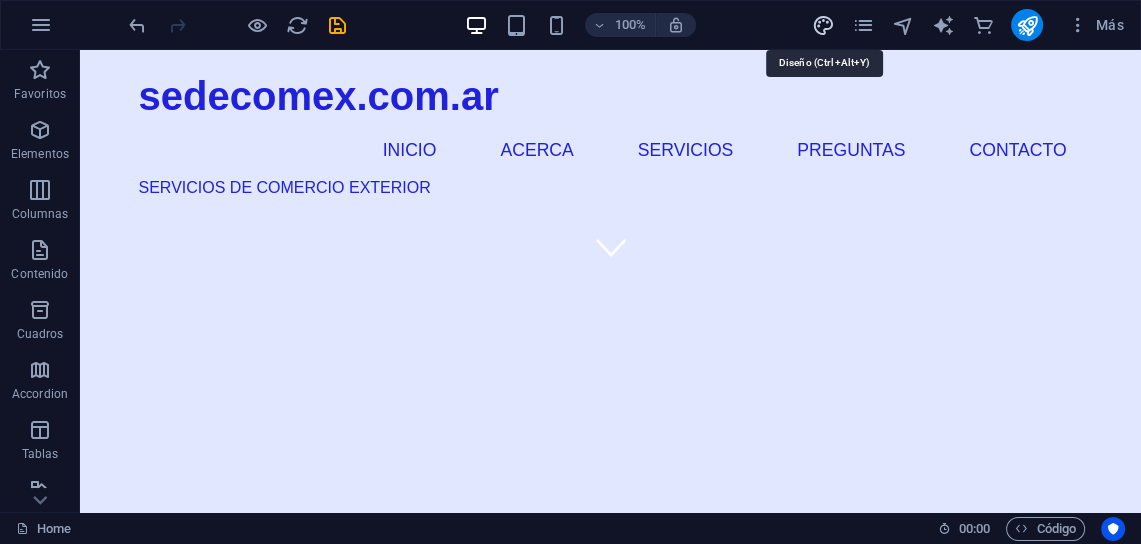 click at bounding box center (823, 25) 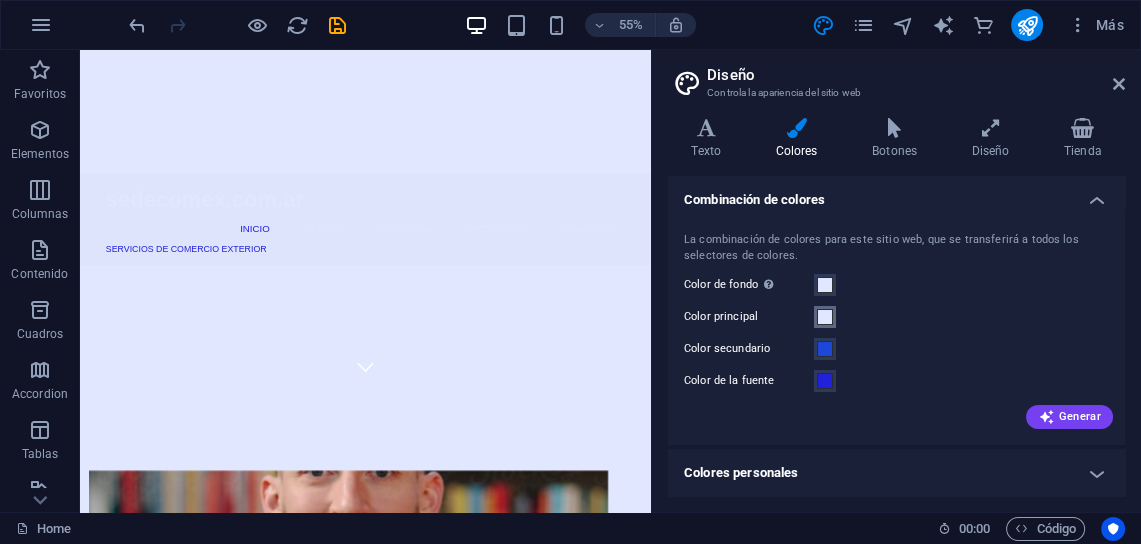 click at bounding box center (825, 317) 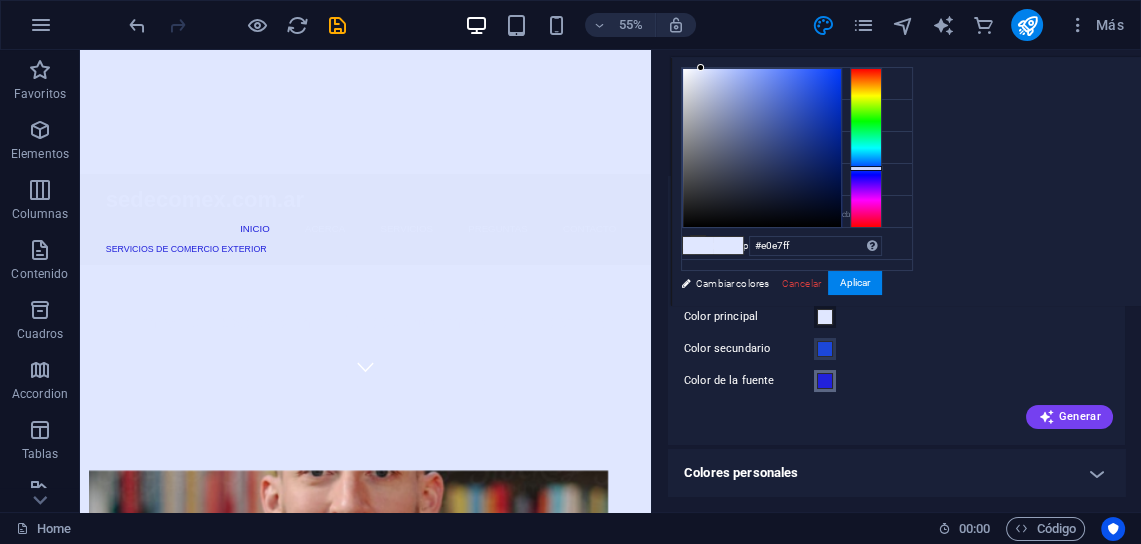 click at bounding box center [825, 381] 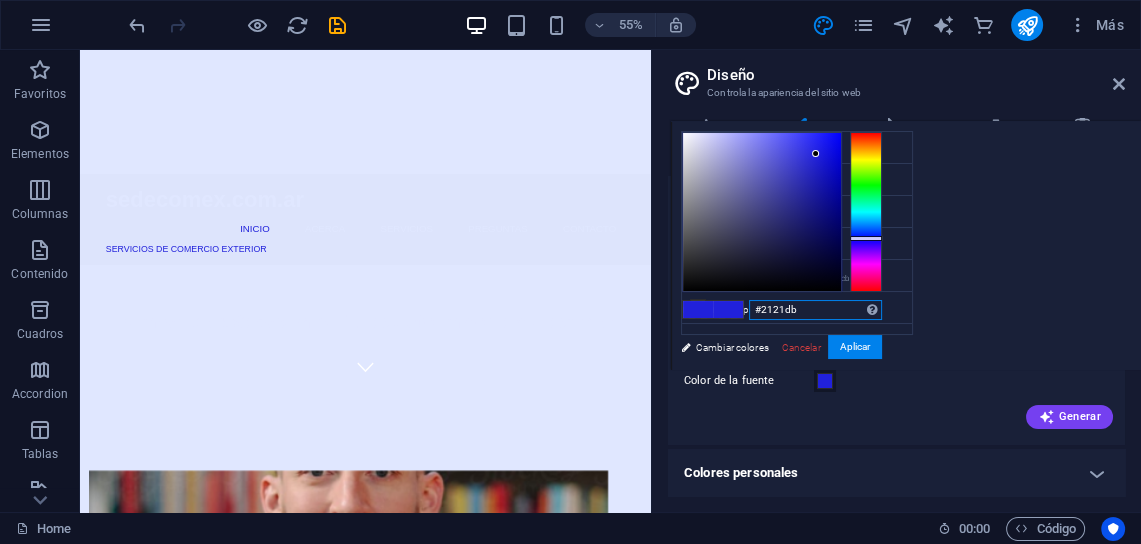 drag, startPoint x: 804, startPoint y: 309, endPoint x: 727, endPoint y: 303, distance: 77.23341 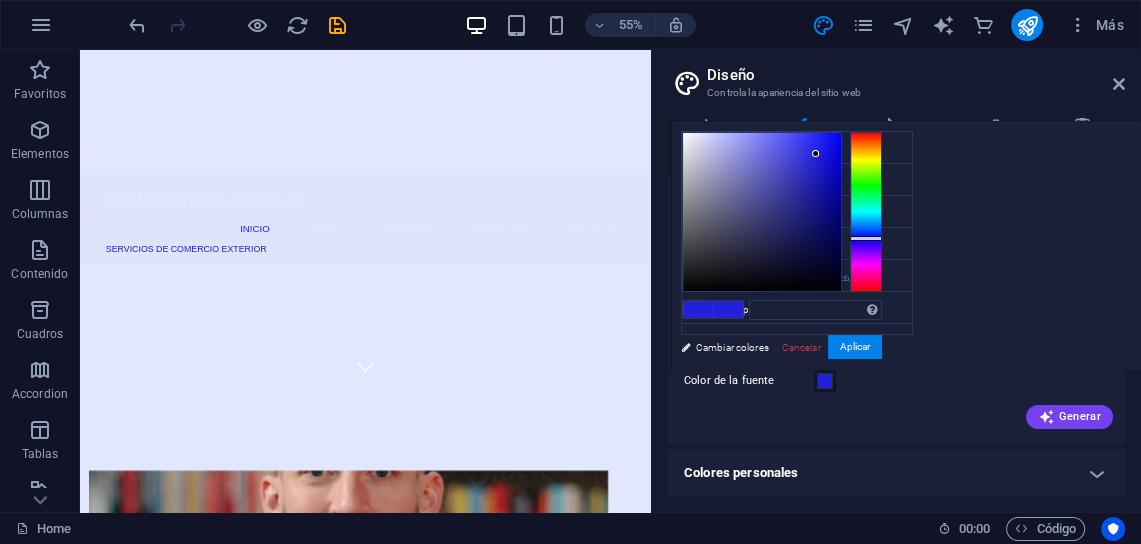 type on "#2121db" 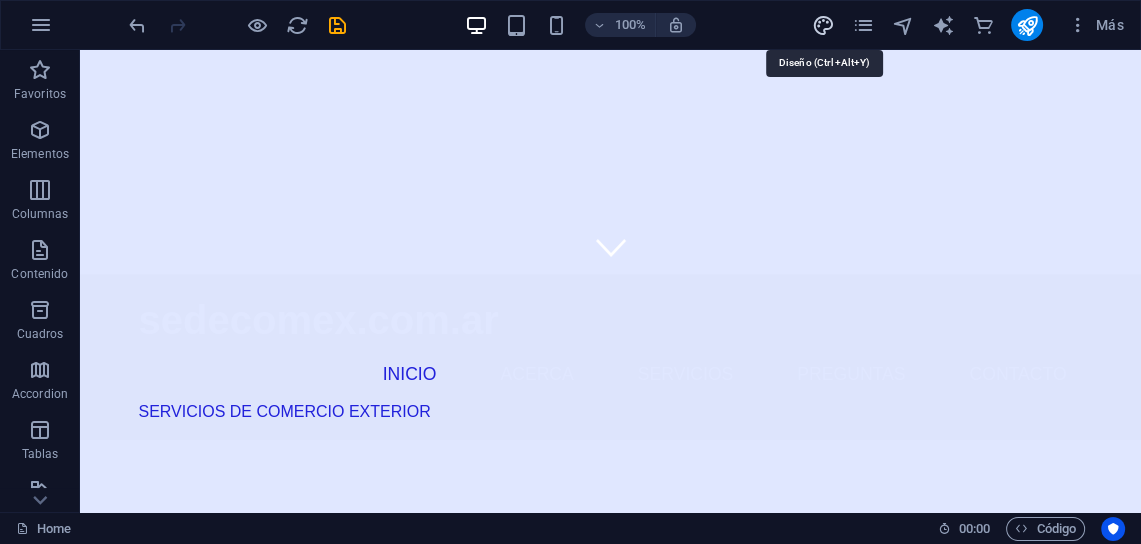 click at bounding box center [823, 25] 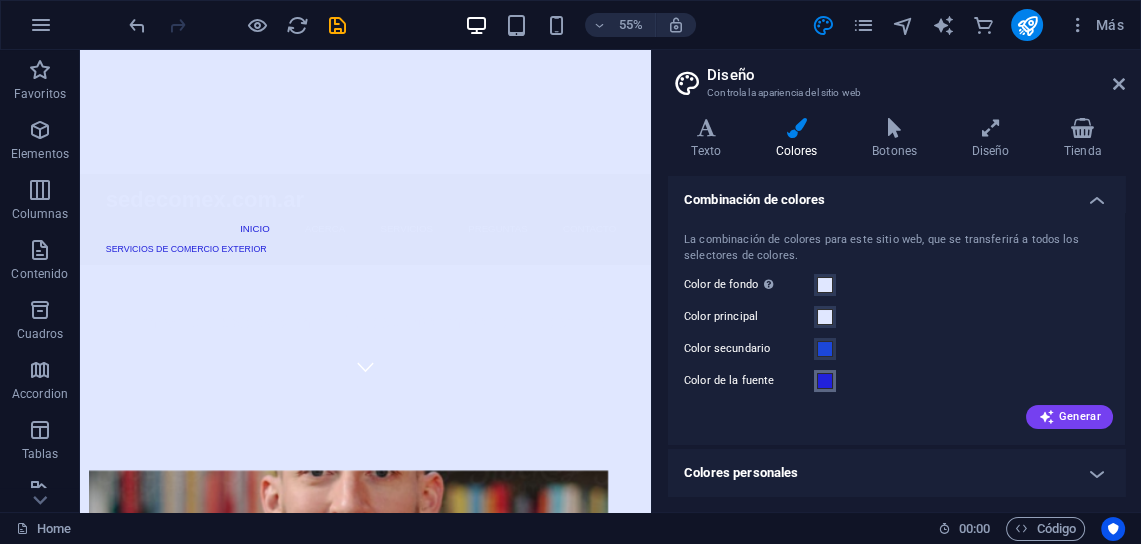 click at bounding box center [825, 381] 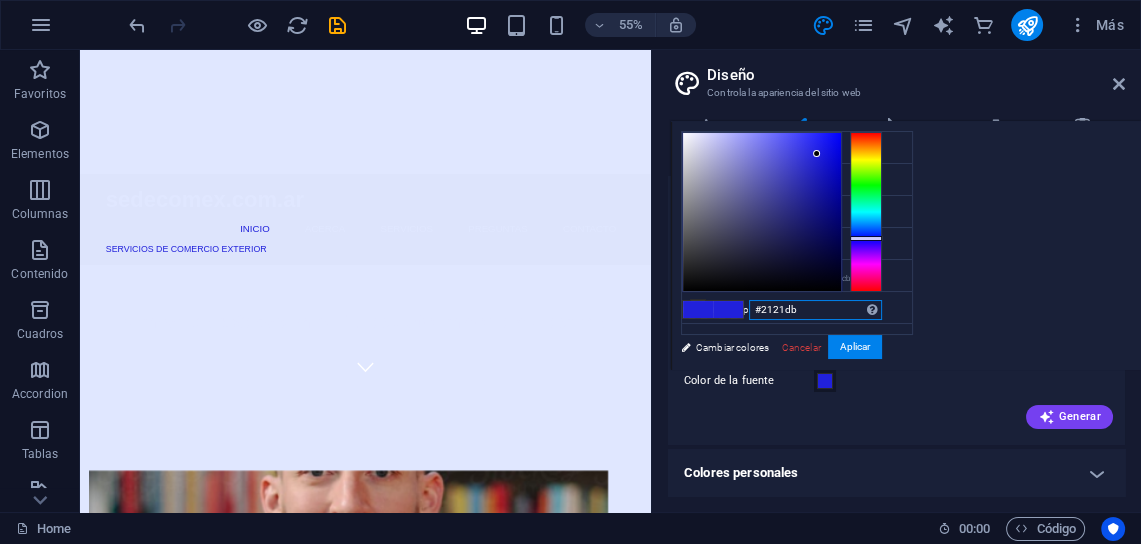 drag, startPoint x: 816, startPoint y: 311, endPoint x: 722, endPoint y: 302, distance: 94.42987 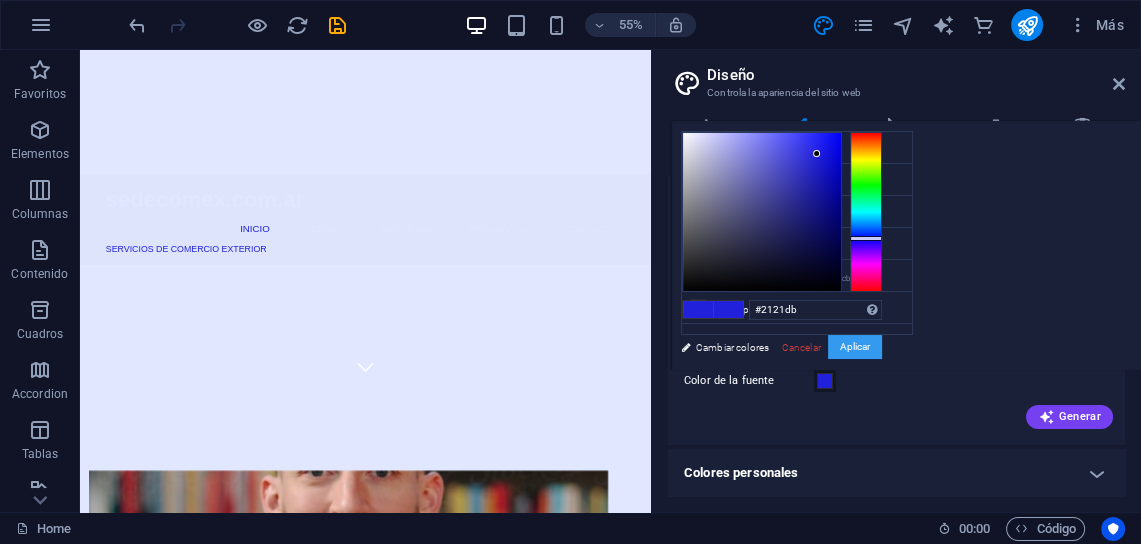 click on "Aplicar" at bounding box center [855, 347] 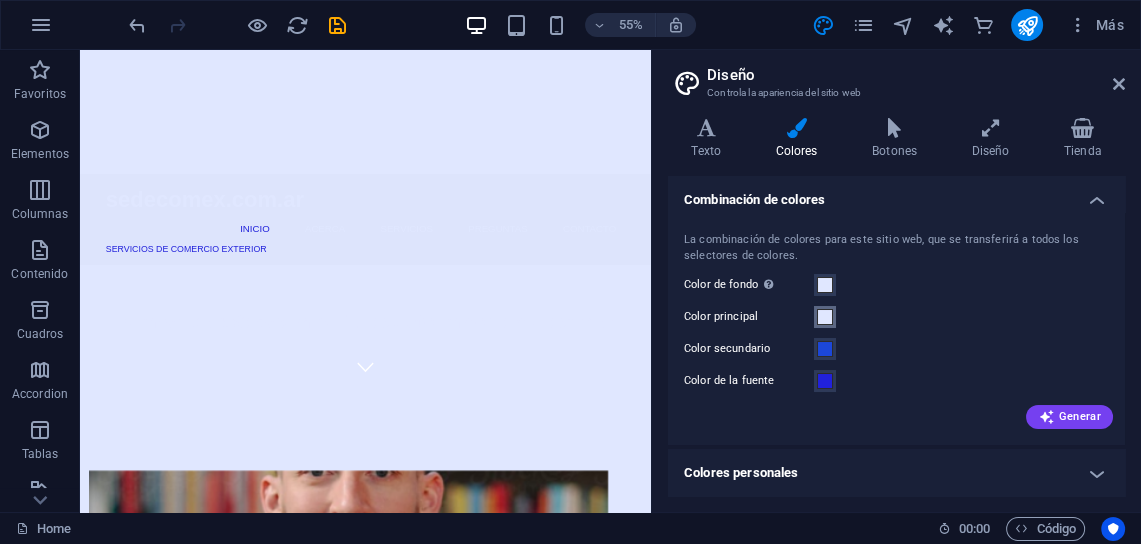 click at bounding box center (825, 317) 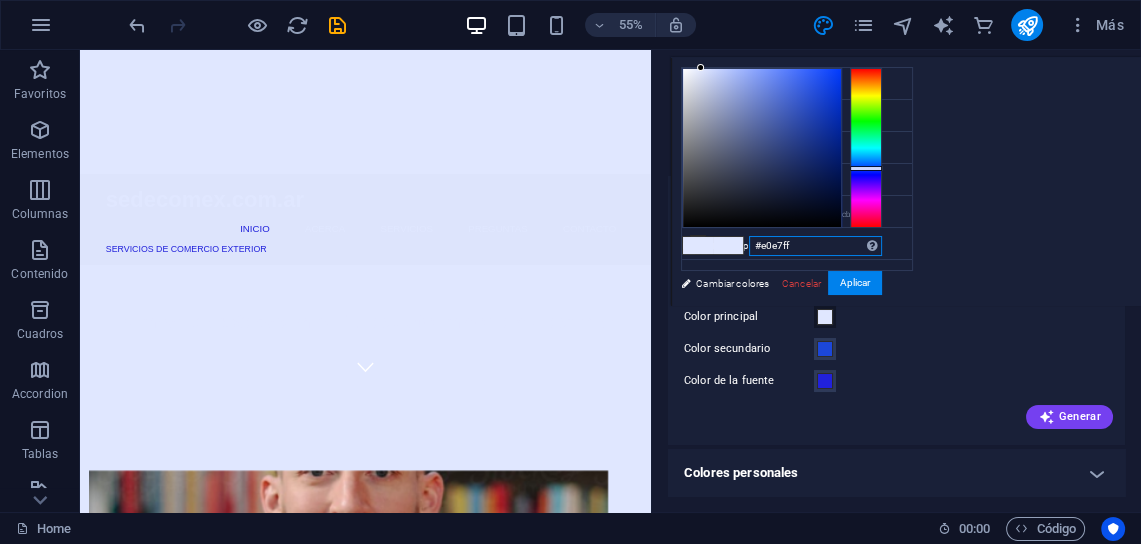 drag, startPoint x: 807, startPoint y: 245, endPoint x: 716, endPoint y: 245, distance: 91 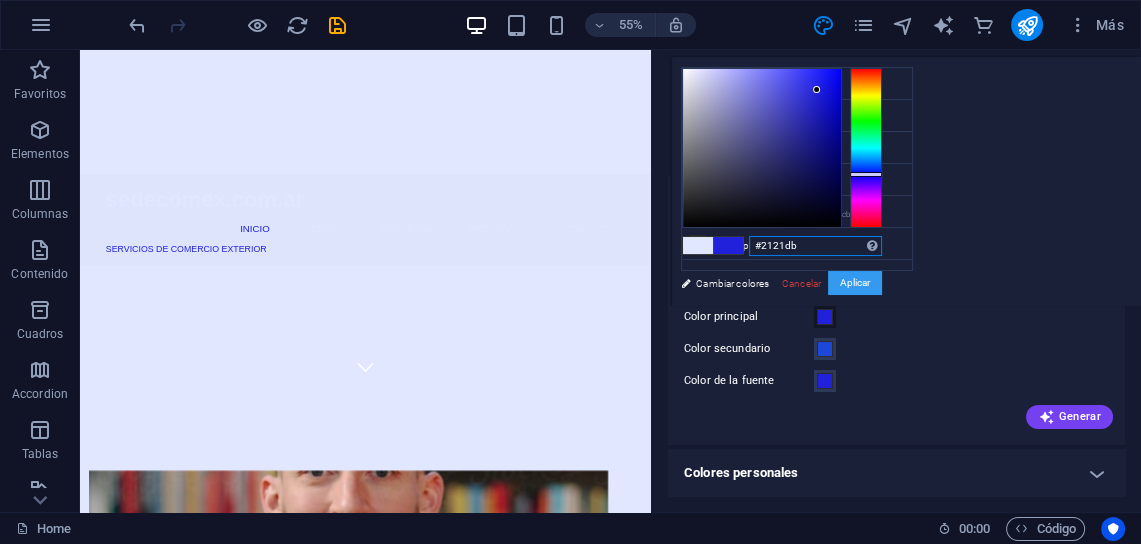 type on "#2121db" 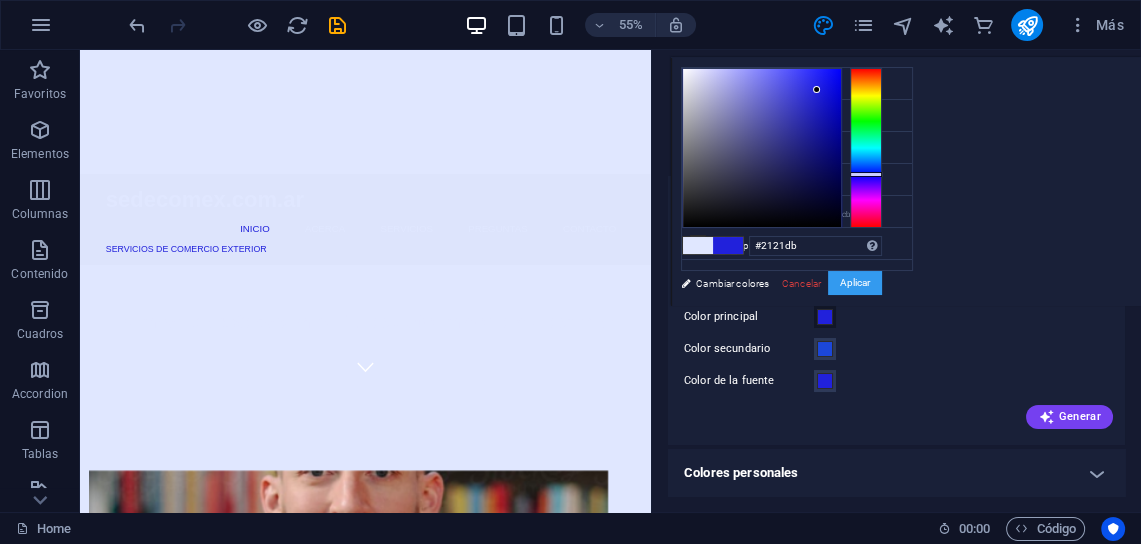 click on "Aplicar" at bounding box center [855, 283] 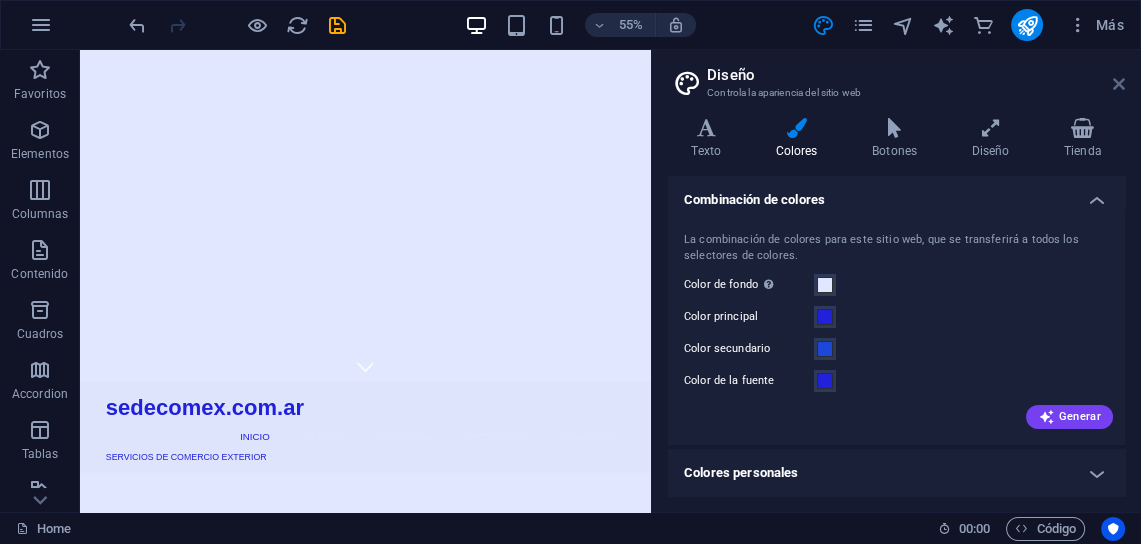 click at bounding box center [1119, 84] 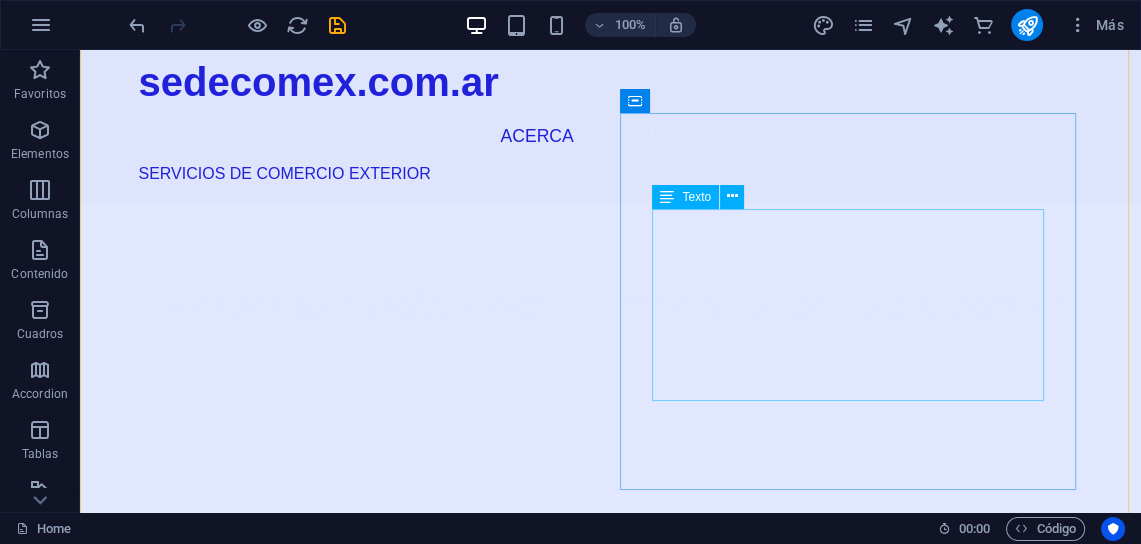 scroll, scrollTop: 479, scrollLeft: 0, axis: vertical 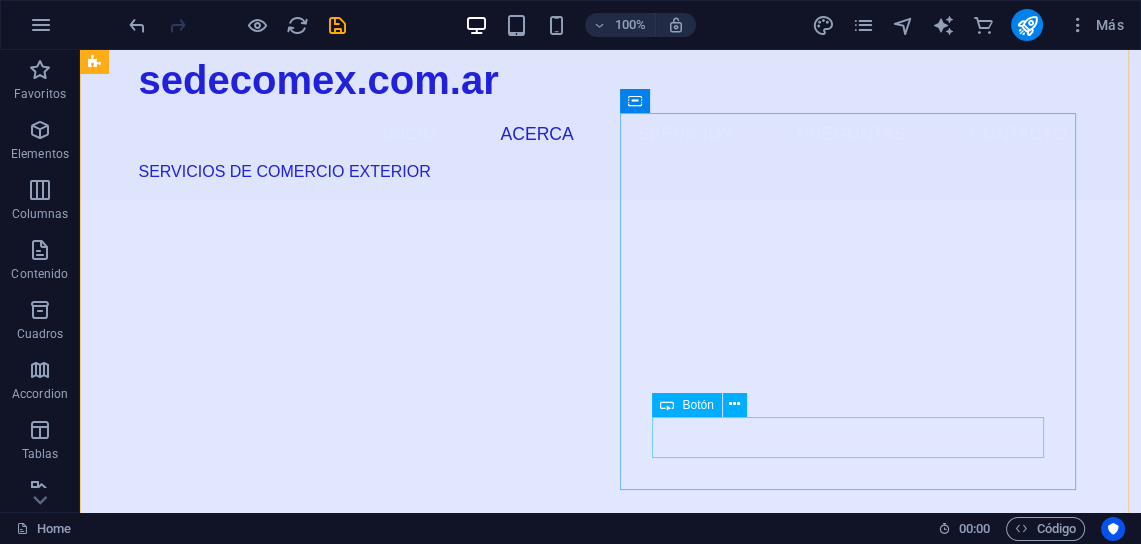 click on "Conócenos" at bounding box center (568, 1338) 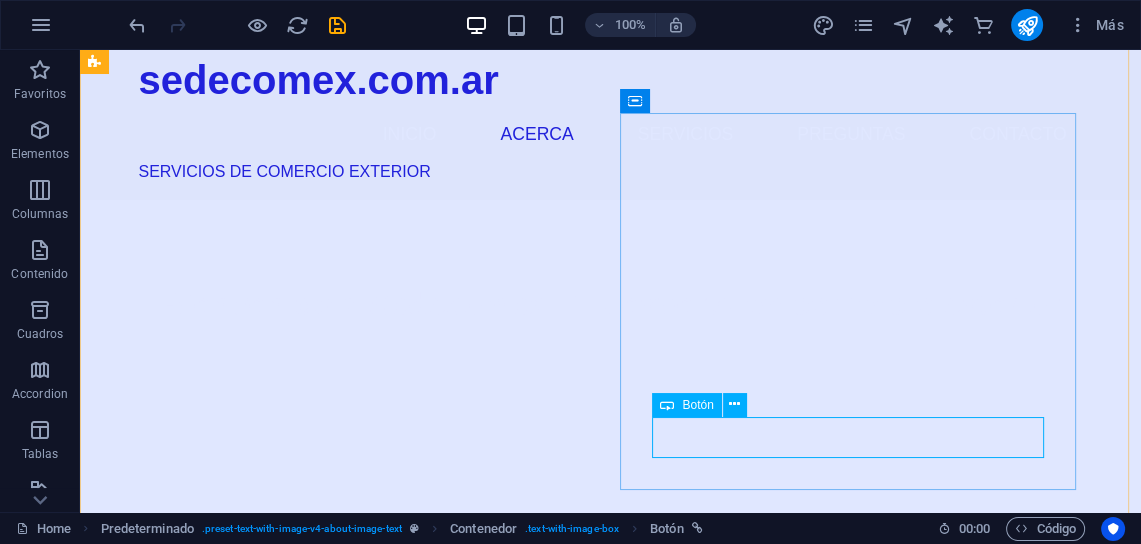 click on "Botón" at bounding box center [686, 405] 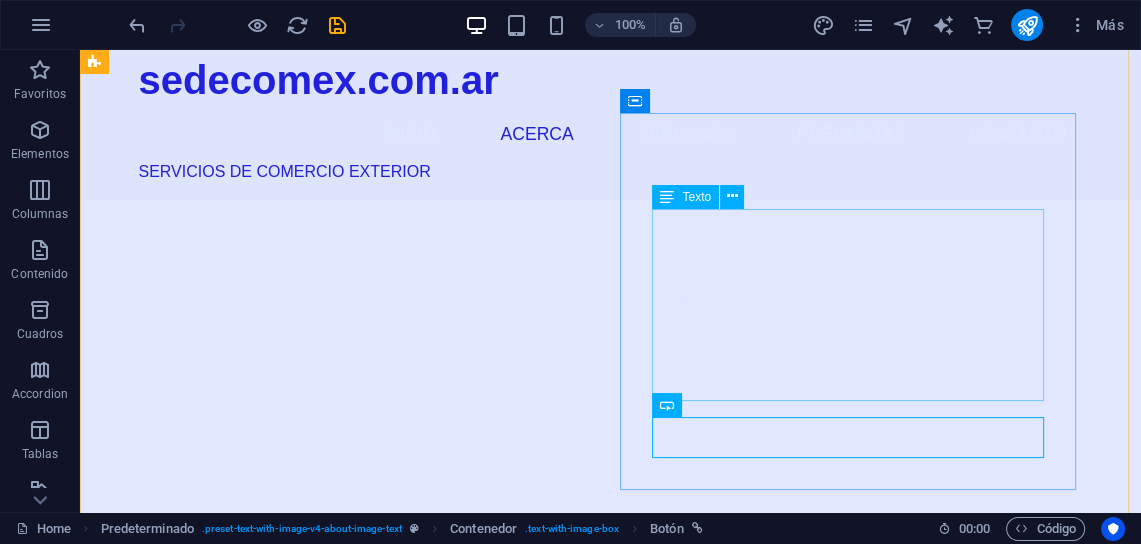 click on "En Sedecomex somos expertos despachantes de aduana con años de experiencia en el campo del comercio exterior. Nos especializamos en la realización de trámites de importación y exportación, así como mudanzas internacionales y asesoramiento en regímenes especiales. Nuestro compromiso es brindar un servicio ágil y eficiente para que tus operaciones internacionales sean exitosas." at bounding box center [568, 1253] 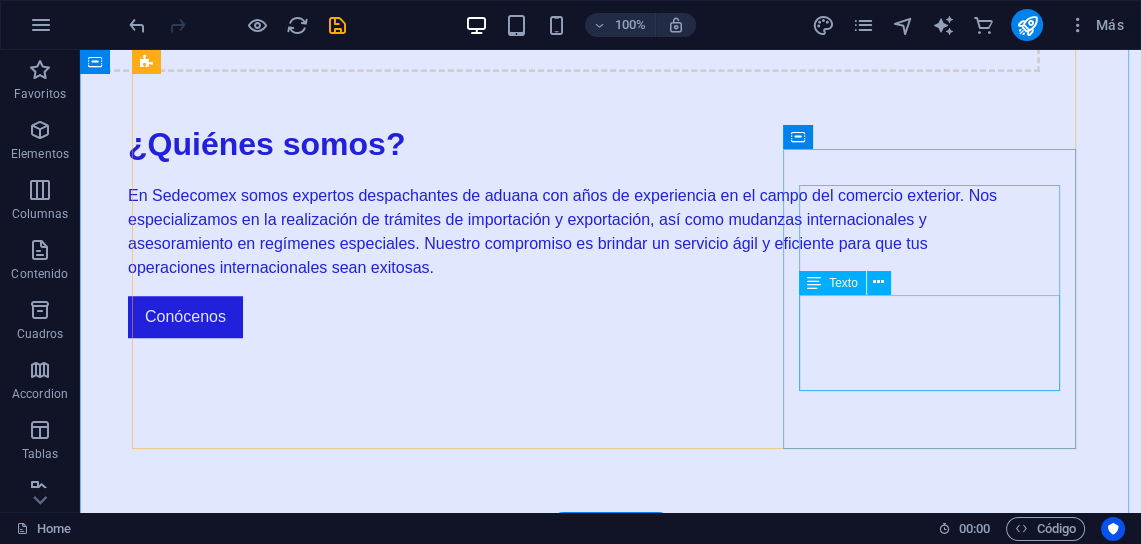 scroll, scrollTop: 1599, scrollLeft: 0, axis: vertical 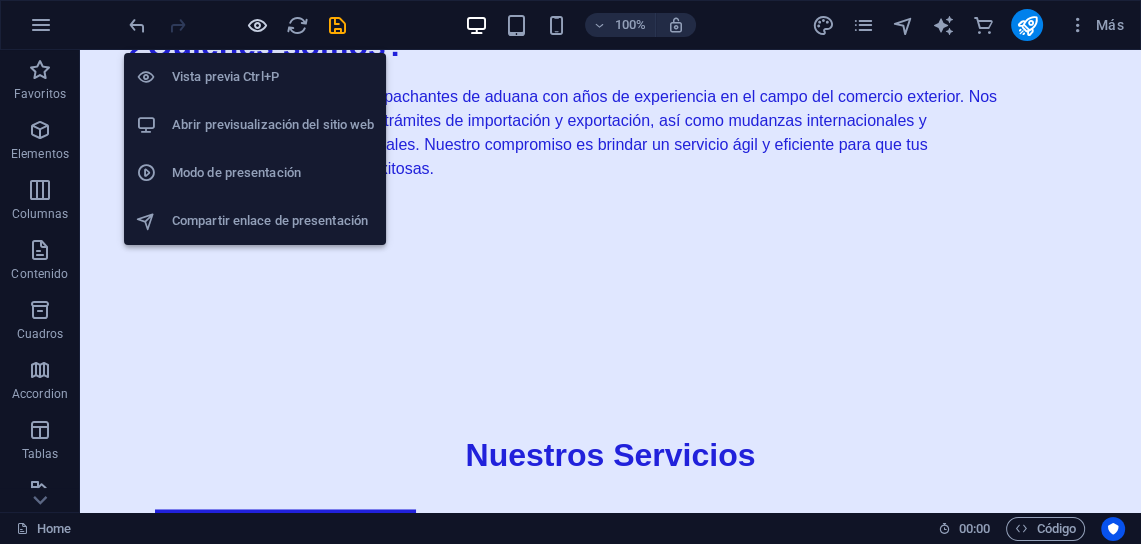click at bounding box center [257, 25] 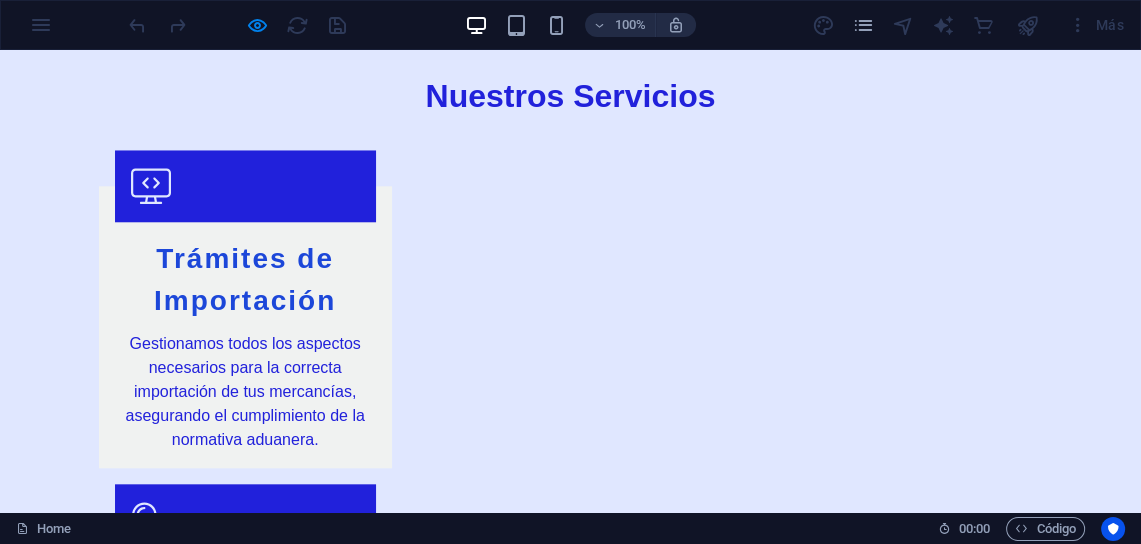 scroll, scrollTop: 1839, scrollLeft: 0, axis: vertical 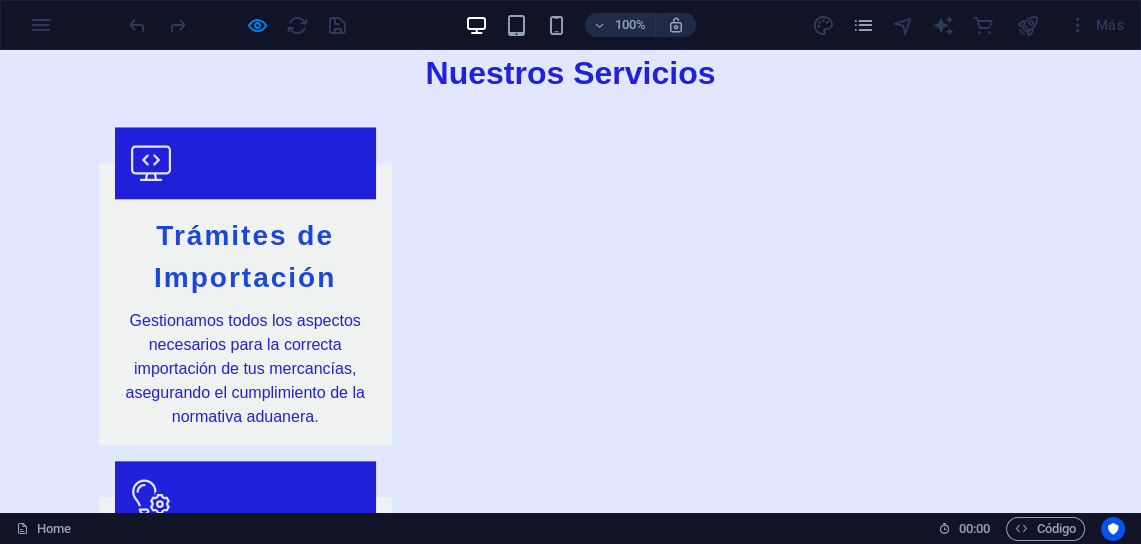 click on "¿Qué es un despachante de aduana?" at bounding box center [571, 2322] 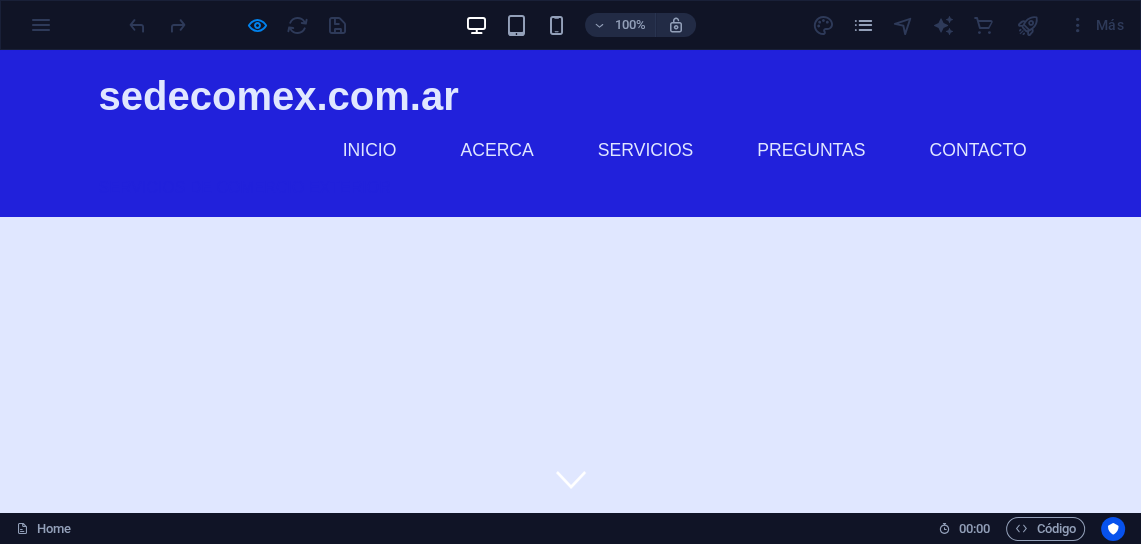 scroll, scrollTop: 0, scrollLeft: 0, axis: both 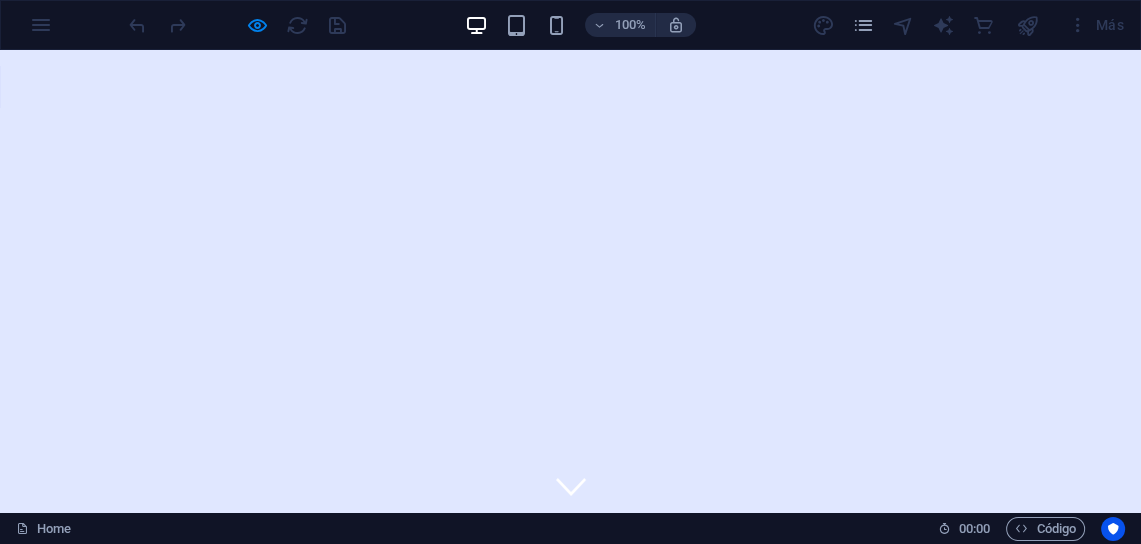 click on "Bienvenido a Sedecomex - Tu experto en comercio exterior" at bounding box center [570, 783] 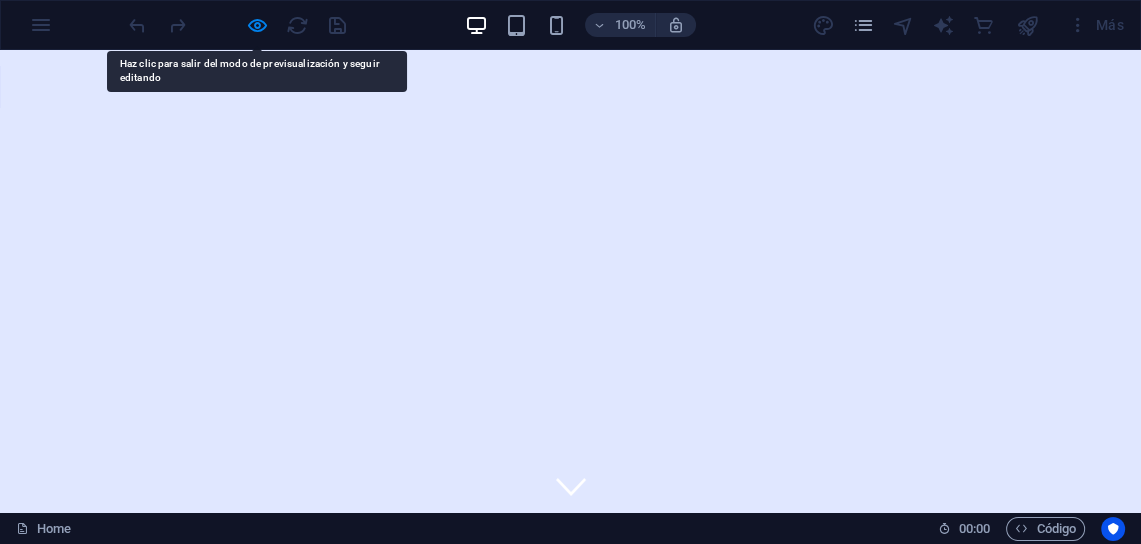 click on "Bienvenido a Sedecomex - Tu experto en comercio exterior" at bounding box center [570, 791] 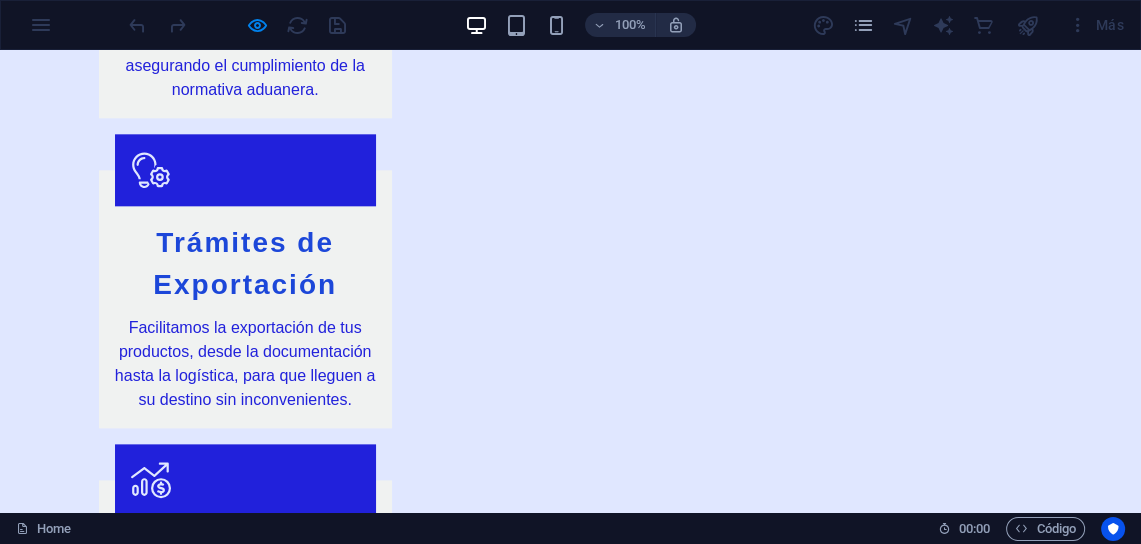 scroll, scrollTop: 2320, scrollLeft: 0, axis: vertical 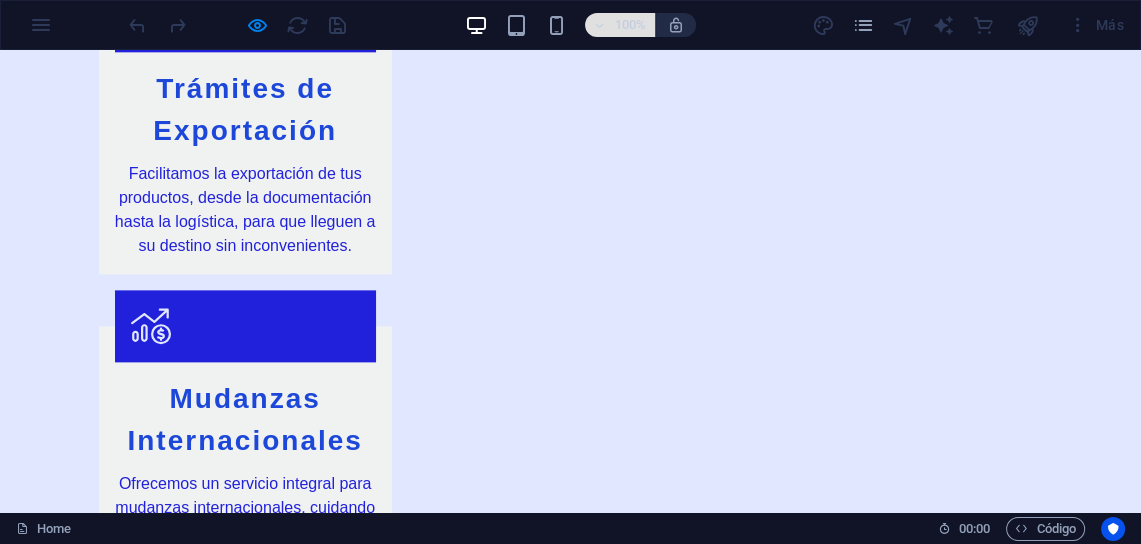 click at bounding box center (600, 25) 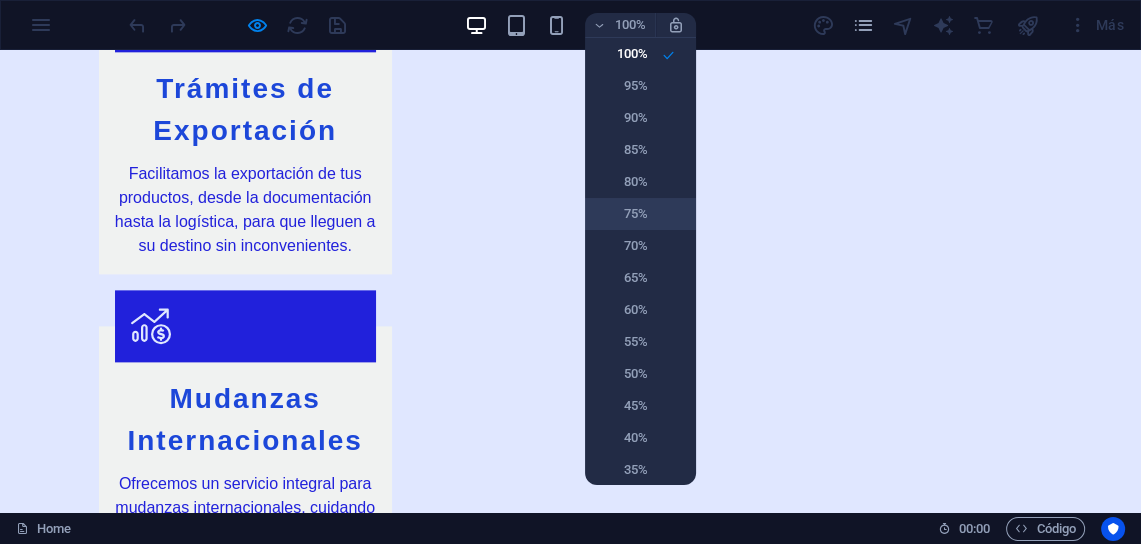 click on "75%" at bounding box center (622, 214) 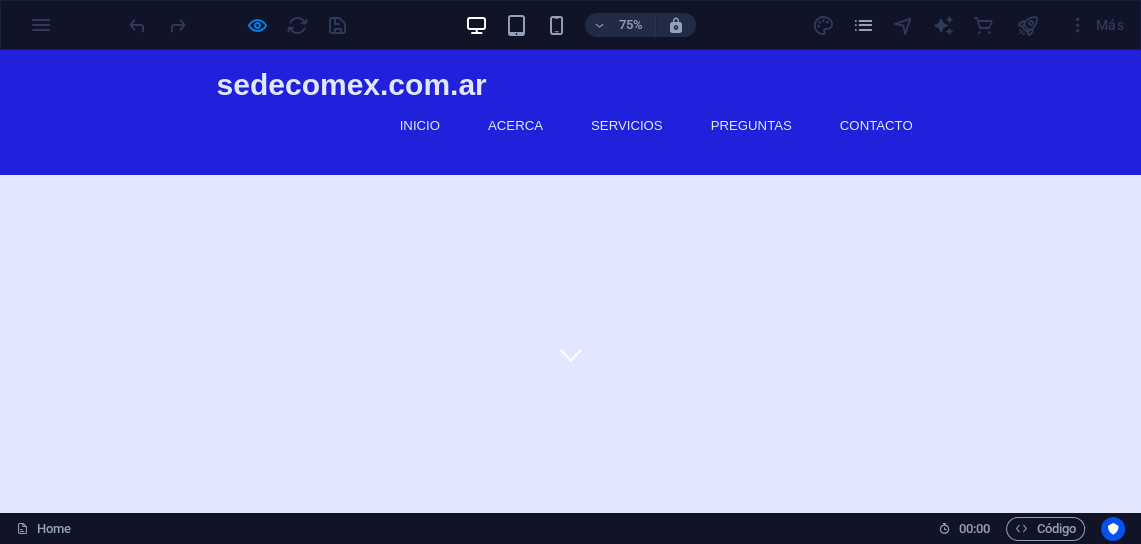 scroll, scrollTop: 0, scrollLeft: 0, axis: both 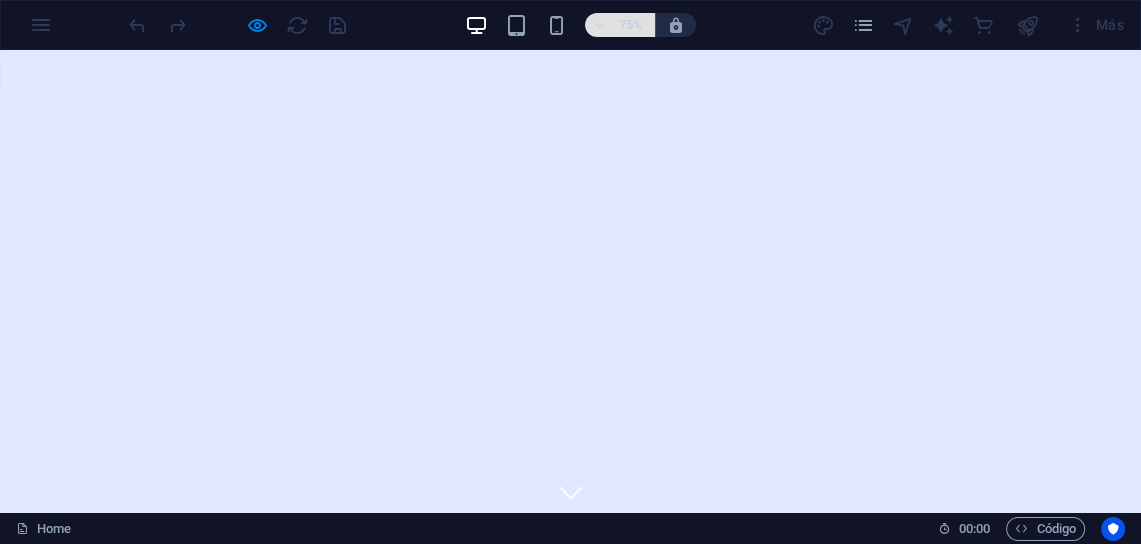 click at bounding box center [600, 25] 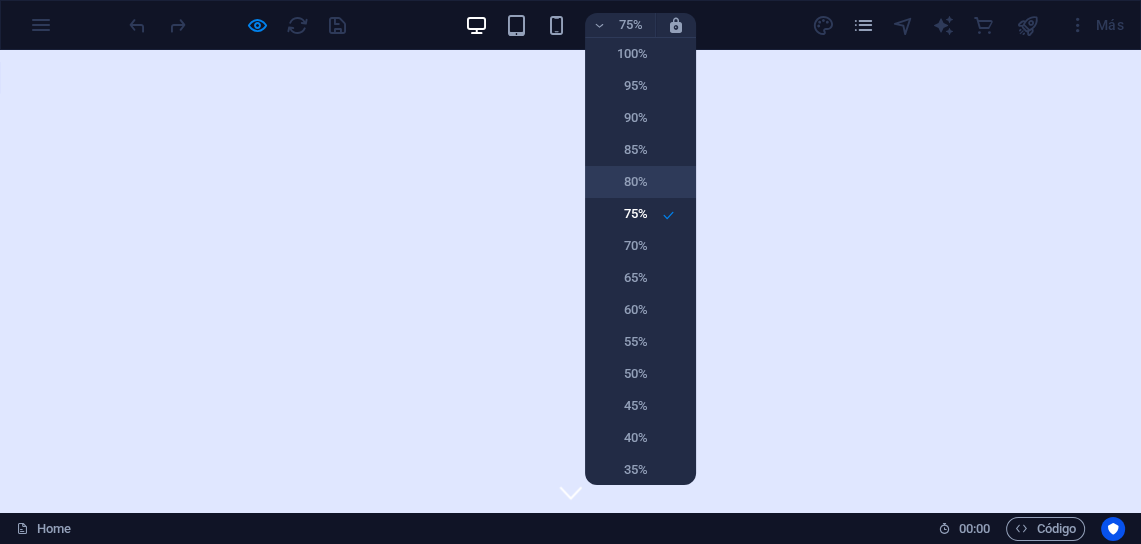 click on "80%" at bounding box center [622, 182] 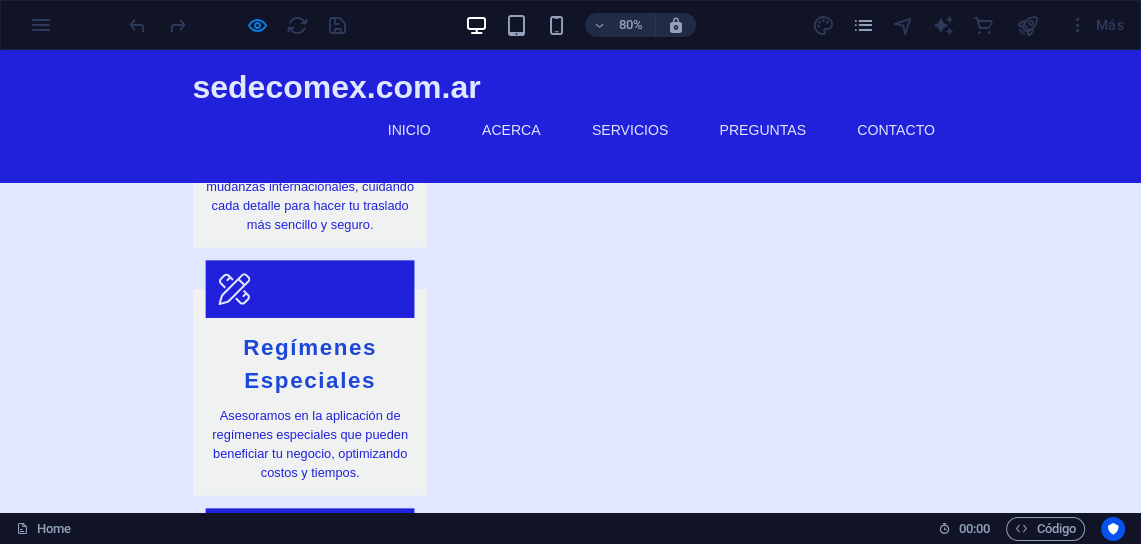scroll, scrollTop: 2719, scrollLeft: 0, axis: vertical 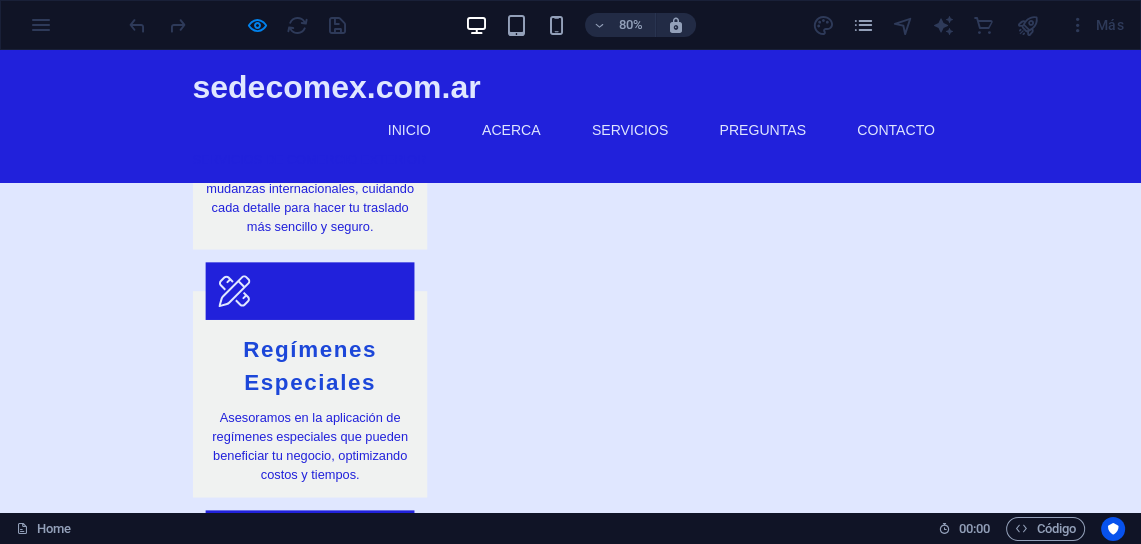 click at bounding box center [358, 2339] 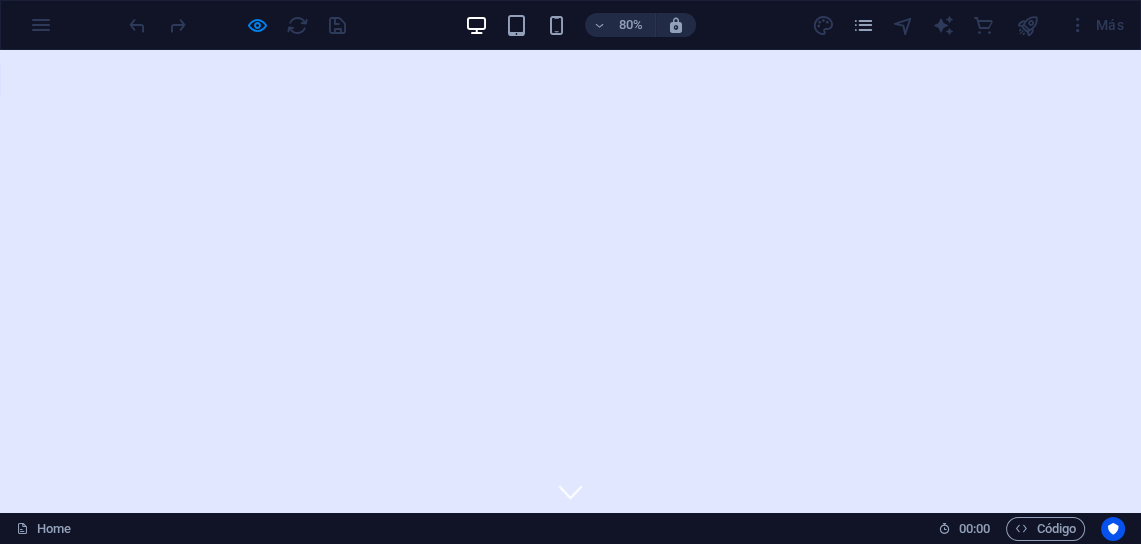 scroll, scrollTop: 0, scrollLeft: 0, axis: both 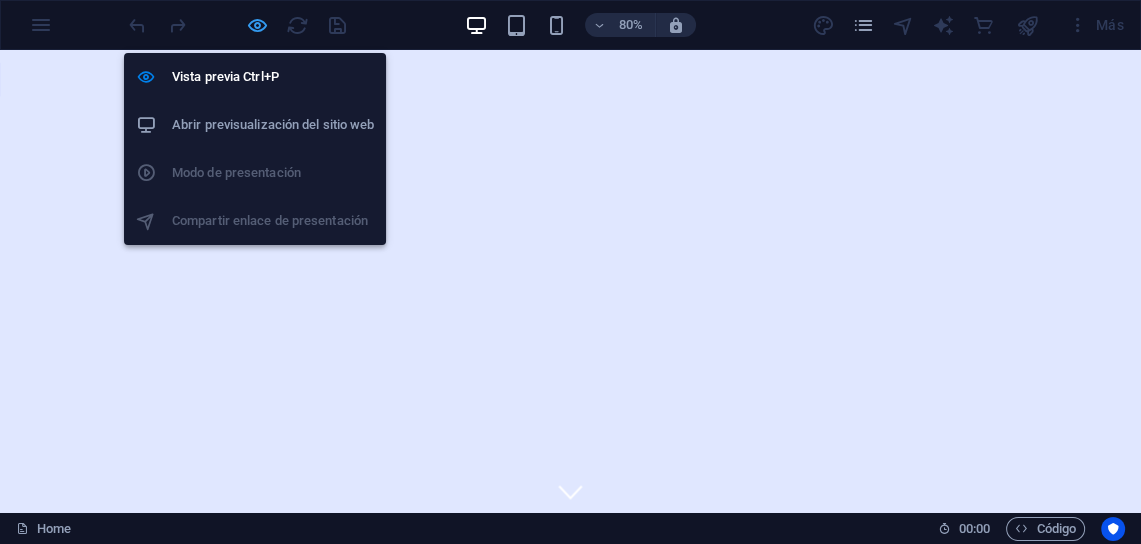 click at bounding box center [257, 25] 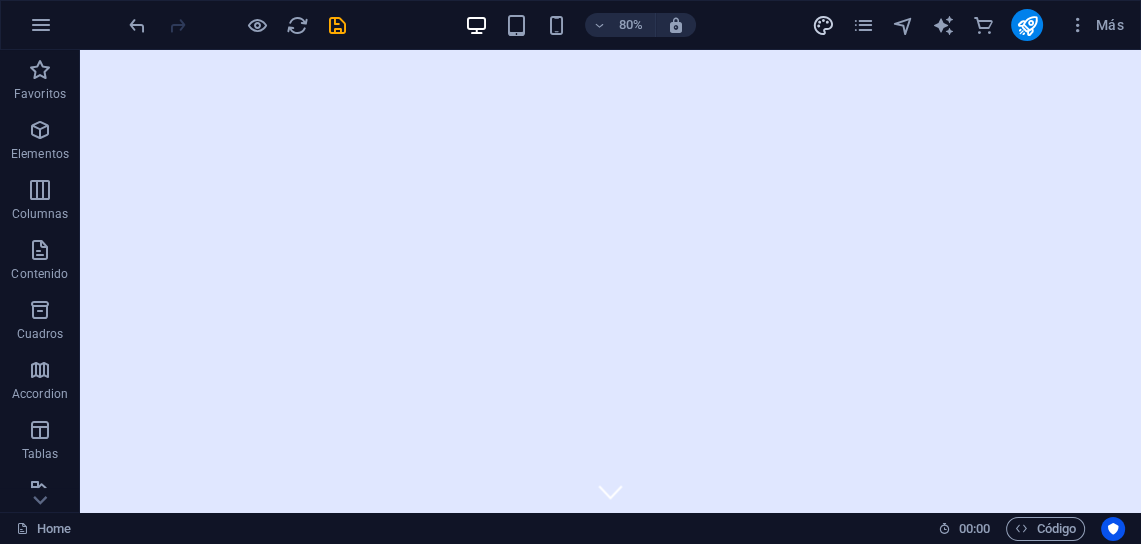 click at bounding box center [823, 25] 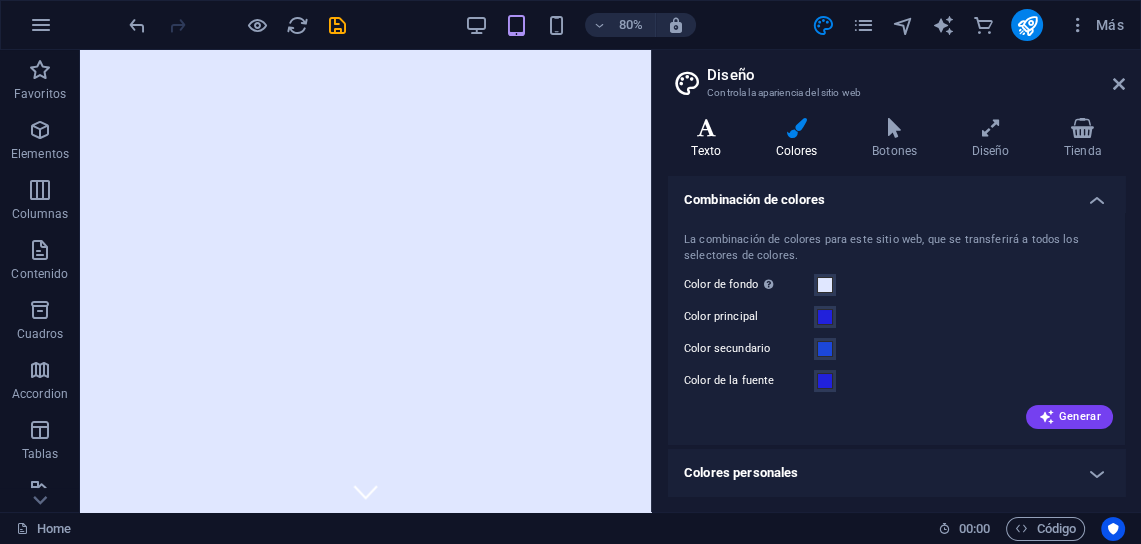 click at bounding box center (706, 128) 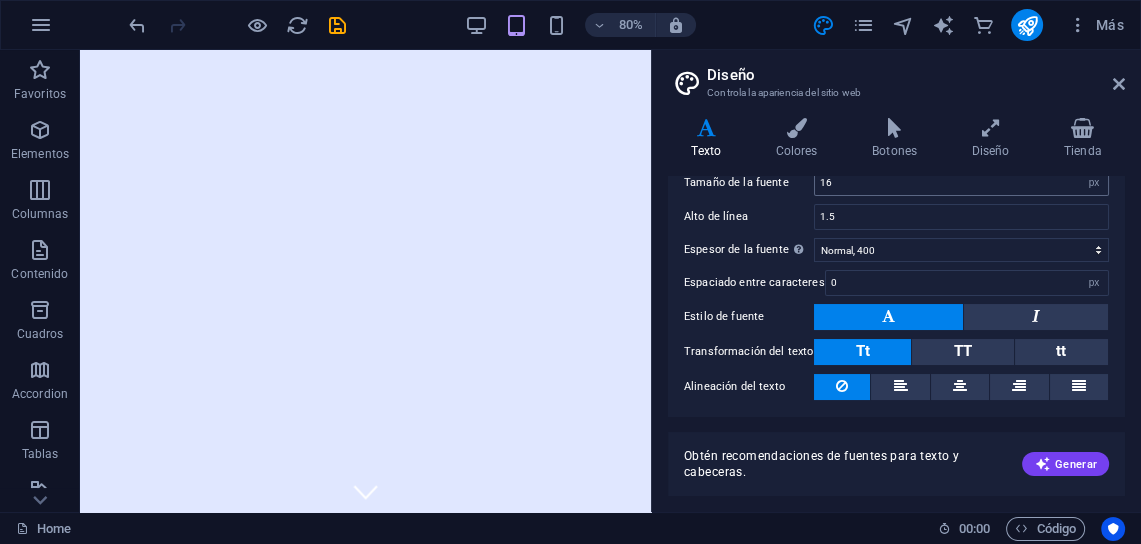 scroll, scrollTop: 210, scrollLeft: 0, axis: vertical 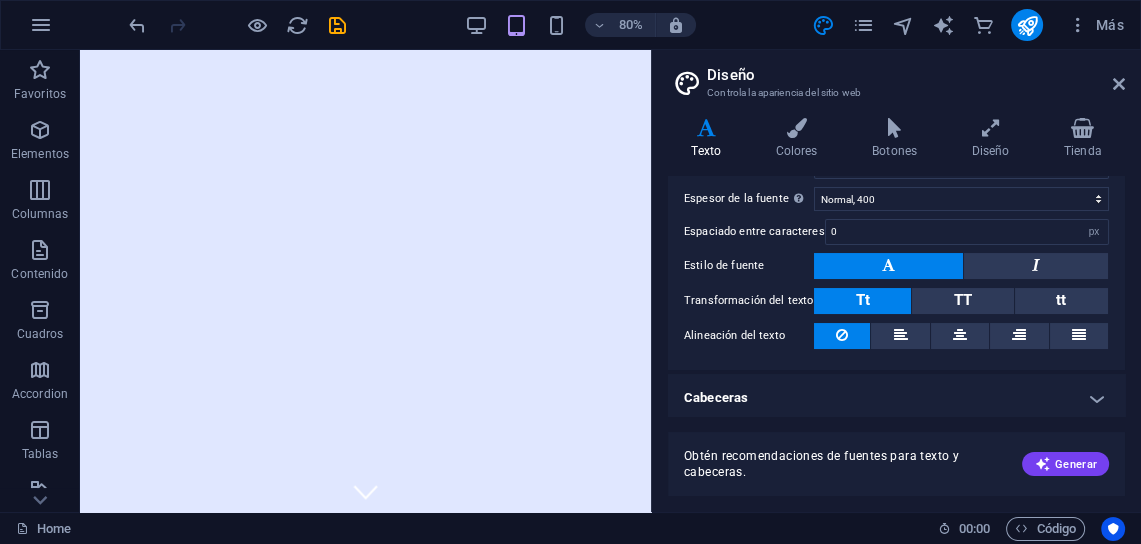 click on "Cabeceras" at bounding box center (896, 398) 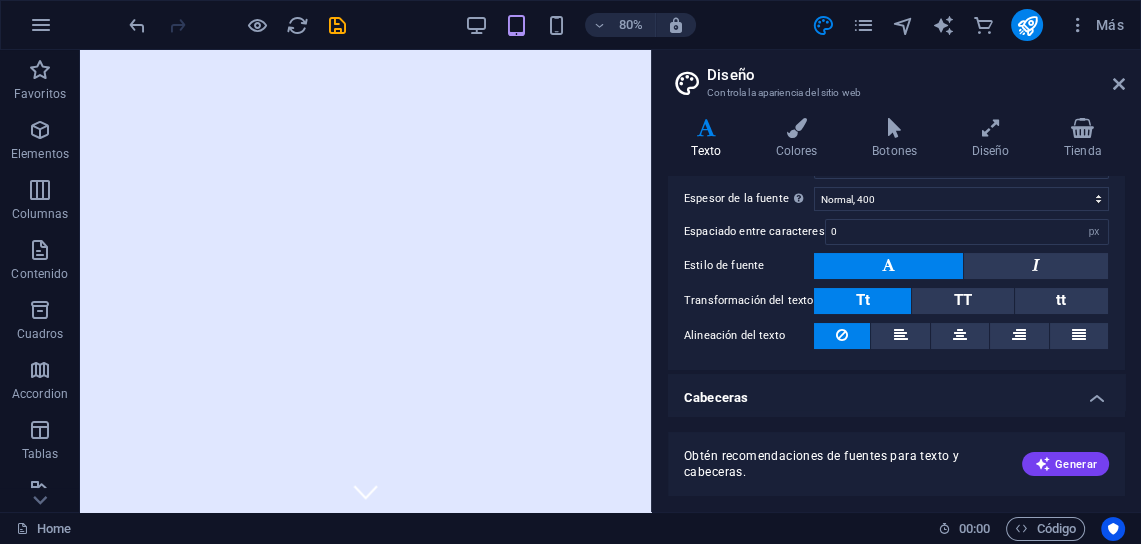 click on "Cabeceras" at bounding box center [896, 392] 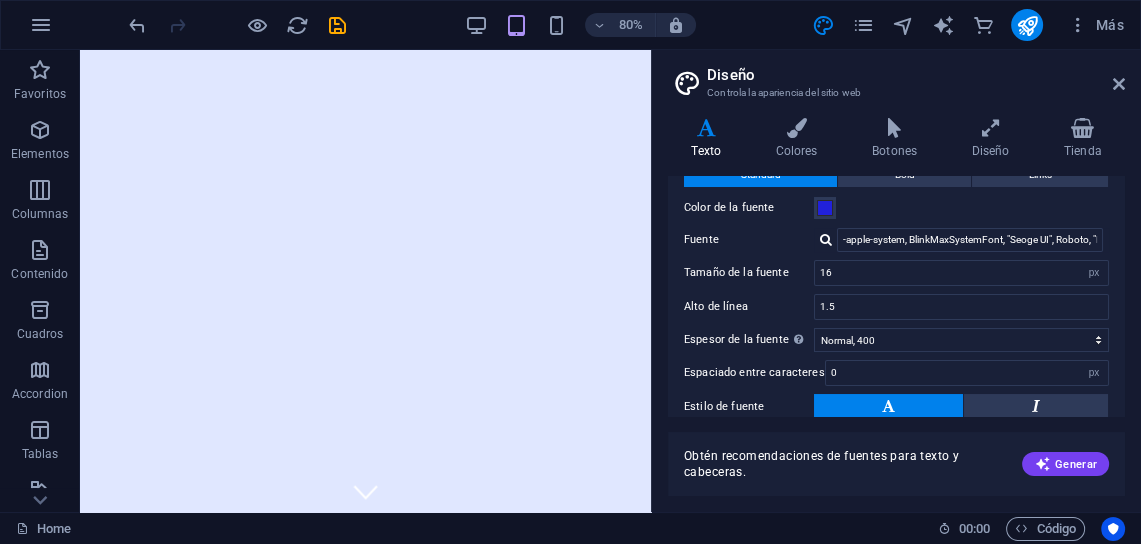 scroll, scrollTop: 0, scrollLeft: 0, axis: both 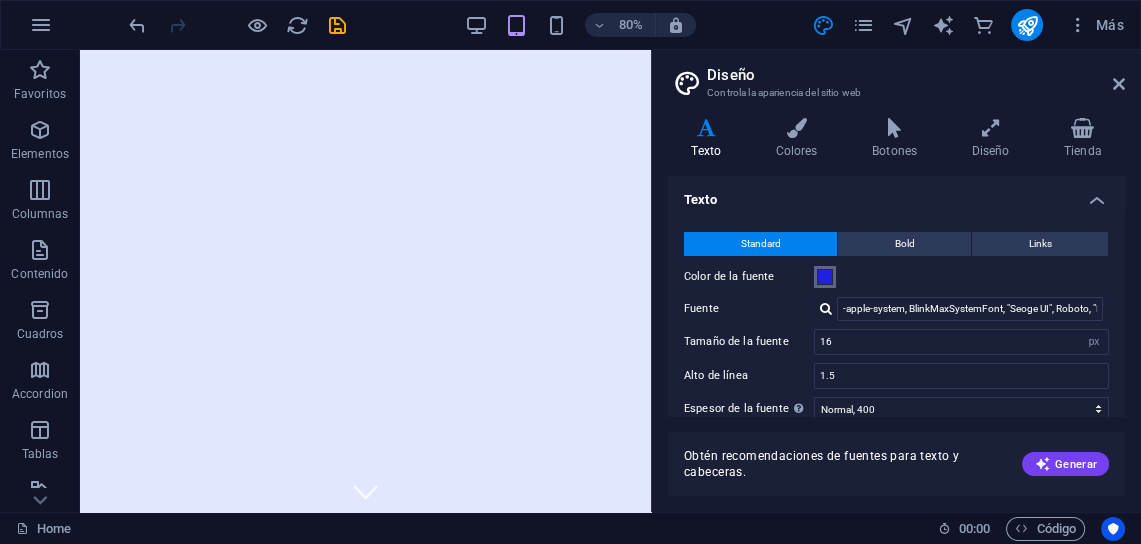 click at bounding box center [825, 277] 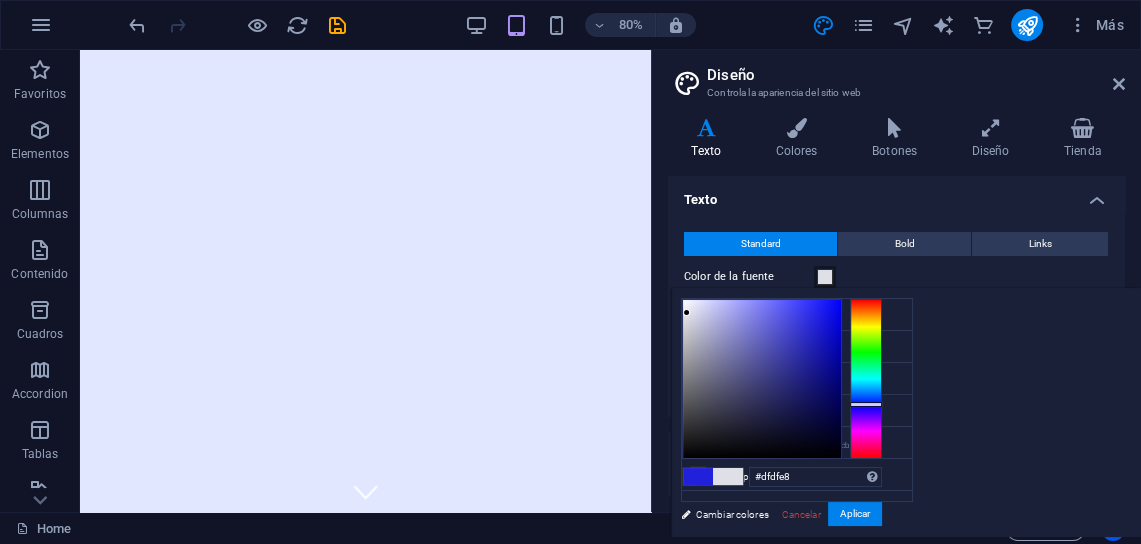 drag, startPoint x: 811, startPoint y: 318, endPoint x: 687, endPoint y: 313, distance: 124.10077 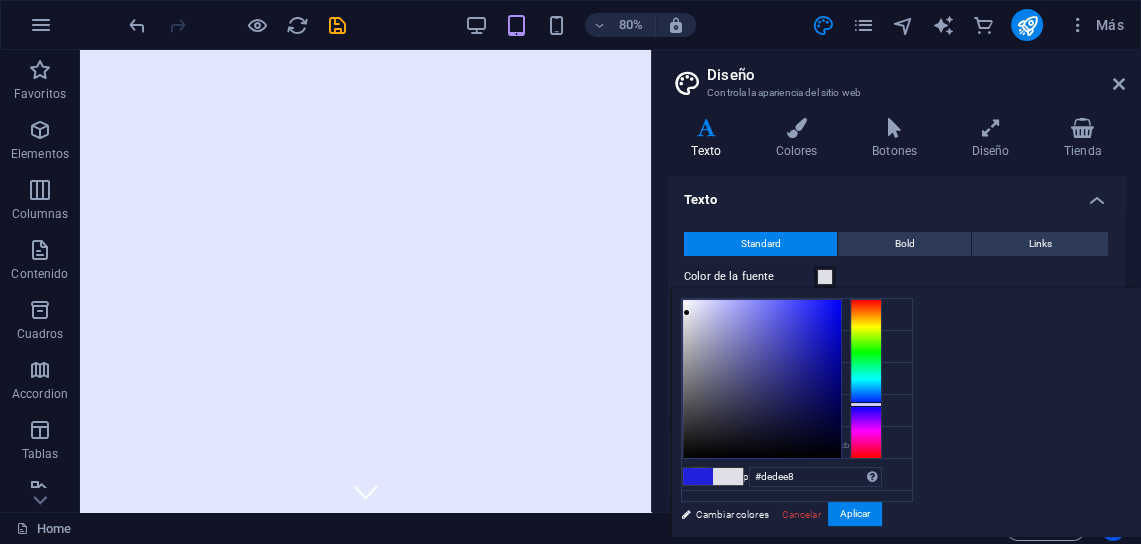 click at bounding box center (686, 312) 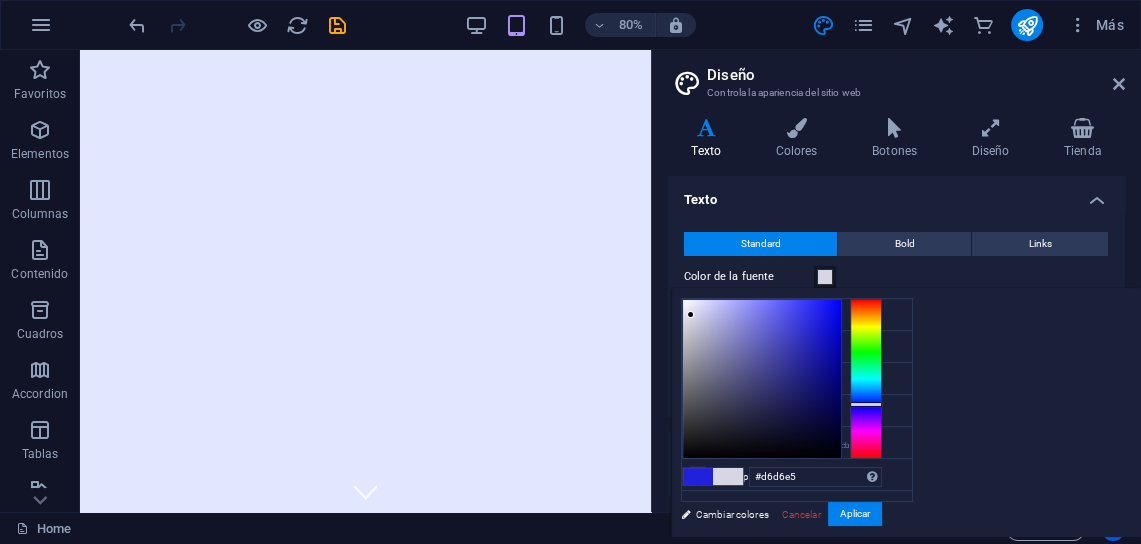 type on "#d8d8e5" 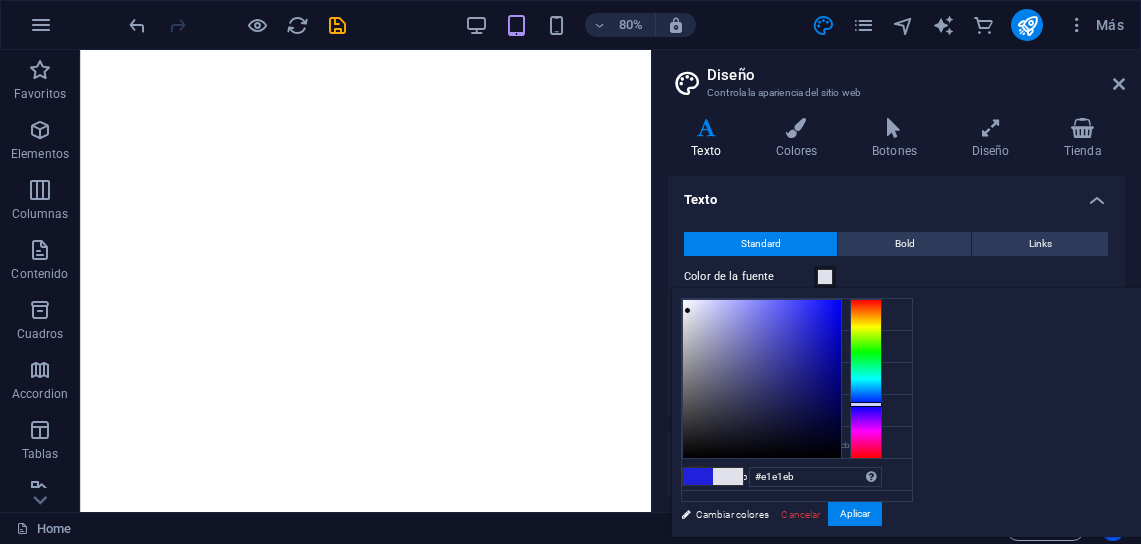 select on "px" 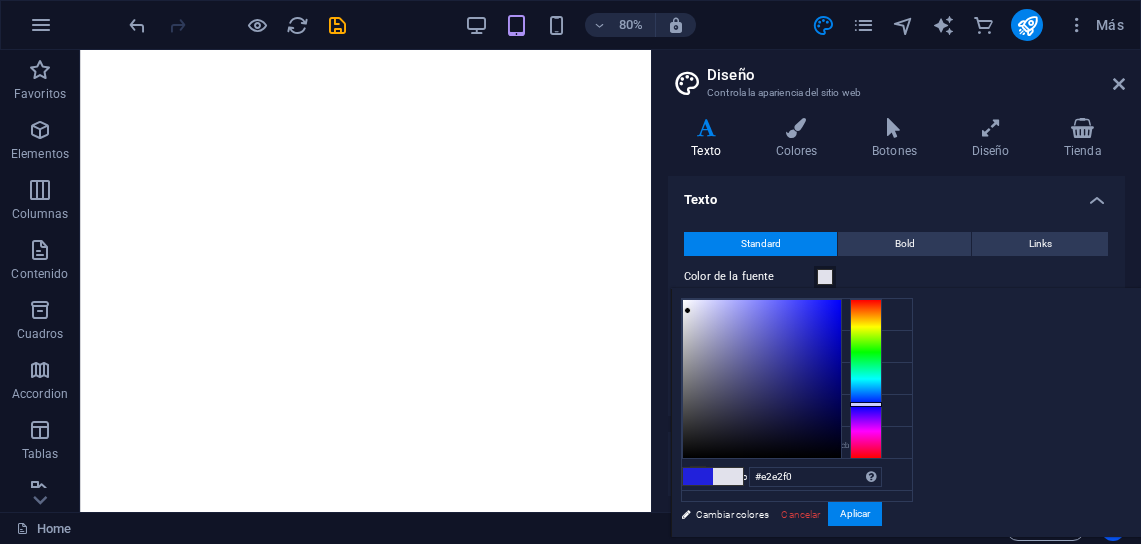 scroll, scrollTop: 0, scrollLeft: 0, axis: both 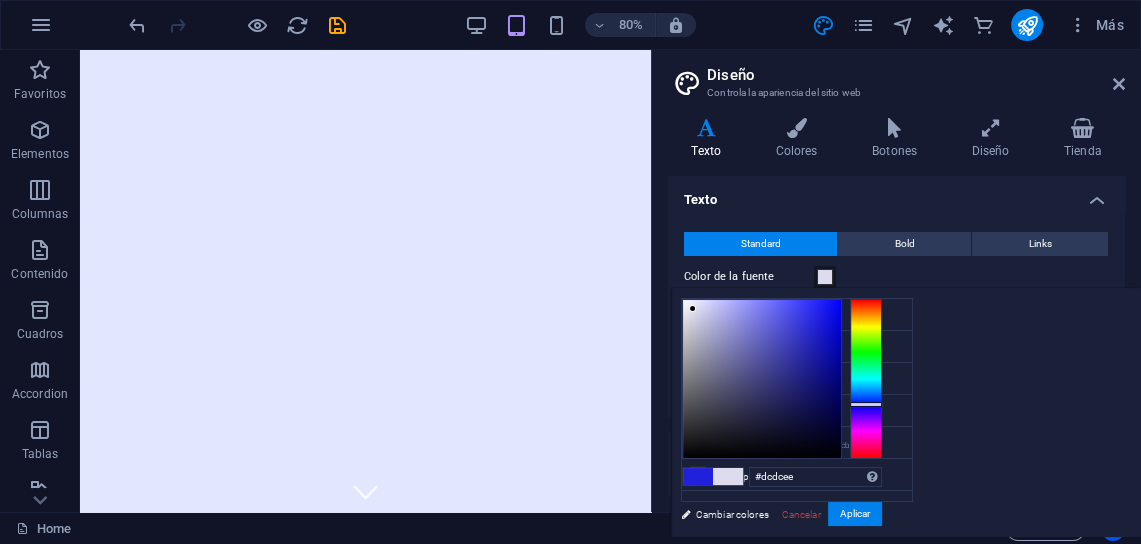 click at bounding box center (762, 379) 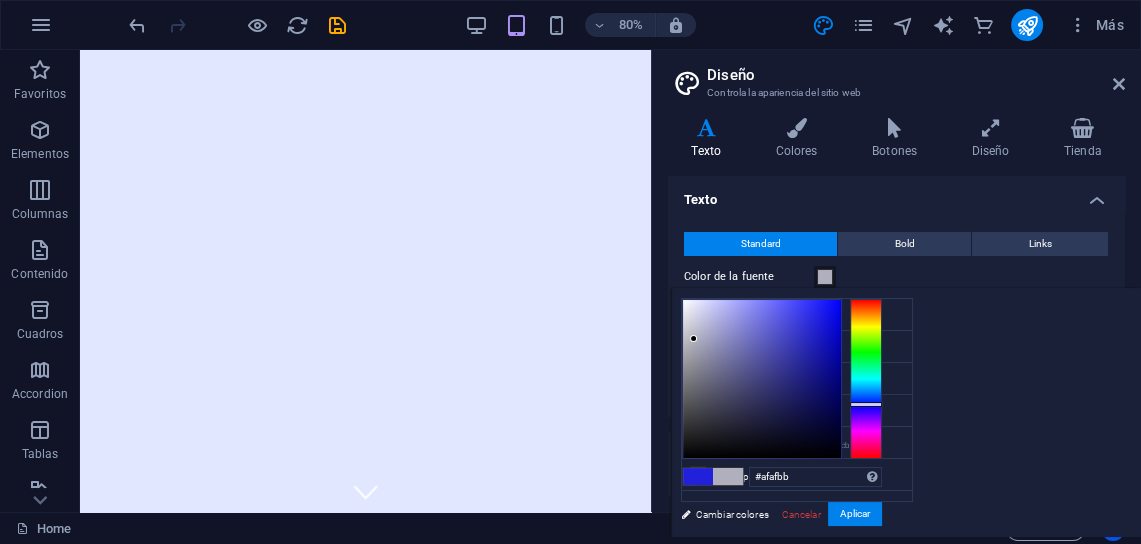 type on "#aeaeb9" 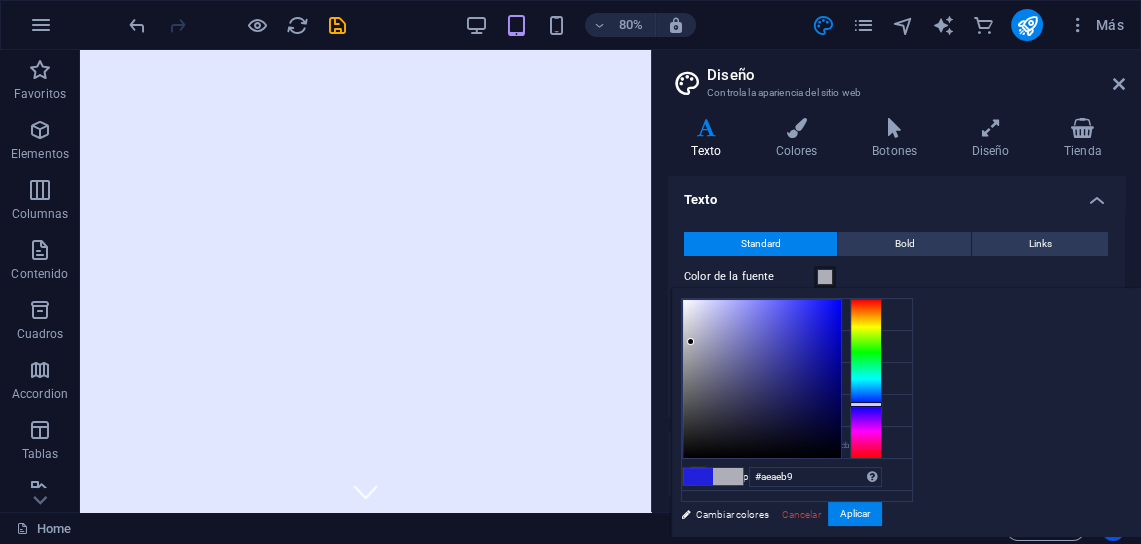 drag, startPoint x: 693, startPoint y: 307, endPoint x: 691, endPoint y: 342, distance: 35.057095 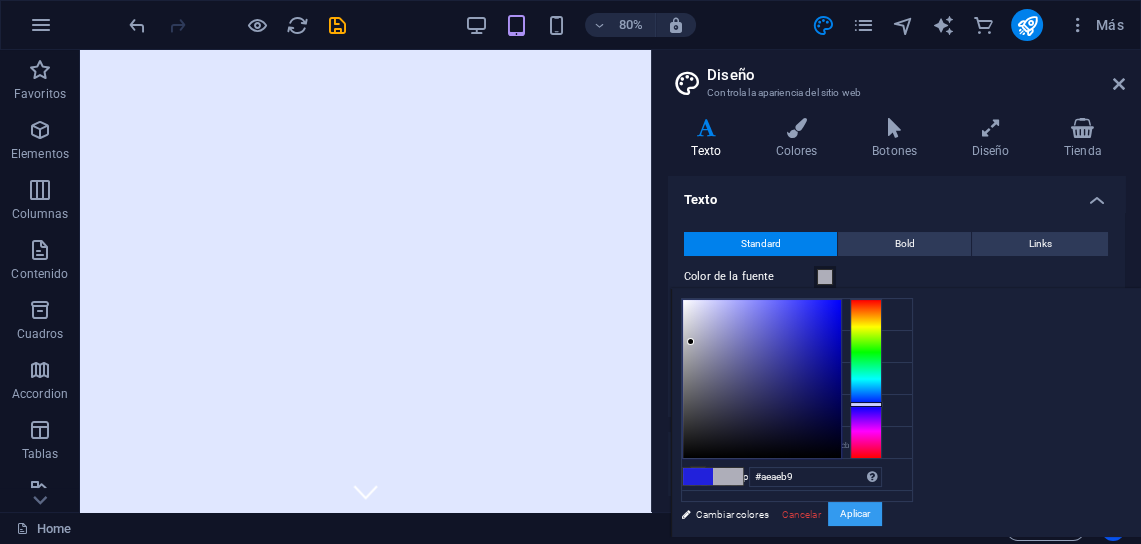 click on "Aplicar" at bounding box center [855, 514] 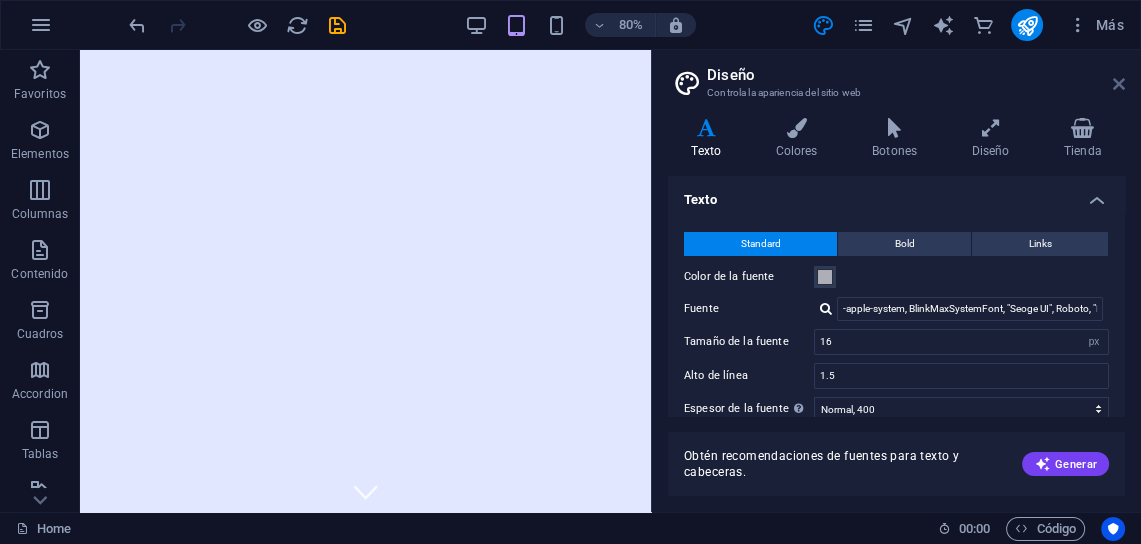 click at bounding box center [1119, 84] 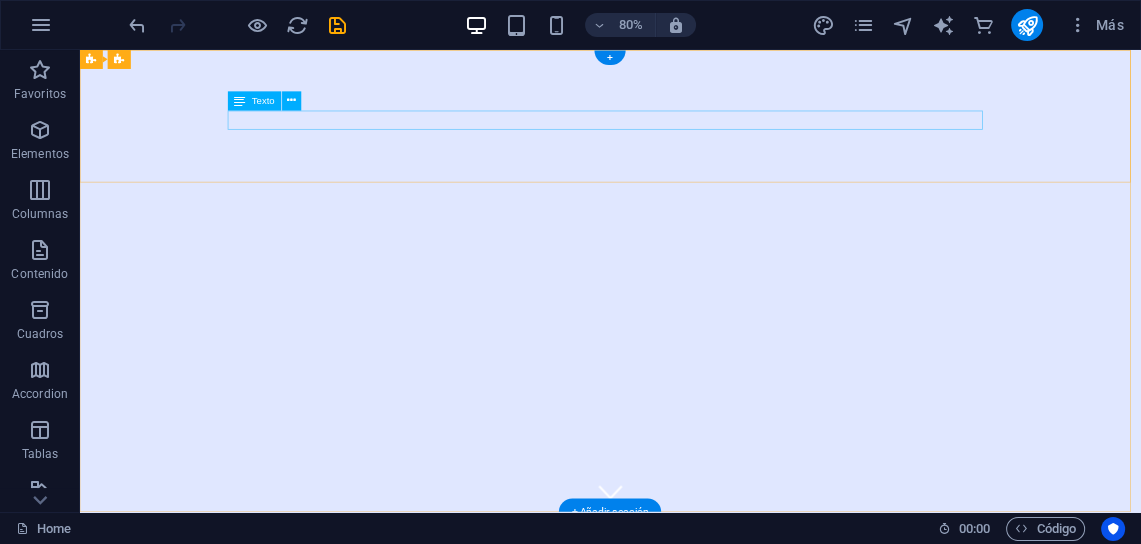 click on "SERVICIOS DE COMERCIO EXTERIOR" at bounding box center (743, 766) 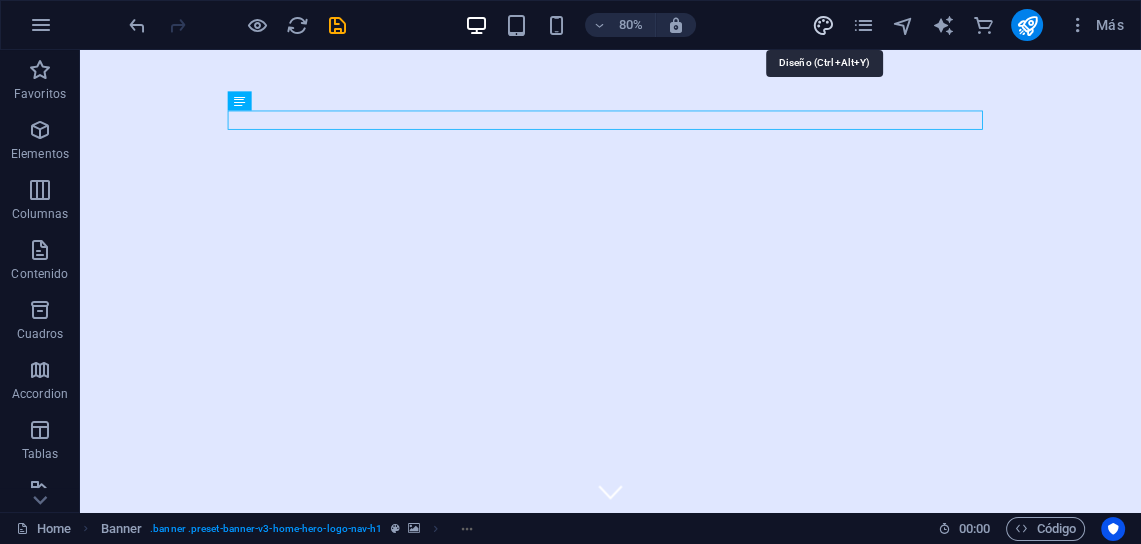 click at bounding box center [823, 25] 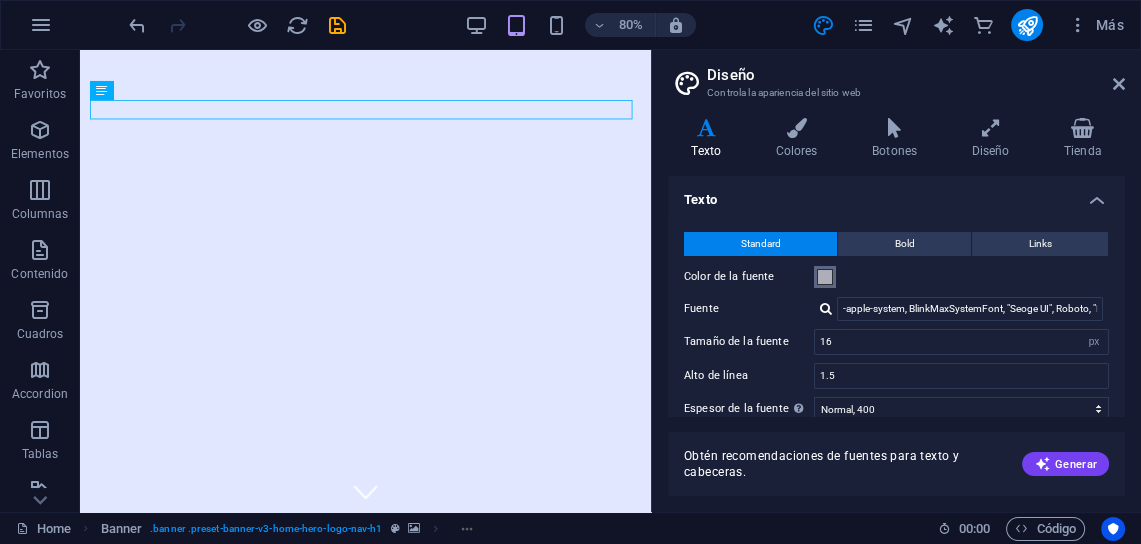 click at bounding box center (825, 277) 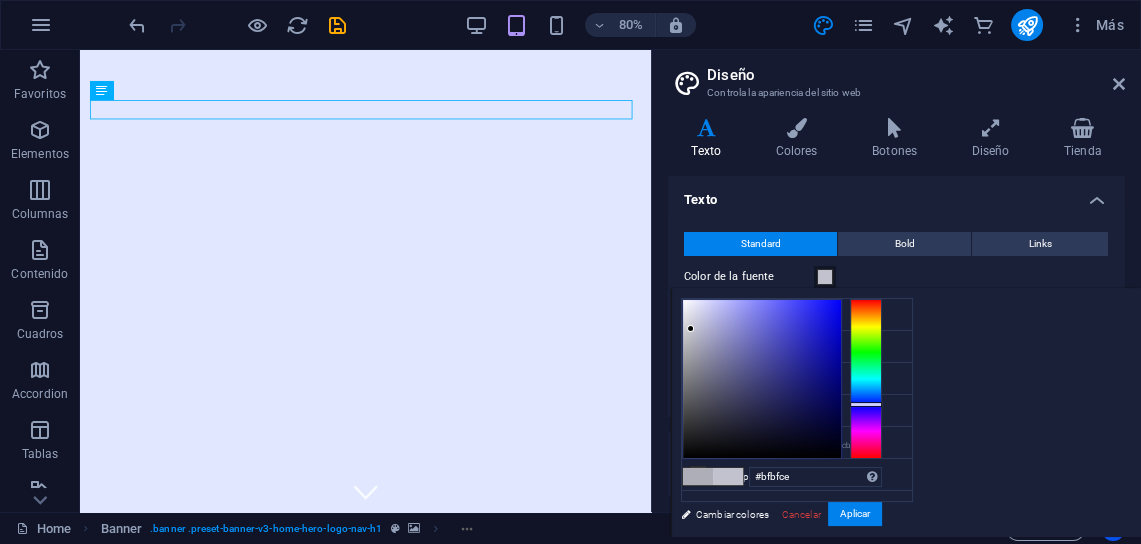type on "#bfbfd0" 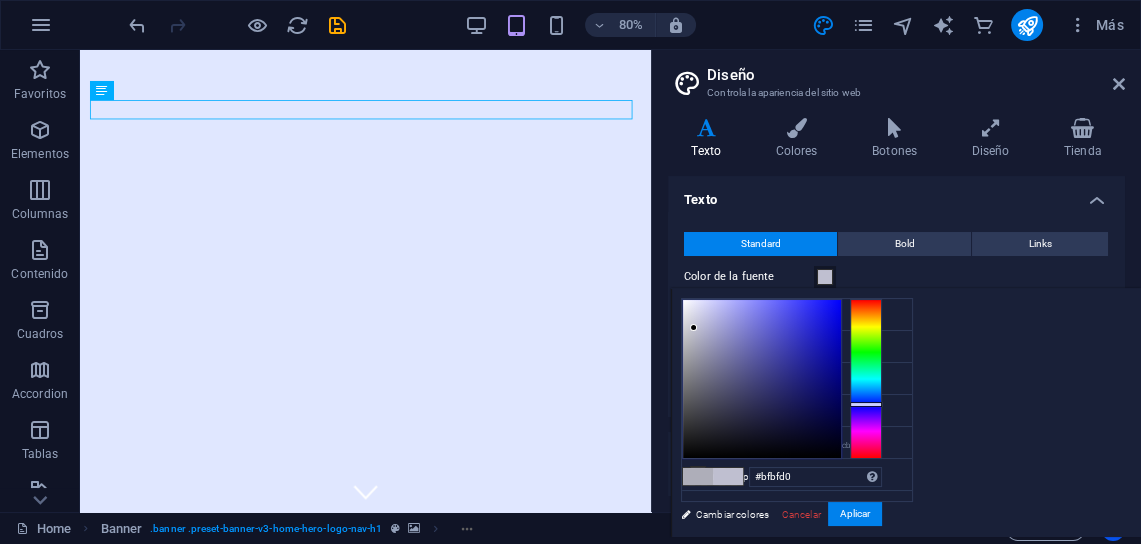 drag, startPoint x: 690, startPoint y: 341, endPoint x: 694, endPoint y: 328, distance: 13.601471 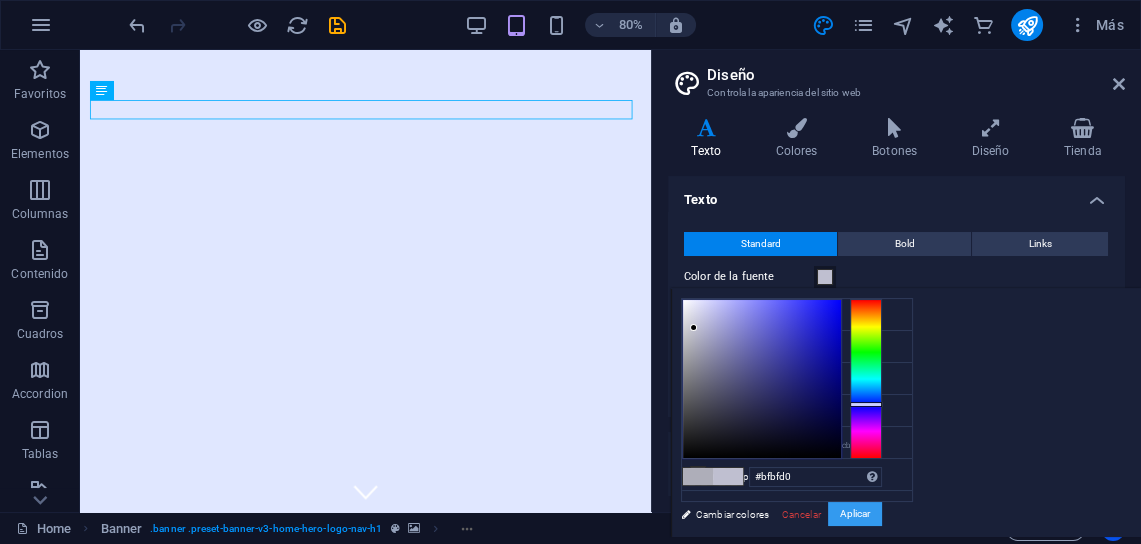 click on "Aplicar" at bounding box center [855, 514] 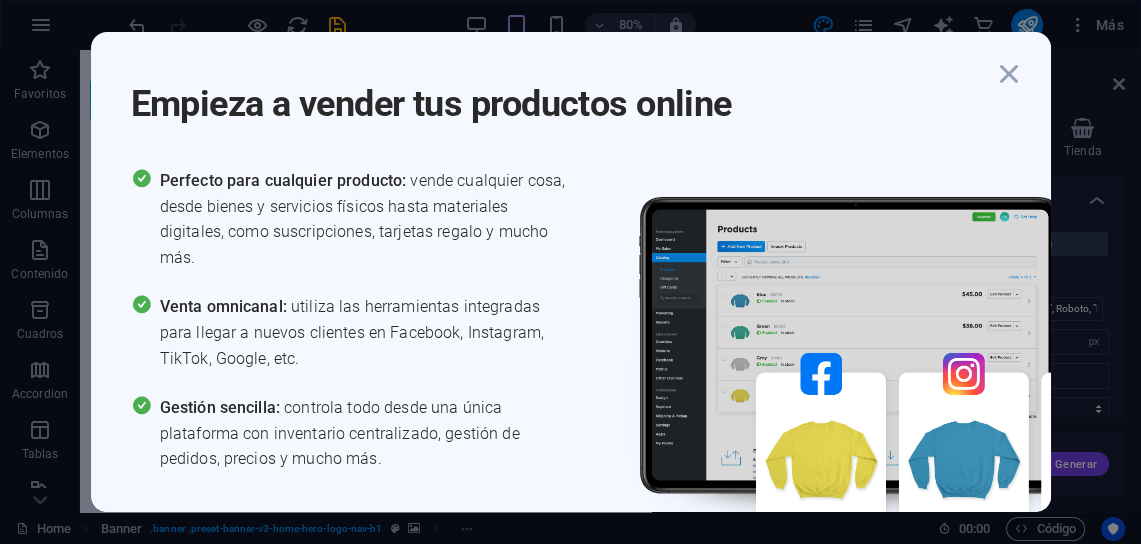 click on "Empieza a vender tus productos online Perfecto para cualquier producto:   vende cualquier cosa, desde bienes y servicios físicos hasta materiales digitales, como suscripciones, tarjetas regalo y mucho más. Venta omnicanal:   utiliza las herramientas integradas para llegar a nuevos clientes en Facebook, Instagram, TikTok, Google, etc. Gestión sencilla:   controla todo desde una única plataforma con inventario centralizado, gestión de pedidos, precios y mucho más. Prueba gratuita de 14 días" at bounding box center [570, 272] 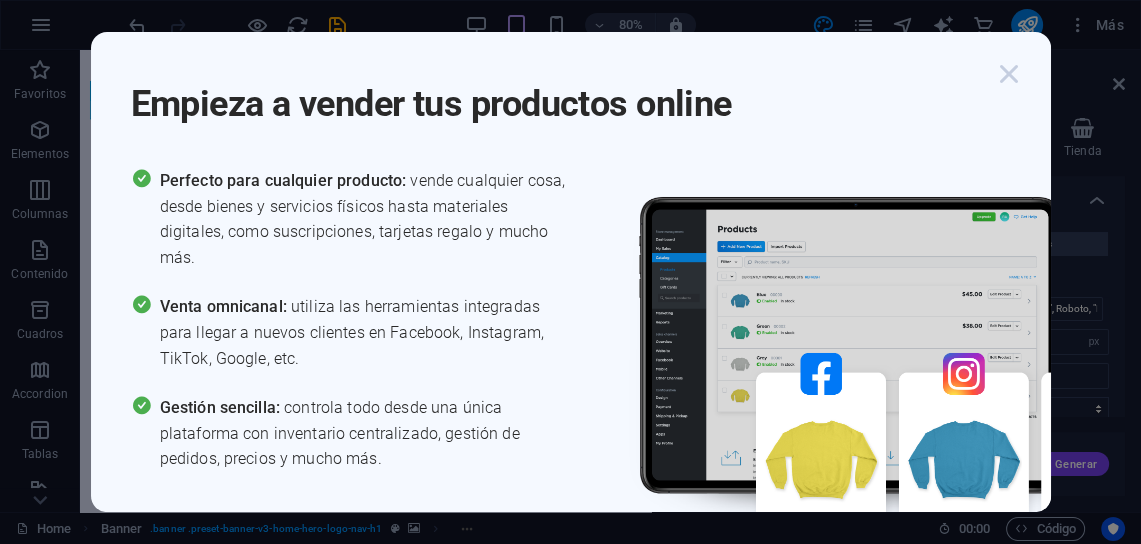 click at bounding box center (1009, 74) 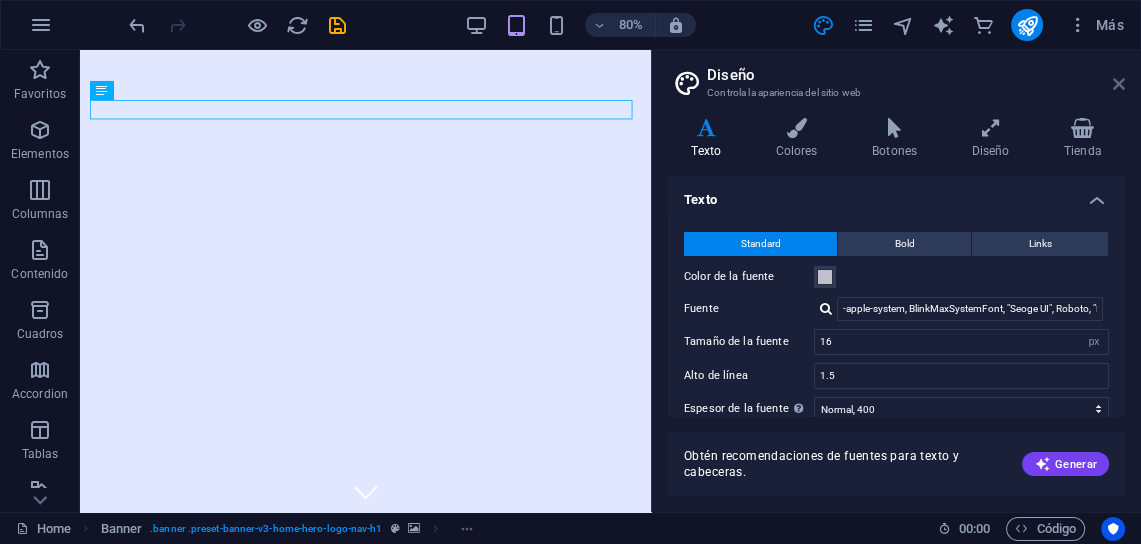 click at bounding box center (1119, 84) 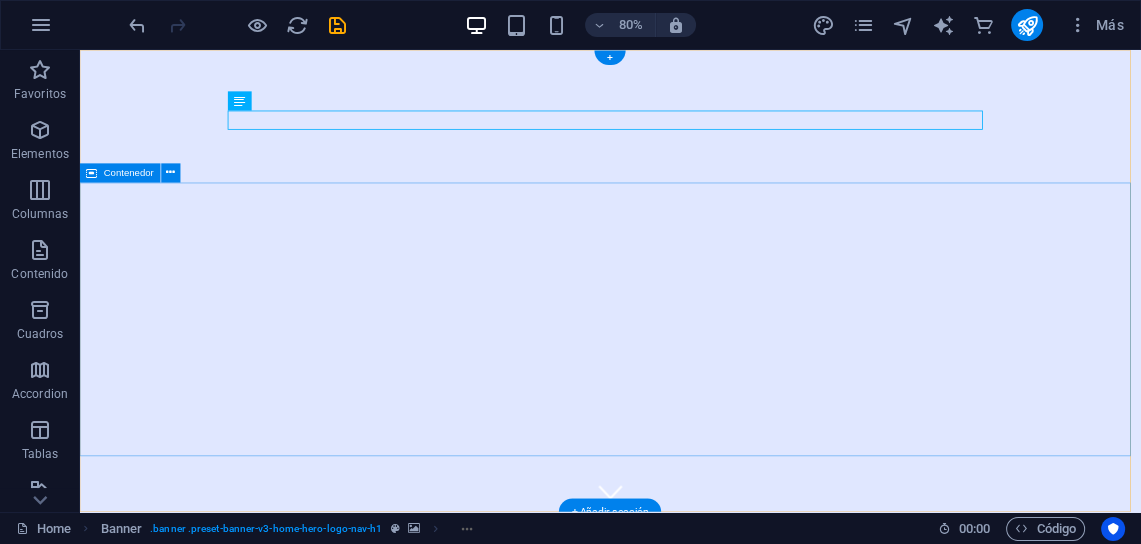 click on "Bienvenido a Sedecomex - Tu experto en comercio exterior" at bounding box center (743, 906) 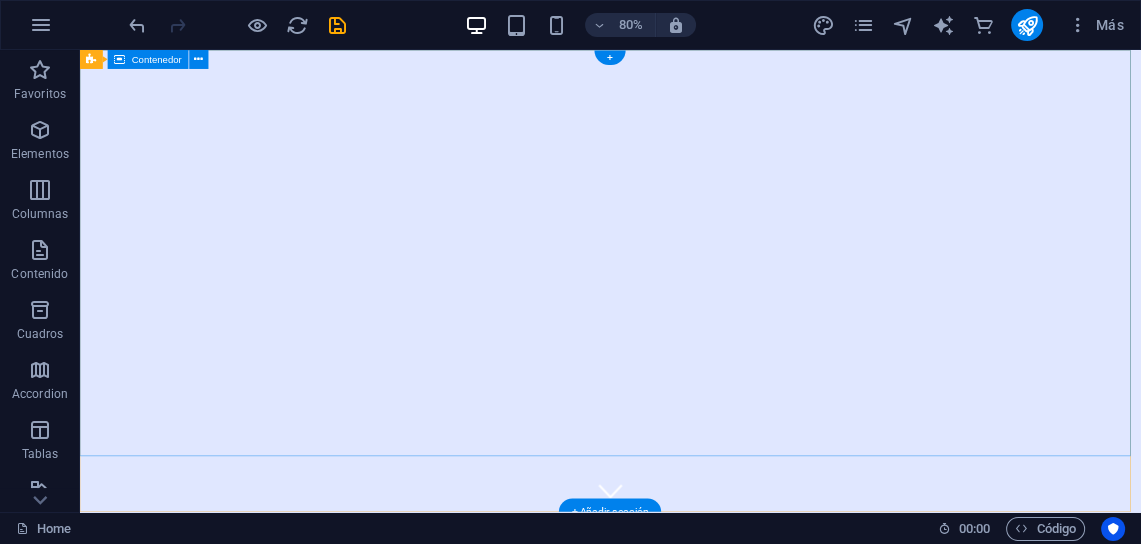 scroll, scrollTop: 0, scrollLeft: 0, axis: both 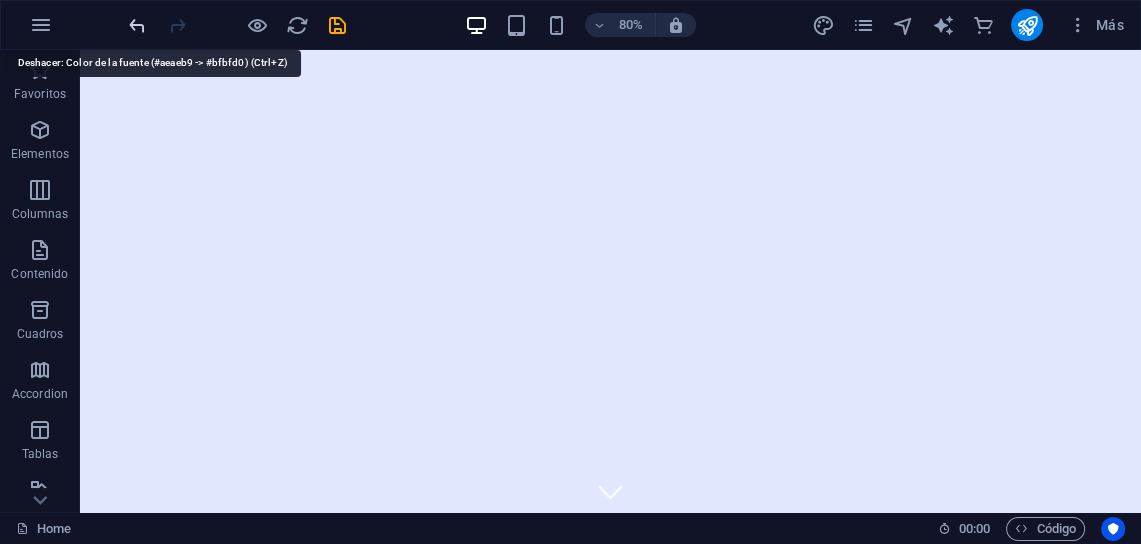click at bounding box center [137, 25] 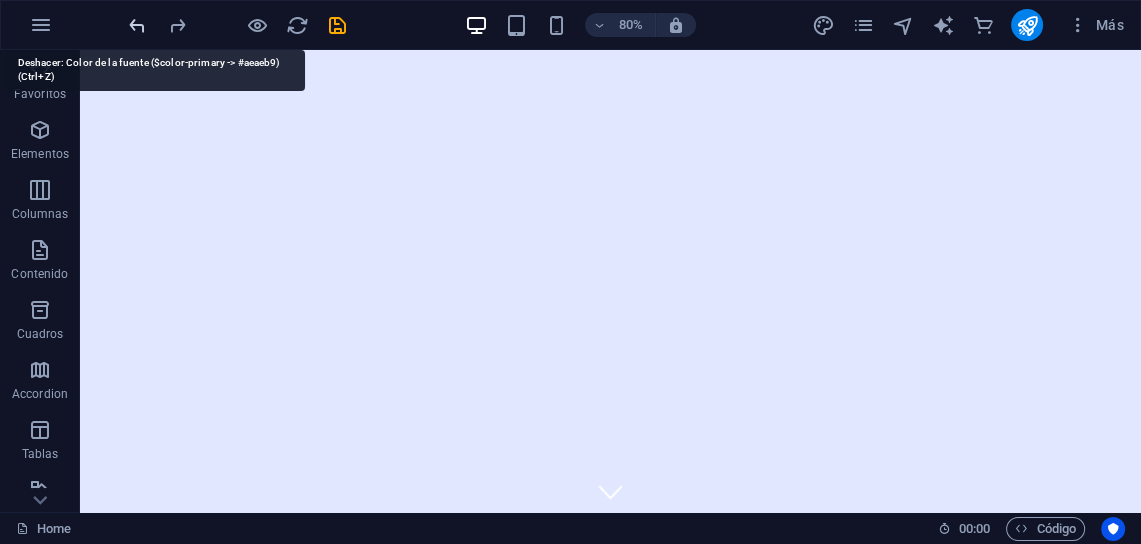click at bounding box center (137, 25) 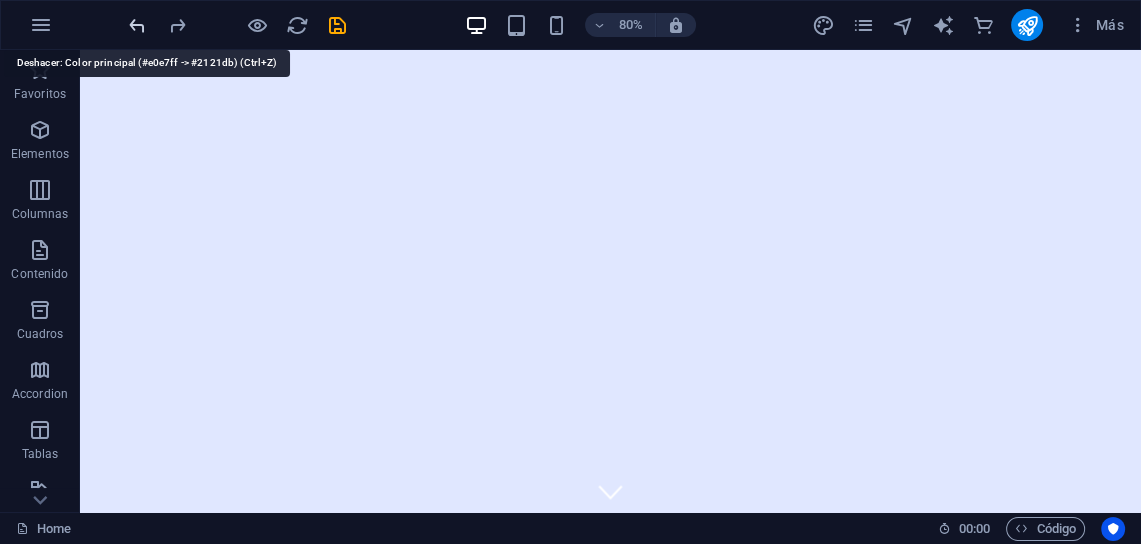 click at bounding box center [137, 25] 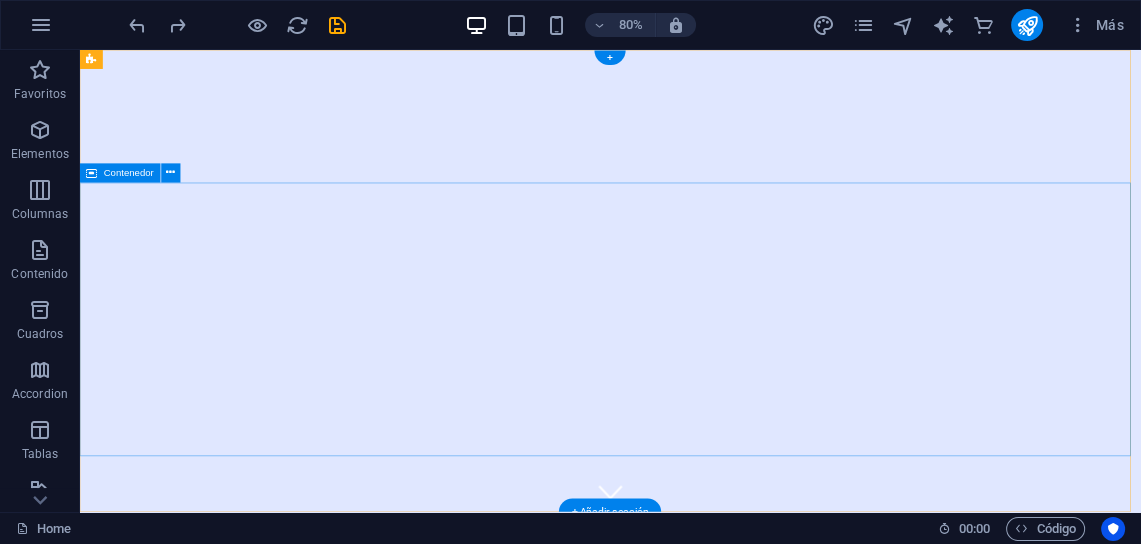 click on "Bienvenido a Sedecomex - Tu experto en comercio exterior" at bounding box center [743, 906] 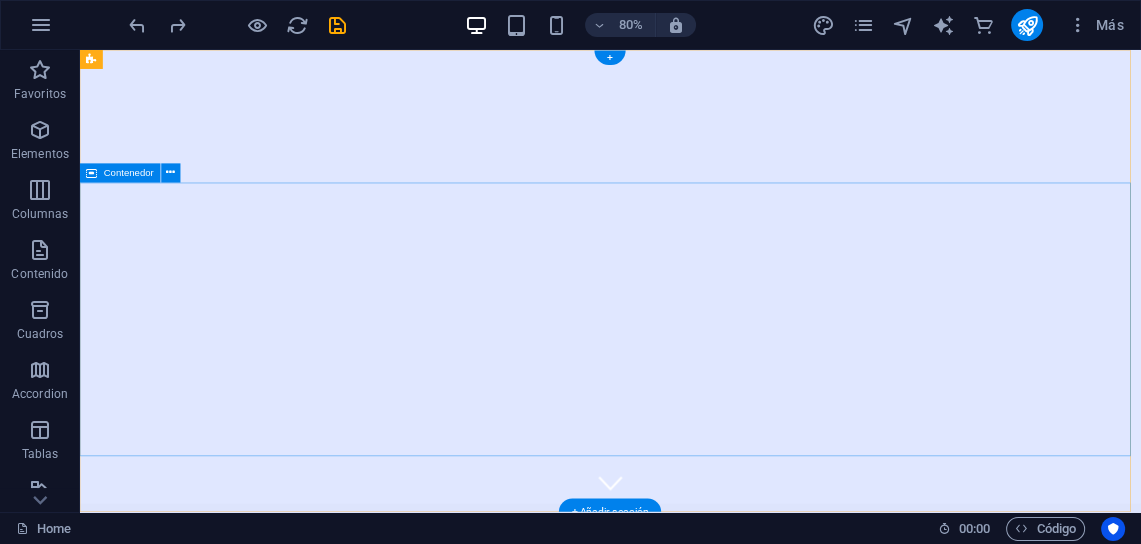 scroll, scrollTop: 0, scrollLeft: 0, axis: both 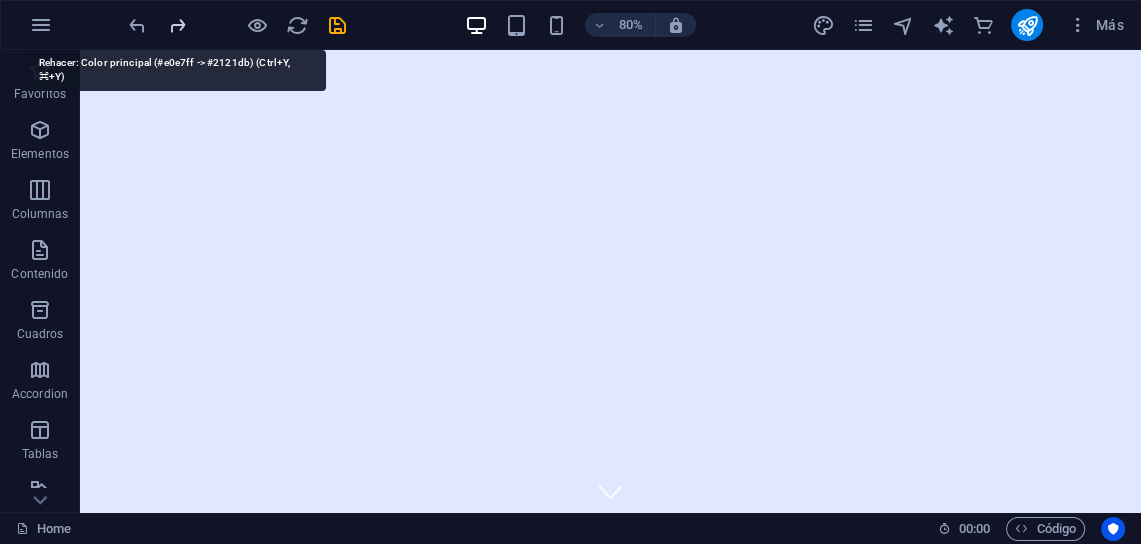 click at bounding box center [177, 25] 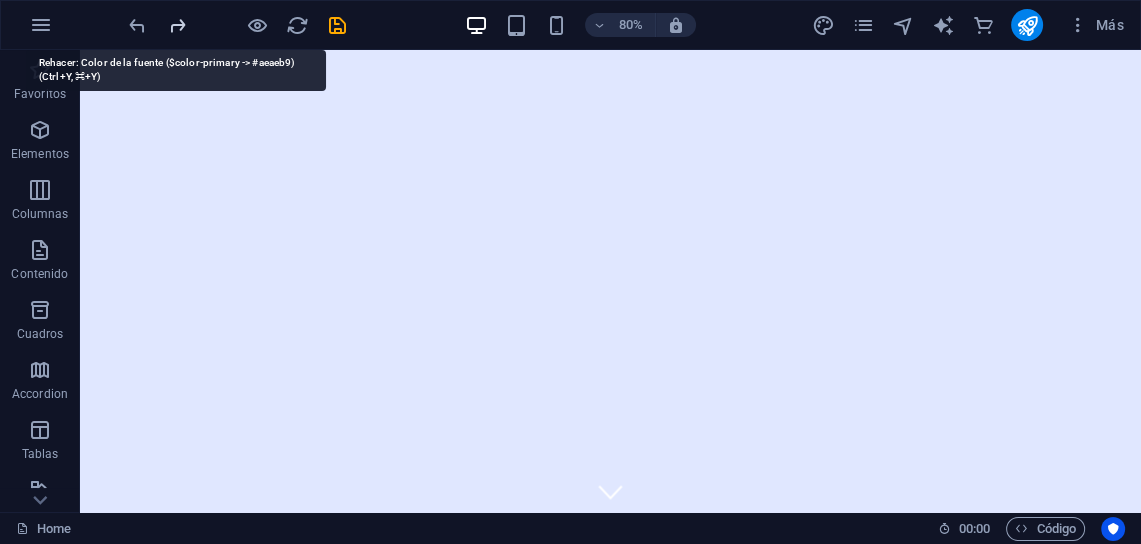 click at bounding box center (177, 25) 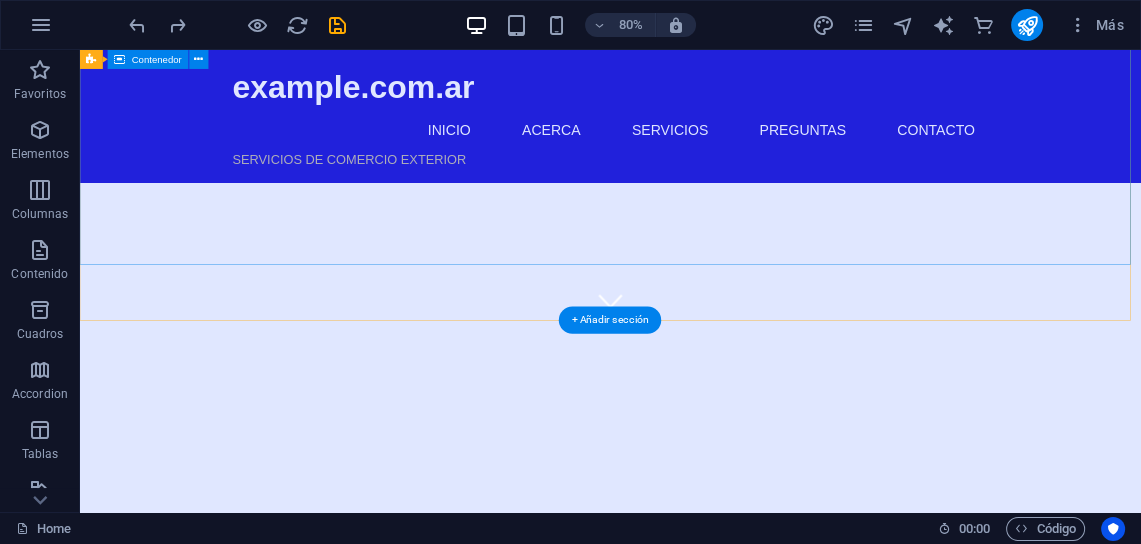 scroll, scrollTop: 0, scrollLeft: 0, axis: both 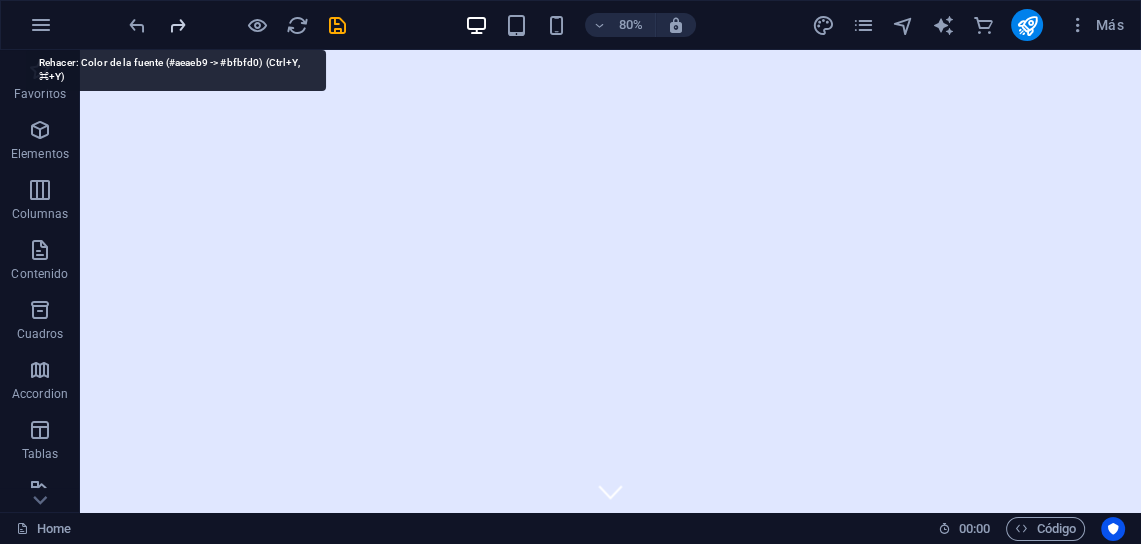 click at bounding box center [177, 25] 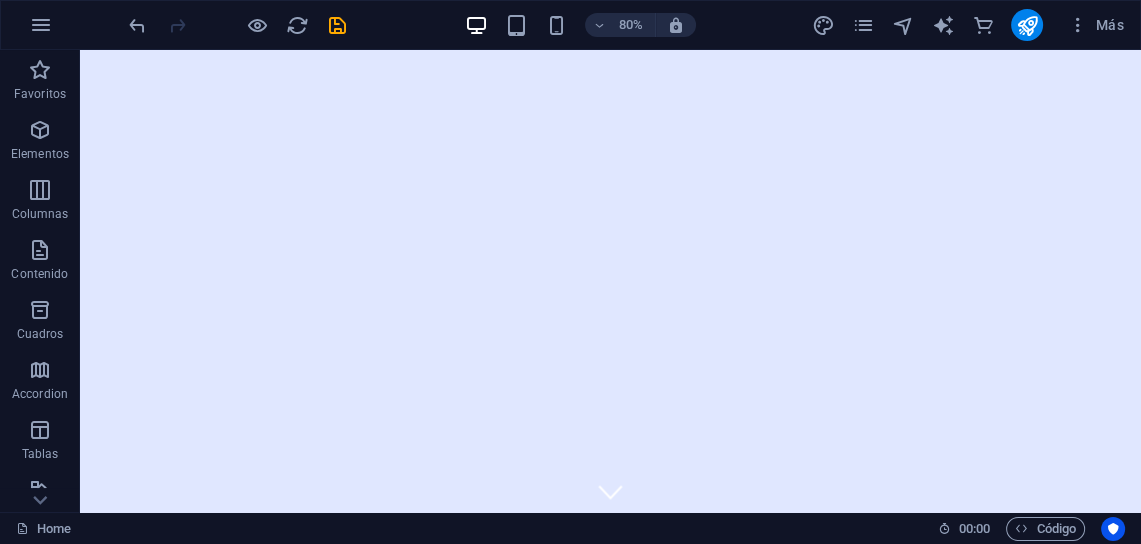 click at bounding box center (237, 25) 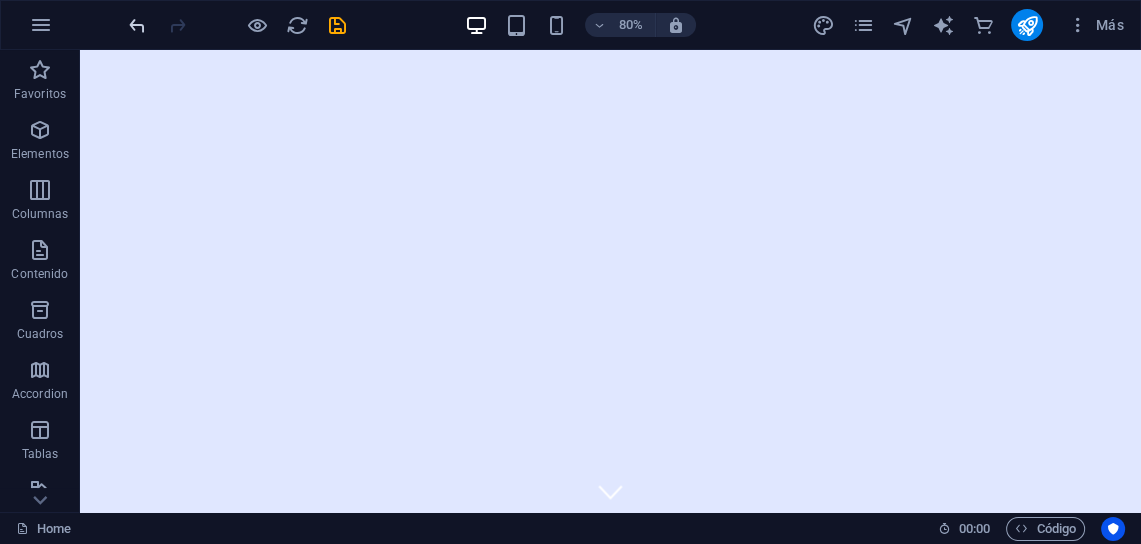 click at bounding box center (137, 25) 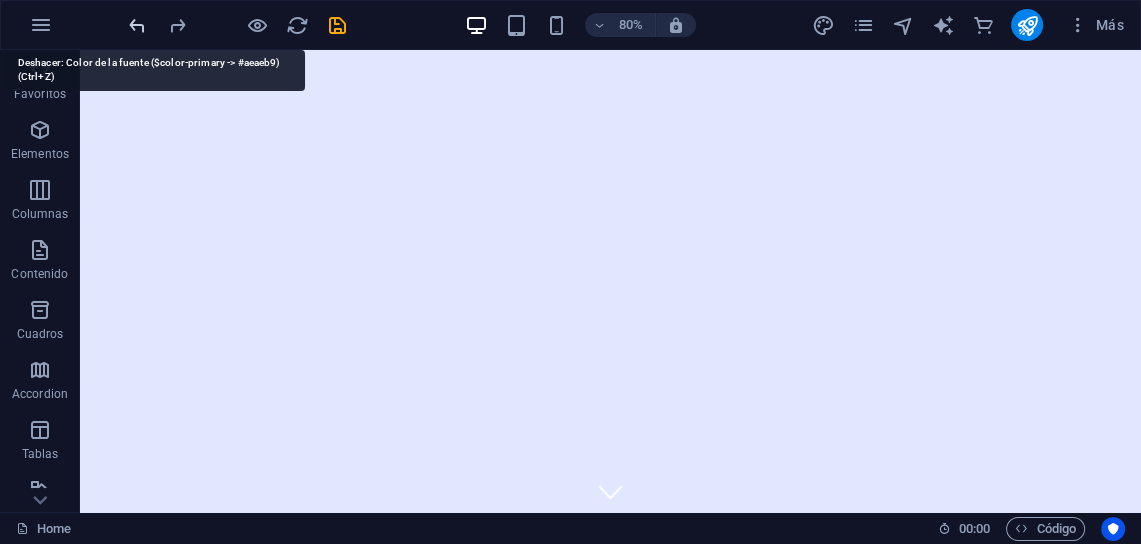 click at bounding box center [137, 25] 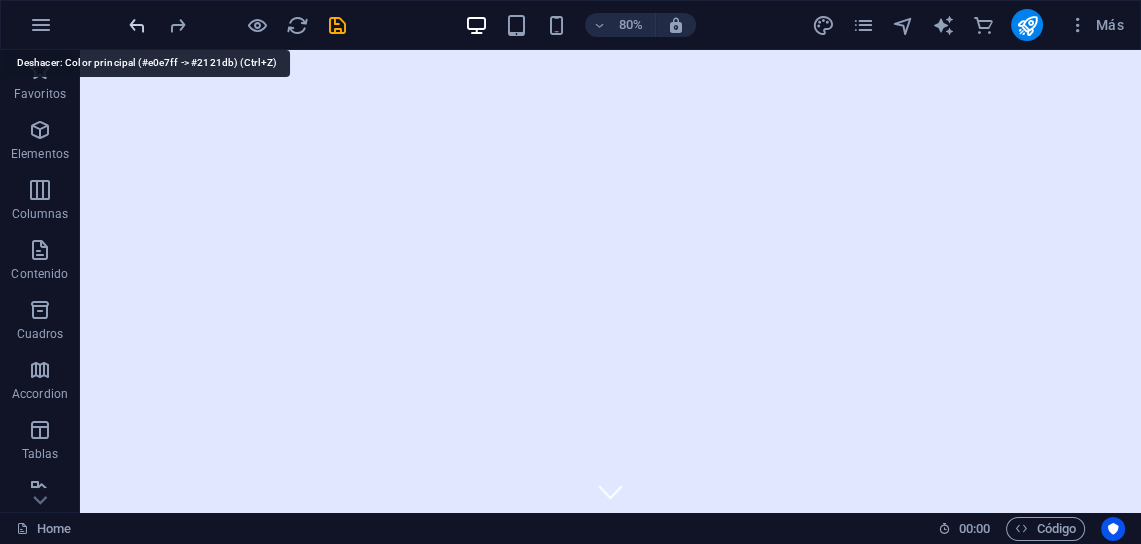 click at bounding box center (137, 25) 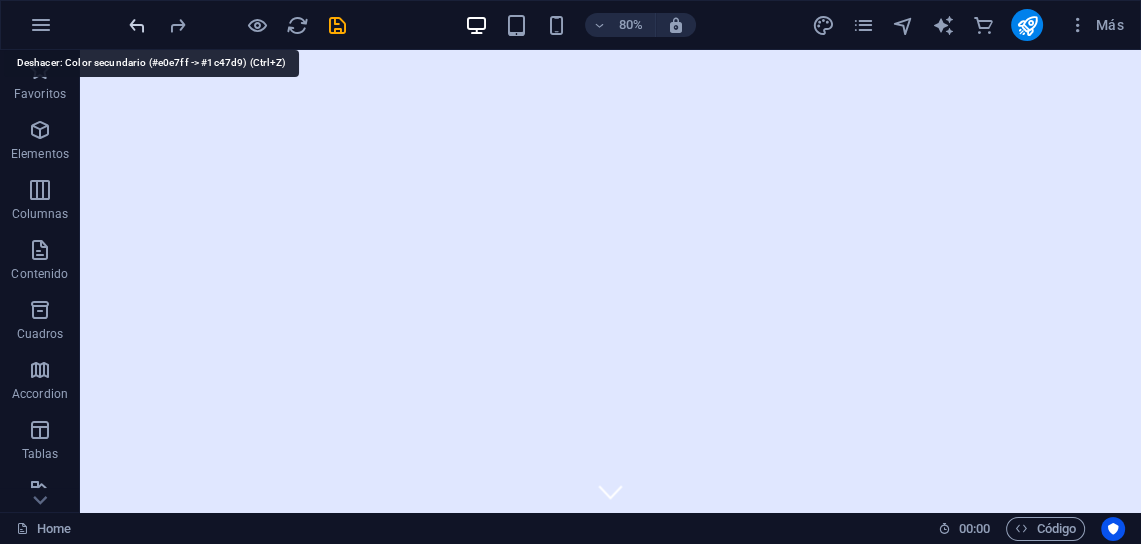 click at bounding box center (137, 25) 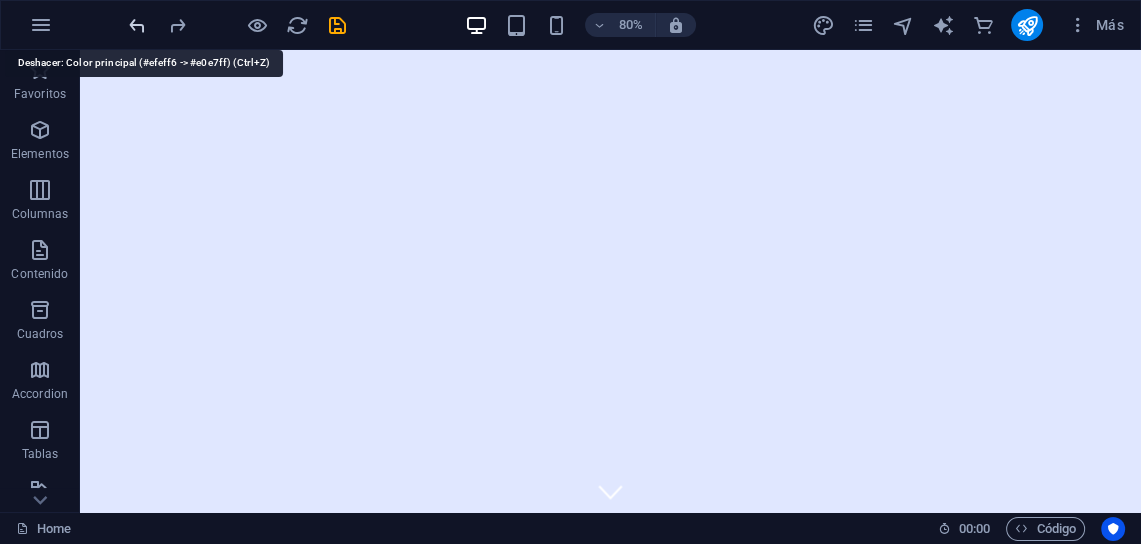 click at bounding box center [137, 25] 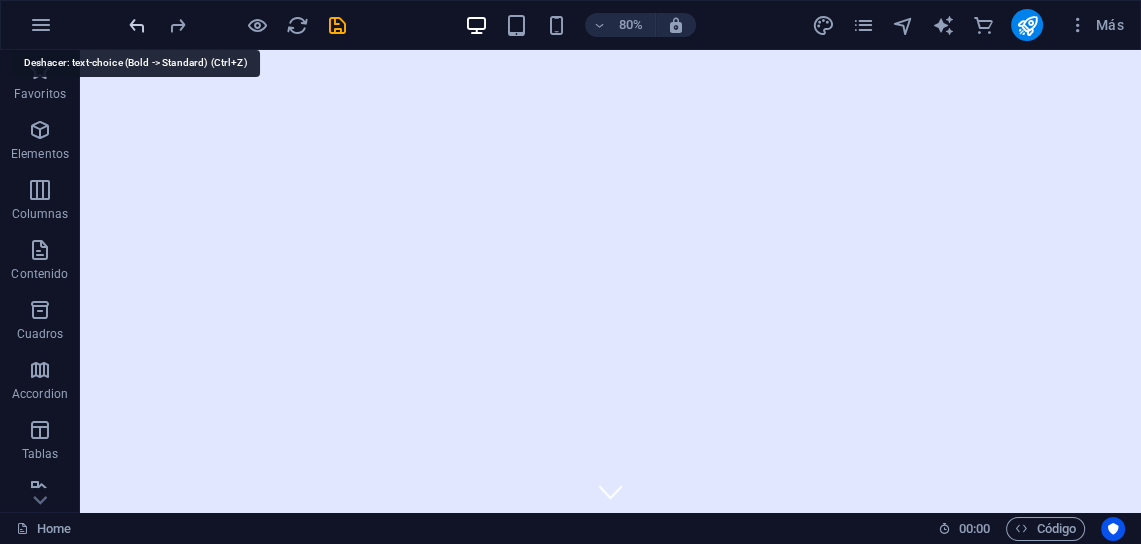 click at bounding box center (137, 25) 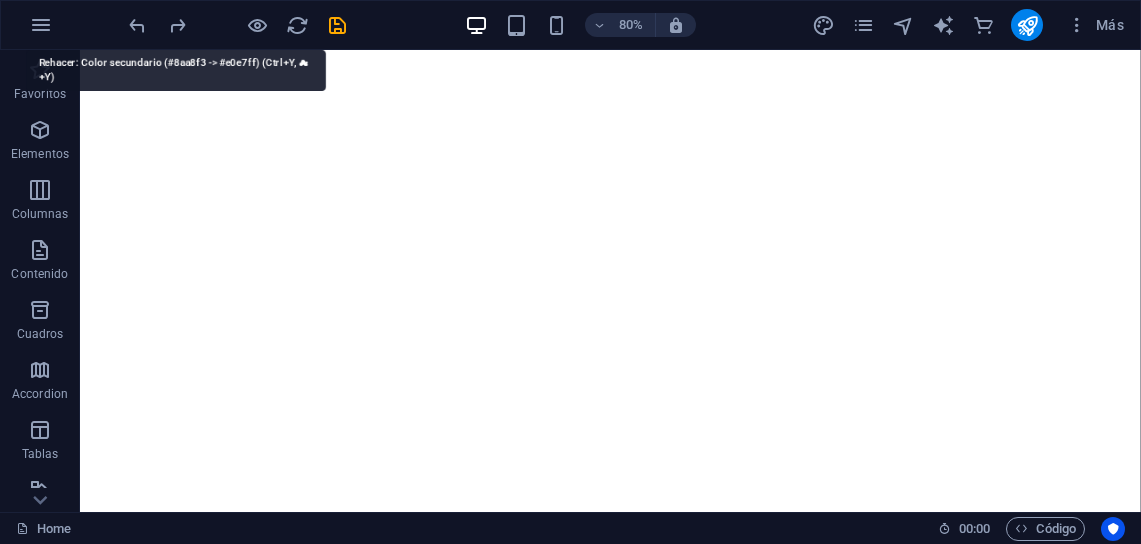 scroll, scrollTop: 0, scrollLeft: 0, axis: both 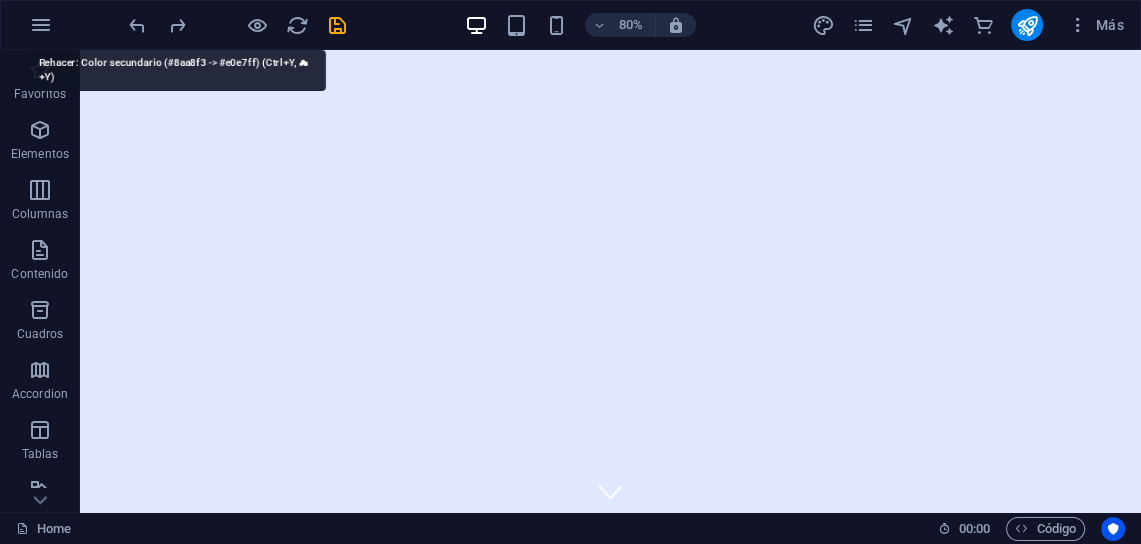 click at bounding box center [177, 25] 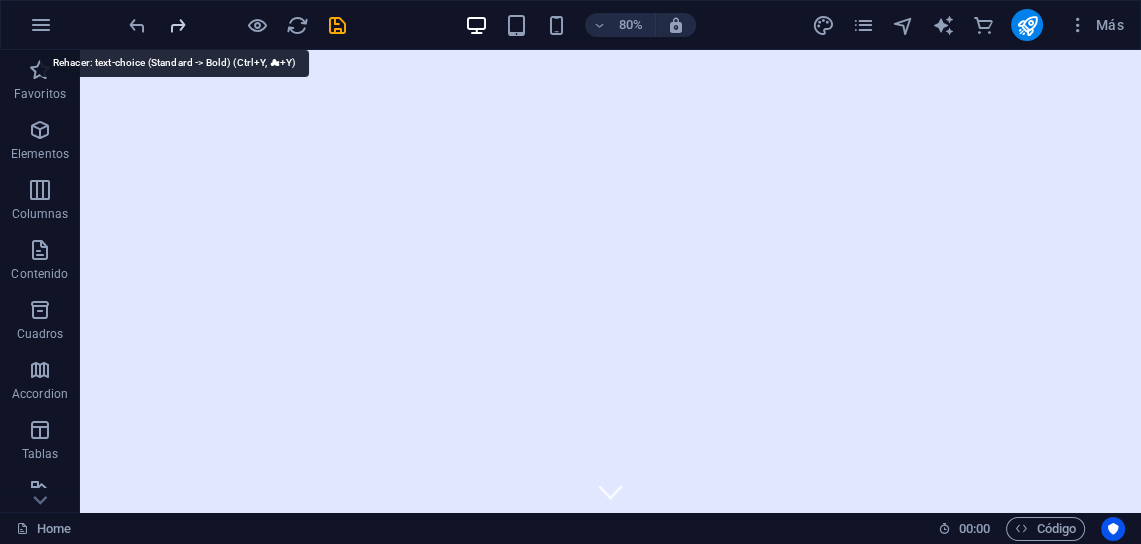 click at bounding box center [177, 25] 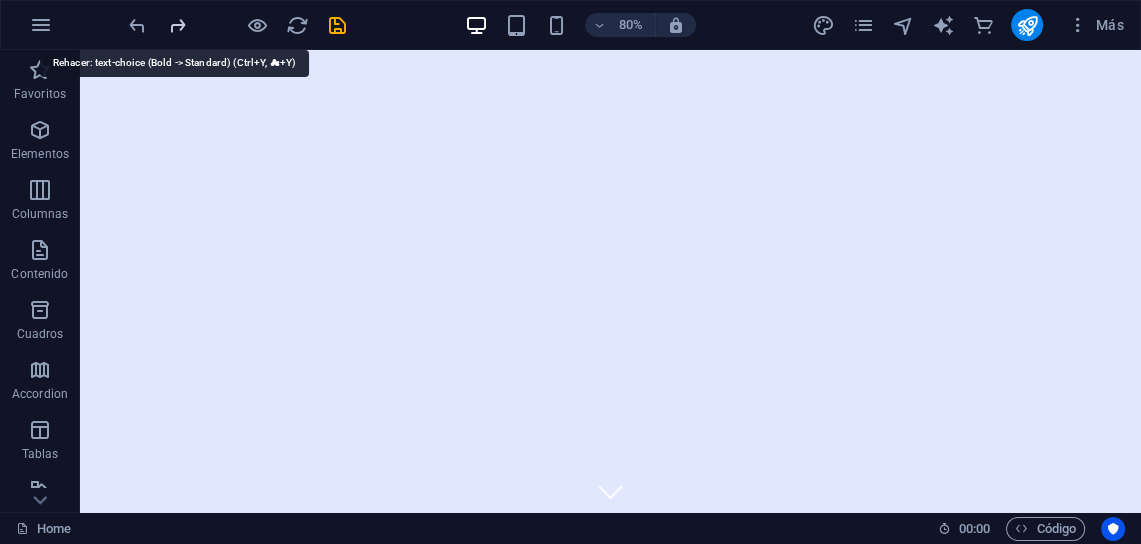 click at bounding box center [177, 25] 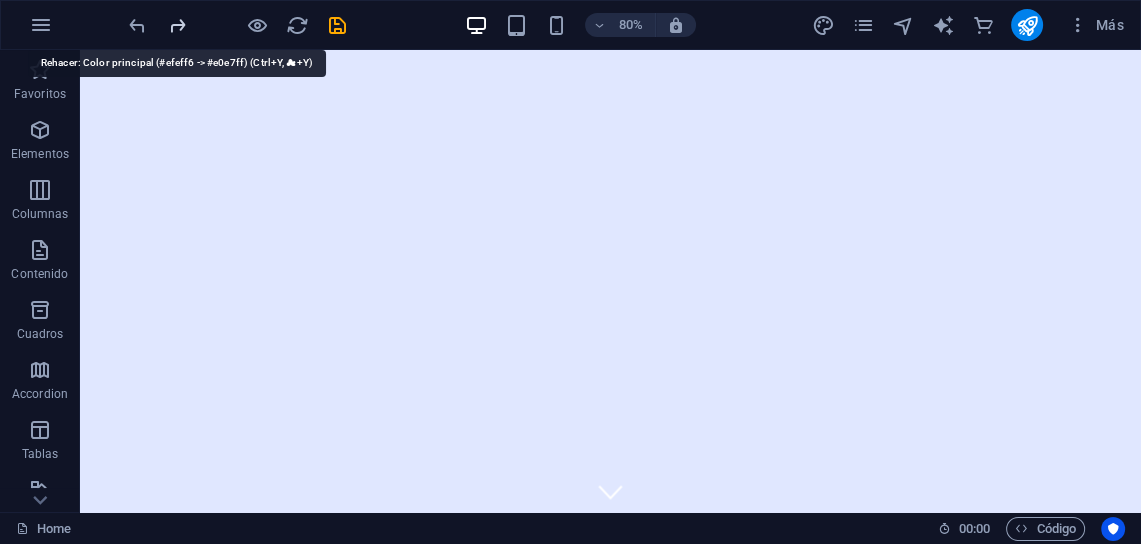 click at bounding box center [177, 25] 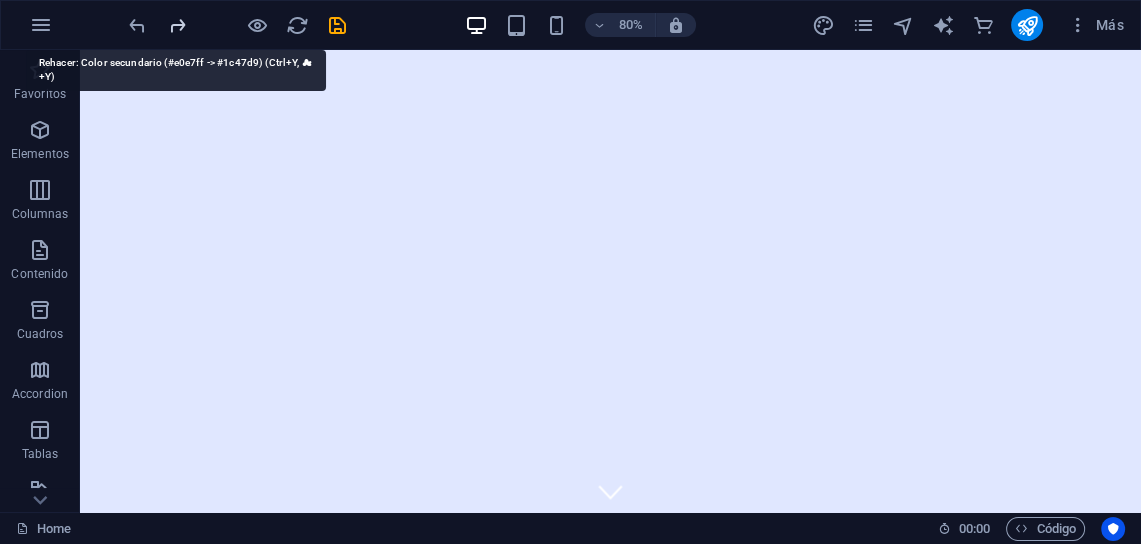 click at bounding box center (177, 25) 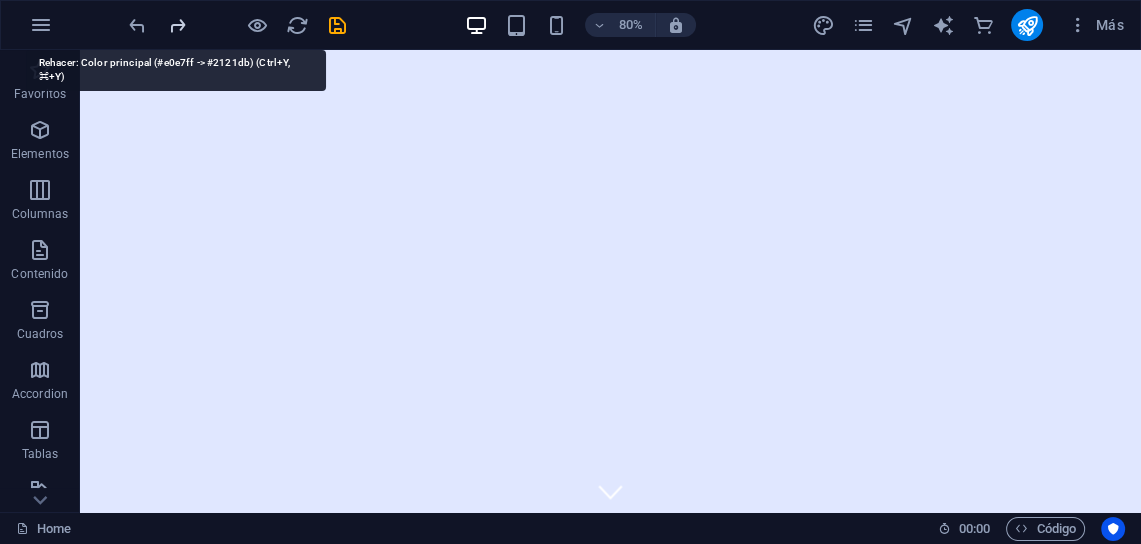 click at bounding box center (177, 25) 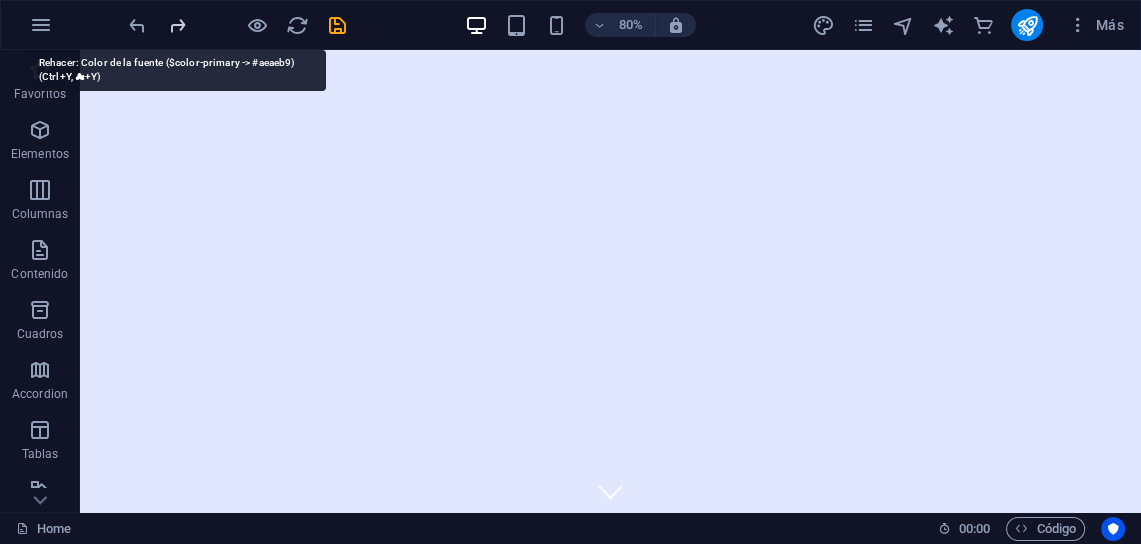 click at bounding box center [177, 25] 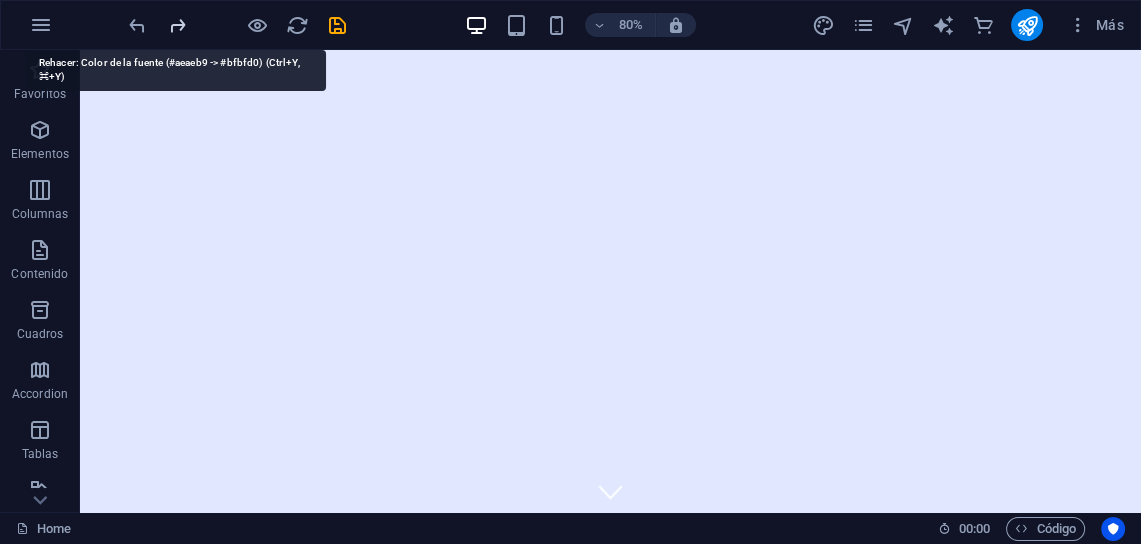 click at bounding box center [177, 25] 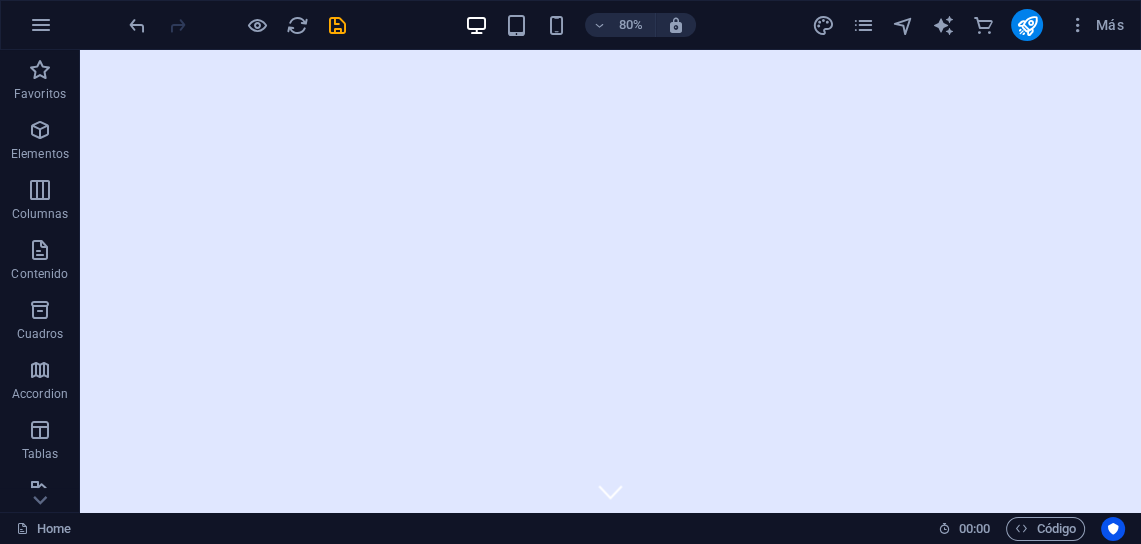 click at bounding box center [237, 25] 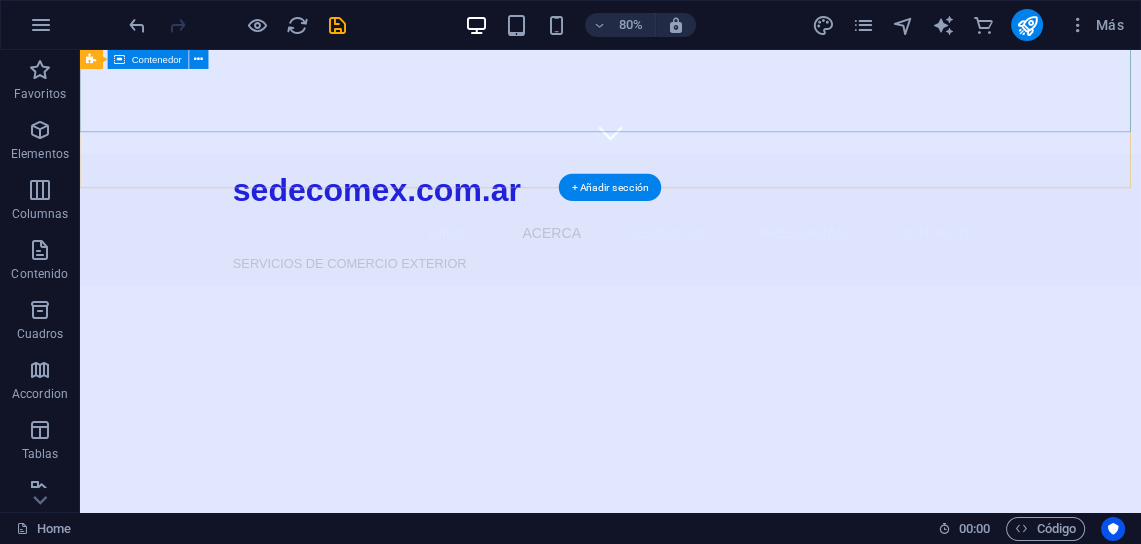 scroll, scrollTop: 479, scrollLeft: 0, axis: vertical 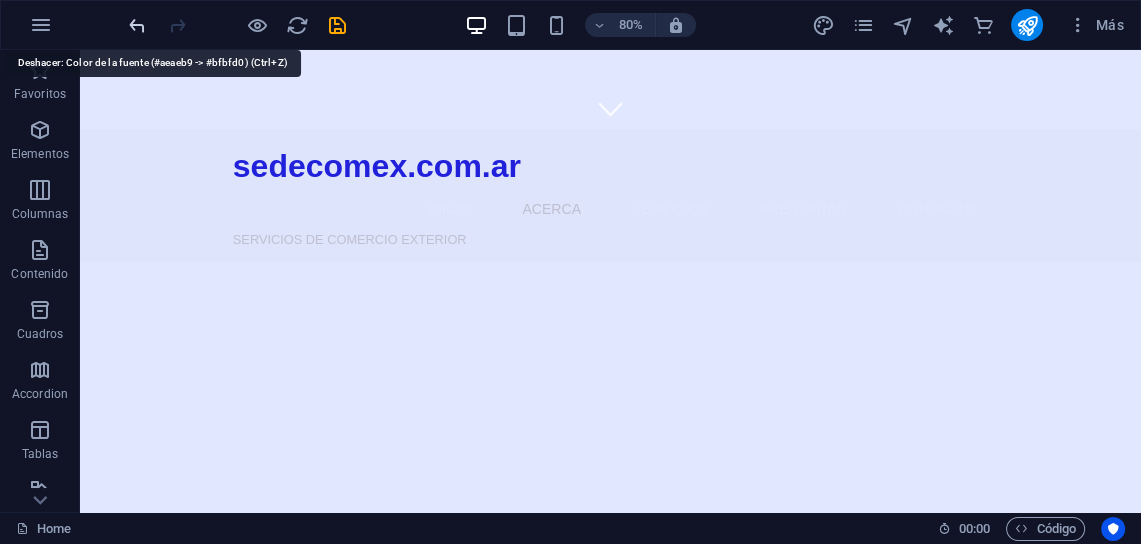click at bounding box center [137, 25] 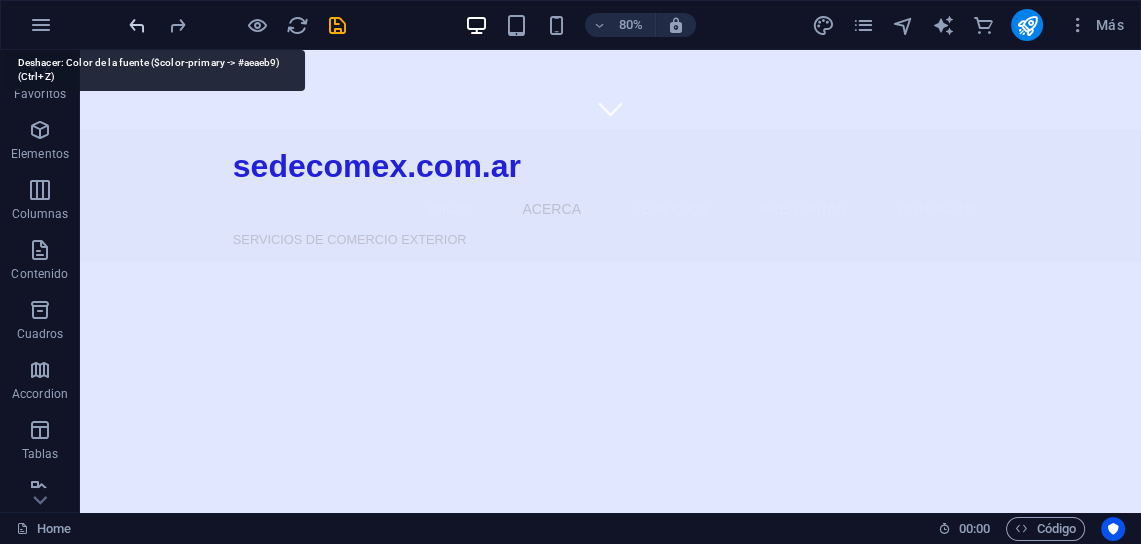 click at bounding box center (137, 25) 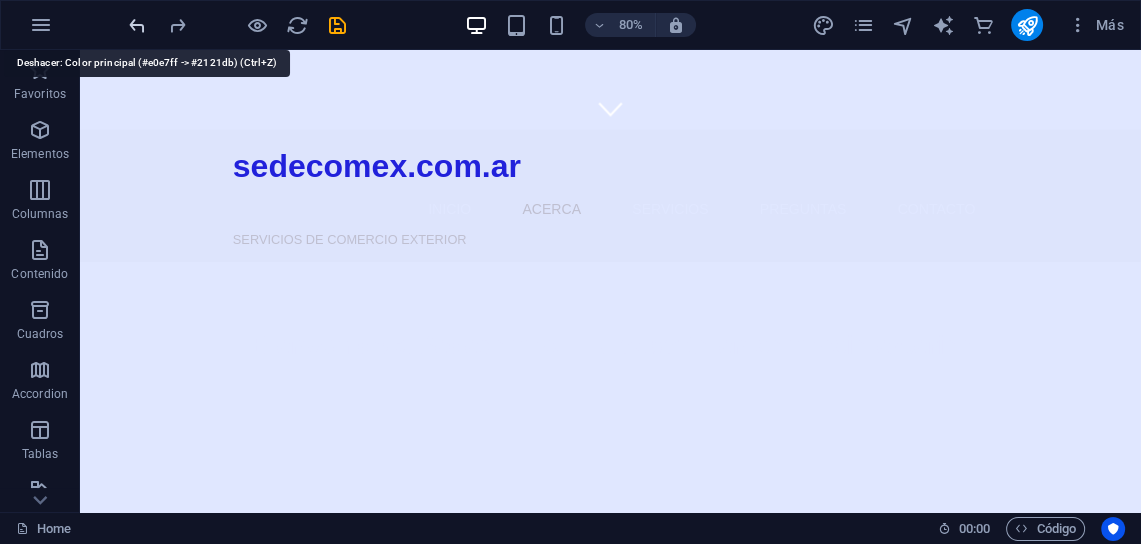 click at bounding box center [137, 25] 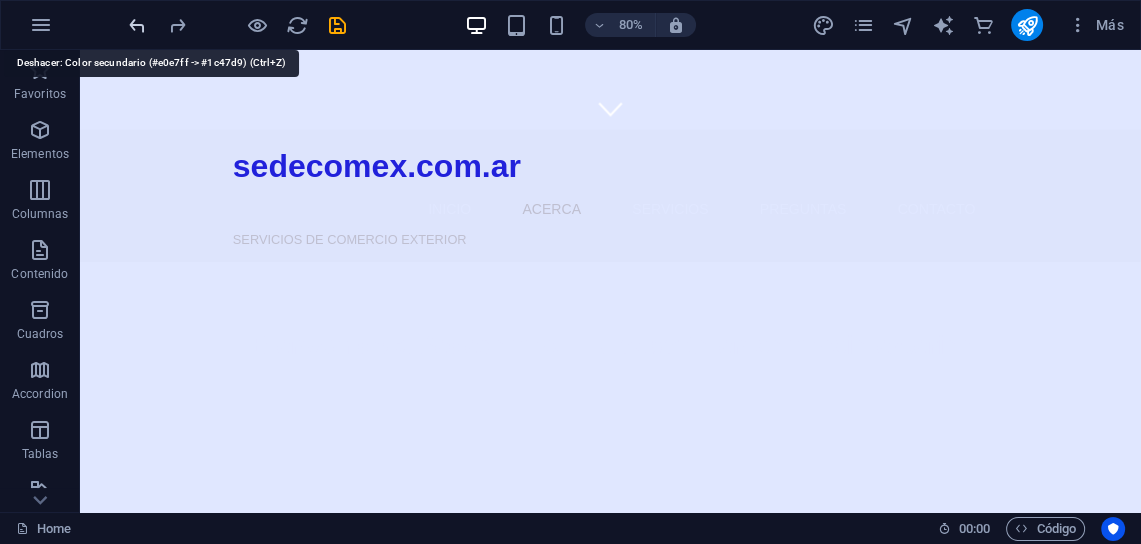 click at bounding box center (137, 25) 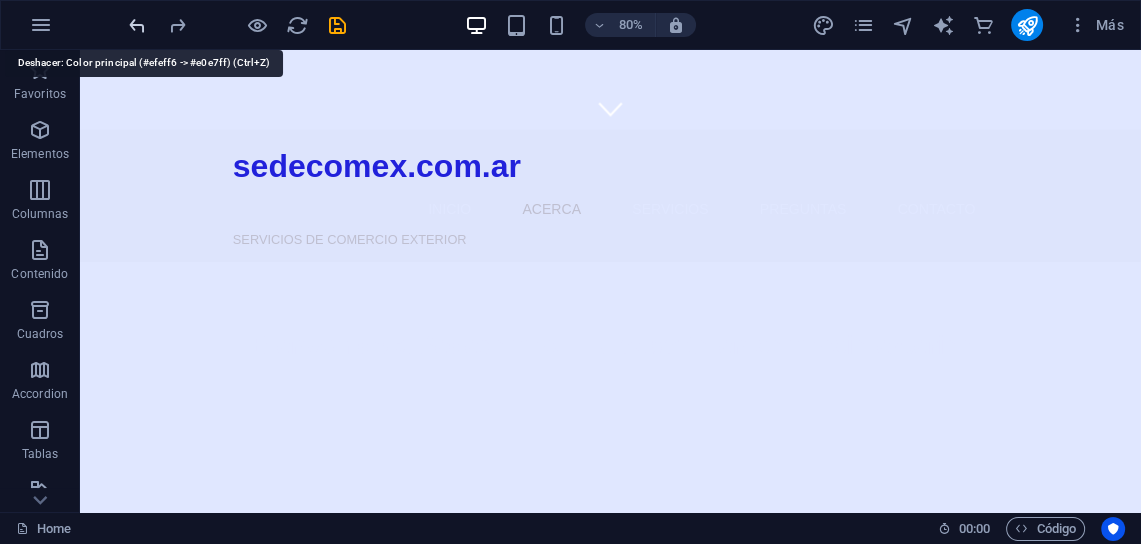 click at bounding box center [137, 25] 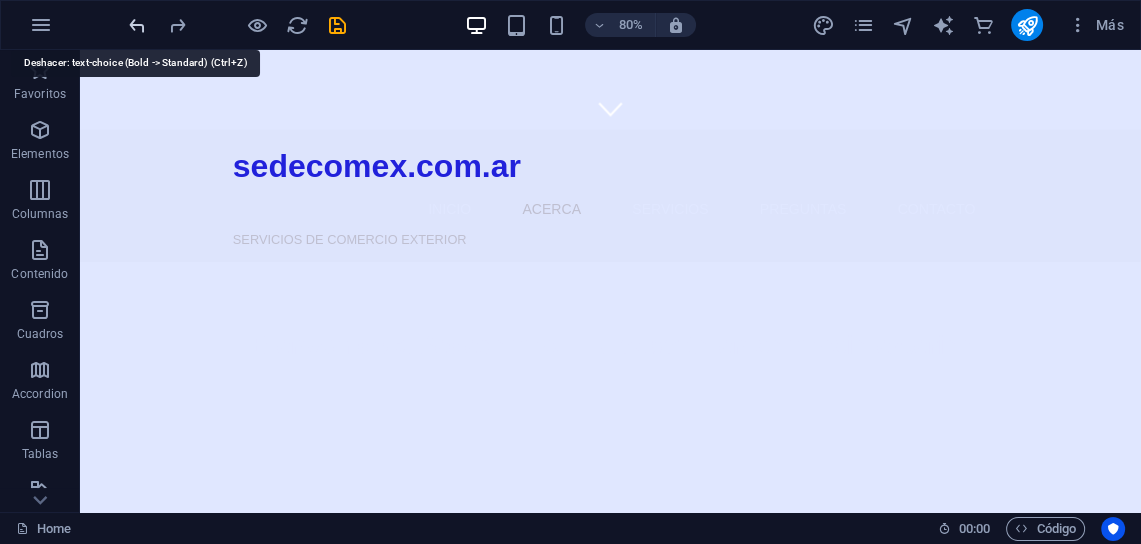 click at bounding box center [137, 25] 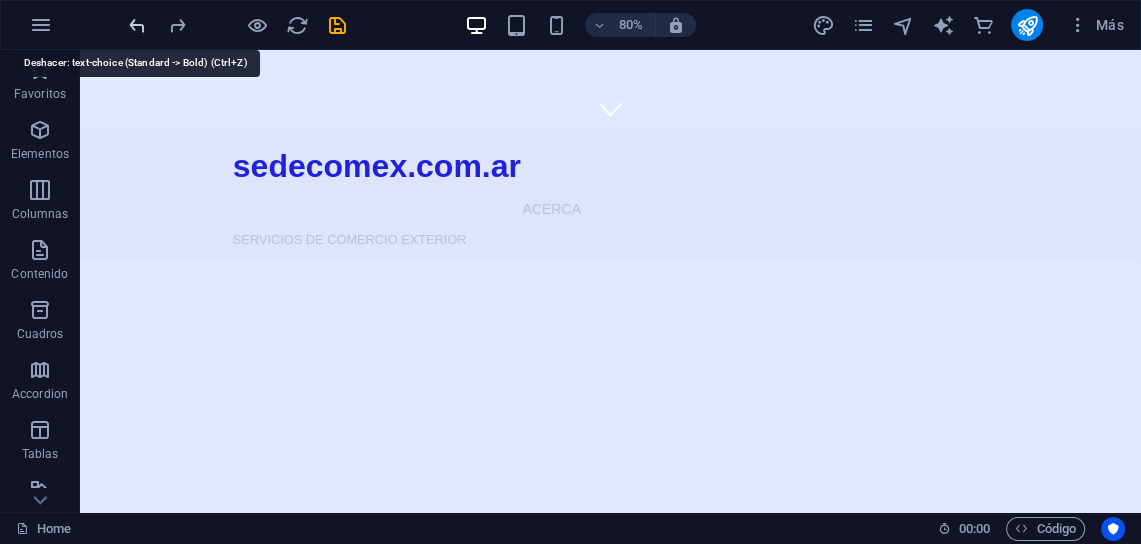 click at bounding box center (137, 25) 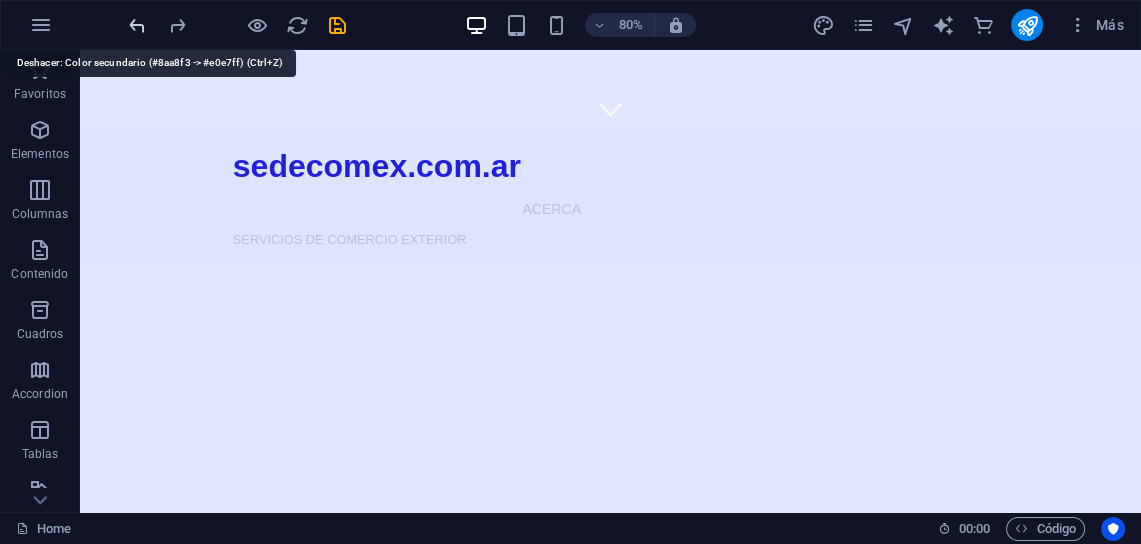 click at bounding box center (137, 25) 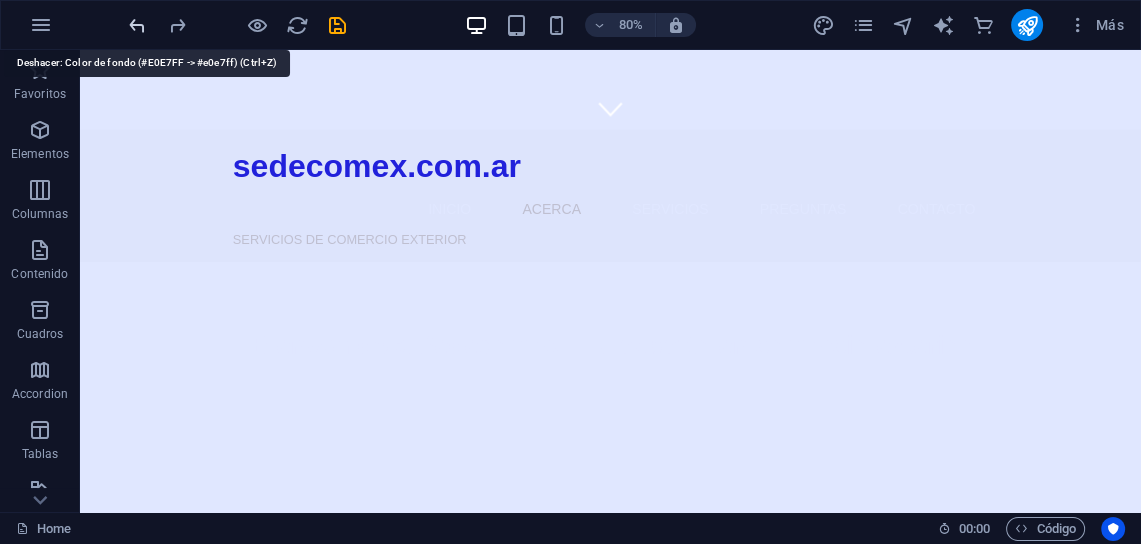 click at bounding box center (137, 25) 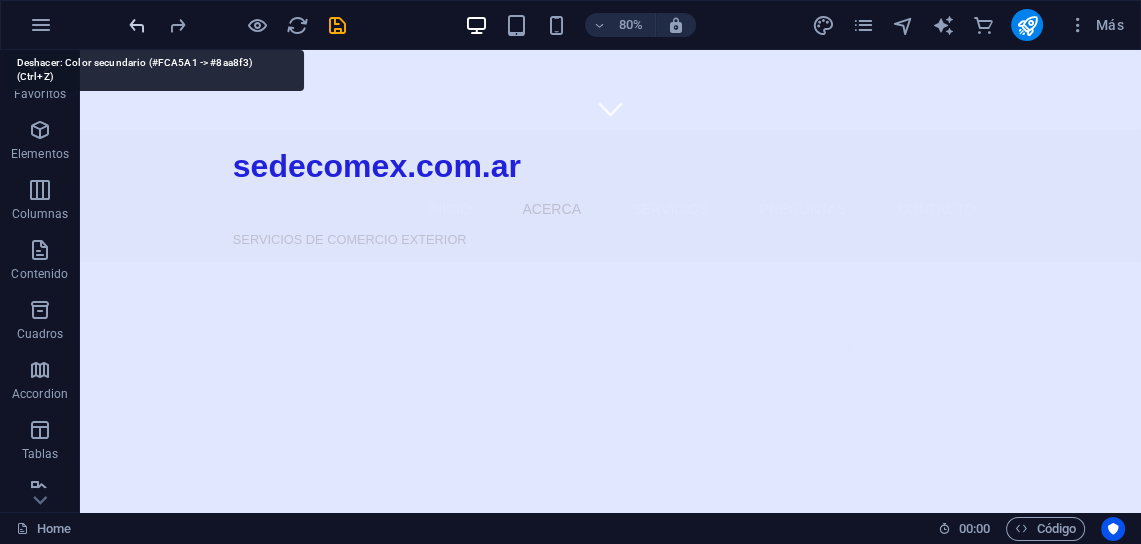 click at bounding box center (137, 25) 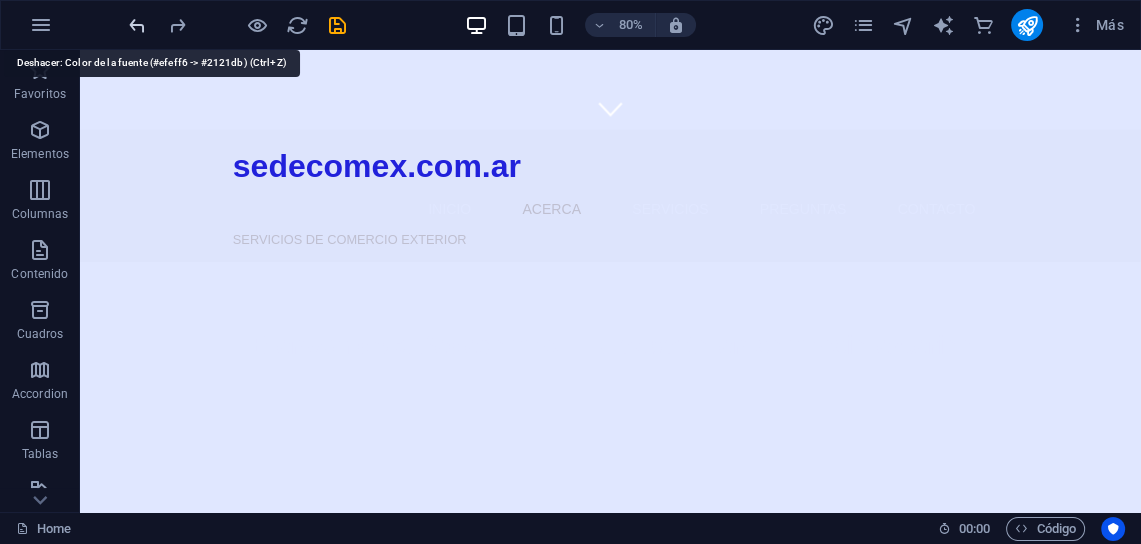 click at bounding box center [137, 25] 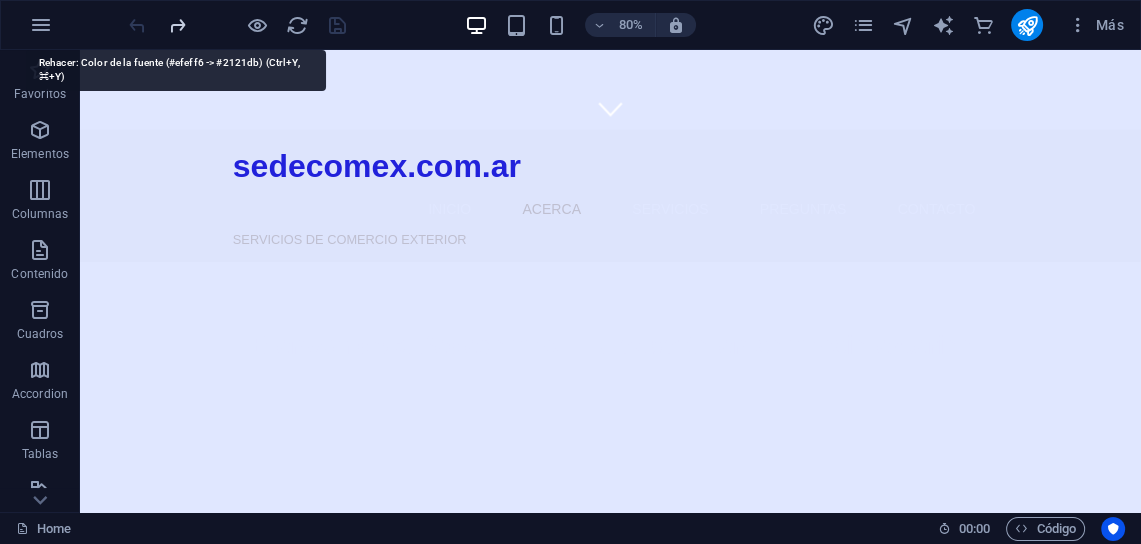 click at bounding box center [177, 25] 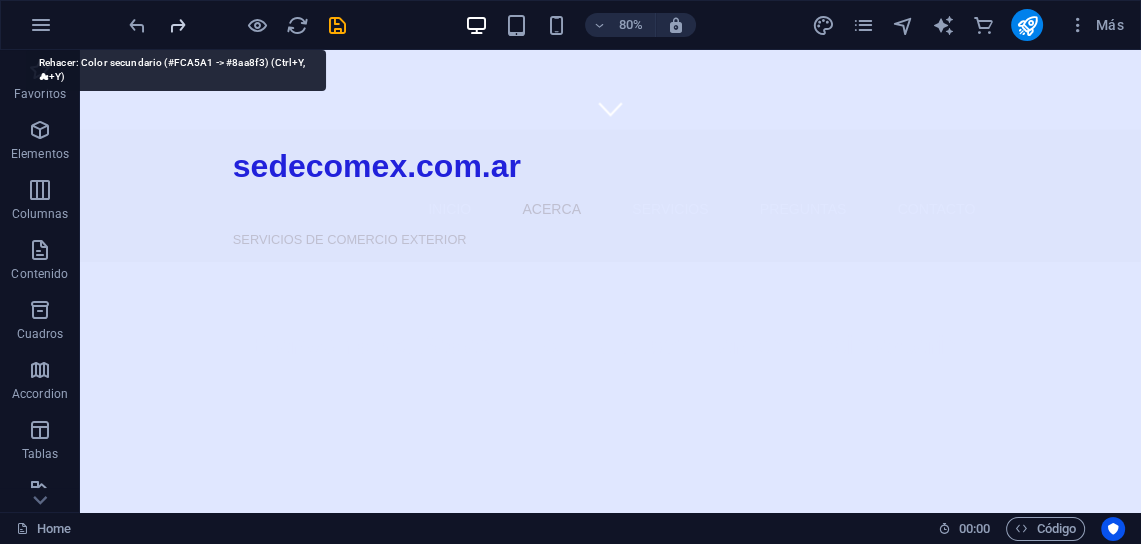 click at bounding box center [177, 25] 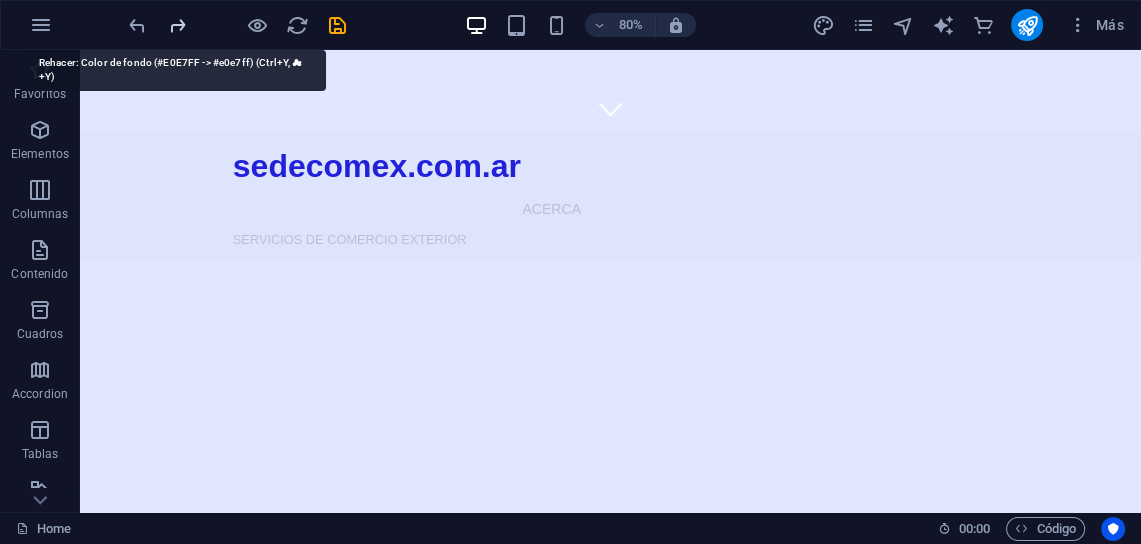 click at bounding box center [177, 25] 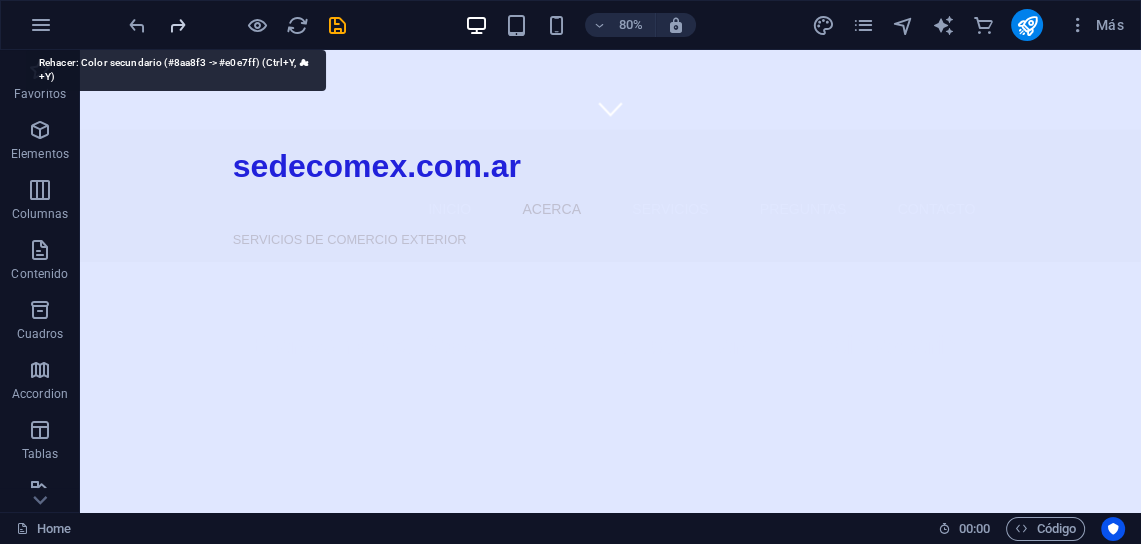 click at bounding box center (177, 25) 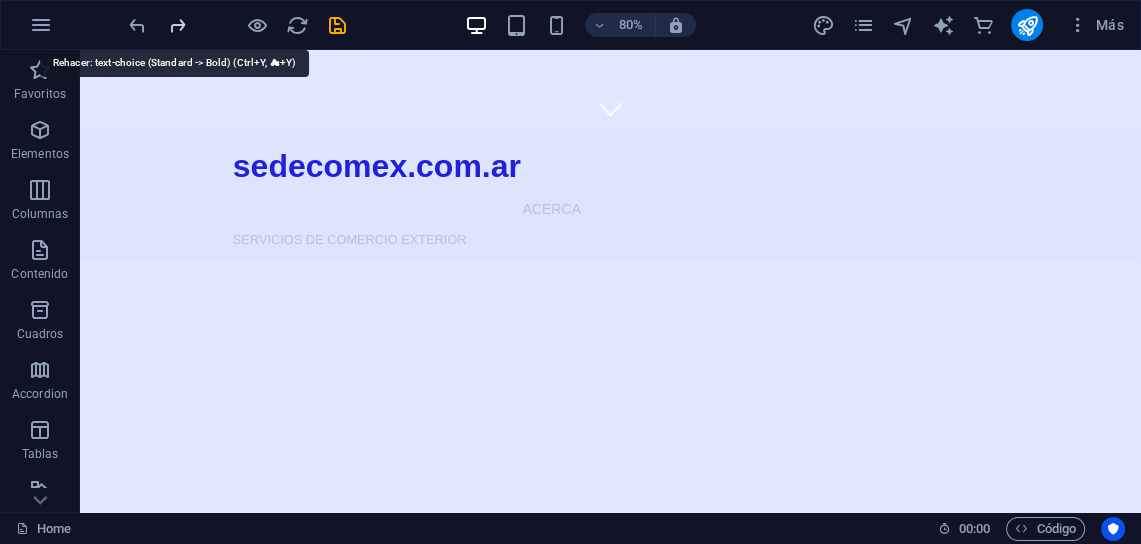 click at bounding box center (177, 25) 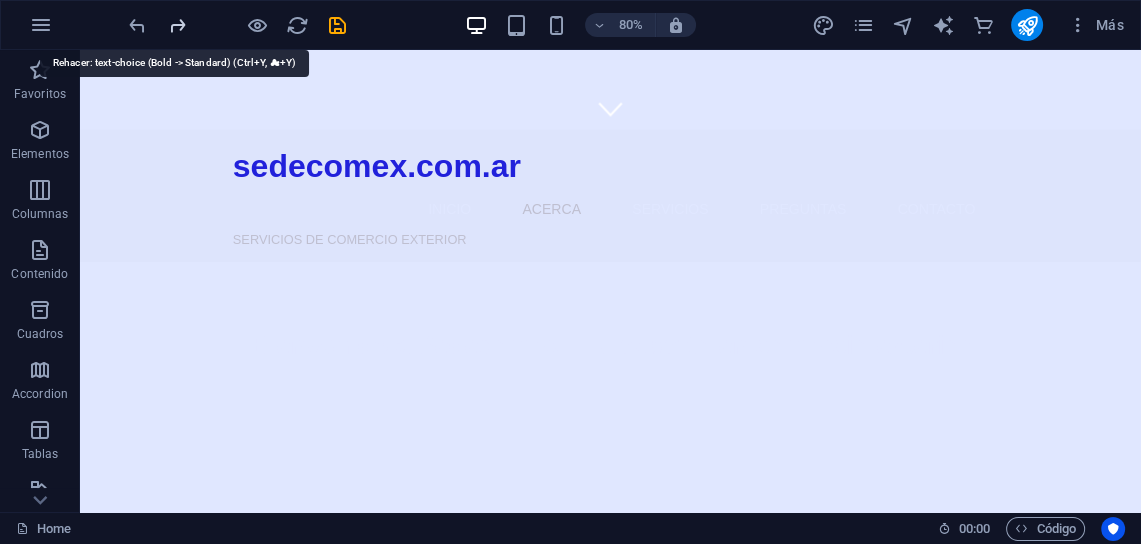 click at bounding box center (177, 25) 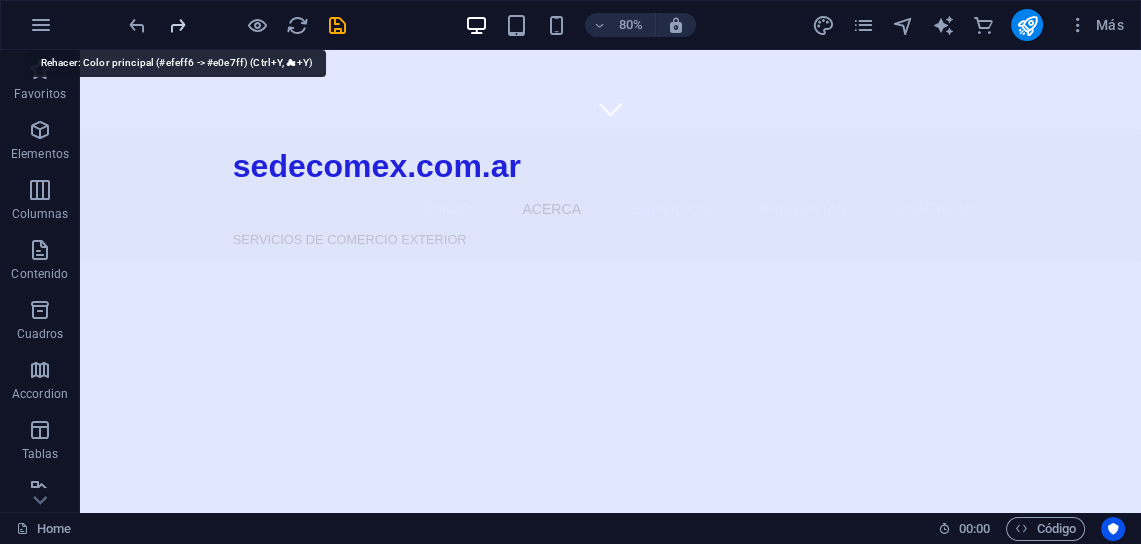 click at bounding box center [177, 25] 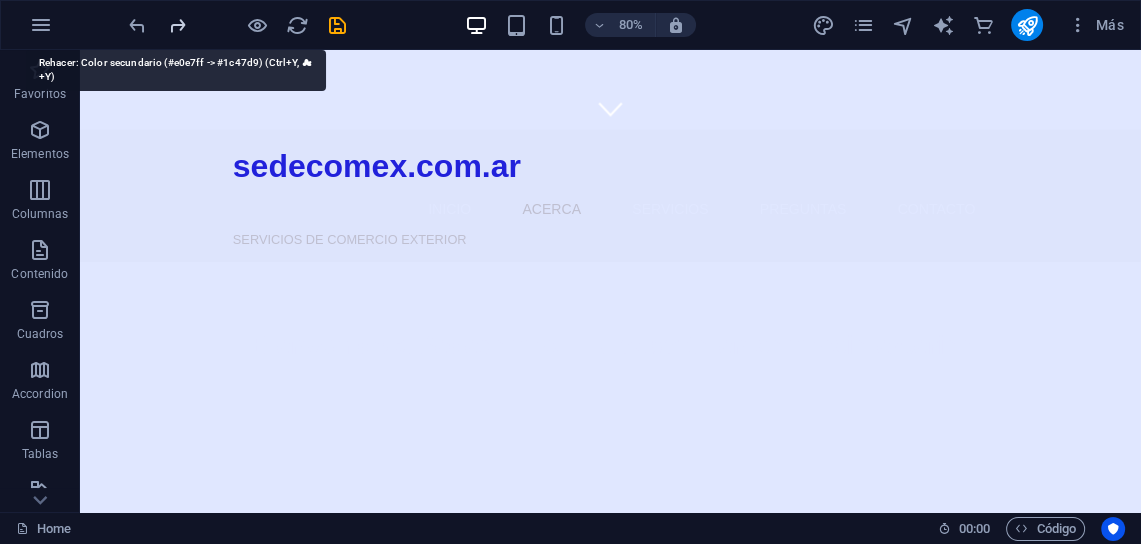 click at bounding box center [177, 25] 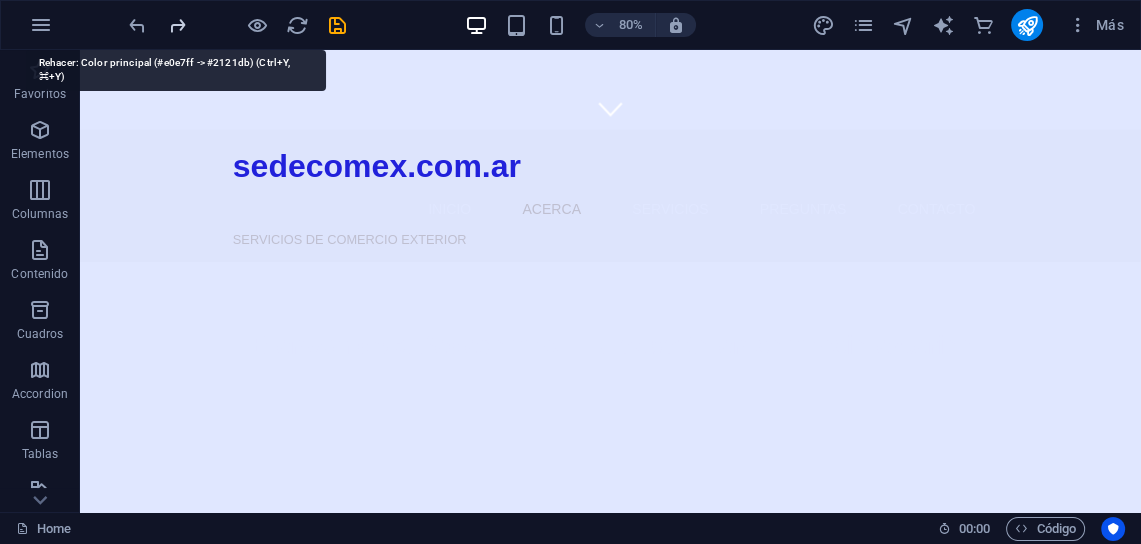 click at bounding box center [177, 25] 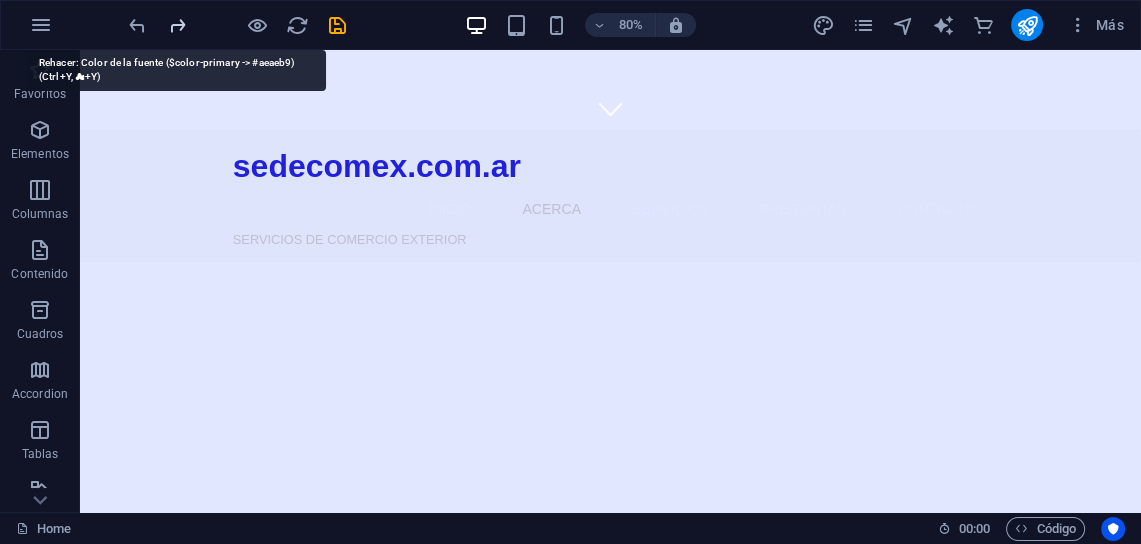 click at bounding box center (177, 25) 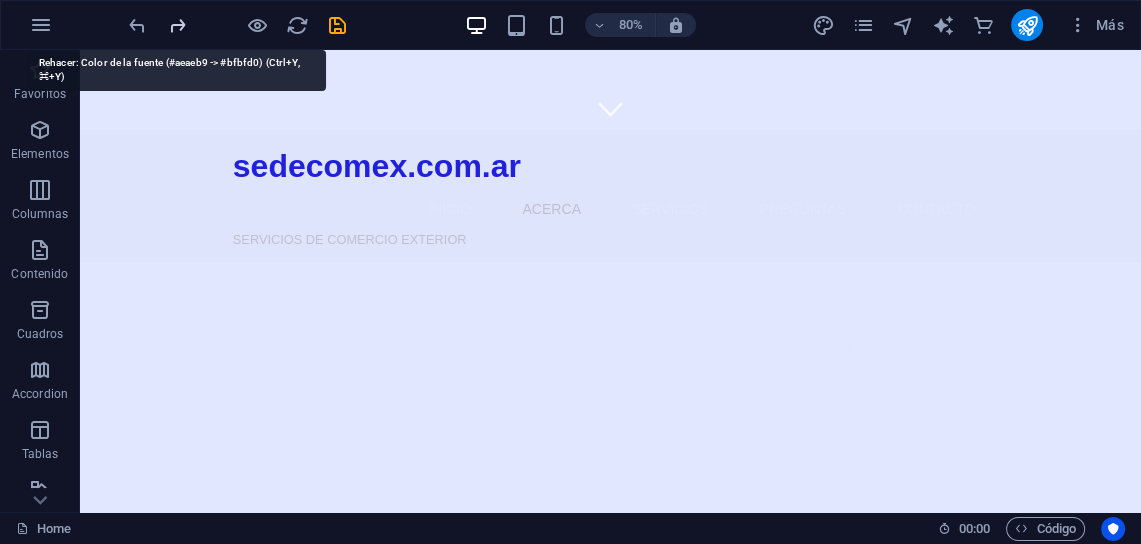 click at bounding box center [177, 25] 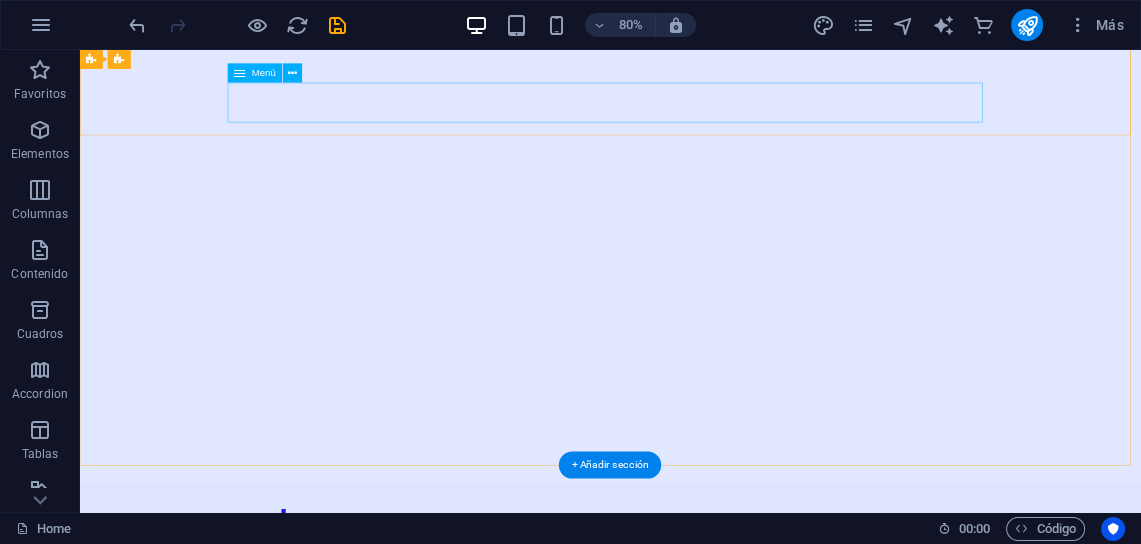 scroll, scrollTop: 0, scrollLeft: 0, axis: both 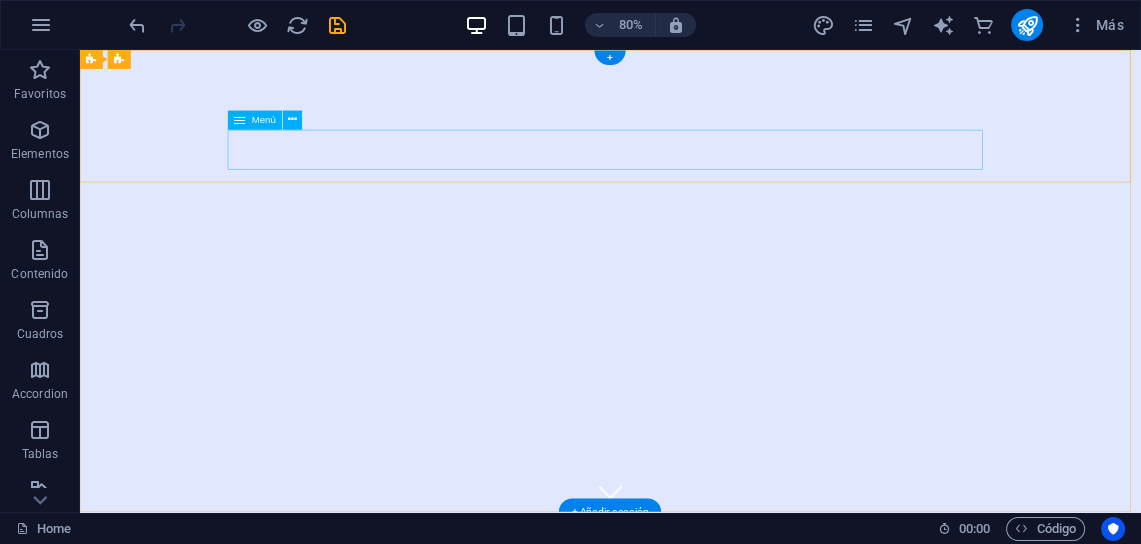 click on "Inicio Acerca Servicios Preguntas Contacto" at bounding box center (743, 729) 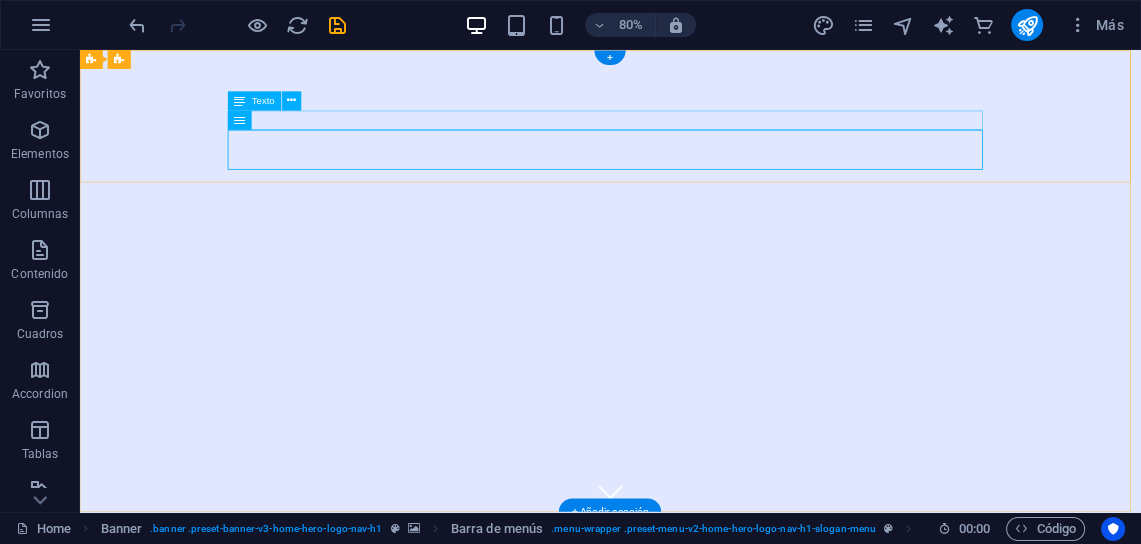 click on "SERVICIOS DE COMERCIO EXTERIOR" at bounding box center (743, 766) 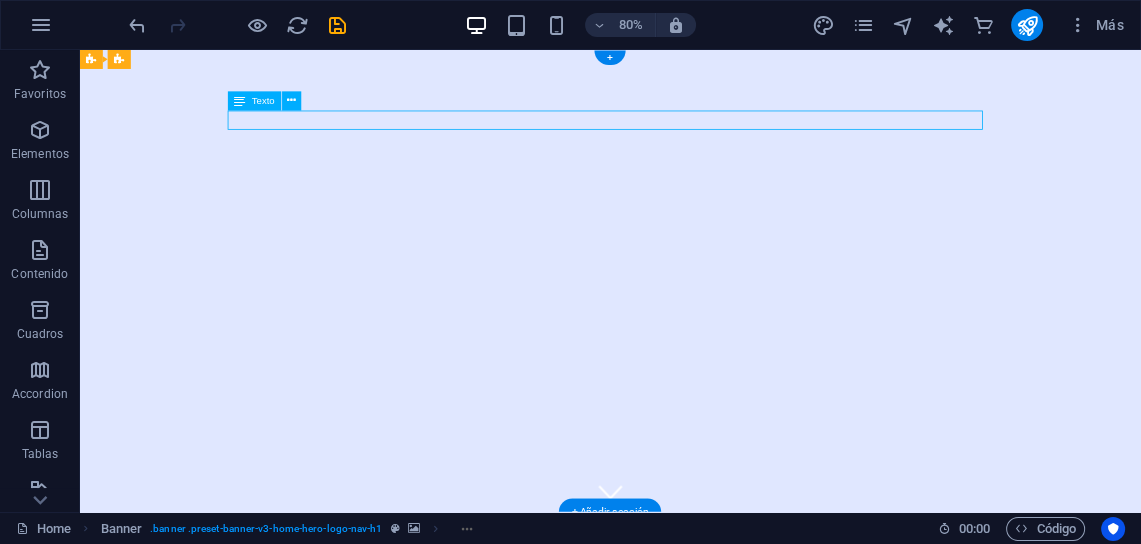 click on "SERVICIOS DE COMERCIO EXTERIOR" at bounding box center [743, 766] 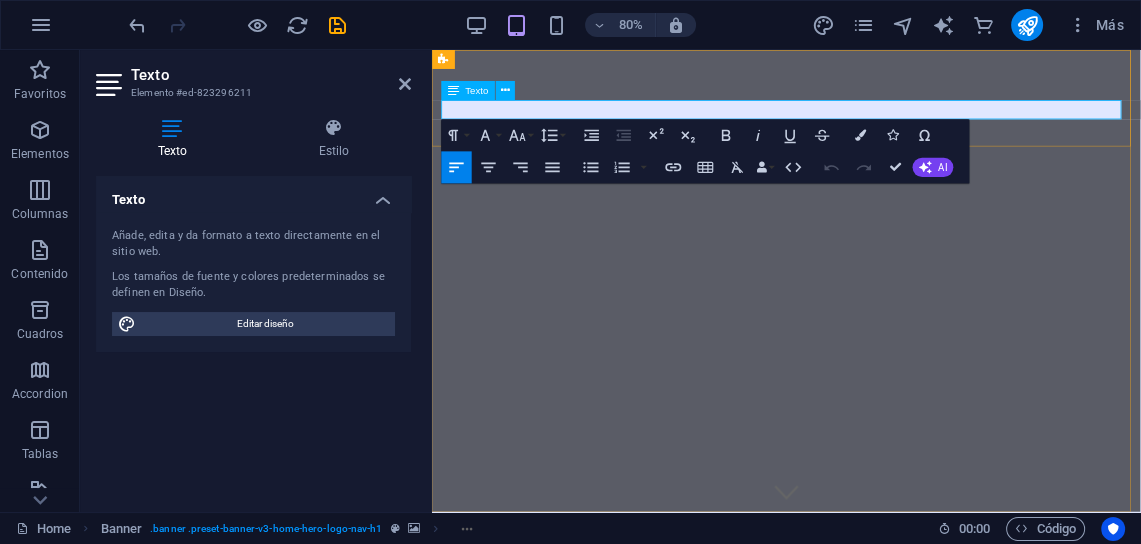 click on "SERVICIOS DE COMERCIO EXTERIOR" at bounding box center [875, 703] 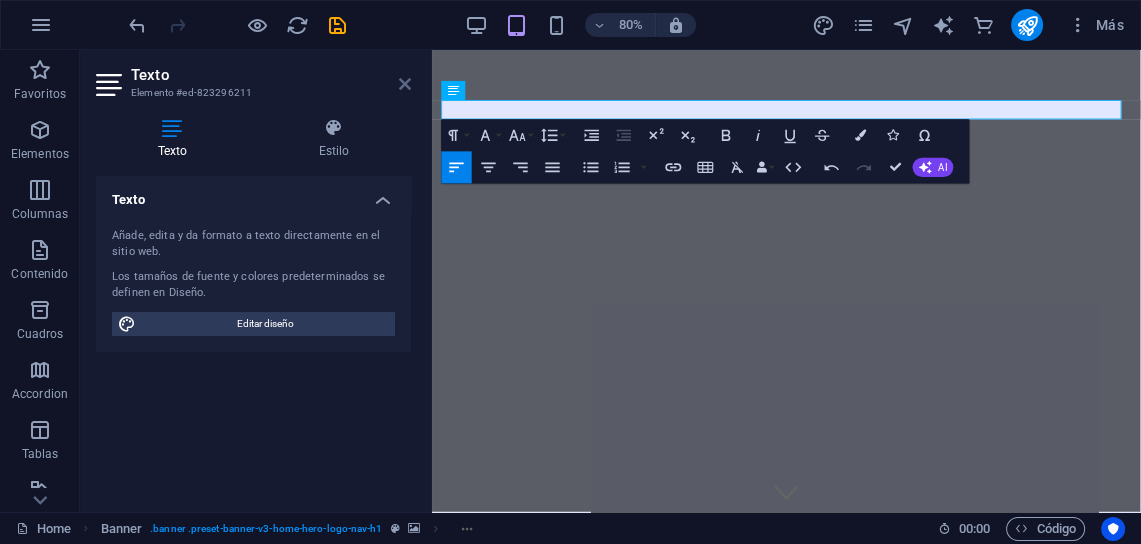 click at bounding box center [405, 84] 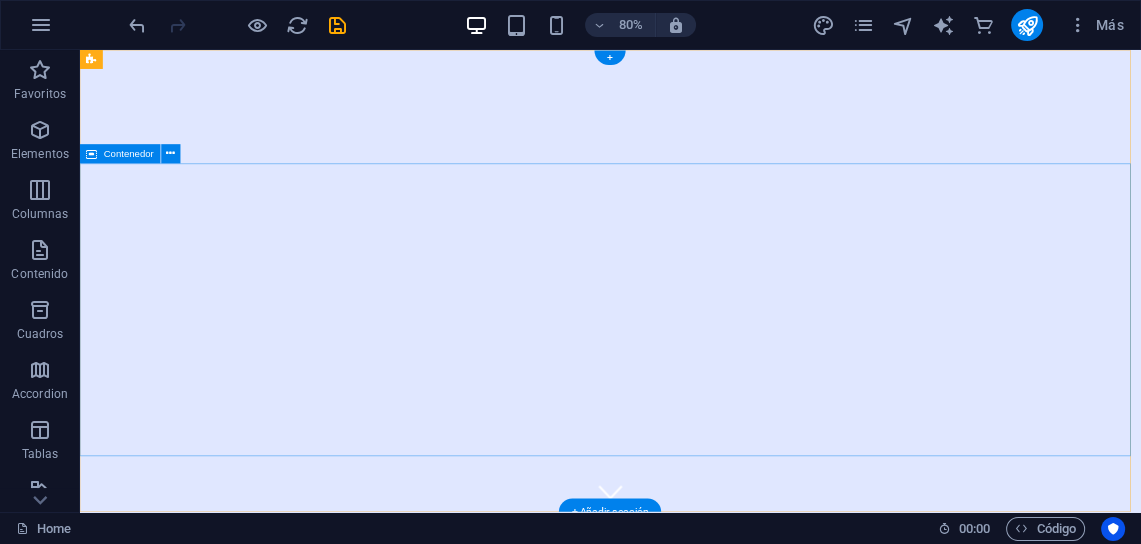 click on "Bienvenido a Sedecomex - Tu experto en comercio exterior" at bounding box center [743, 882] 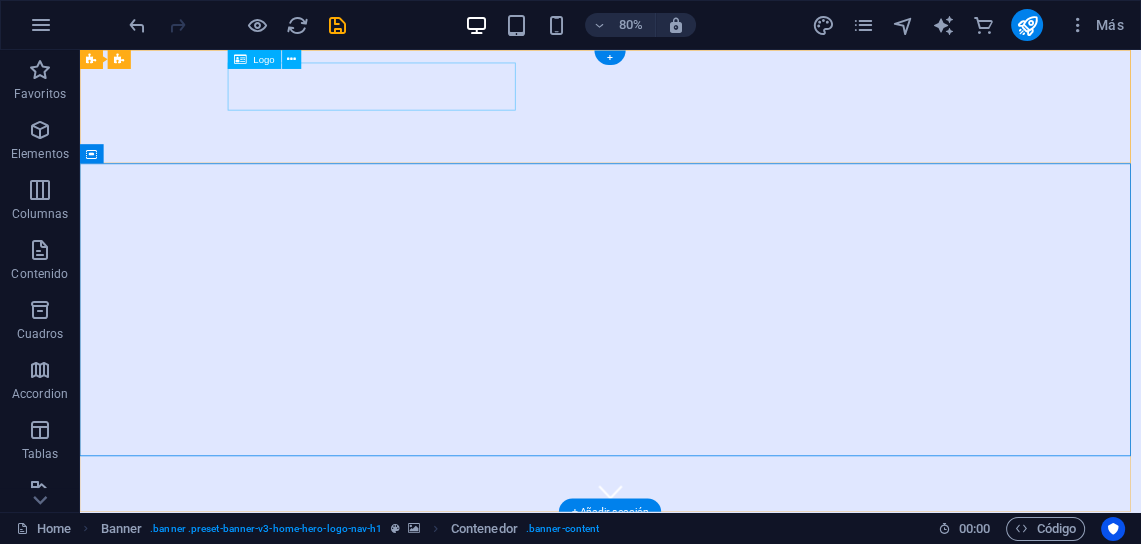 click on "sedecomex.com.ar" at bounding box center (743, 674) 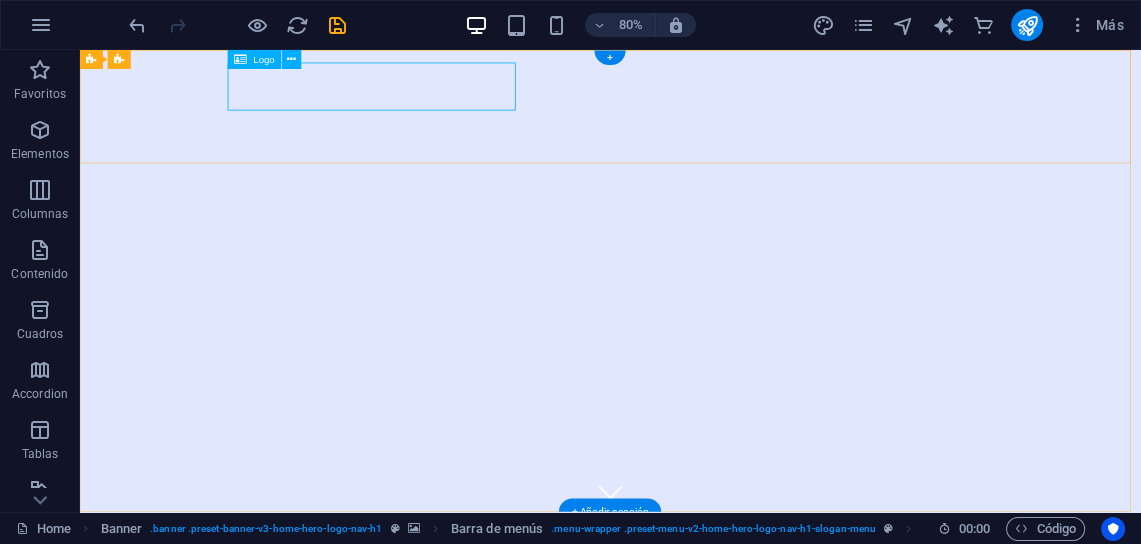 click on "sedecomex.com.ar" at bounding box center (743, 674) 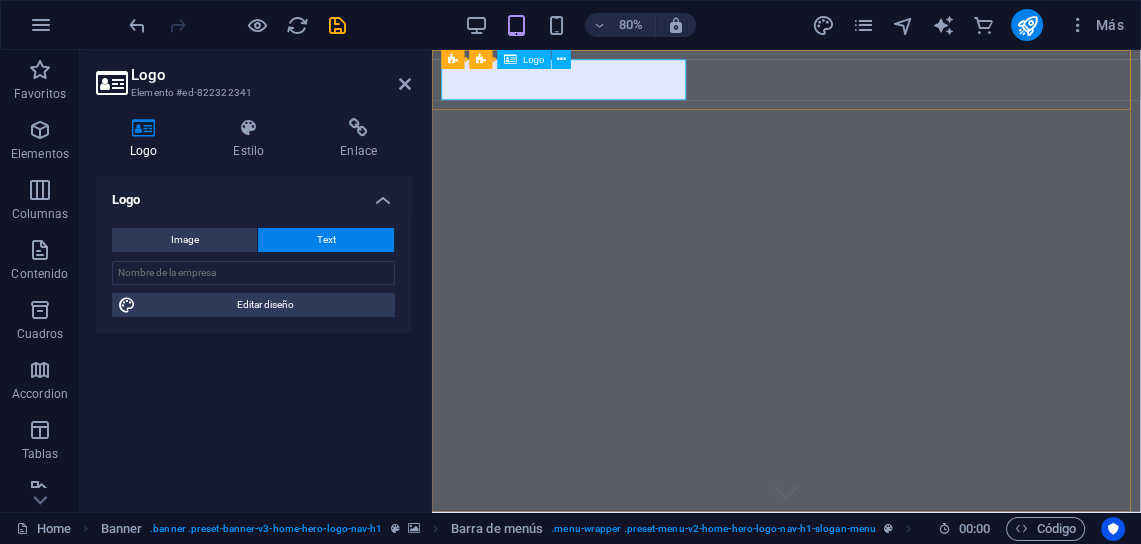 click on "sedecomex.com.ar" at bounding box center [875, 665] 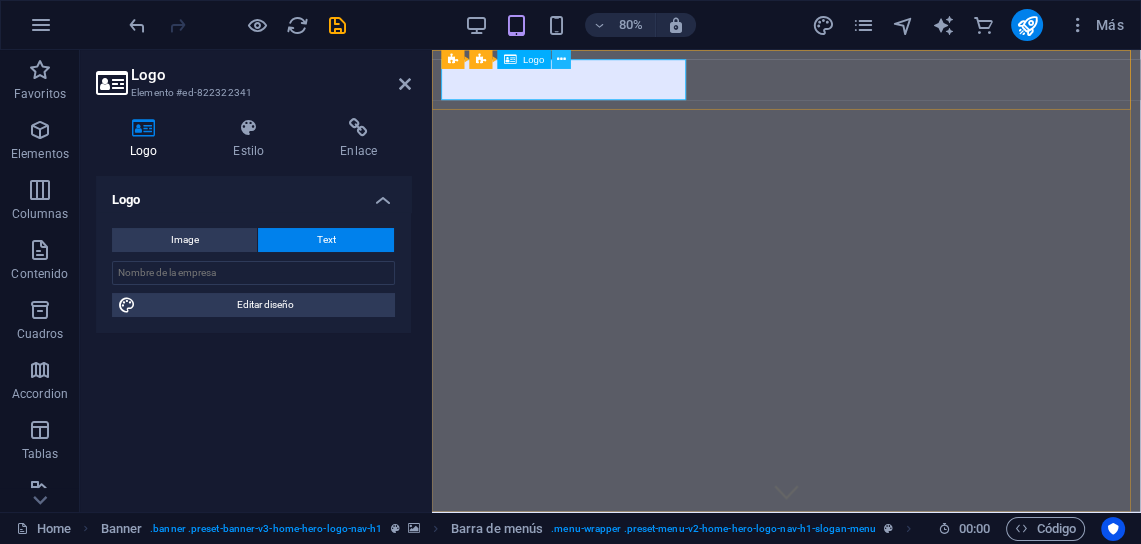 click at bounding box center (561, 59) 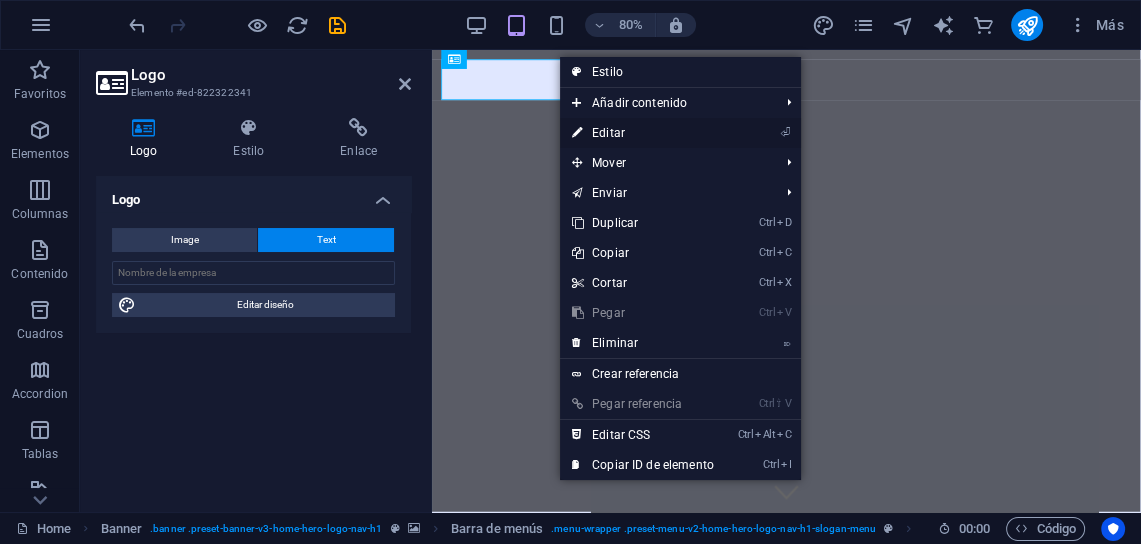 click on "⏎  Editar" at bounding box center [643, 133] 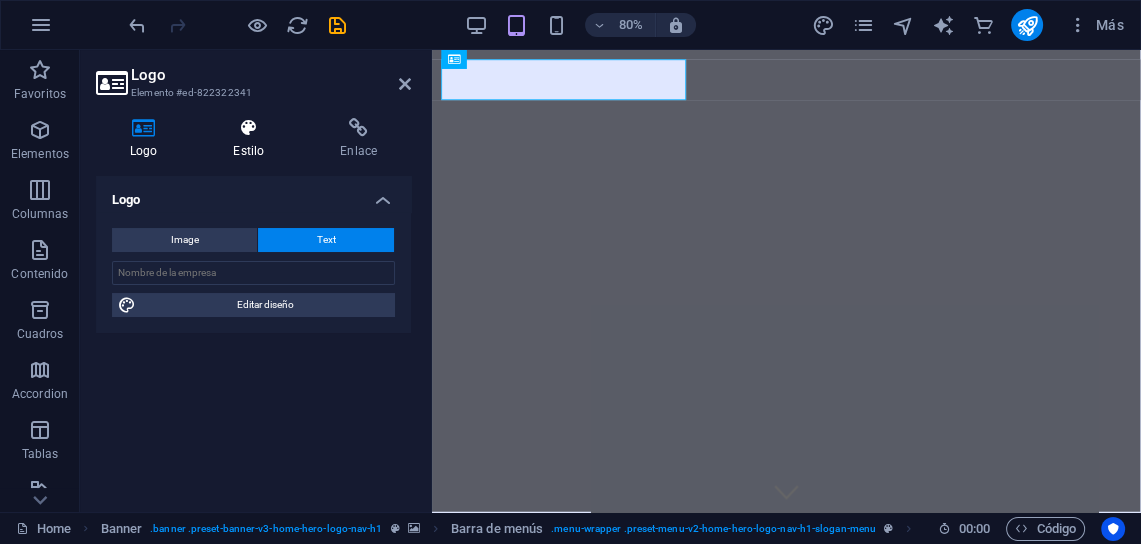 click at bounding box center [248, 128] 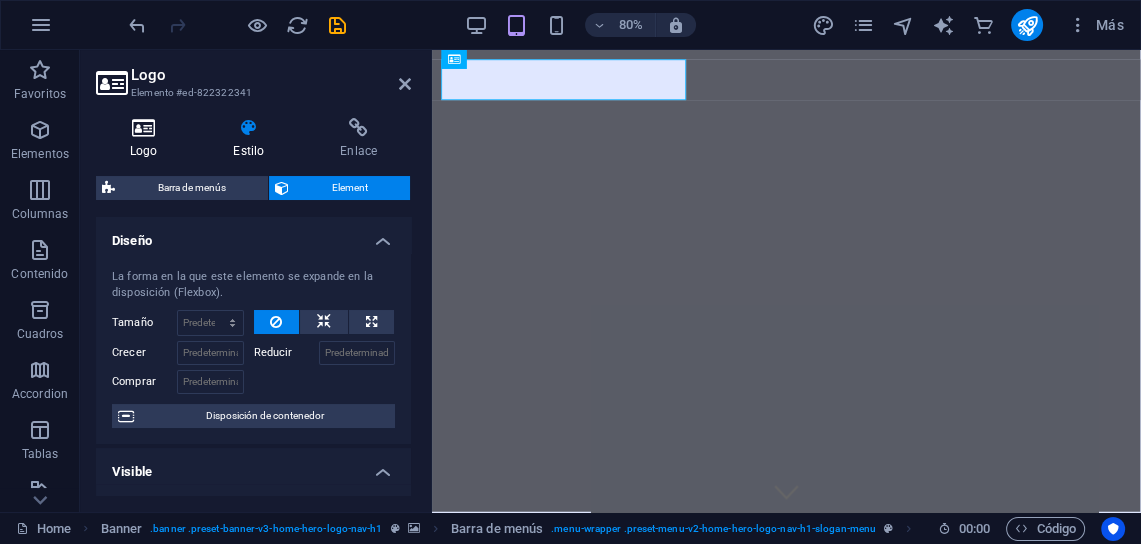click at bounding box center (143, 128) 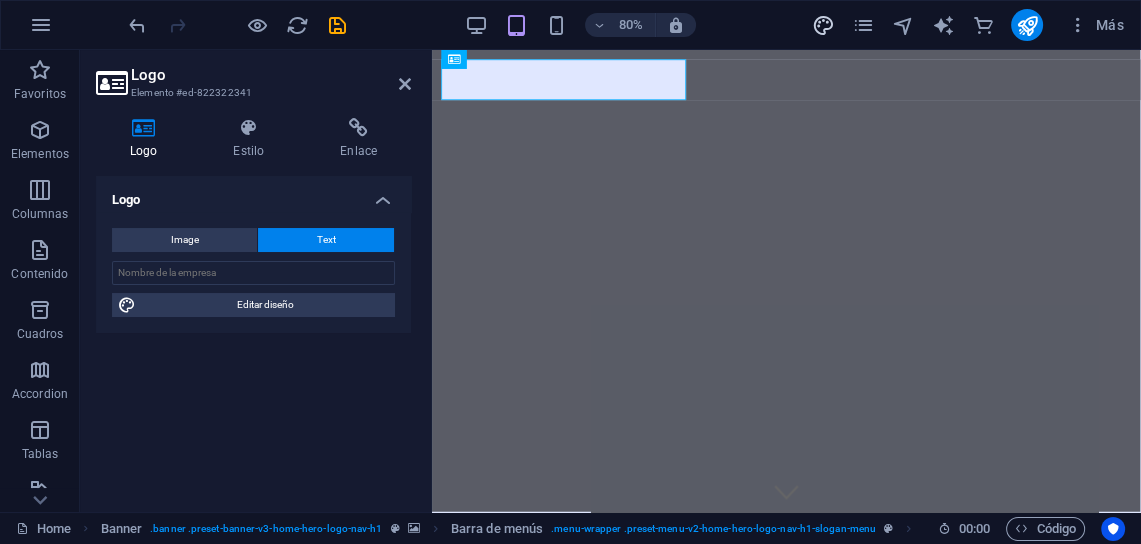 click at bounding box center [823, 25] 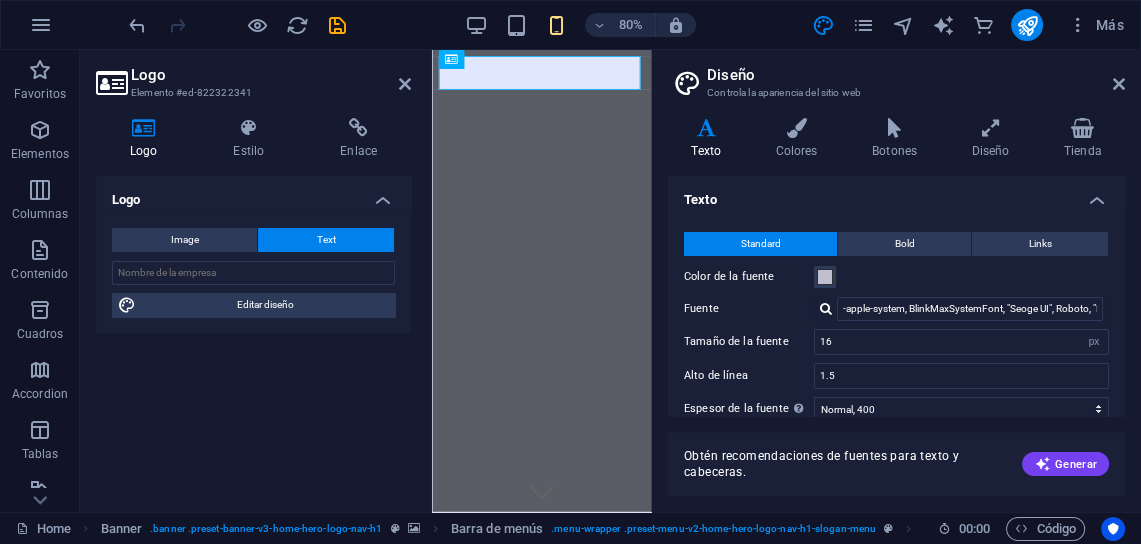 click at bounding box center [706, 128] 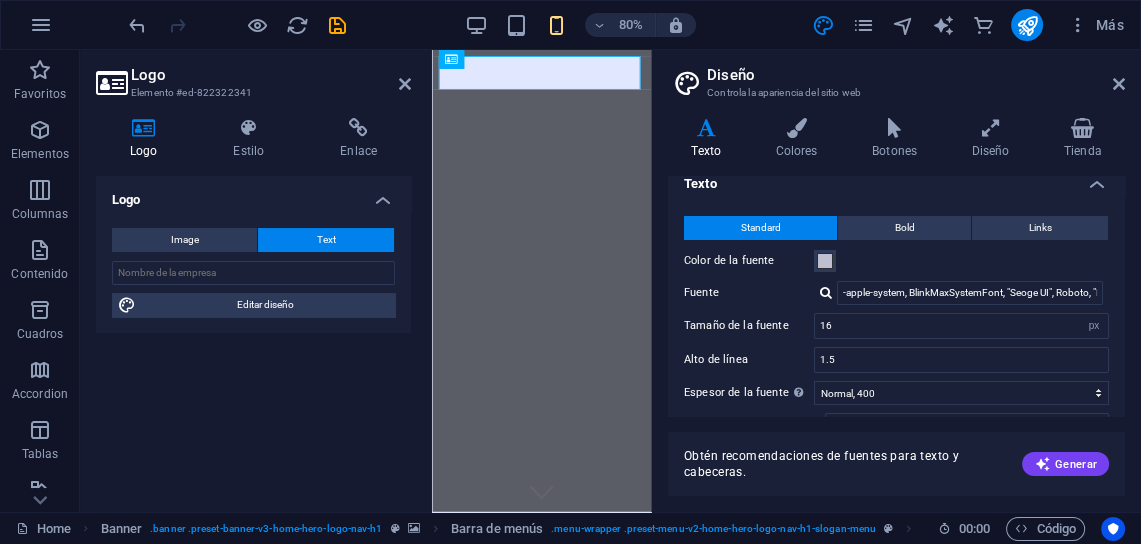 scroll, scrollTop: 0, scrollLeft: 0, axis: both 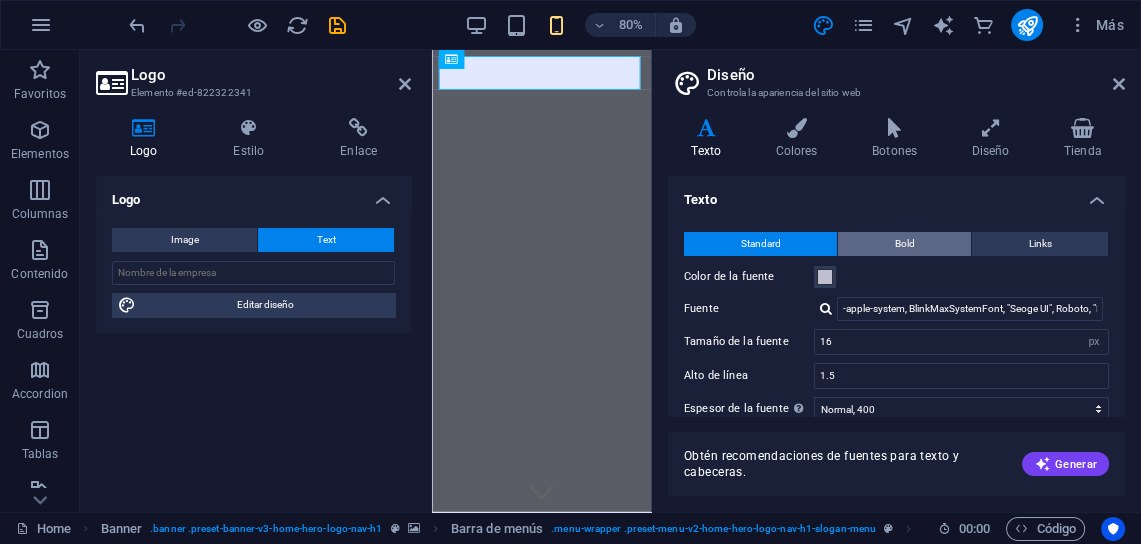 click on "Bold" at bounding box center [904, 244] 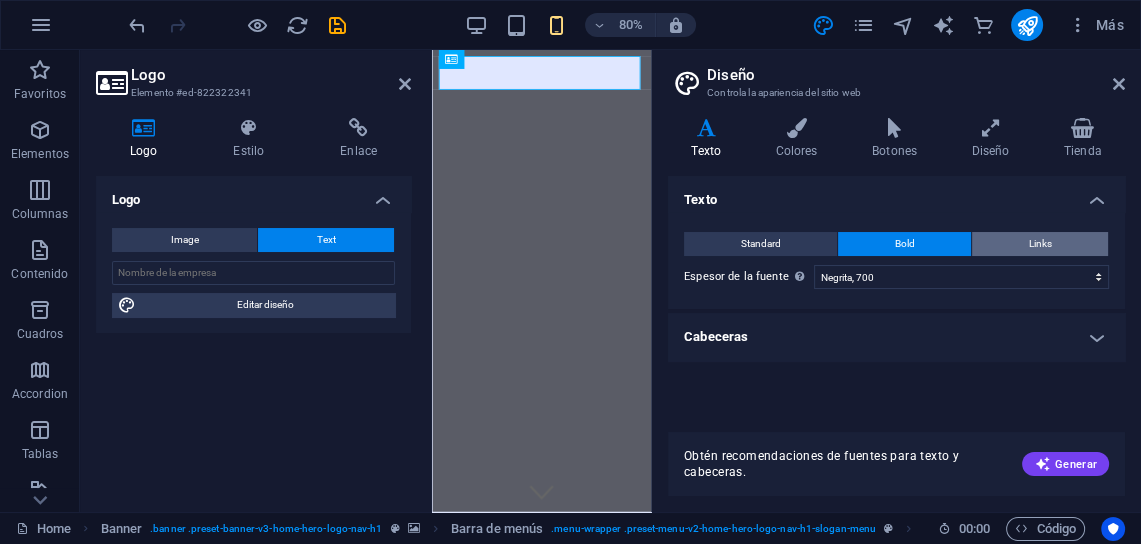 click on "Links" at bounding box center [1040, 244] 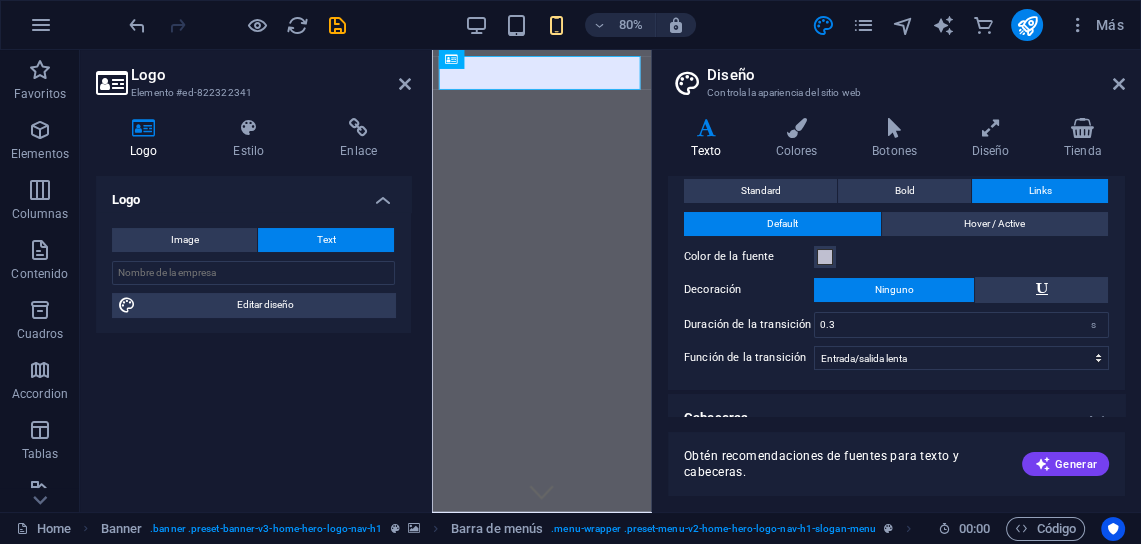 scroll, scrollTop: 76, scrollLeft: 0, axis: vertical 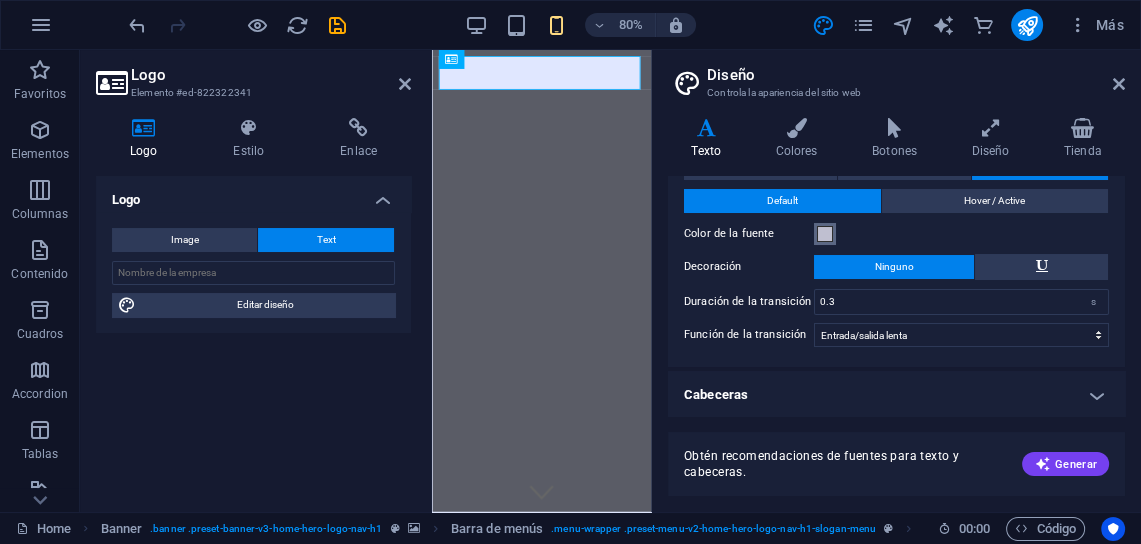 click at bounding box center (825, 234) 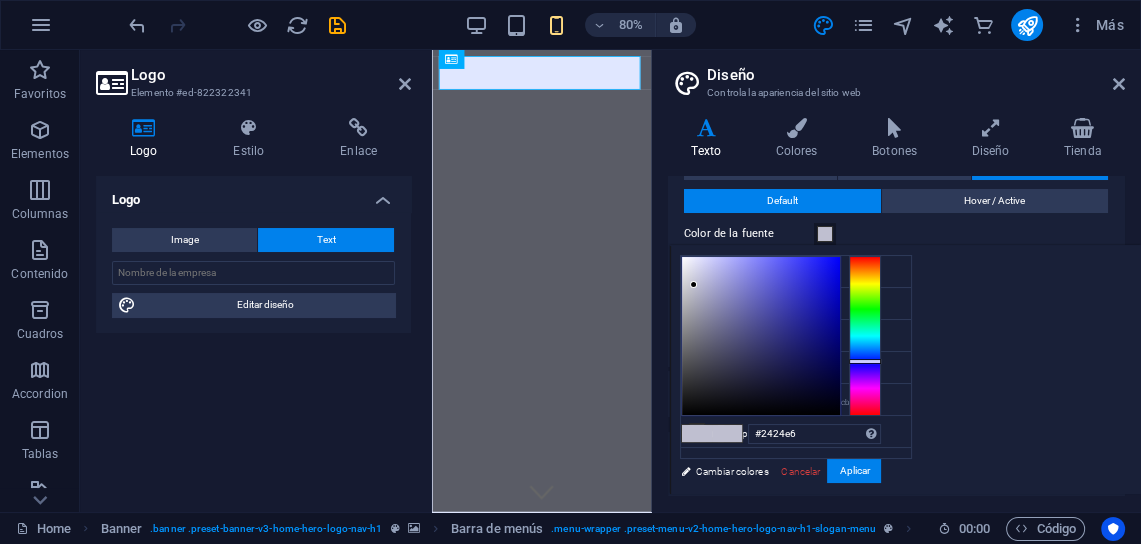 click at bounding box center (761, 336) 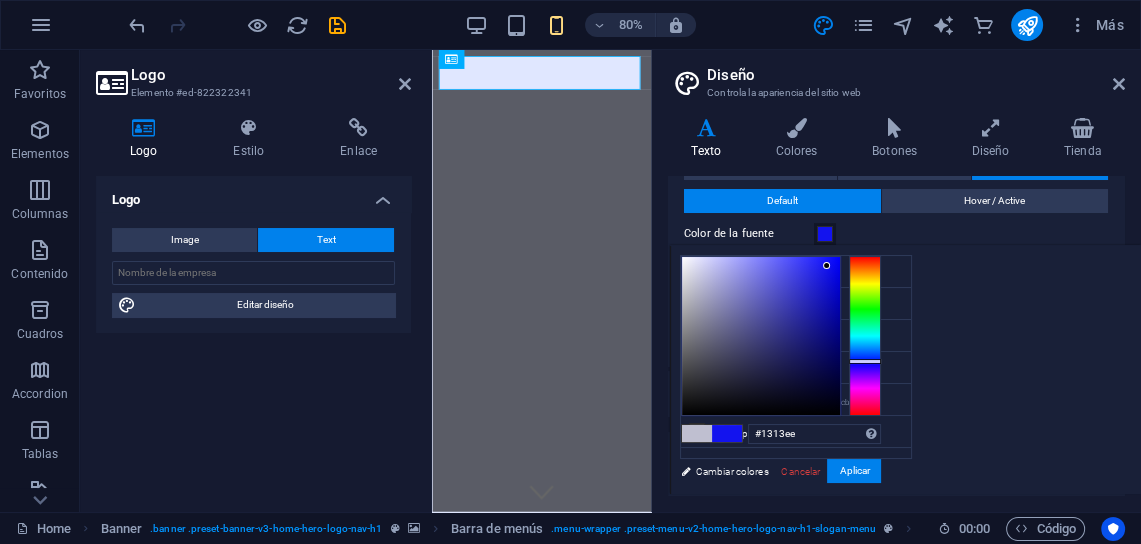 drag, startPoint x: 815, startPoint y: 271, endPoint x: 829, endPoint y: 266, distance: 14.866069 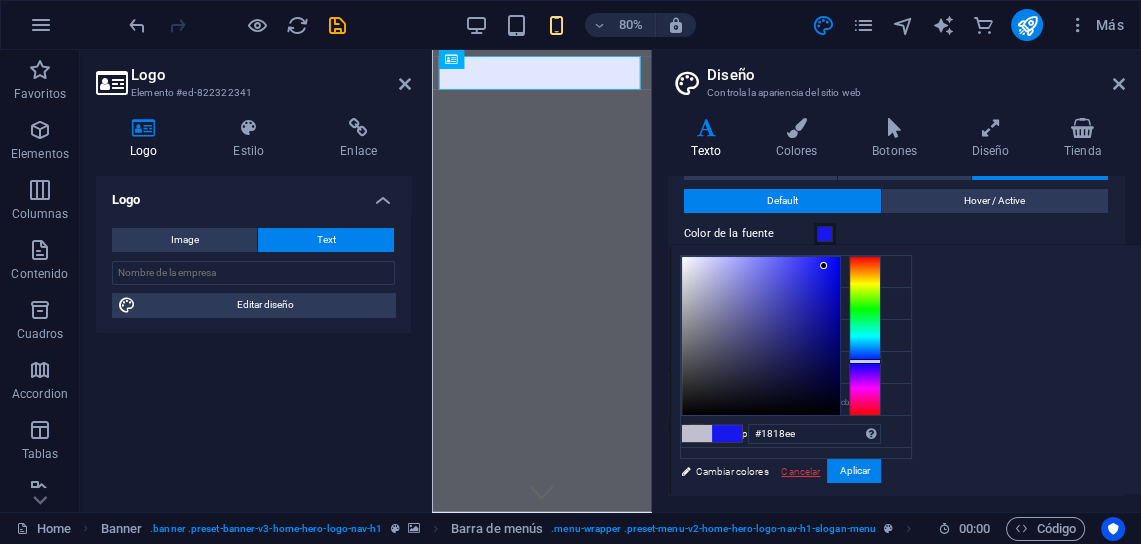 type on "#1212ee" 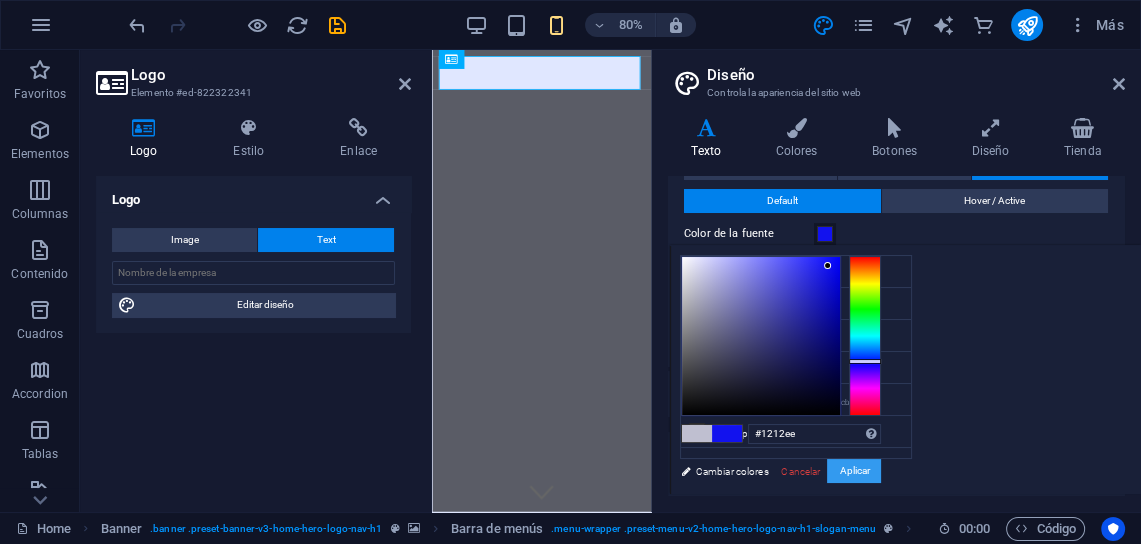 click on "Aplicar" at bounding box center [854, 471] 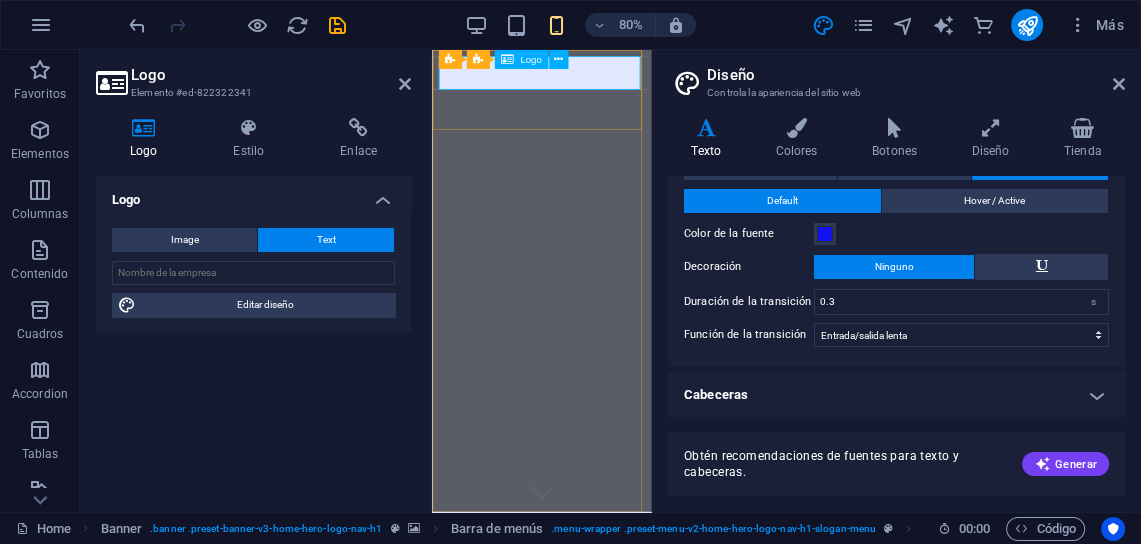 click on "sedecomex.com.ar" at bounding box center (569, 657) 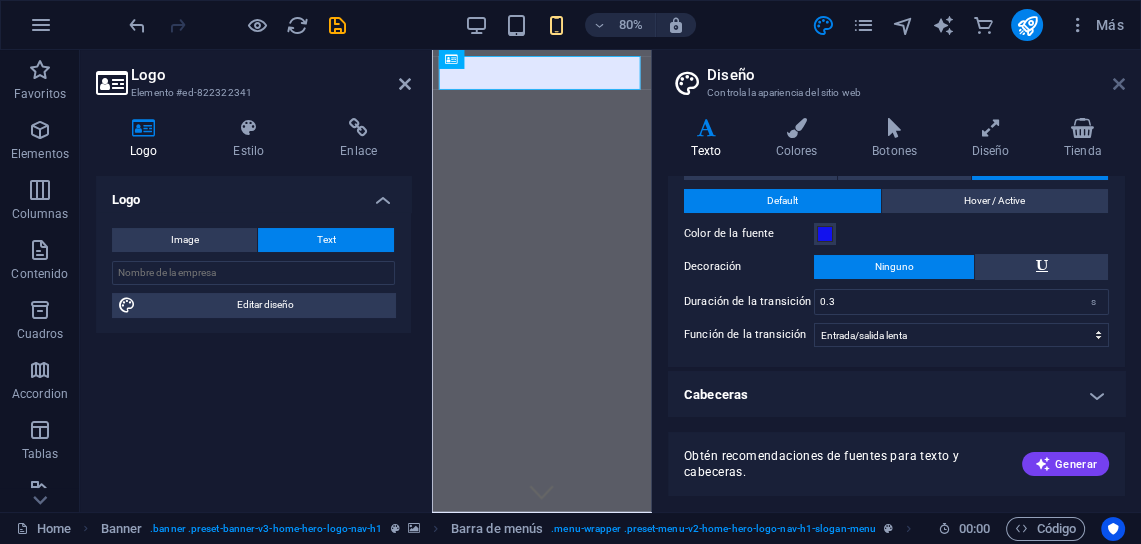 click at bounding box center (1119, 84) 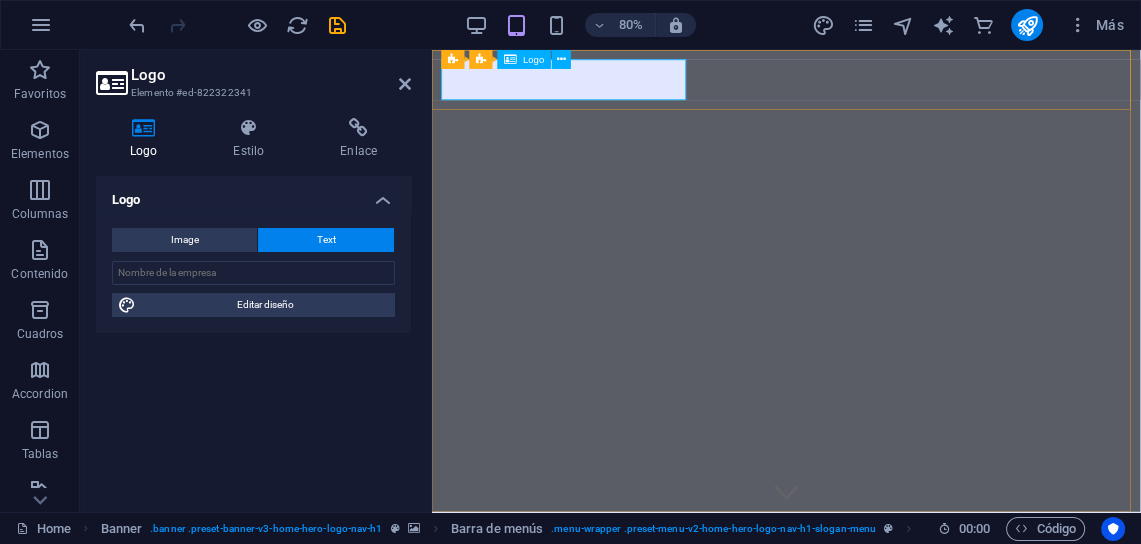 click on "sedecomex.com.ar" at bounding box center (875, 665) 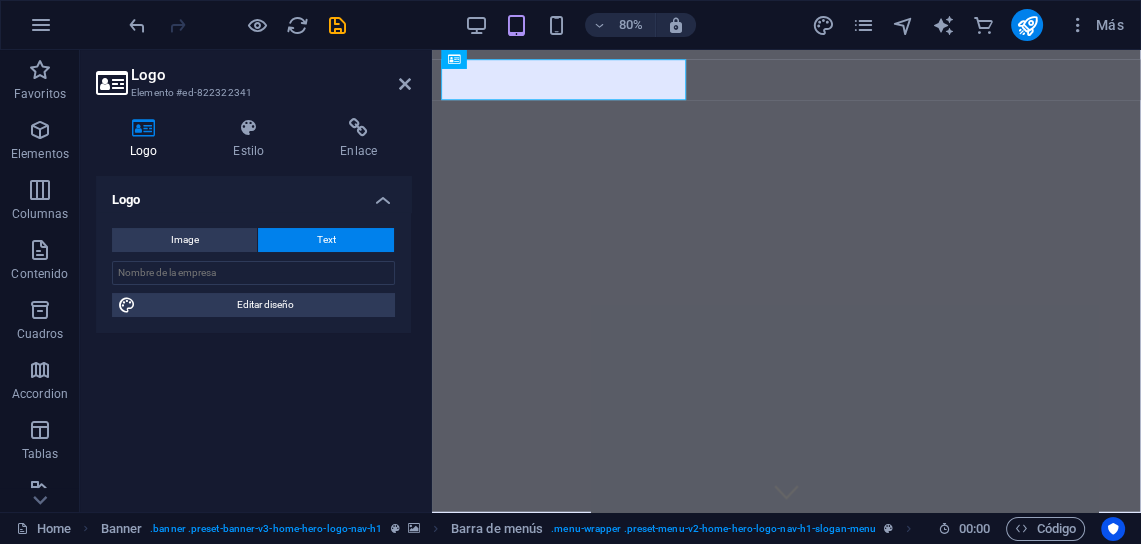 click at bounding box center (143, 128) 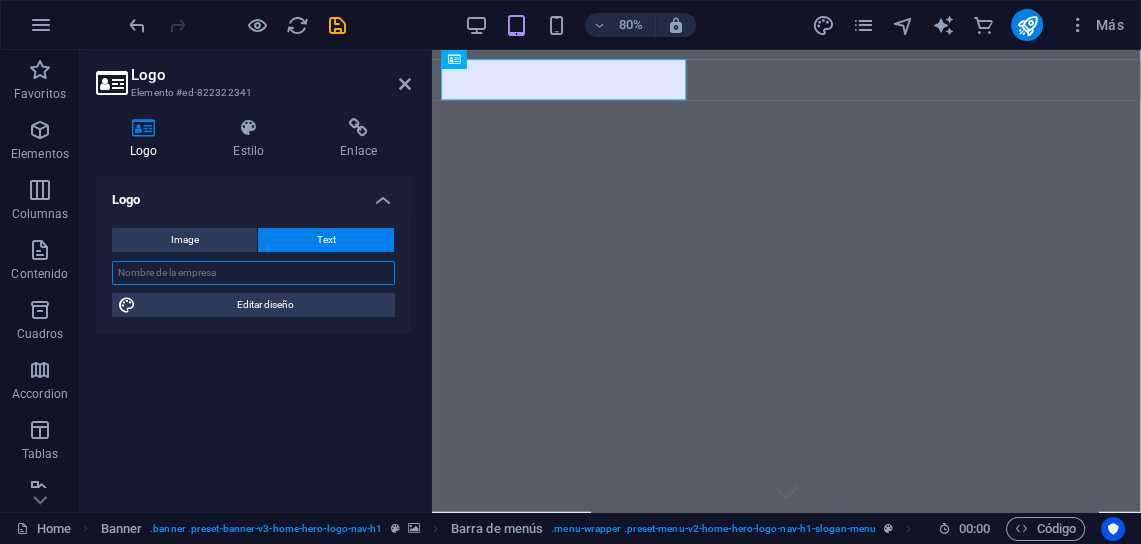 click at bounding box center (253, 273) 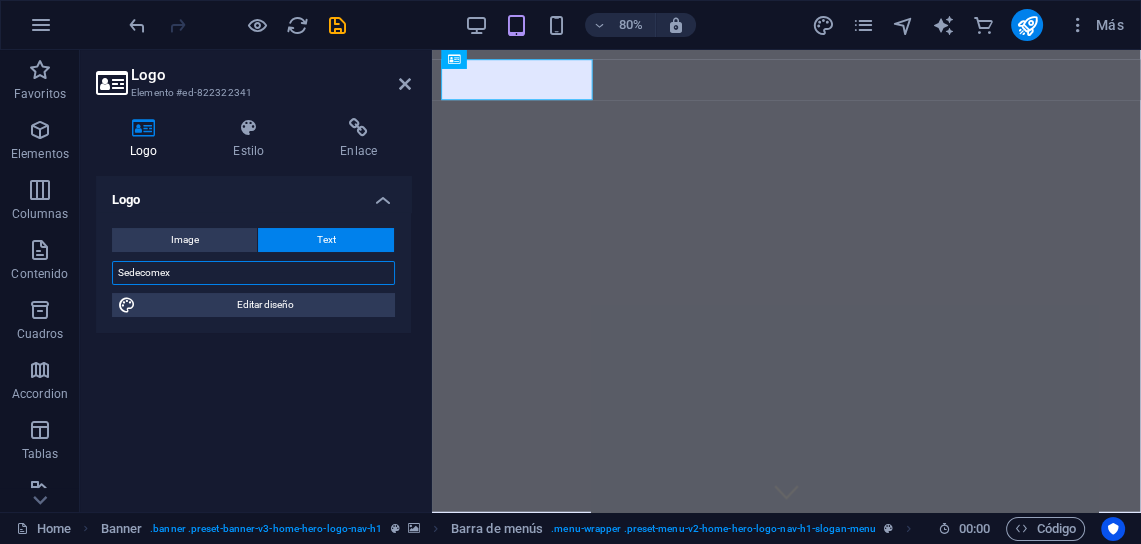 type on "Sedecomex" 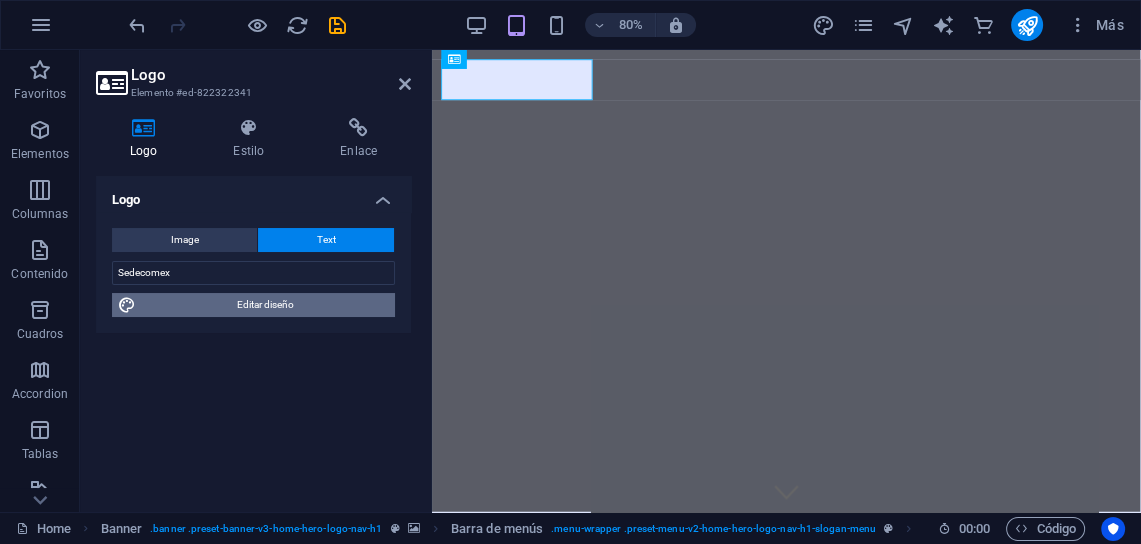 click on "Editar diseño" at bounding box center [265, 305] 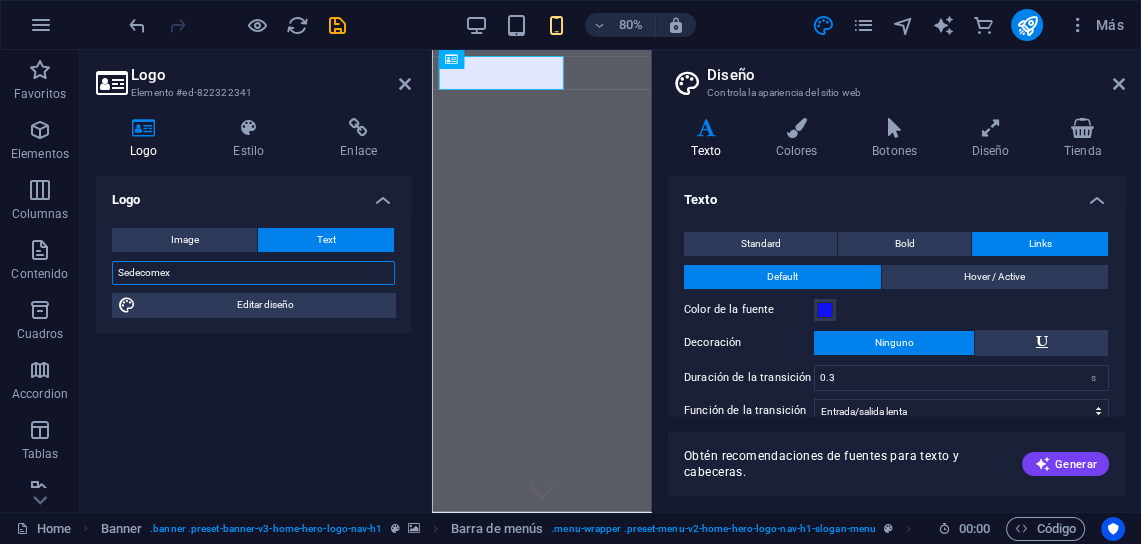 click on "Sedecomex" at bounding box center (253, 273) 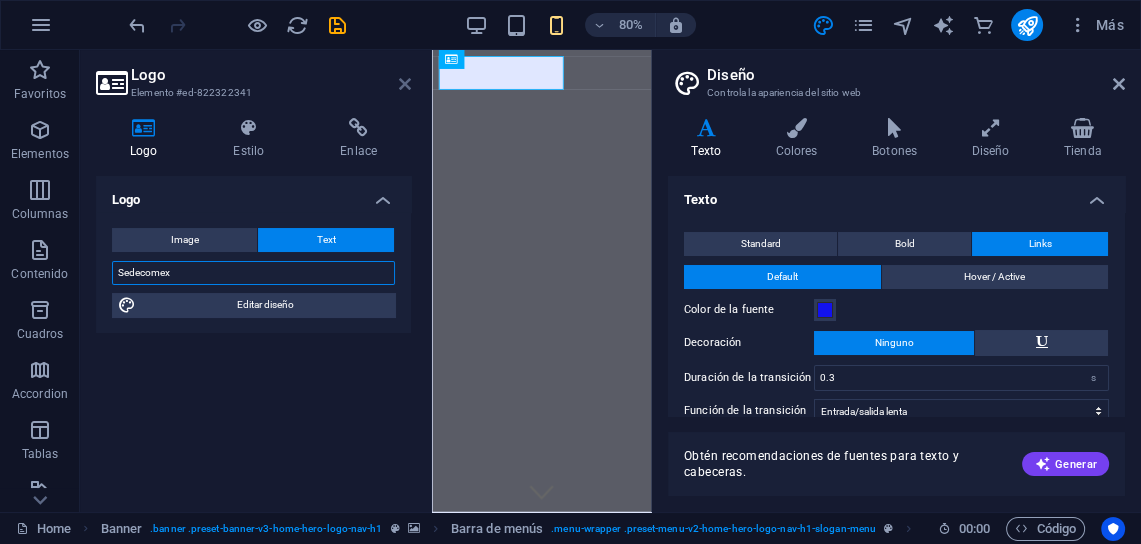 type on "Sedecomex" 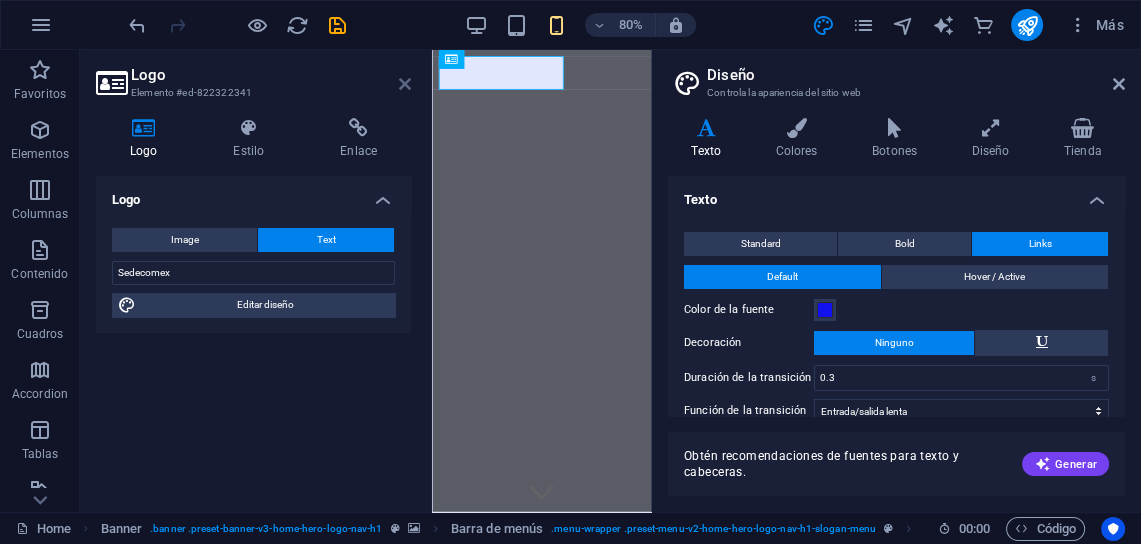 click at bounding box center (405, 84) 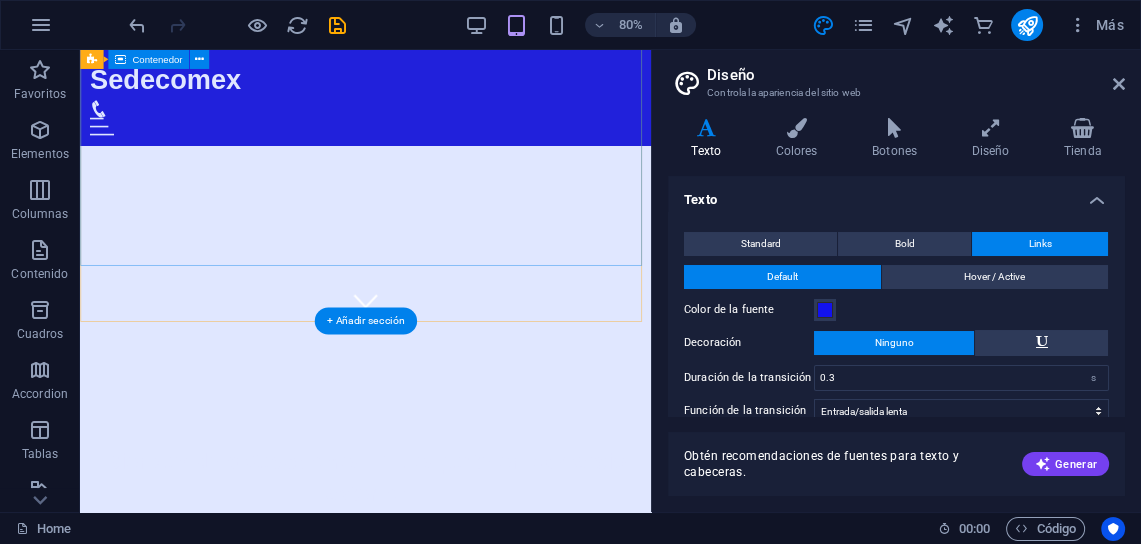 scroll, scrollTop: 0, scrollLeft: 0, axis: both 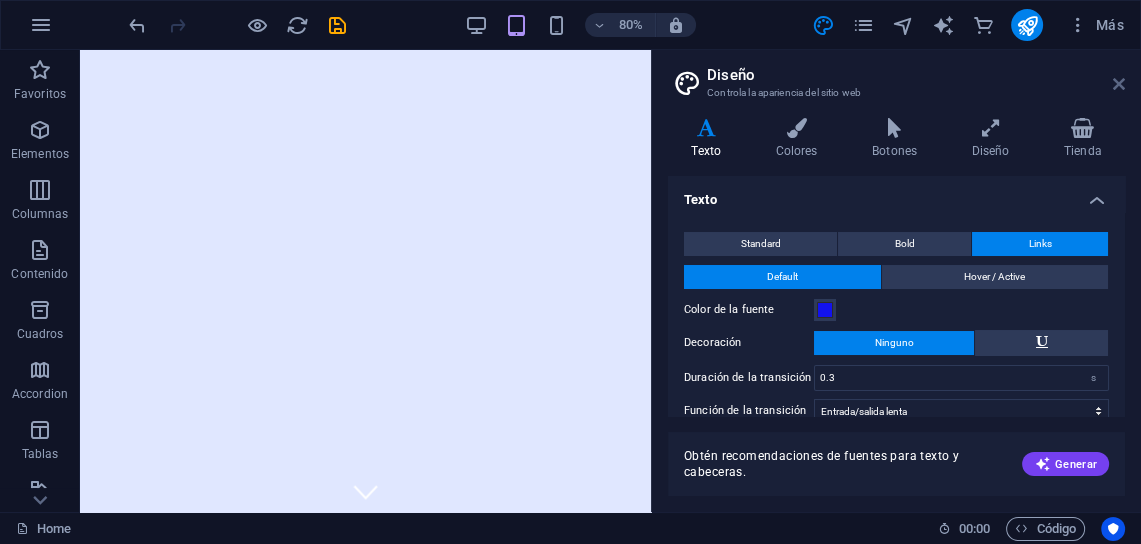 click at bounding box center (1119, 84) 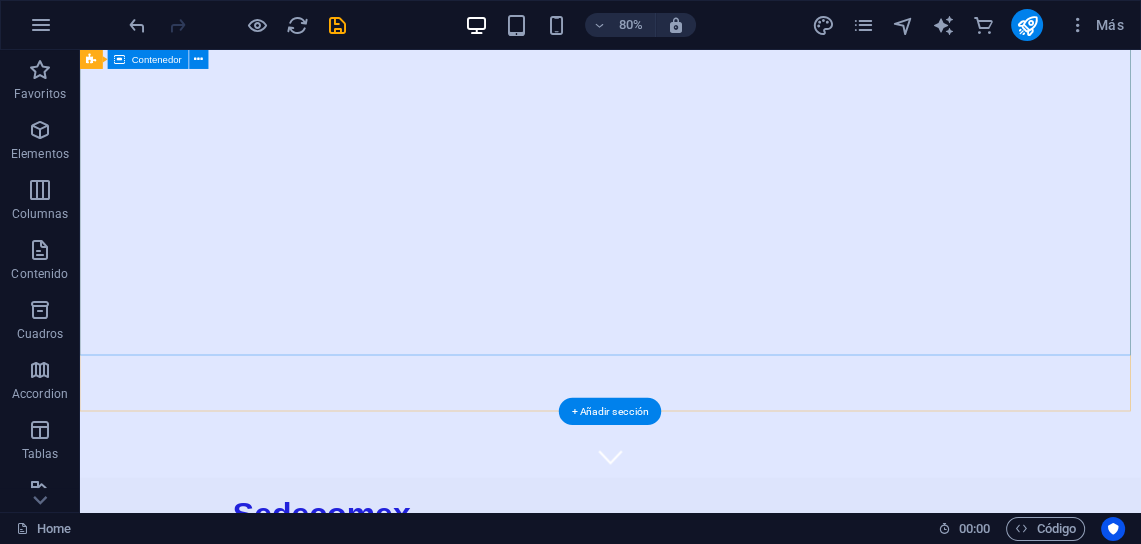 scroll, scrollTop: 0, scrollLeft: 0, axis: both 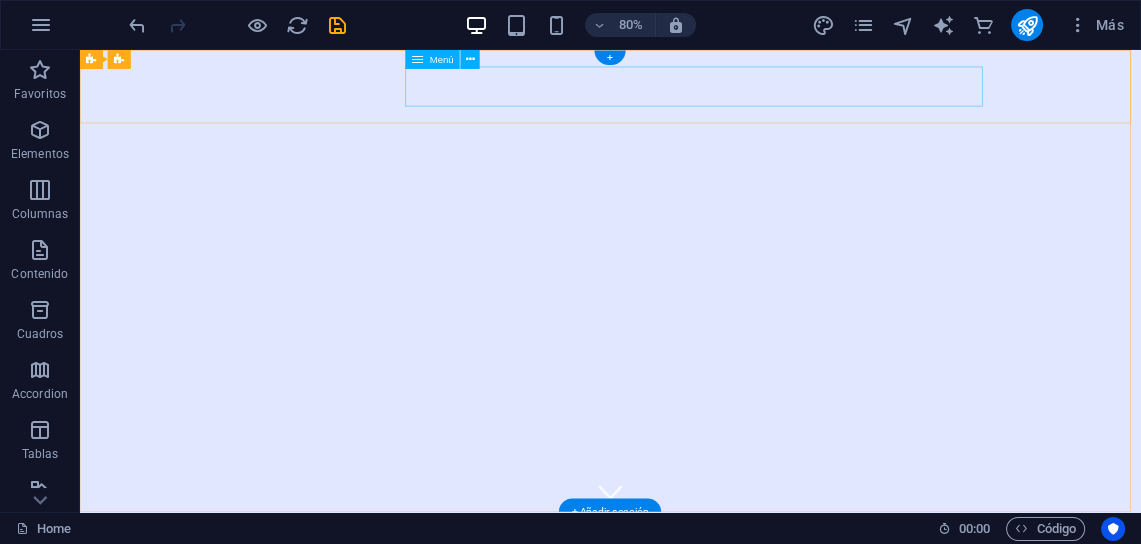 click on "Inicio Acerca Servicios Preguntas Contacto" at bounding box center (743, 729) 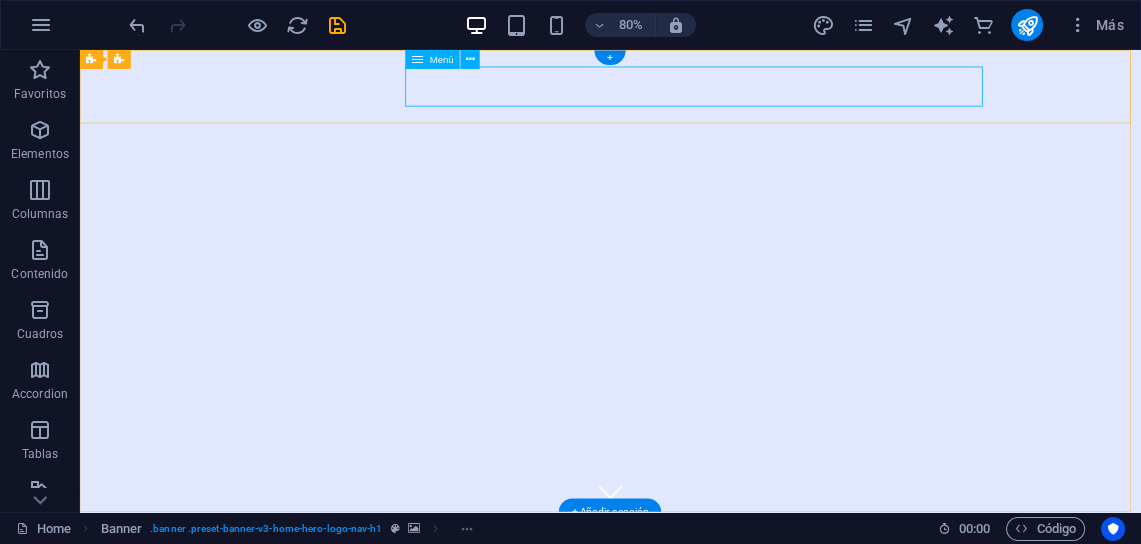 click on "Inicio Acerca Servicios Preguntas Contacto" at bounding box center [743, 729] 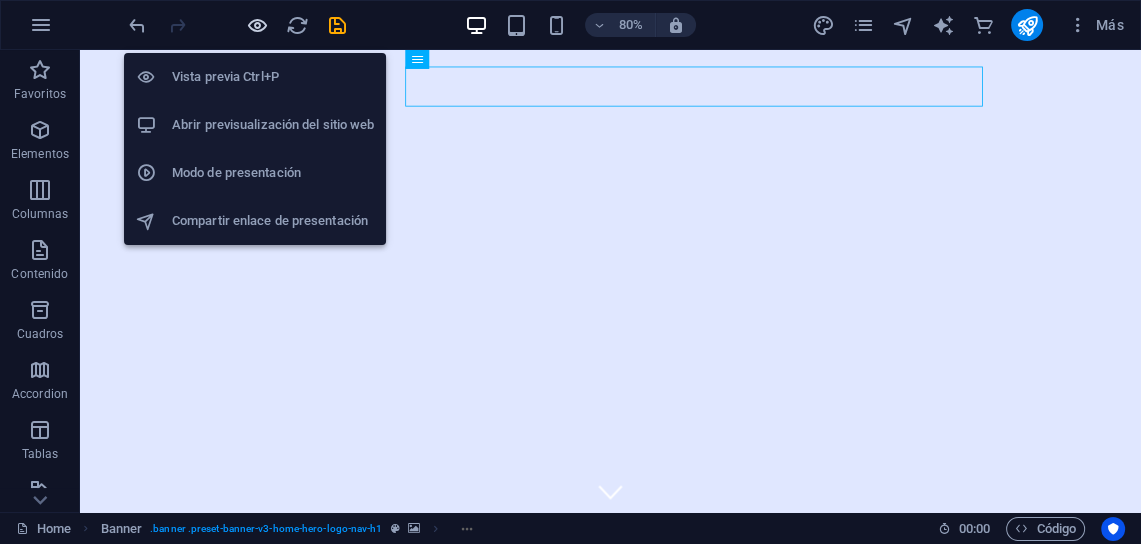 click at bounding box center (257, 25) 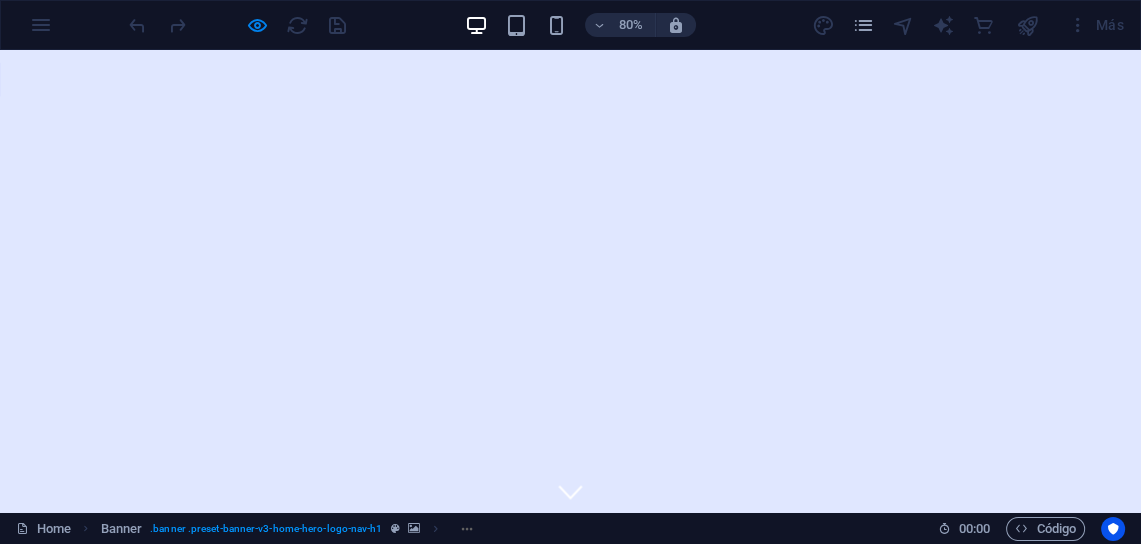 click on "Inicio" at bounding box center (512, 729) 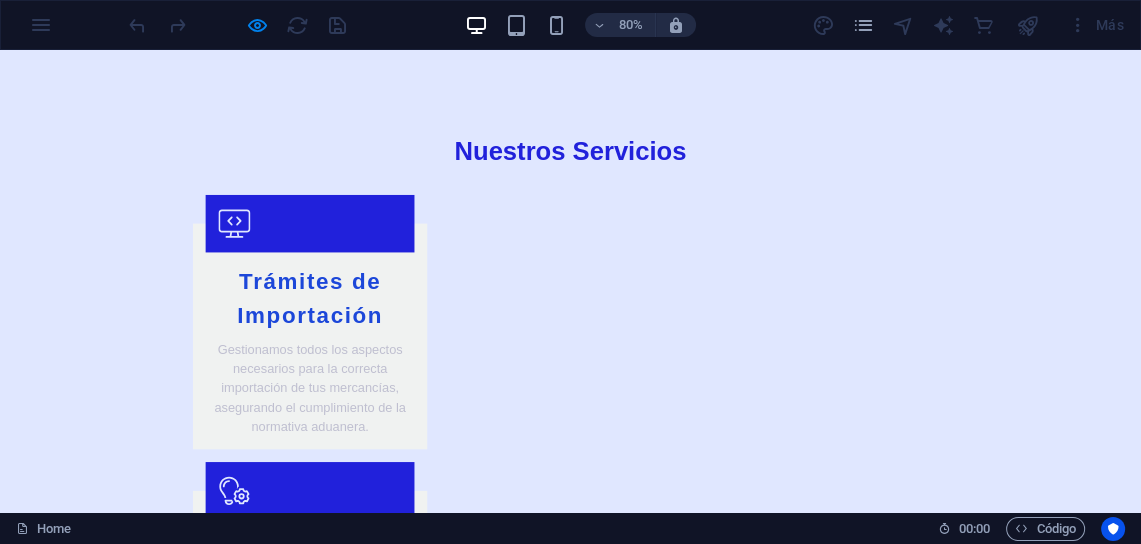 scroll, scrollTop: 2002, scrollLeft: 0, axis: vertical 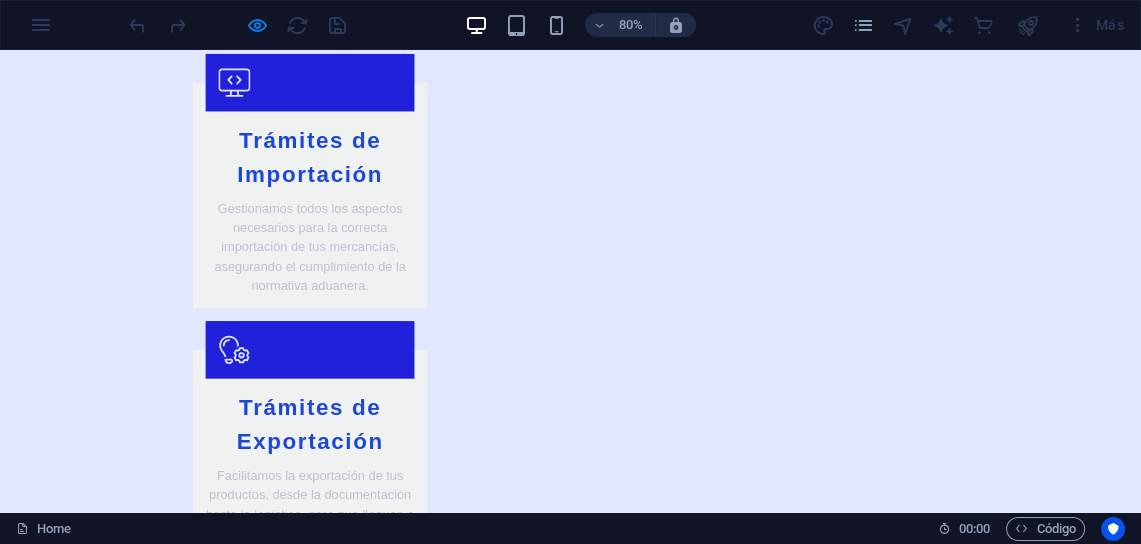 click on "¿Qué es un despachante de aduana?" at bounding box center [713, 2250] 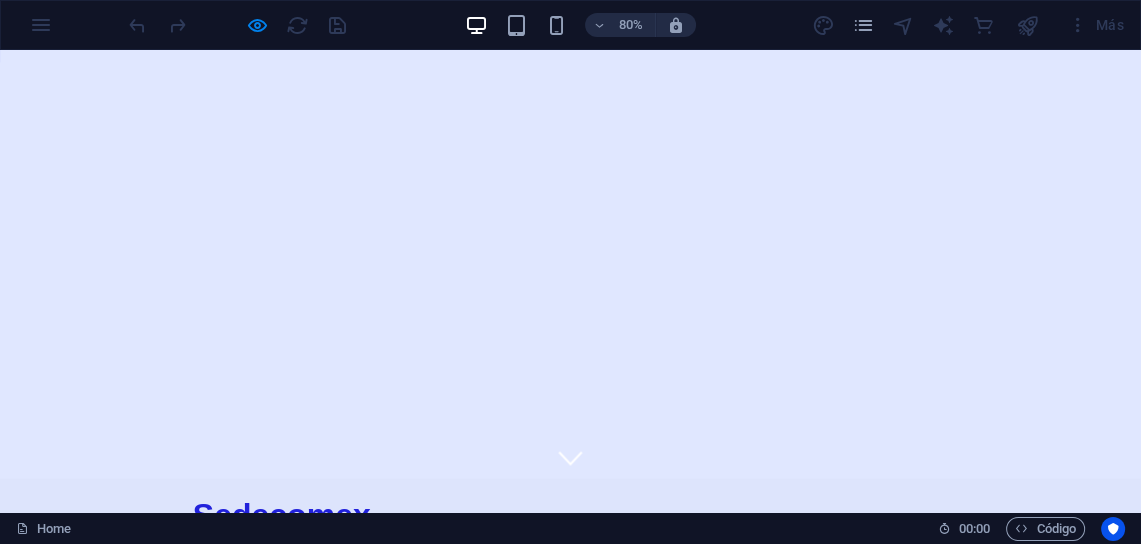 scroll, scrollTop: 0, scrollLeft: 0, axis: both 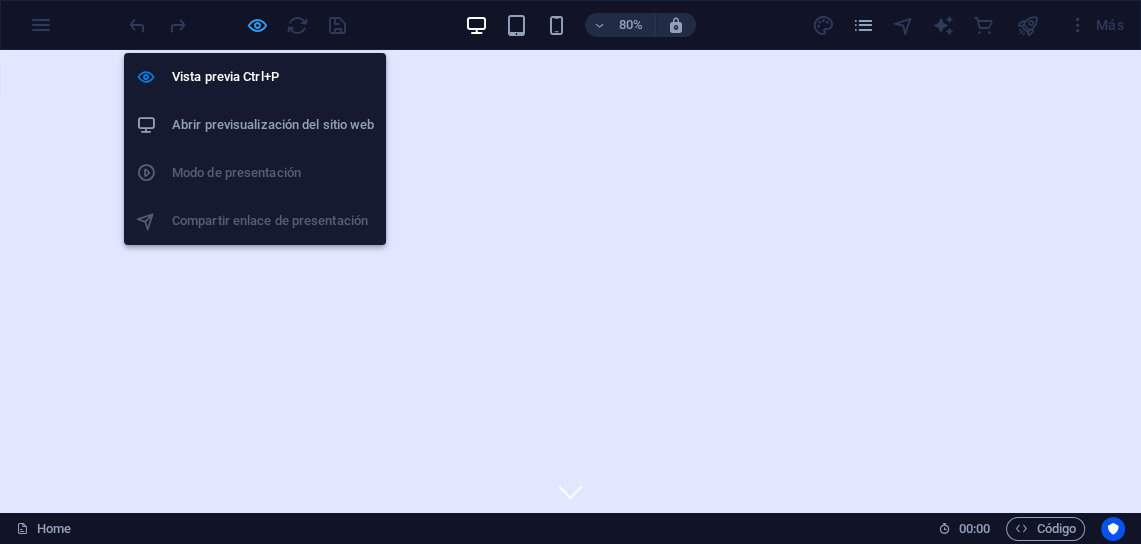 click at bounding box center (257, 25) 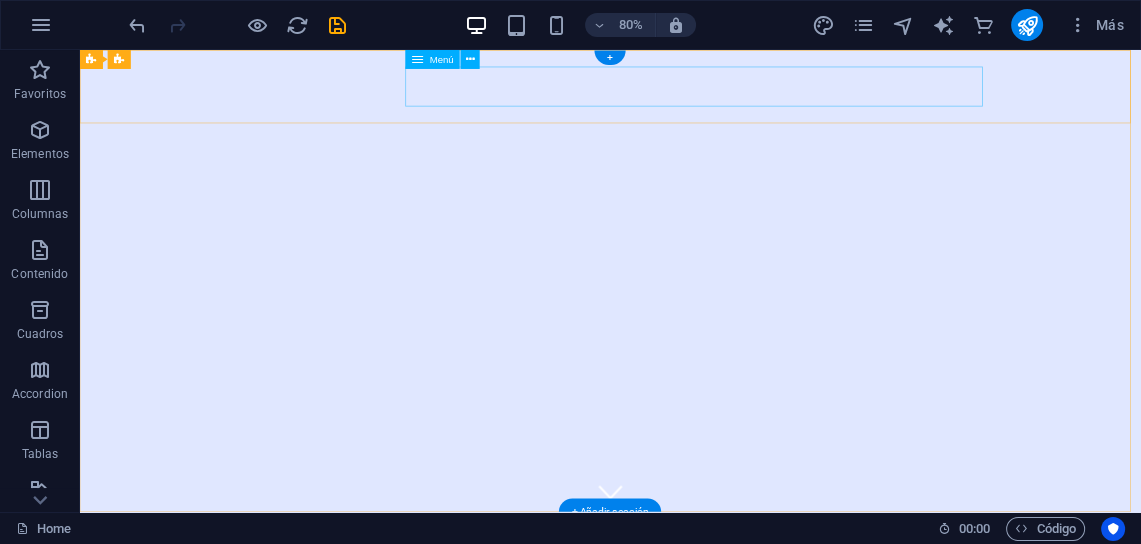 click on "Inicio Acerca Servicios Preguntas Contacto" at bounding box center [743, 729] 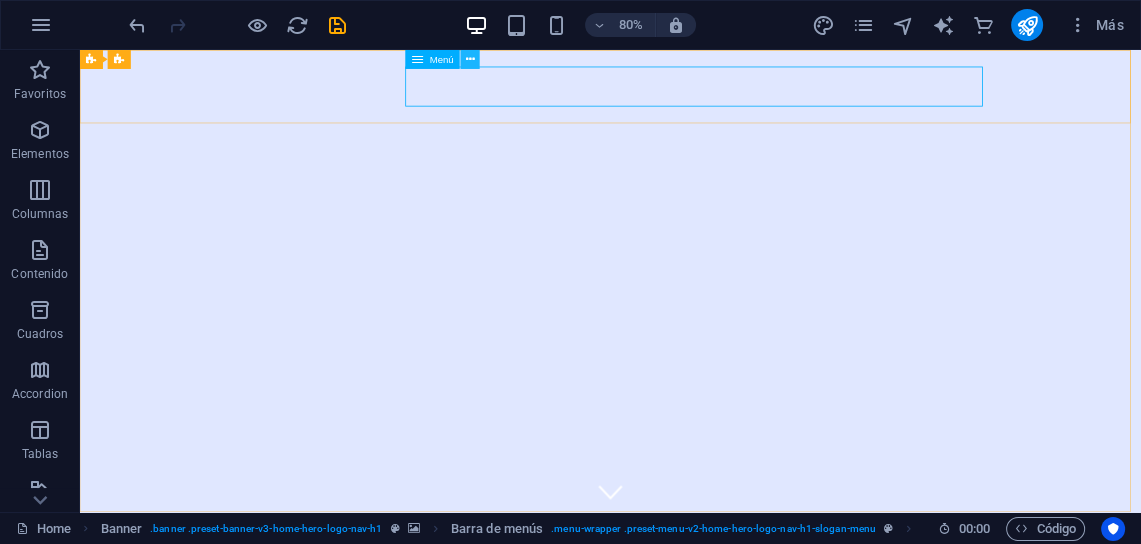 click at bounding box center (470, 59) 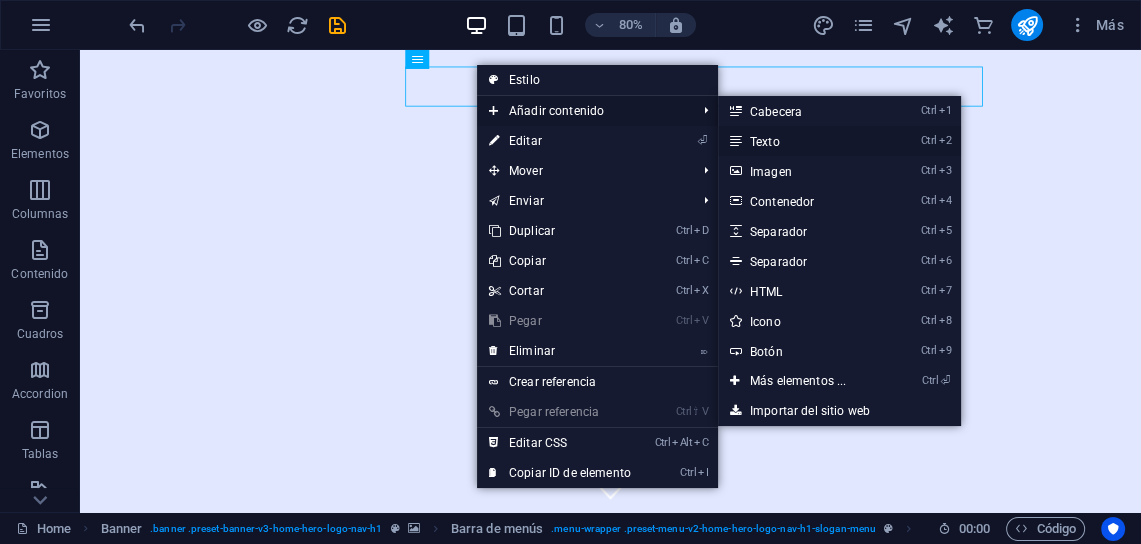 click on "Ctrl 2  Texto" at bounding box center [802, 141] 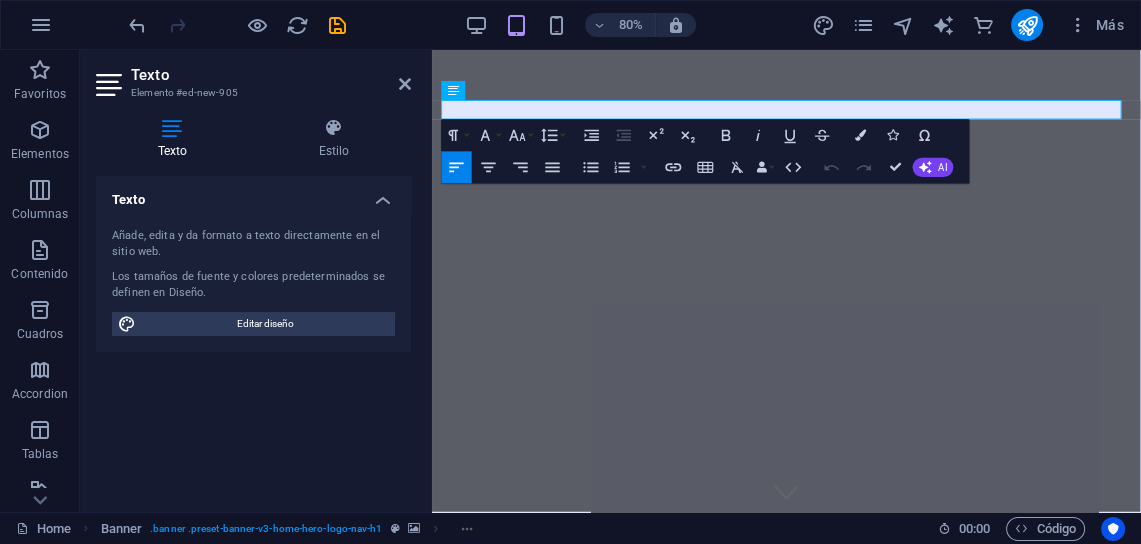 click on "Texto" at bounding box center (271, 75) 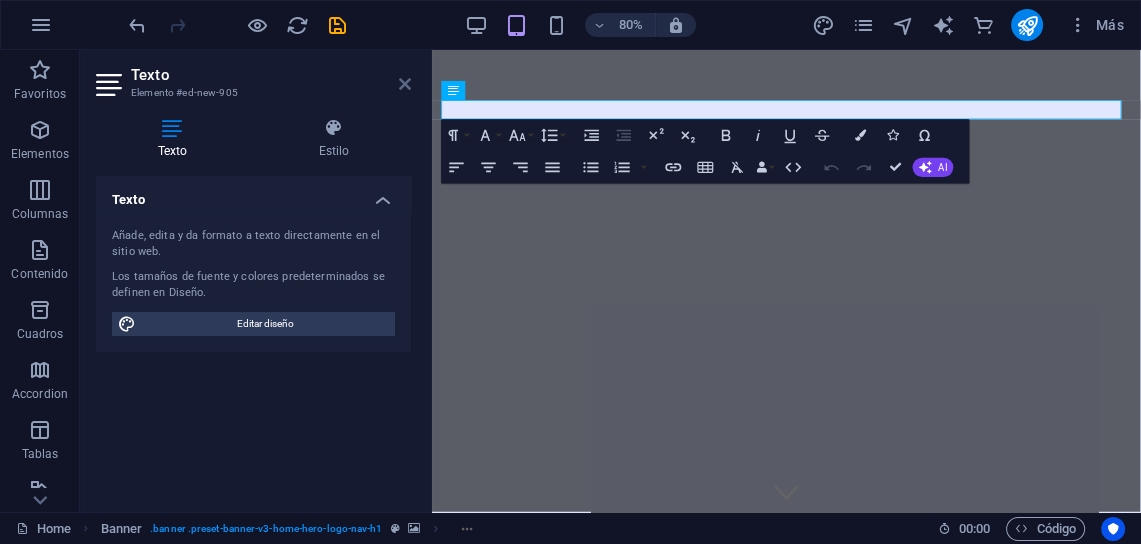 click at bounding box center (405, 84) 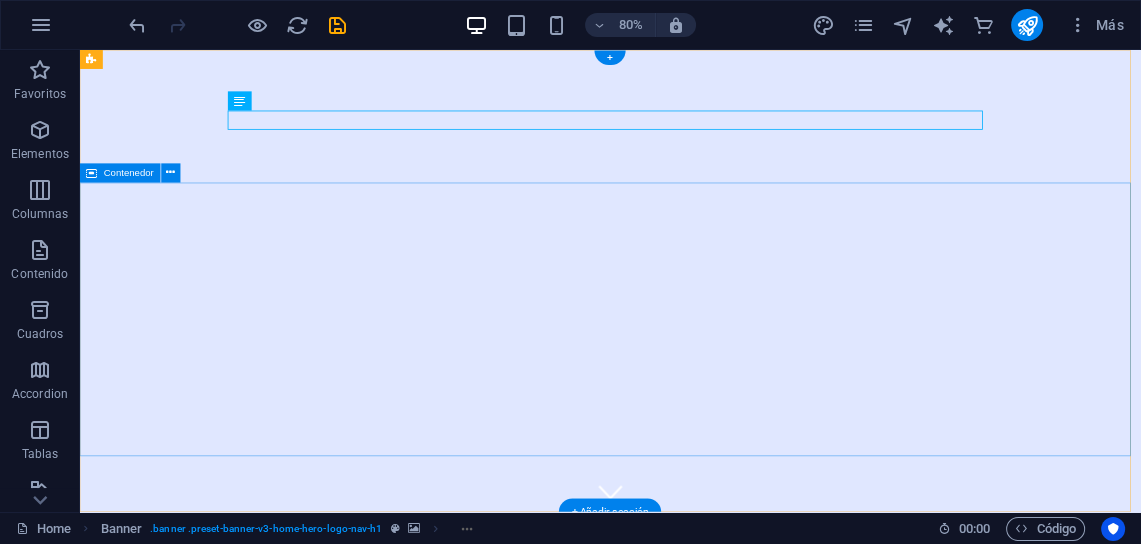 click on "Bienvenido a Sedecomex - Tu experto en comercio exterior" at bounding box center (743, 906) 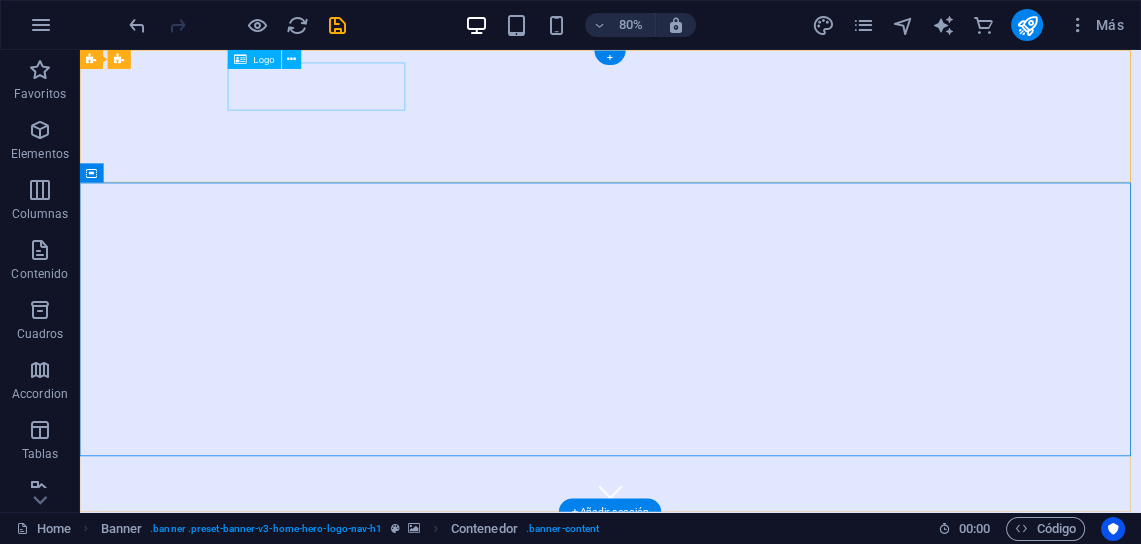 click on "Sedecomex" at bounding box center [743, 674] 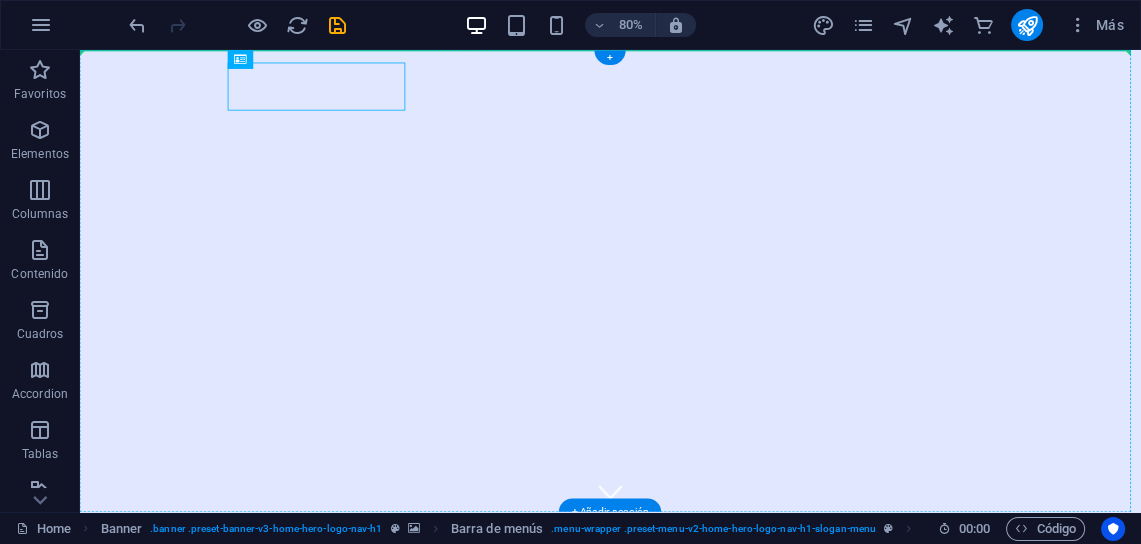 drag, startPoint x: 404, startPoint y: 101, endPoint x: 510, endPoint y: 101, distance: 106 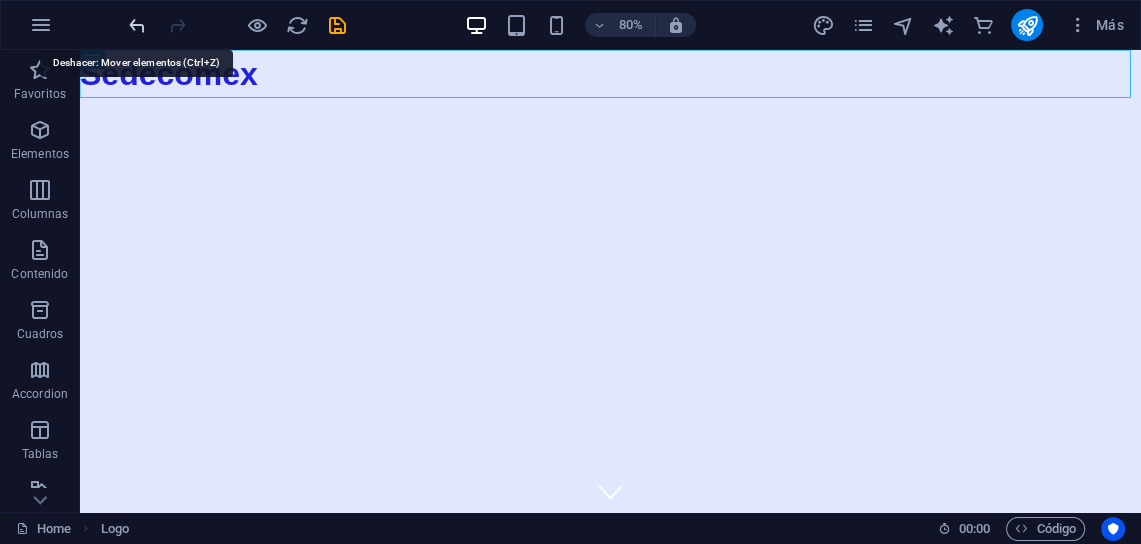 click at bounding box center (137, 25) 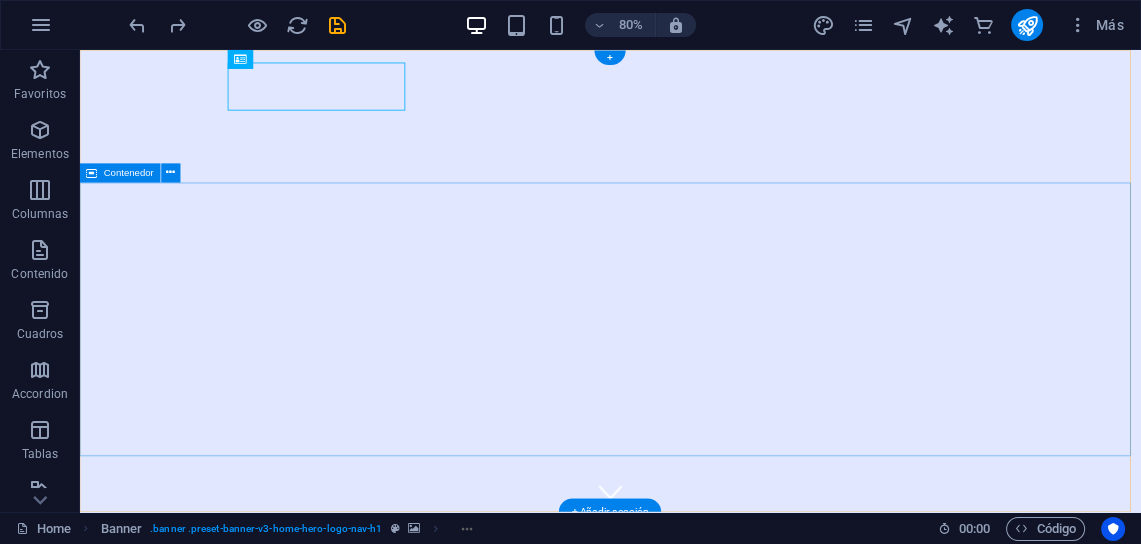 click on "Bienvenido a Sedecomex - Tu experto en comercio exterior" at bounding box center (743, 906) 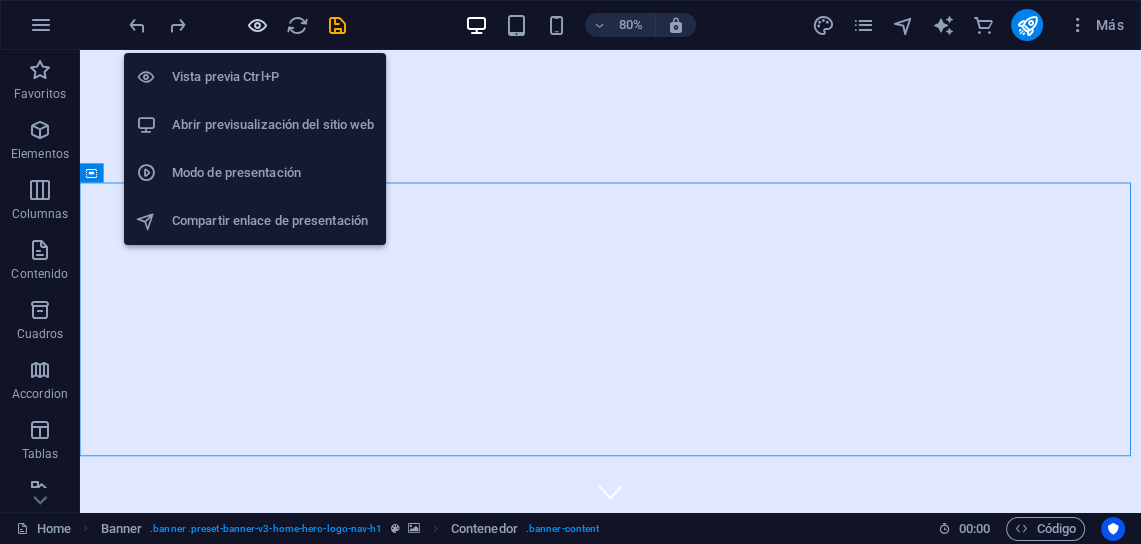 click at bounding box center (257, 25) 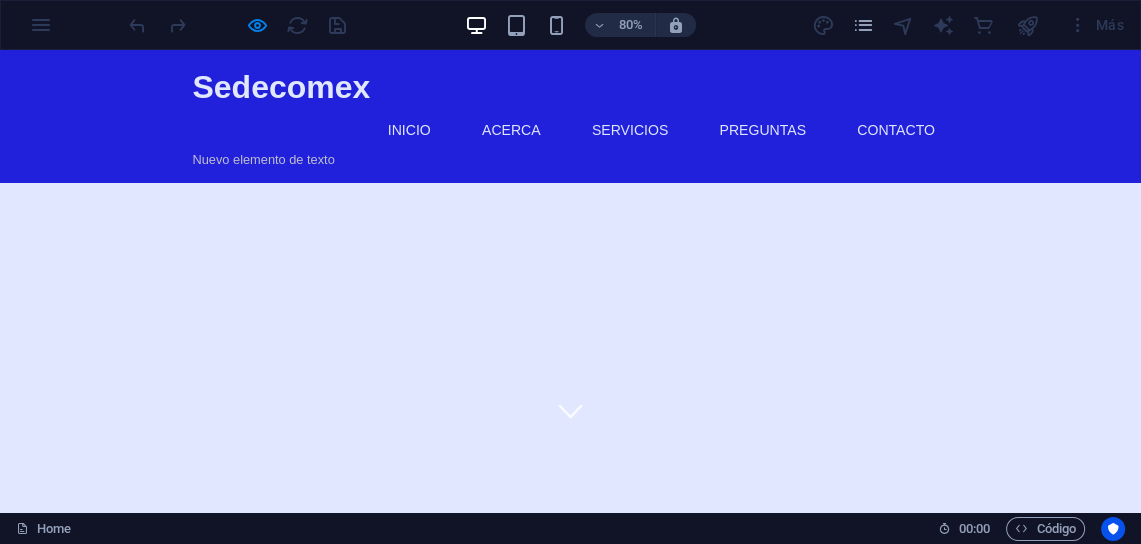 scroll, scrollTop: 0, scrollLeft: 0, axis: both 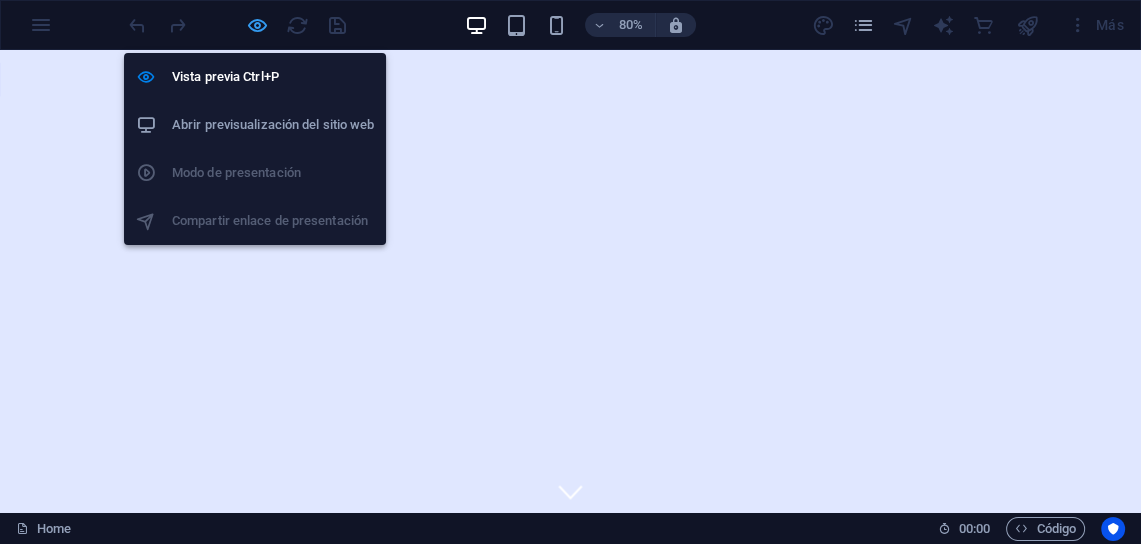 click at bounding box center (257, 25) 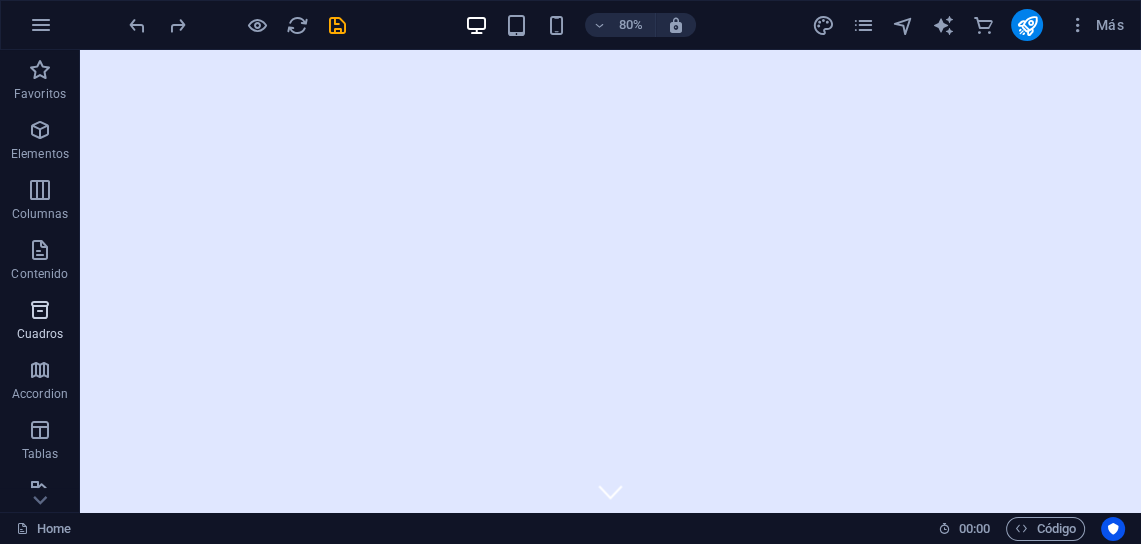 click on "Cuadros" at bounding box center (40, 322) 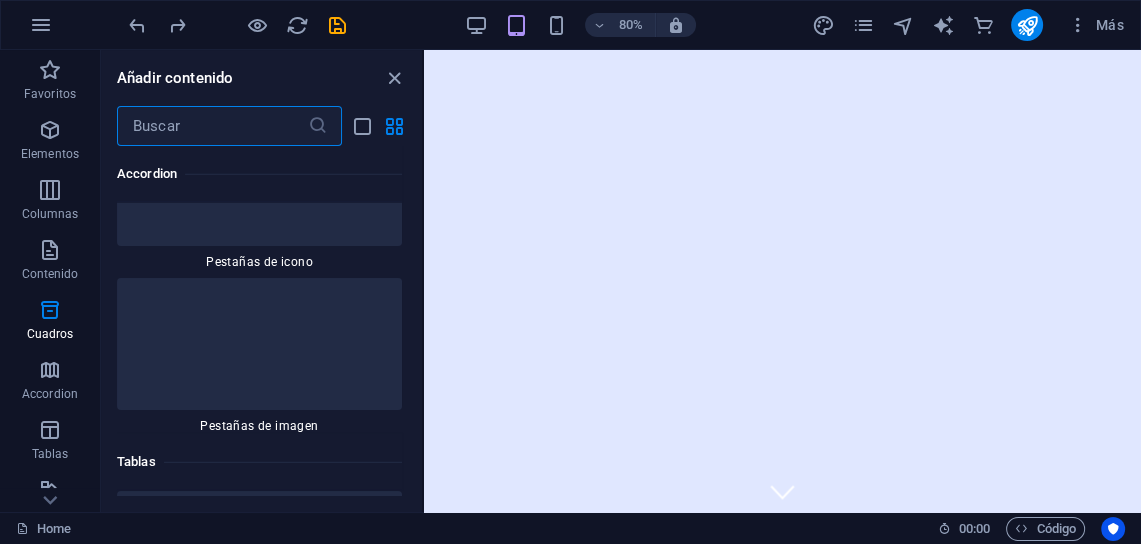 scroll, scrollTop: 12283, scrollLeft: 0, axis: vertical 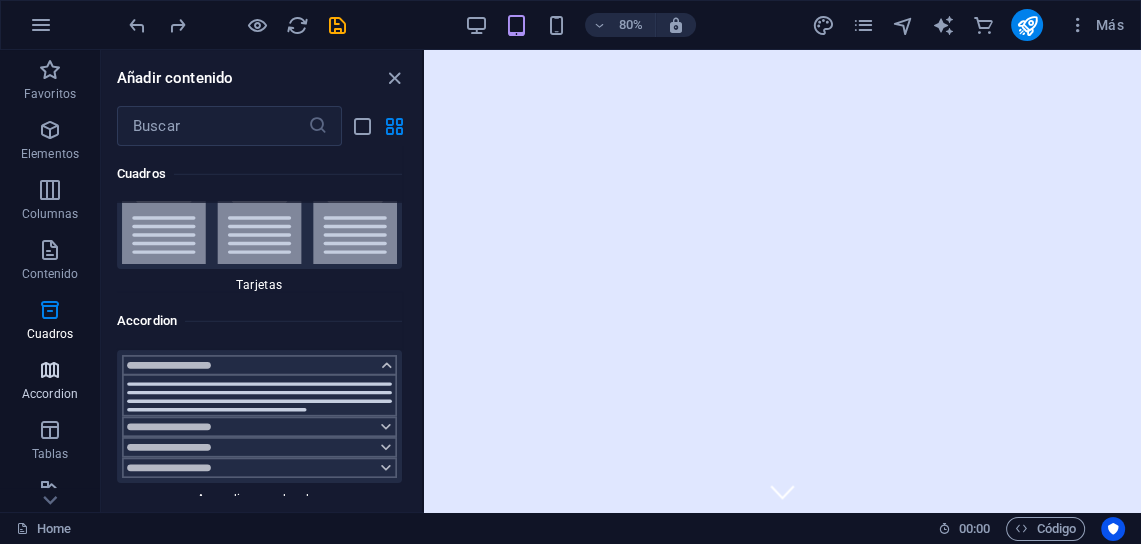 click on "Accordion" at bounding box center [50, 382] 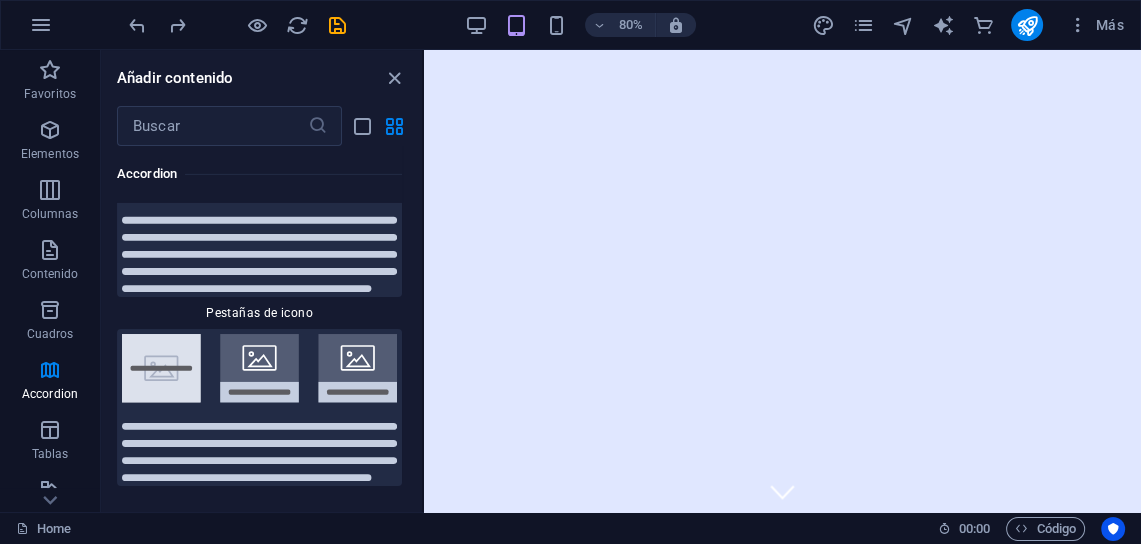 scroll, scrollTop: 12855, scrollLeft: 0, axis: vertical 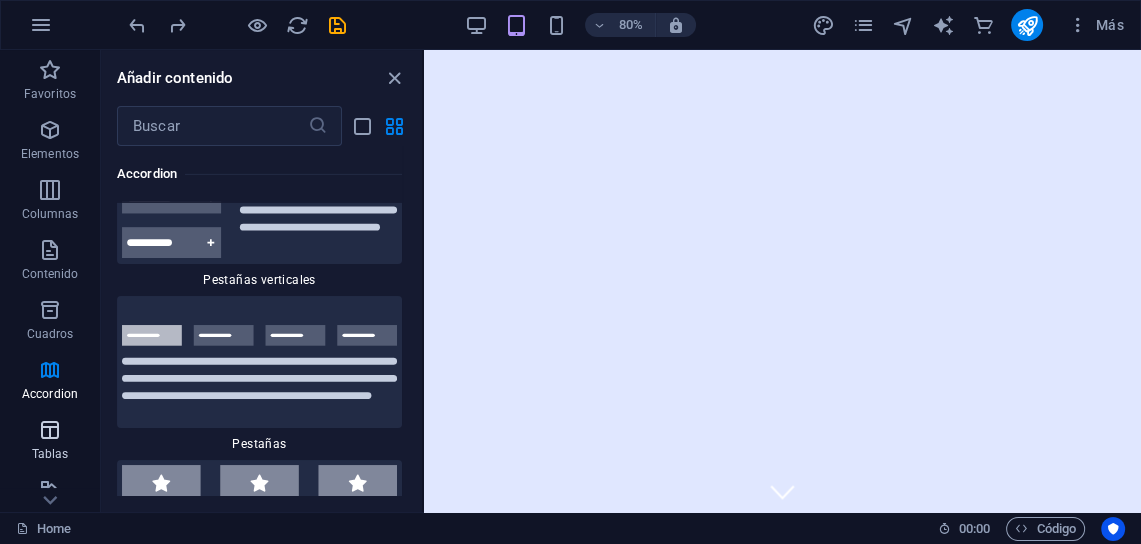 click at bounding box center (50, 430) 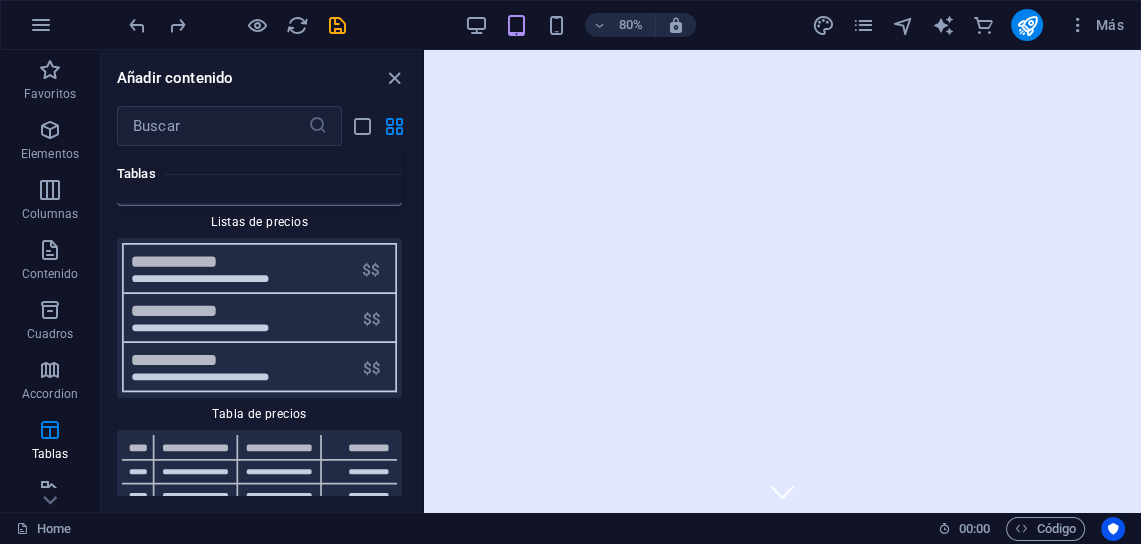 scroll, scrollTop: 13966, scrollLeft: 0, axis: vertical 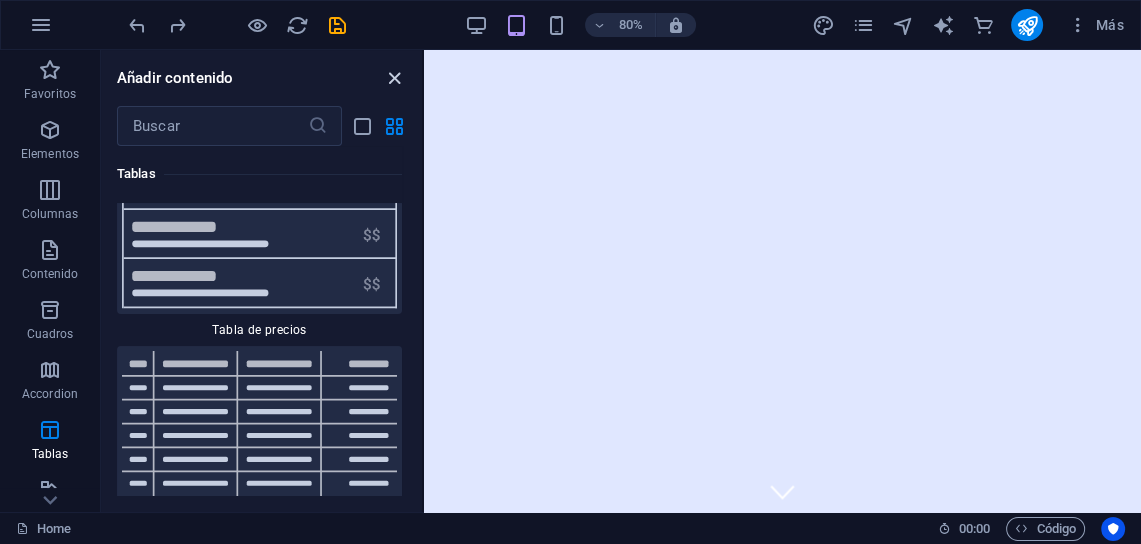 click at bounding box center [394, 78] 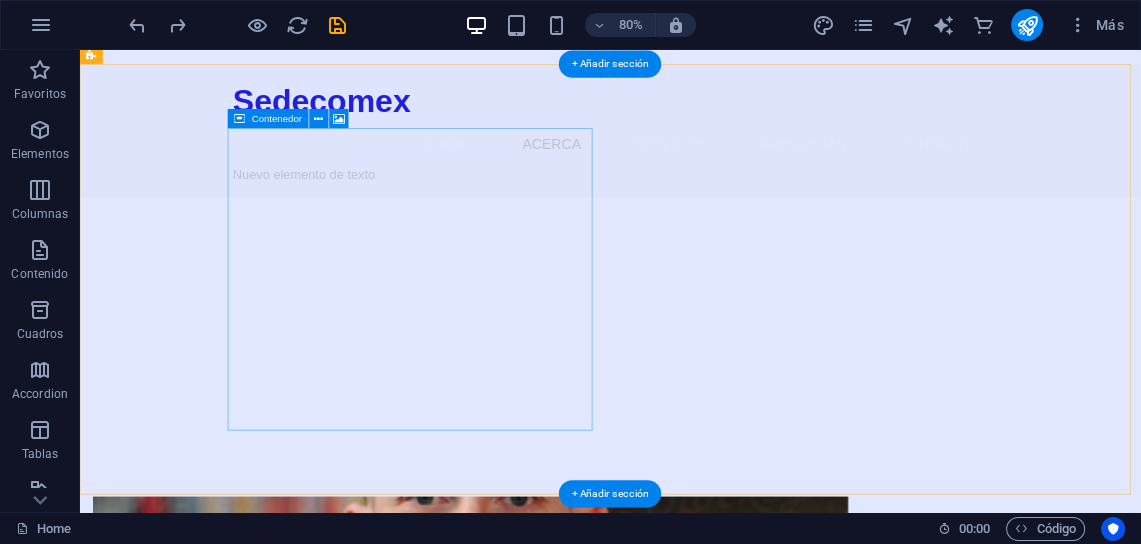 scroll, scrollTop: 640, scrollLeft: 0, axis: vertical 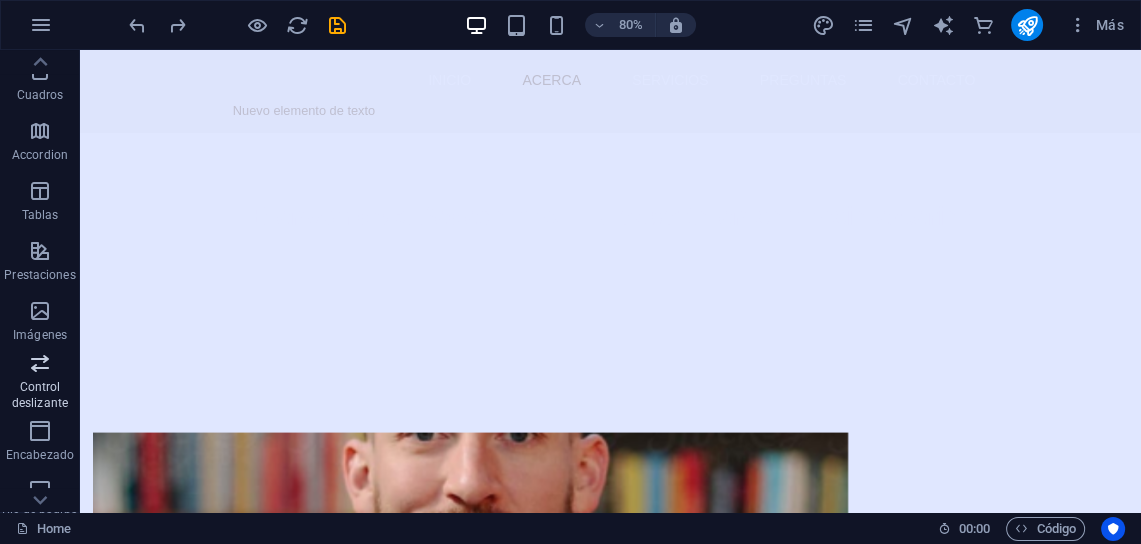 click at bounding box center [40, 363] 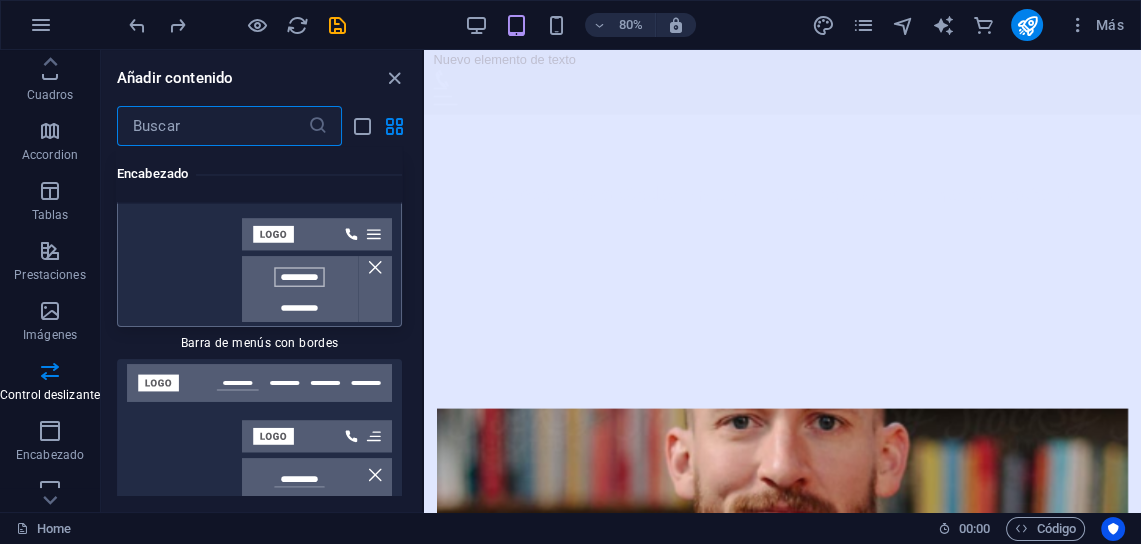 scroll, scrollTop: 23949, scrollLeft: 0, axis: vertical 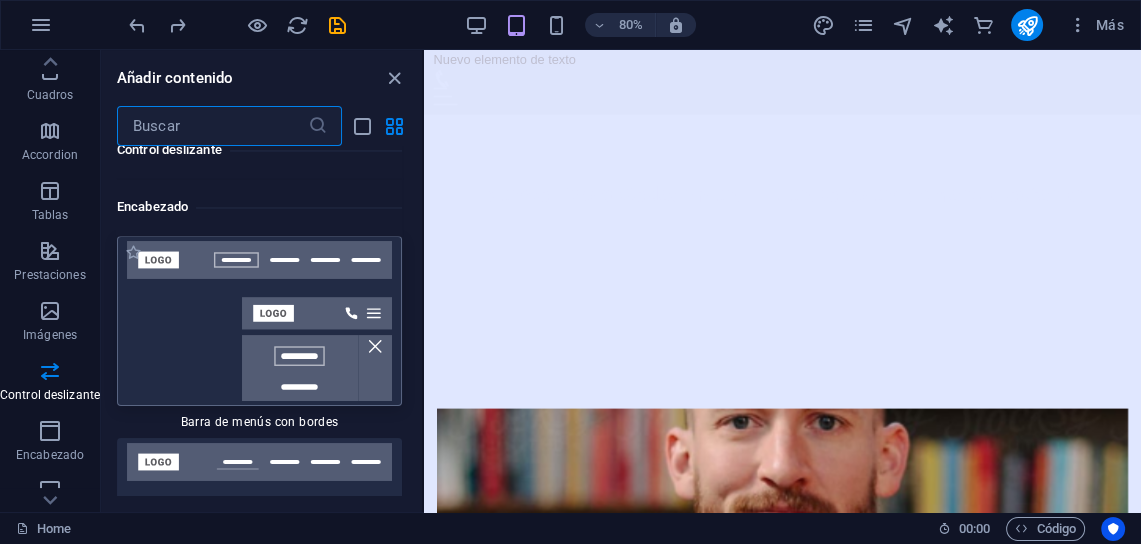 click at bounding box center [259, 321] 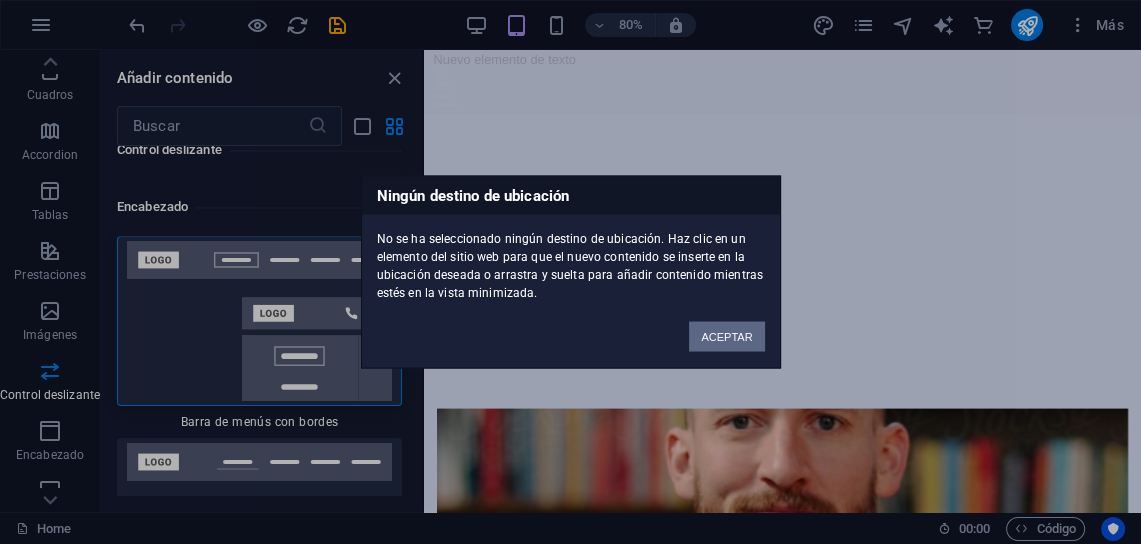 click on "ACEPTAR" at bounding box center [726, 337] 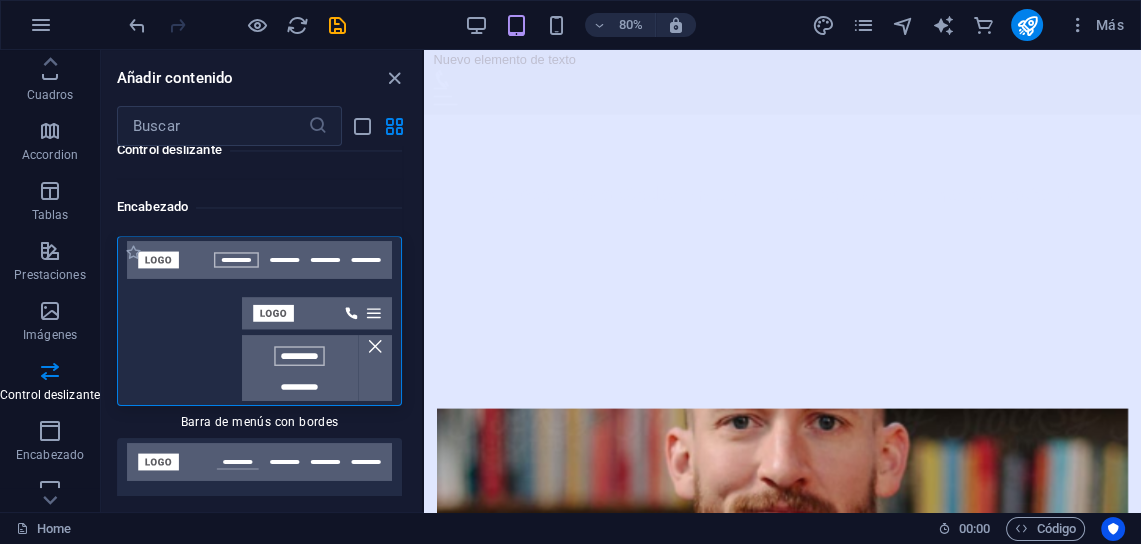 click at bounding box center (259, 321) 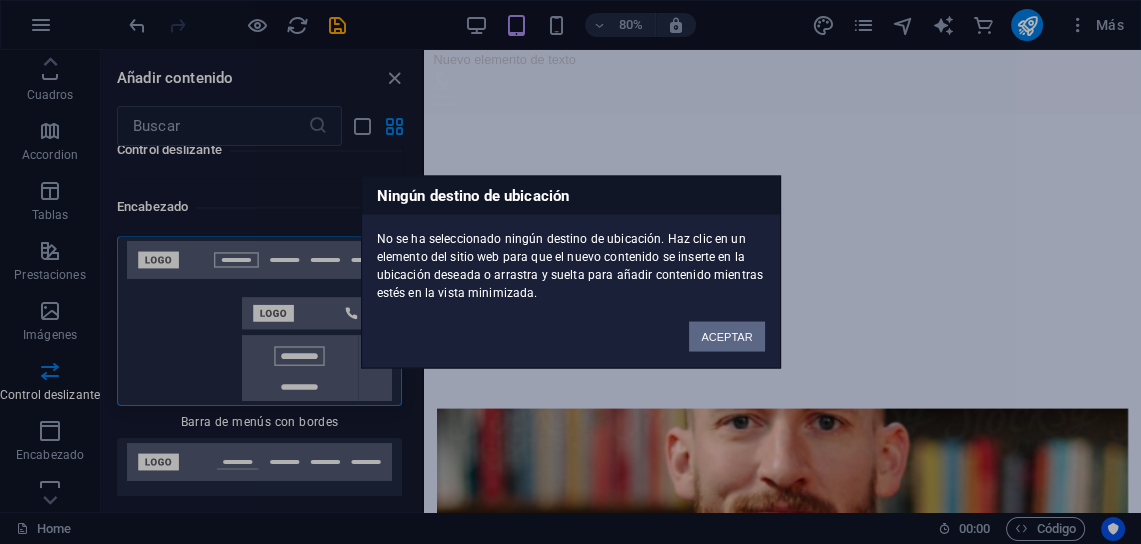 click on "ACEPTAR" at bounding box center [726, 337] 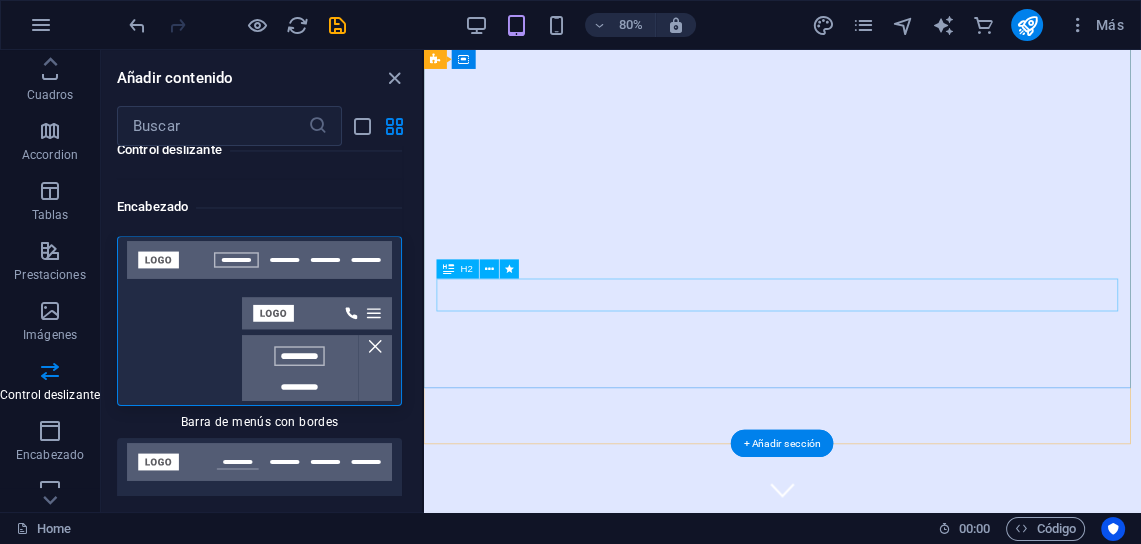 scroll, scrollTop: 0, scrollLeft: 0, axis: both 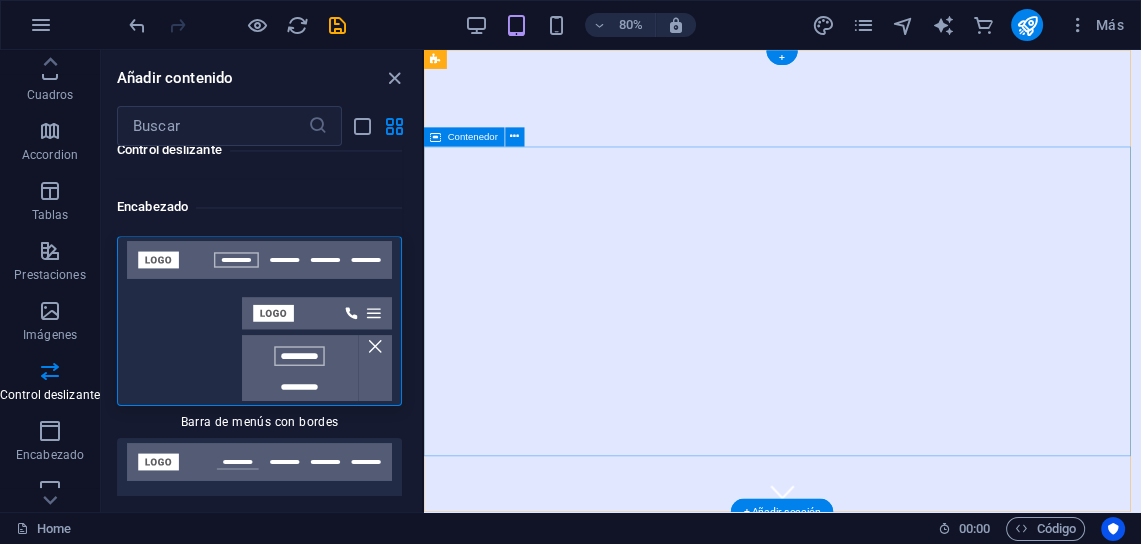 click on "Bienvenido a Sedecomex - Tu experto en comercio exterior" at bounding box center (872, 879) 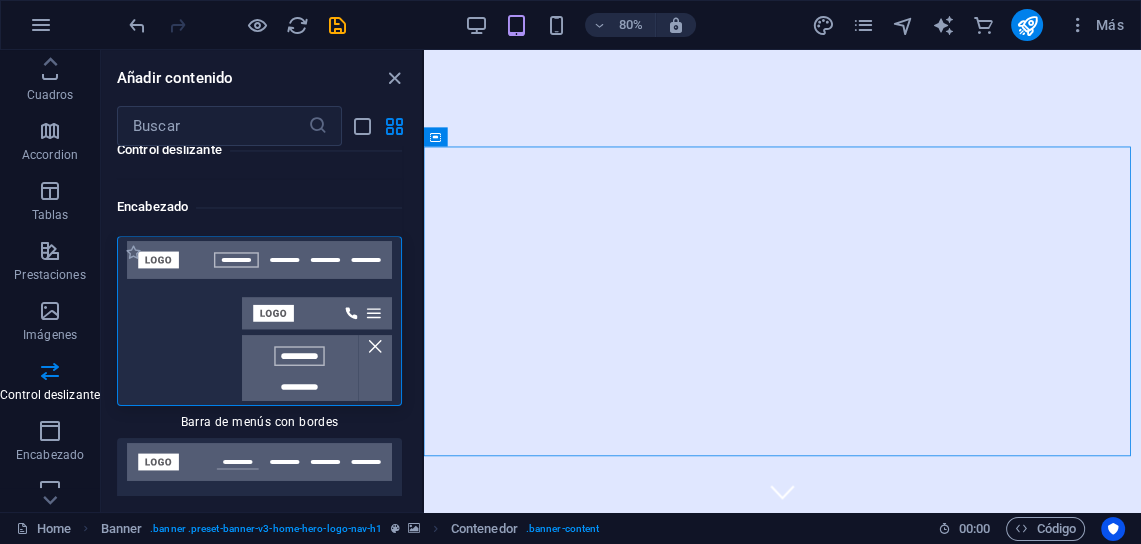 click at bounding box center [259, 321] 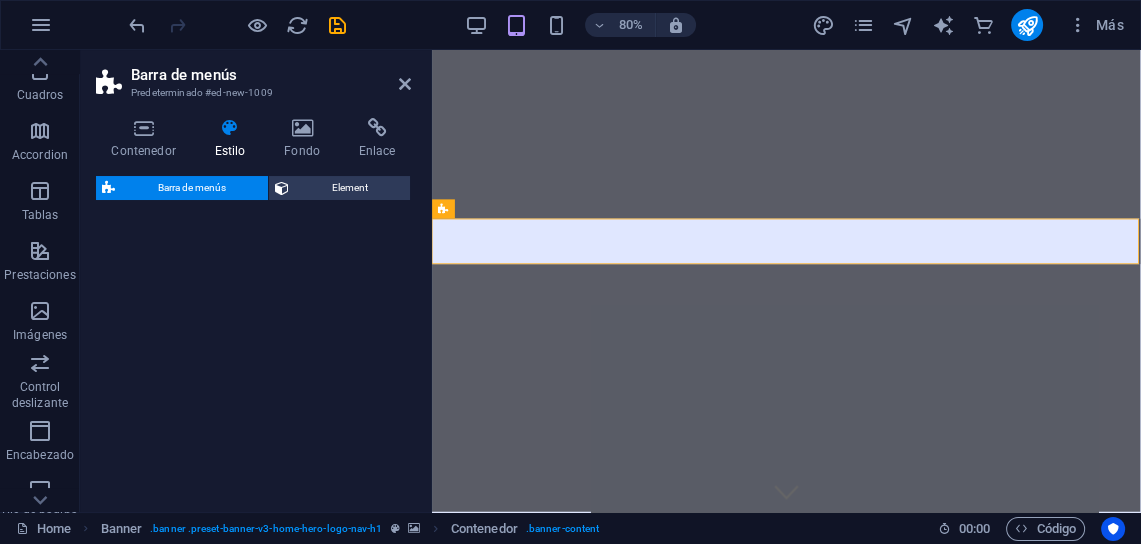 select on "rem" 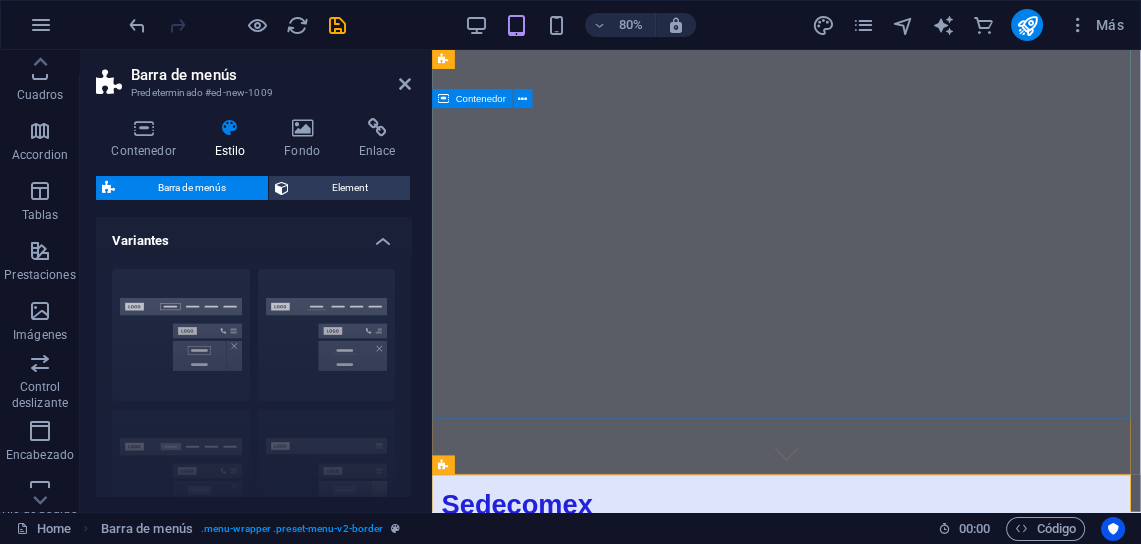 scroll, scrollTop: 0, scrollLeft: 0, axis: both 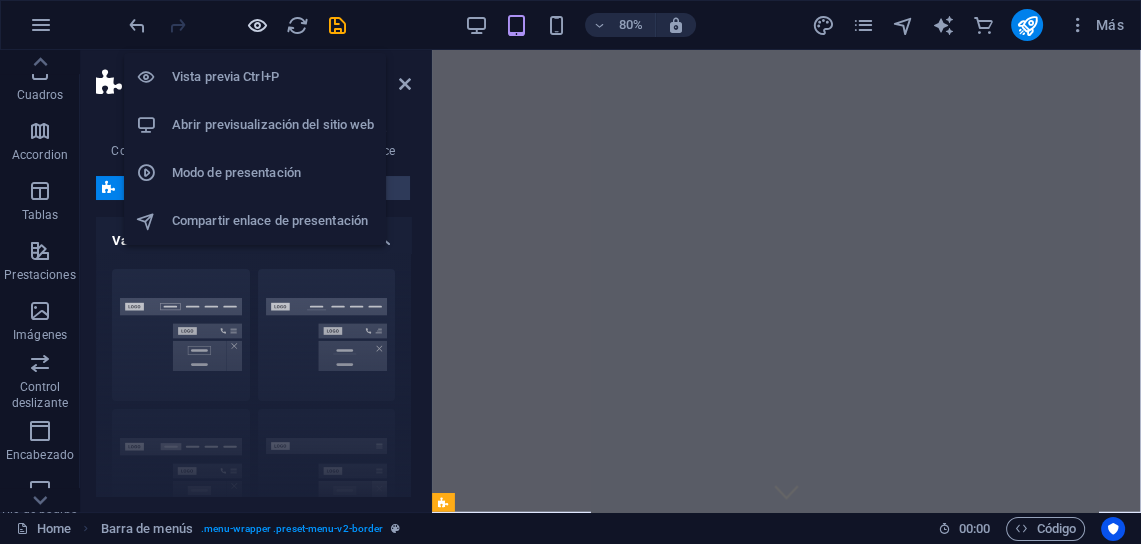 click at bounding box center (257, 25) 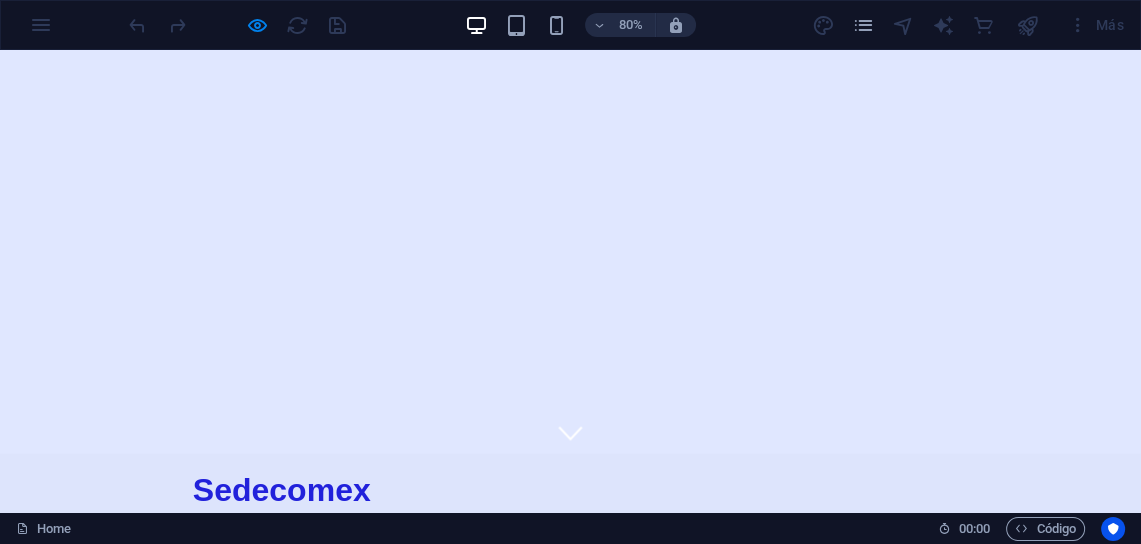 scroll, scrollTop: 0, scrollLeft: 0, axis: both 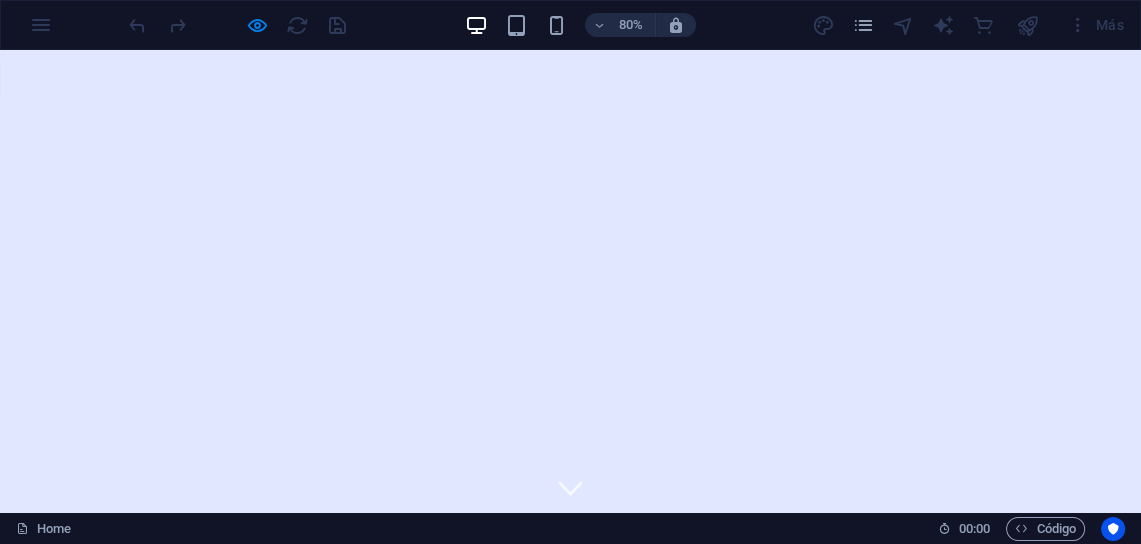click 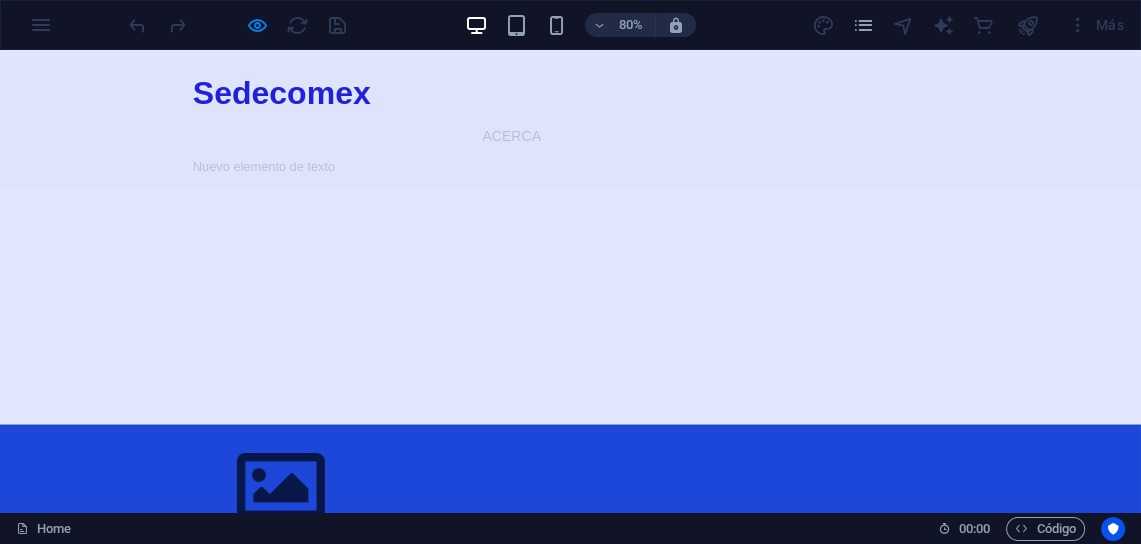 scroll, scrollTop: 578, scrollLeft: 0, axis: vertical 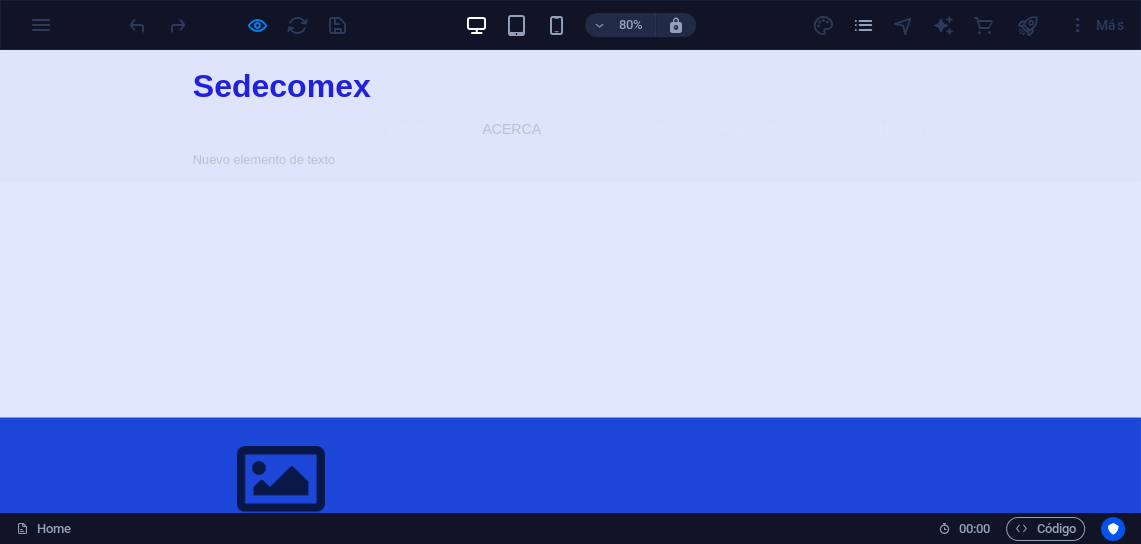 click on "¿Quiénes somos? En Sedecomex somos expertos despachantes de aduana con años de experiencia en el campo del comercio exterior. Nos especializamos en la realización de trámites de importación y exportación, así como mudanzas internacionales y asesoramiento en regímenes especiales. Nuestro compromiso es brindar un servicio ágil y eficiente para que tus operaciones internacionales sean exitosas. Conócenos" at bounding box center [488, 1329] 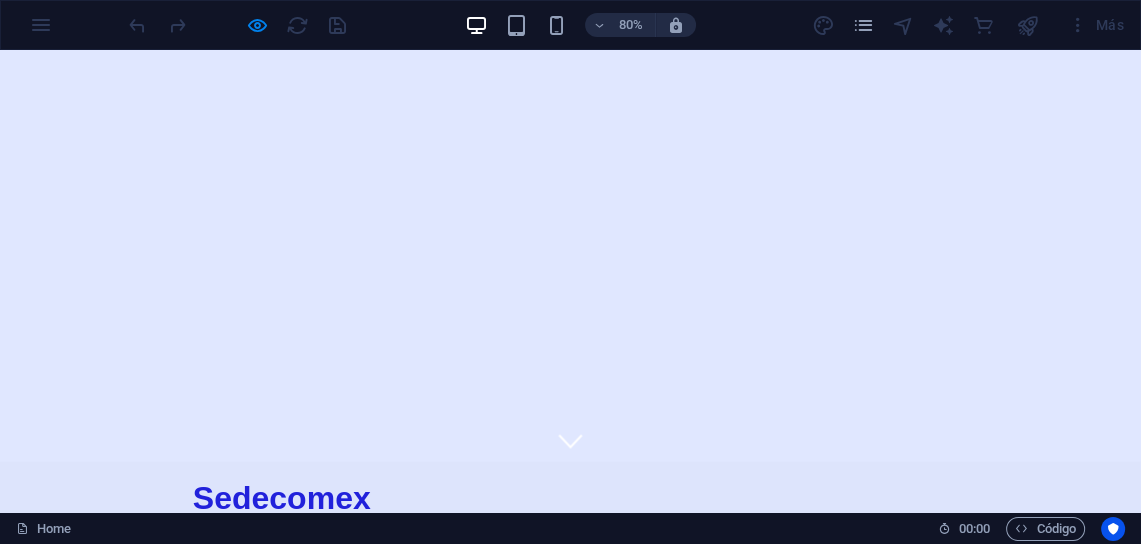 scroll, scrollTop: 0, scrollLeft: 0, axis: both 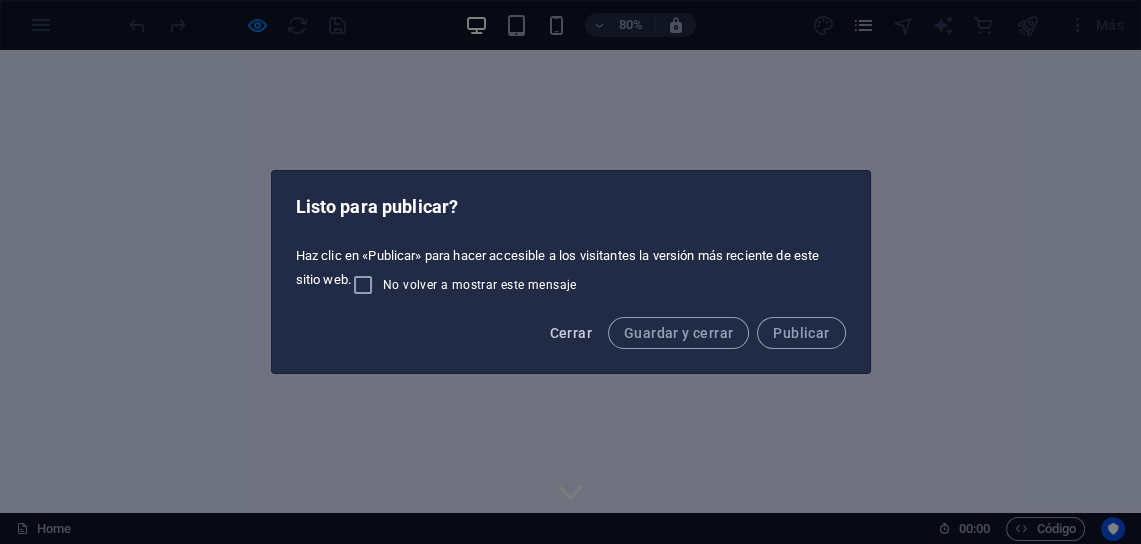 click on "Cerrar" at bounding box center [570, 333] 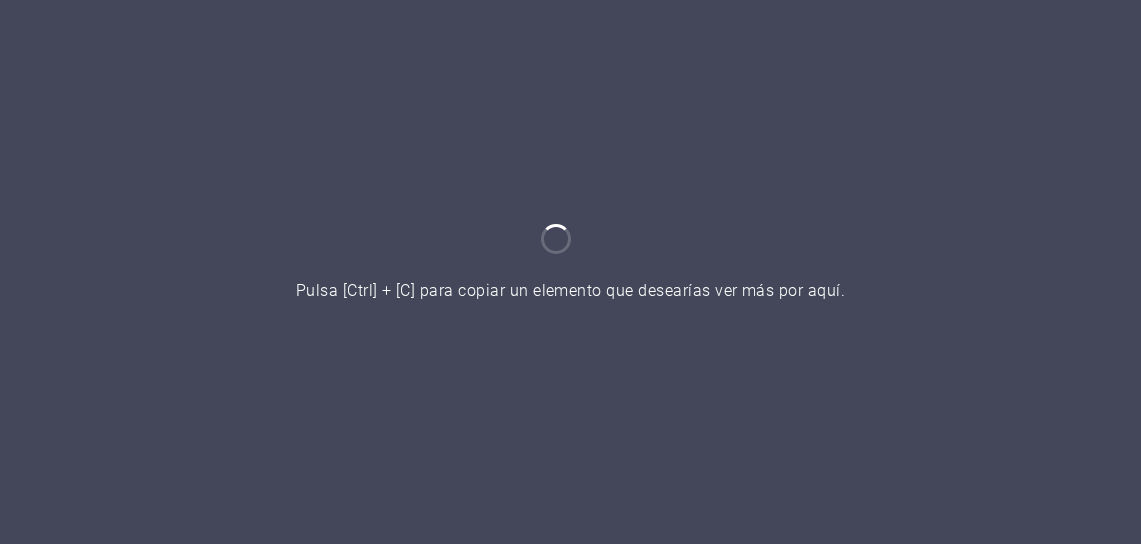 scroll, scrollTop: 0, scrollLeft: 0, axis: both 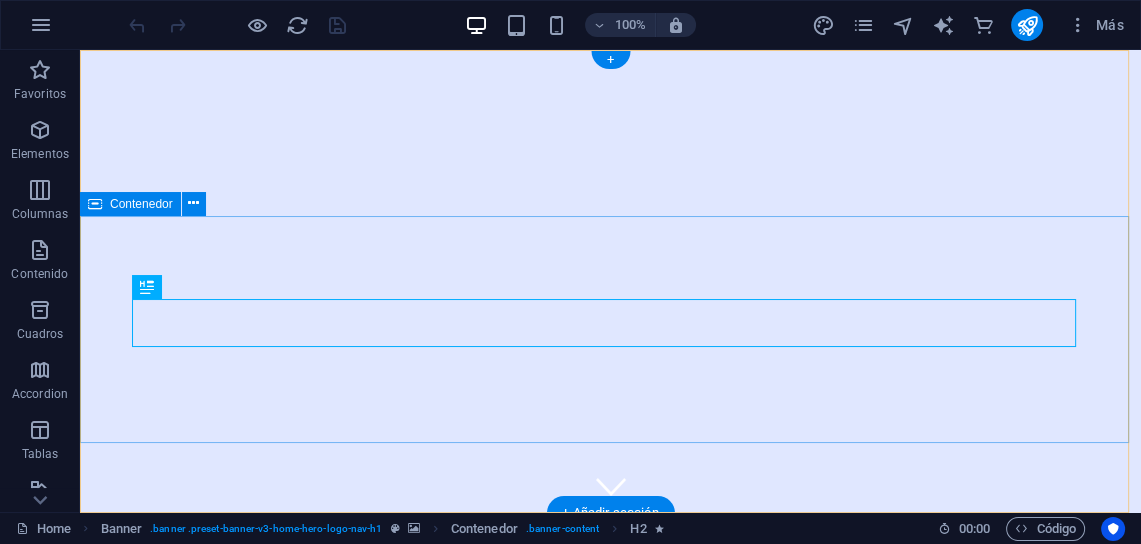 click on "Bienvenido a Sedecomex - Tu experto en comercio exterior" at bounding box center (610, 791) 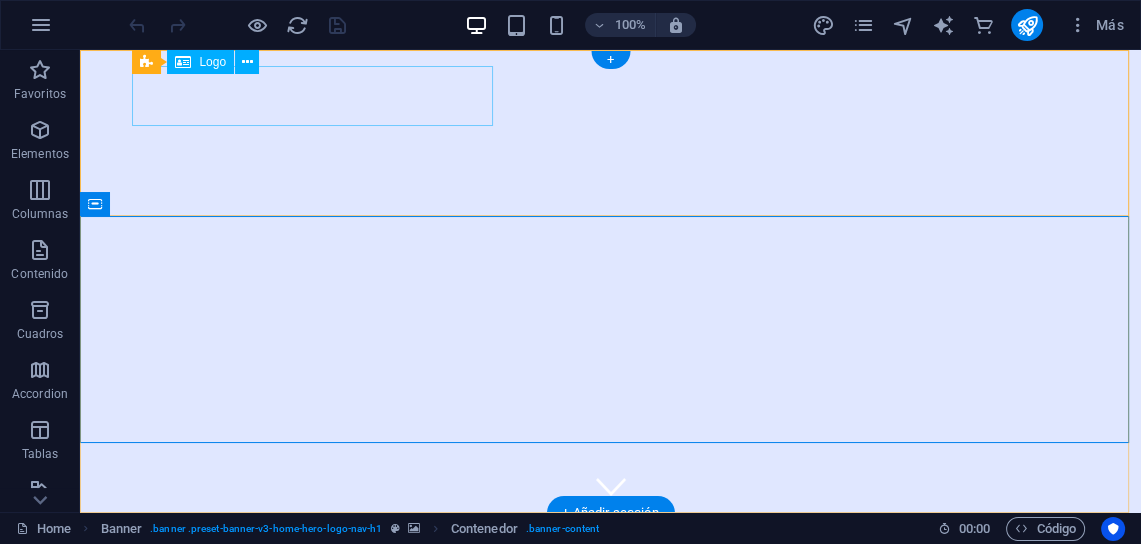 click on "sedecomex.com.ar" at bounding box center (611, 559) 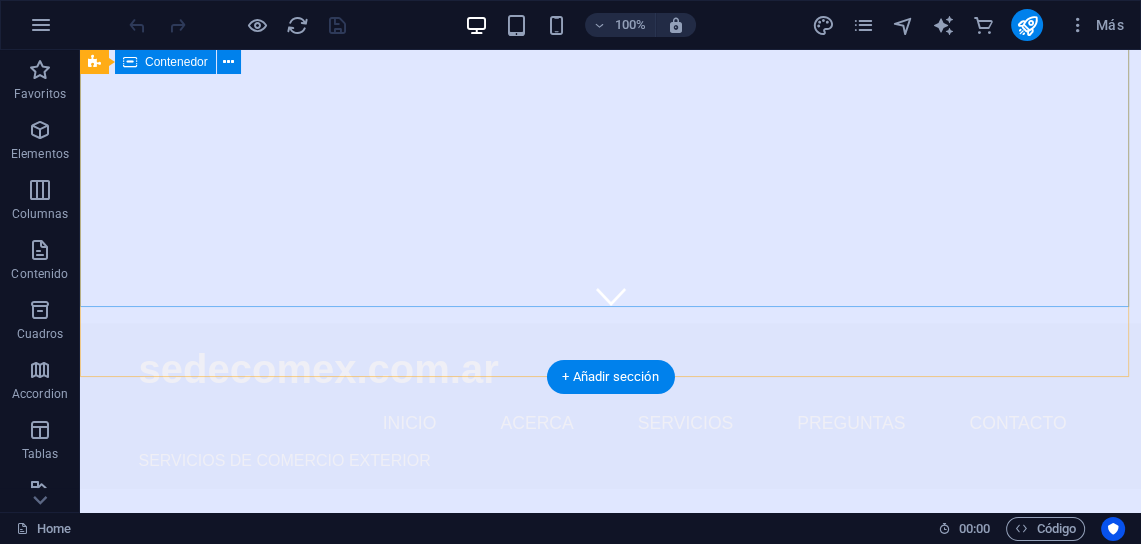 scroll, scrollTop: 0, scrollLeft: 0, axis: both 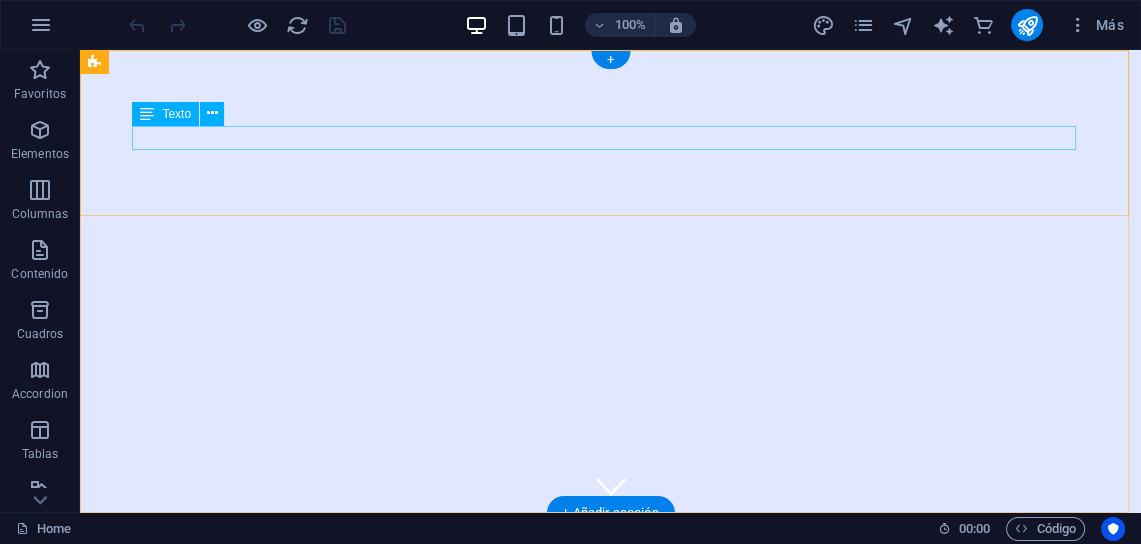 click on "SERVICIOS DE COMERCIO EXTERIOR" at bounding box center [611, 651] 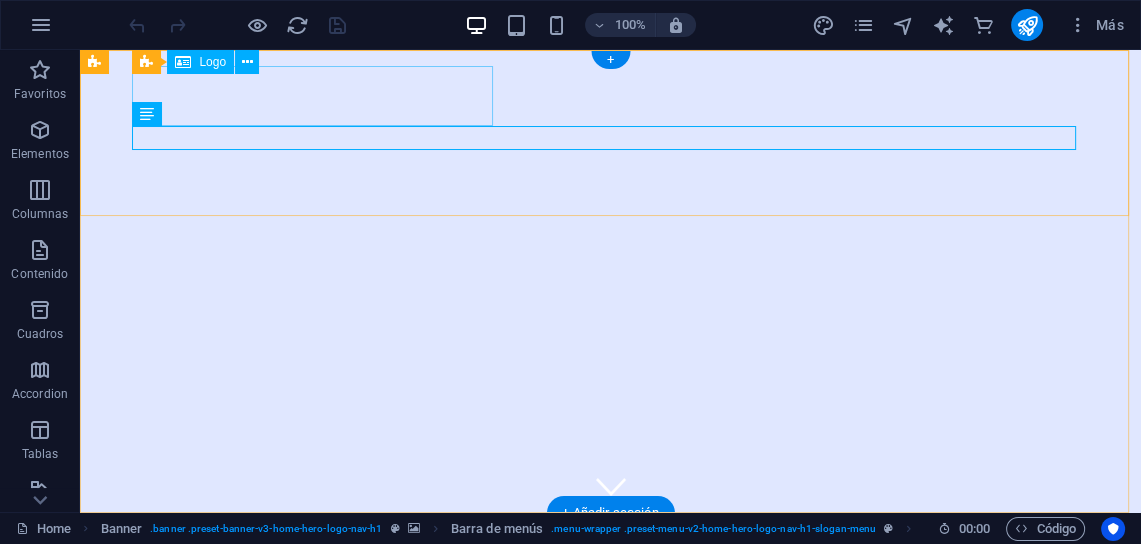 click on "sedecomex.com.ar" at bounding box center (611, 559) 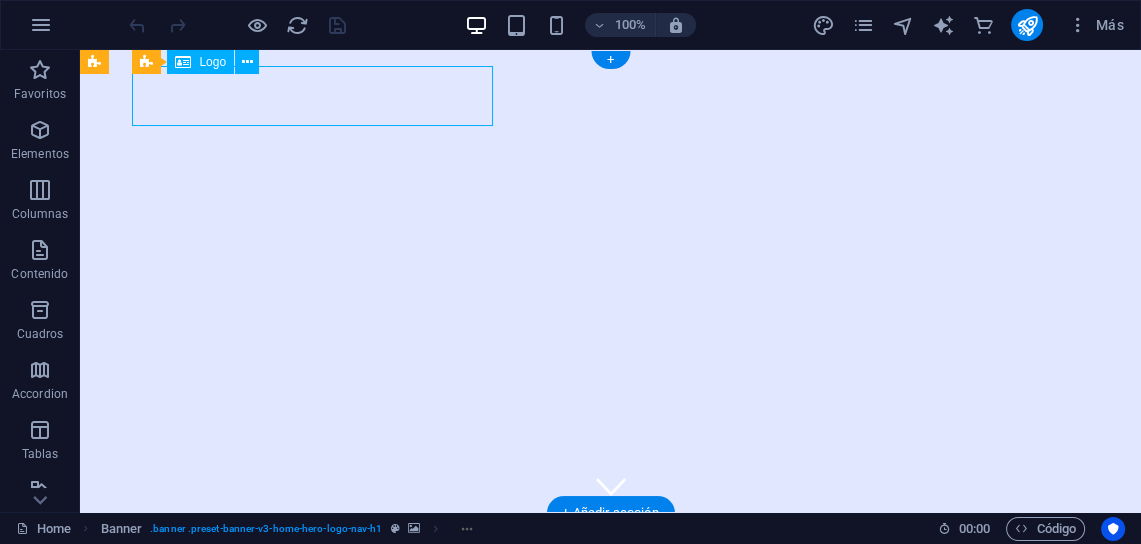 click on "sedecomex.com.ar" at bounding box center (611, 559) 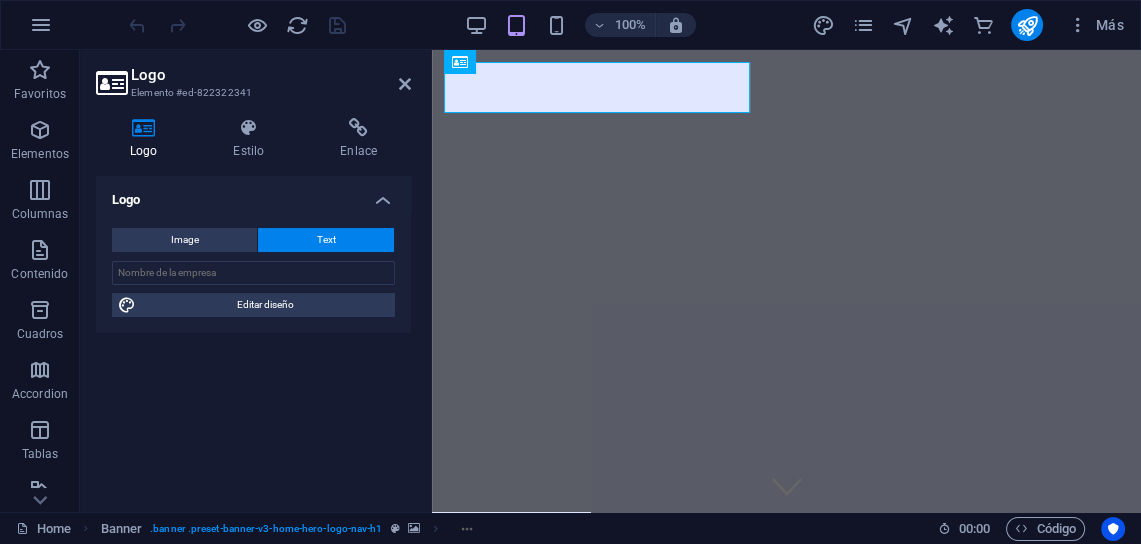click at bounding box center (143, 128) 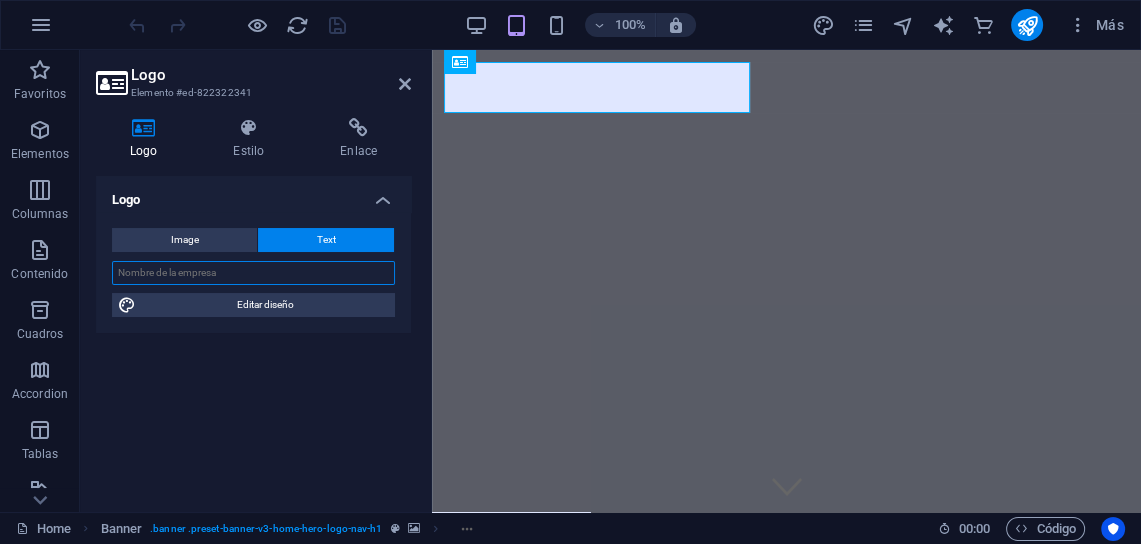 click at bounding box center (253, 273) 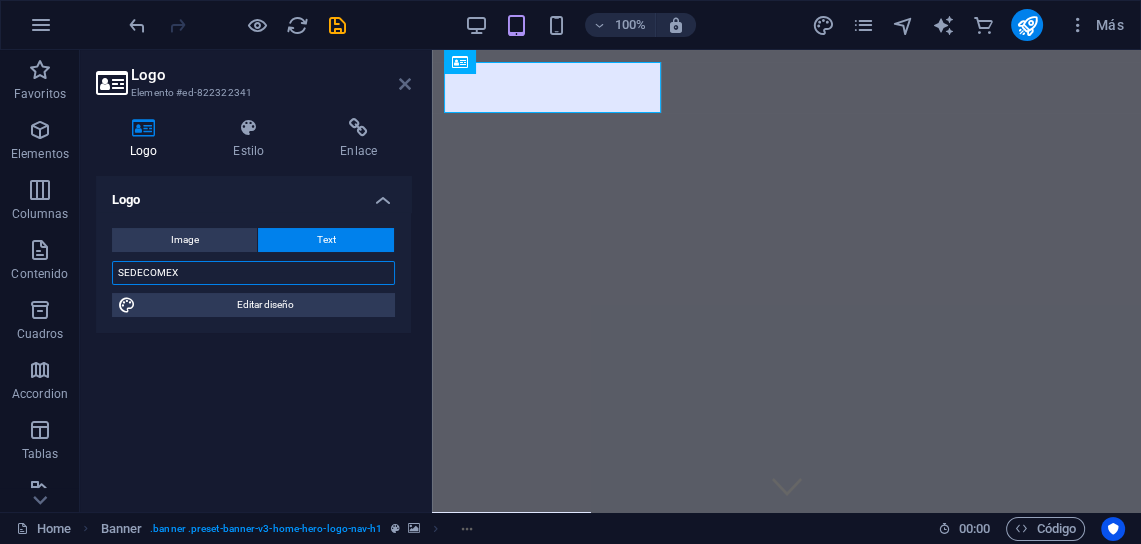 type on "SEDECOMEX" 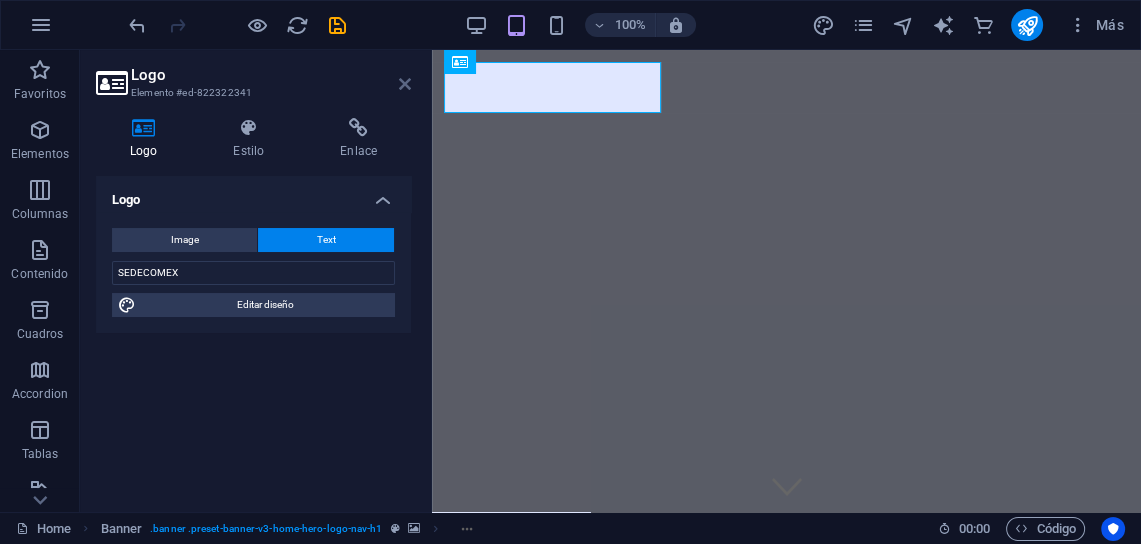 drag, startPoint x: 403, startPoint y: 81, endPoint x: 325, endPoint y: 30, distance: 93.193344 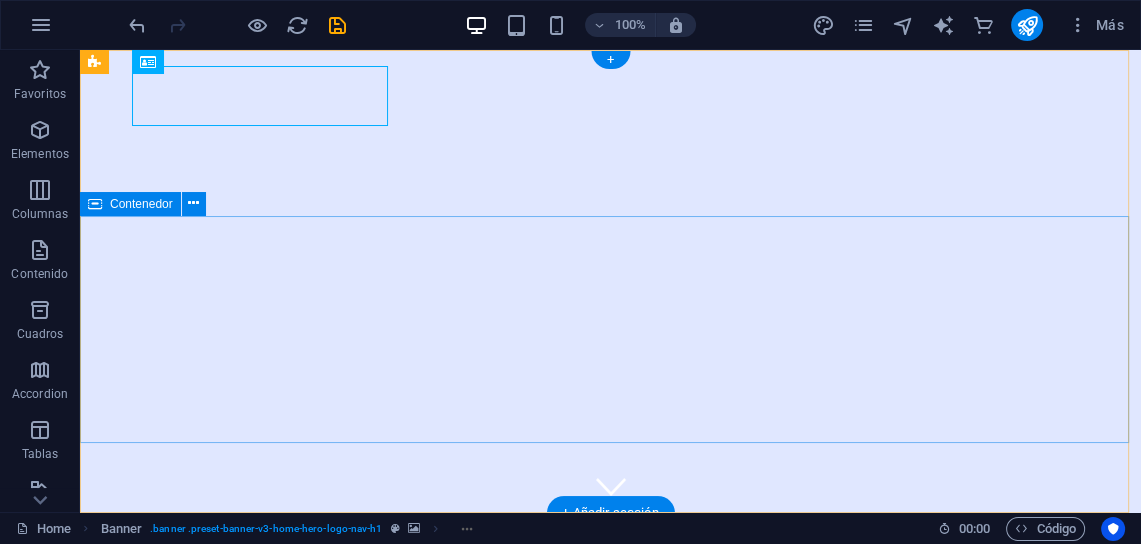click on "Bienvenido a Sedecomex - Tu experto en comercio exterior" at bounding box center [610, 791] 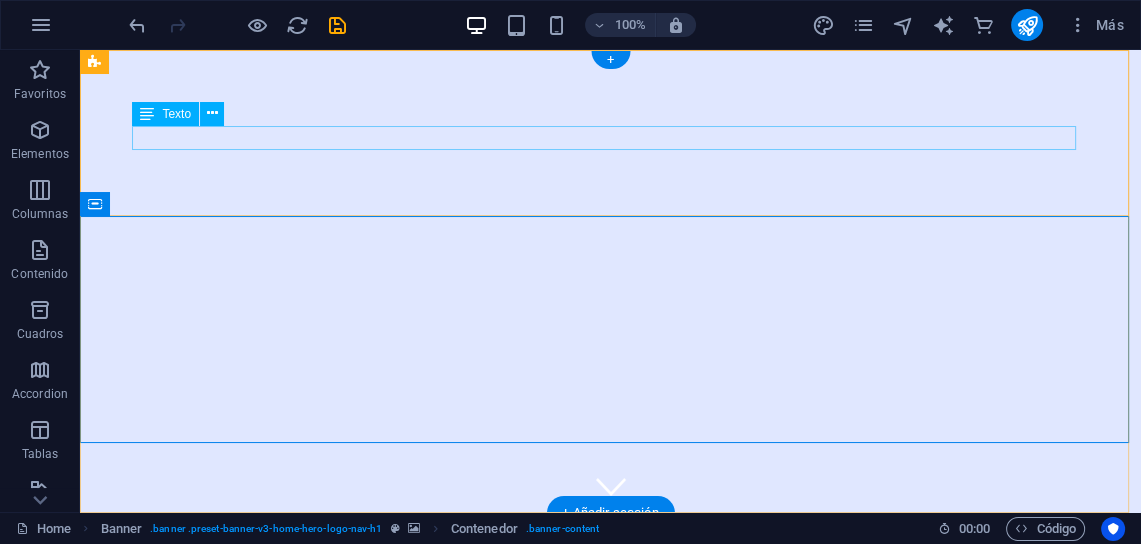 click on "SERVICIOS DE COMERCIO EXTERIOR" at bounding box center (611, 651) 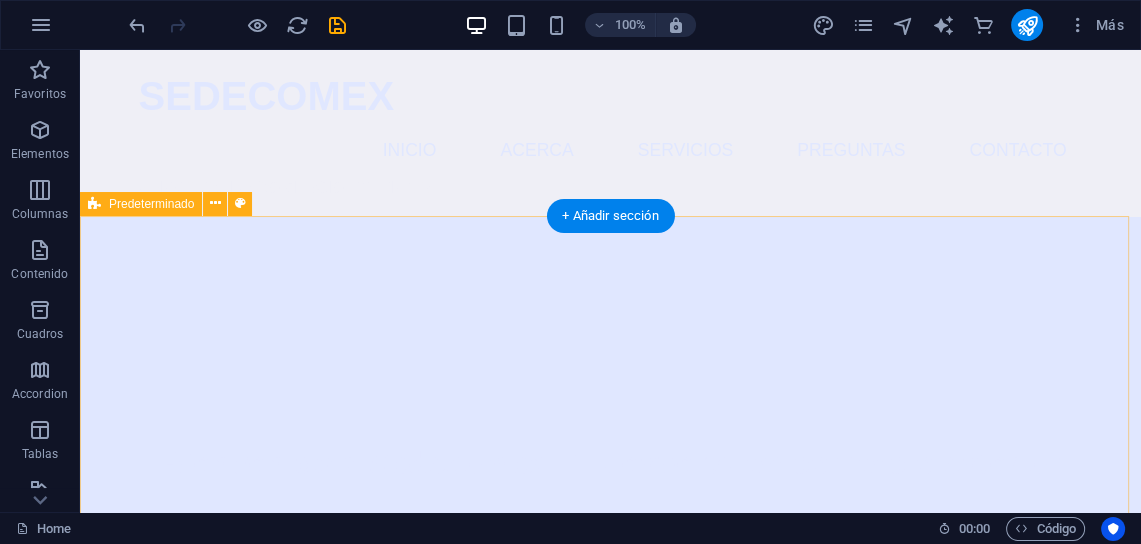 scroll, scrollTop: 0, scrollLeft: 0, axis: both 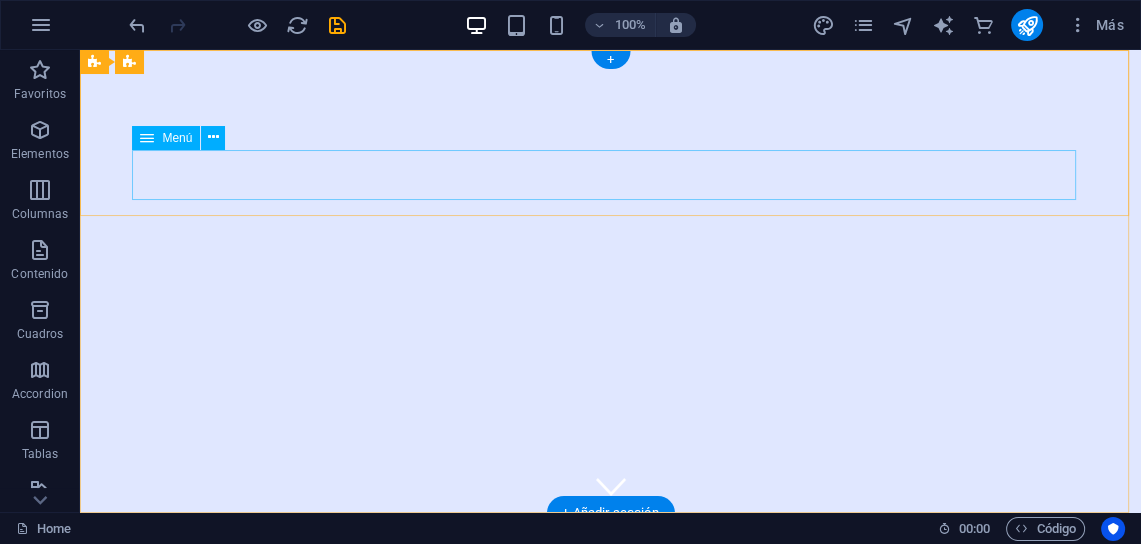 click on "Inicio Acerca Servicios Preguntas Contacto" at bounding box center [611, 614] 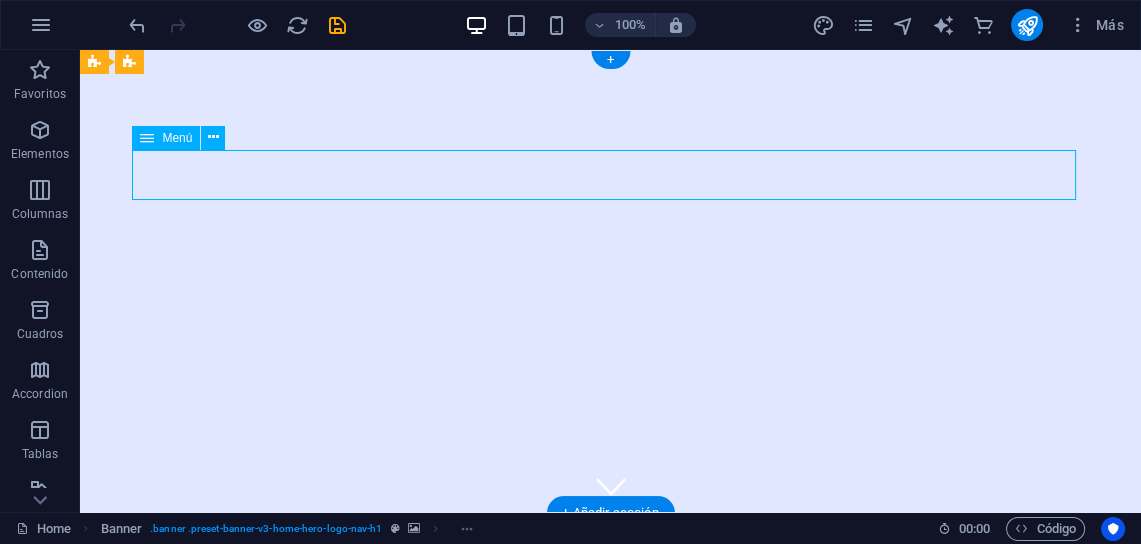 click on "Inicio Acerca Servicios Preguntas Contacto" at bounding box center [611, 614] 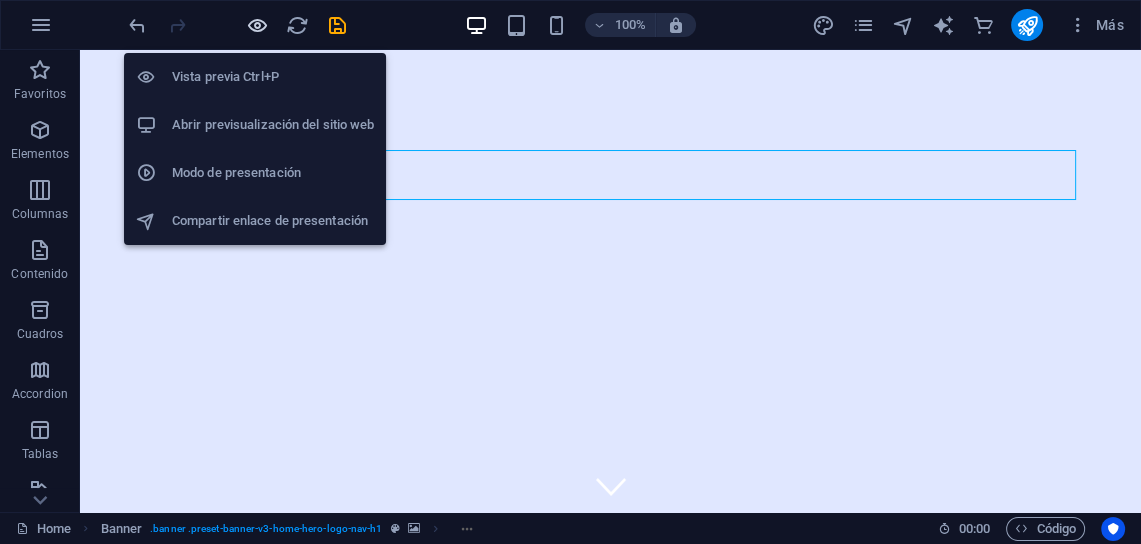 click at bounding box center (257, 25) 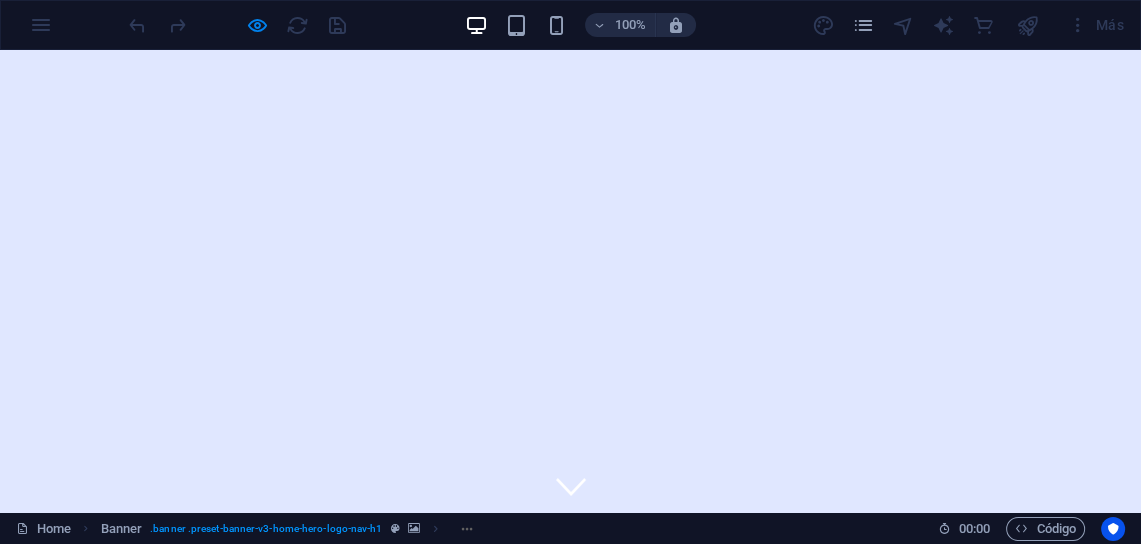 click on "Inicio" at bounding box center (370, 614) 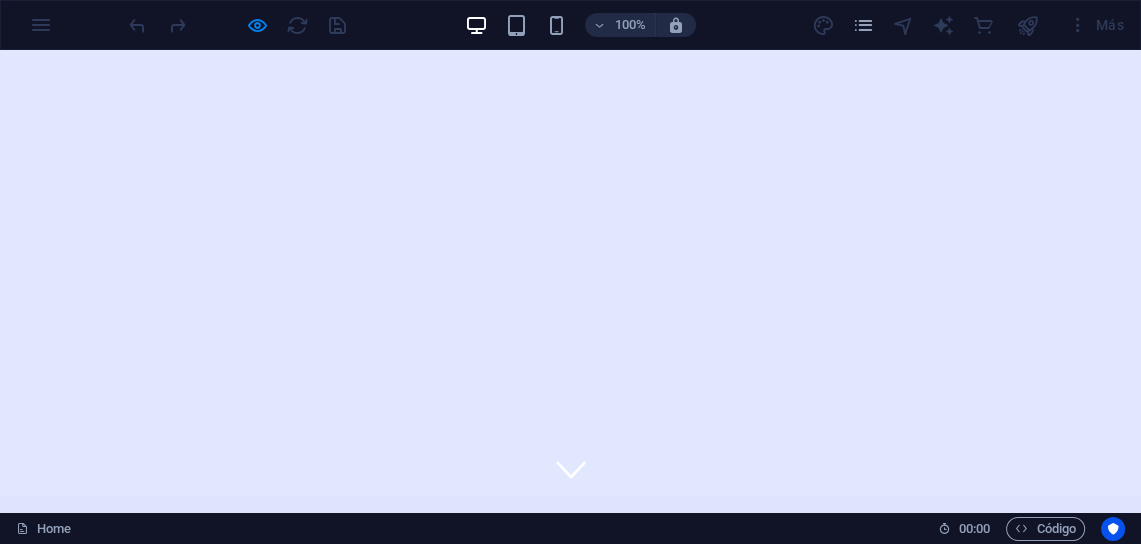 scroll, scrollTop: 0, scrollLeft: 0, axis: both 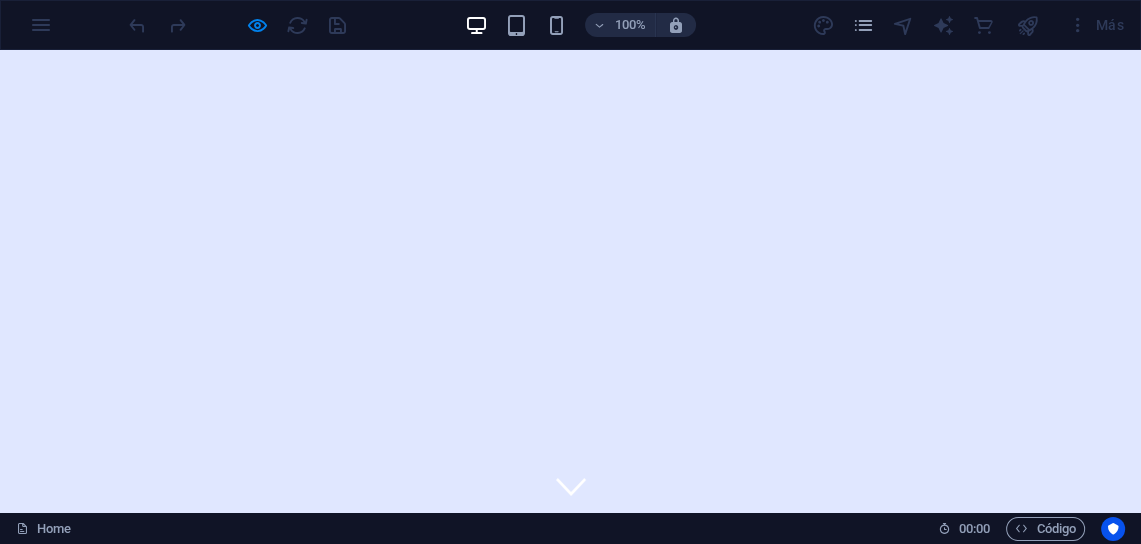 click on "Acerca" at bounding box center [496, 614] 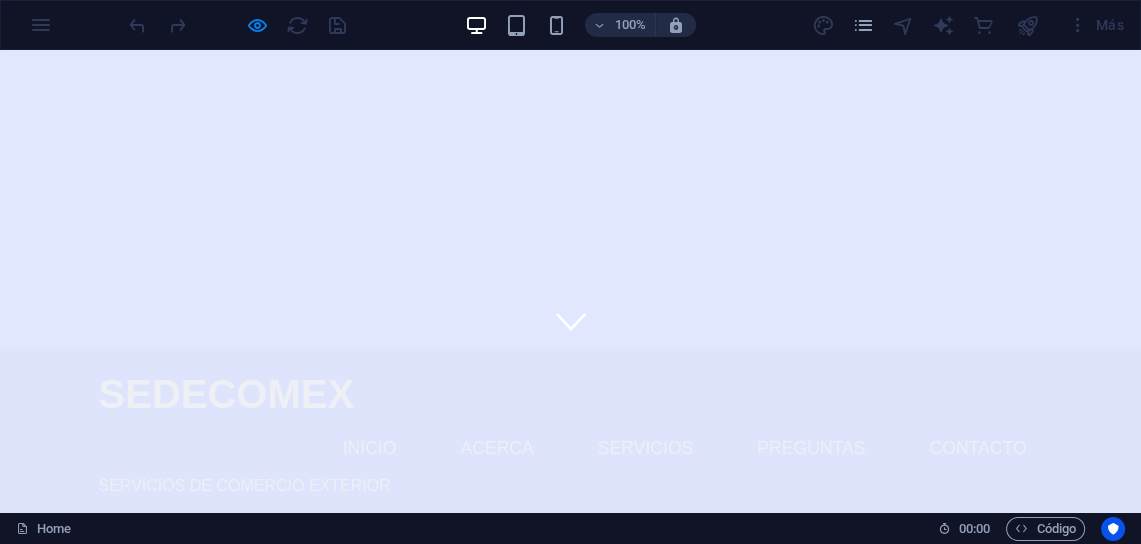 scroll, scrollTop: 126, scrollLeft: 0, axis: vertical 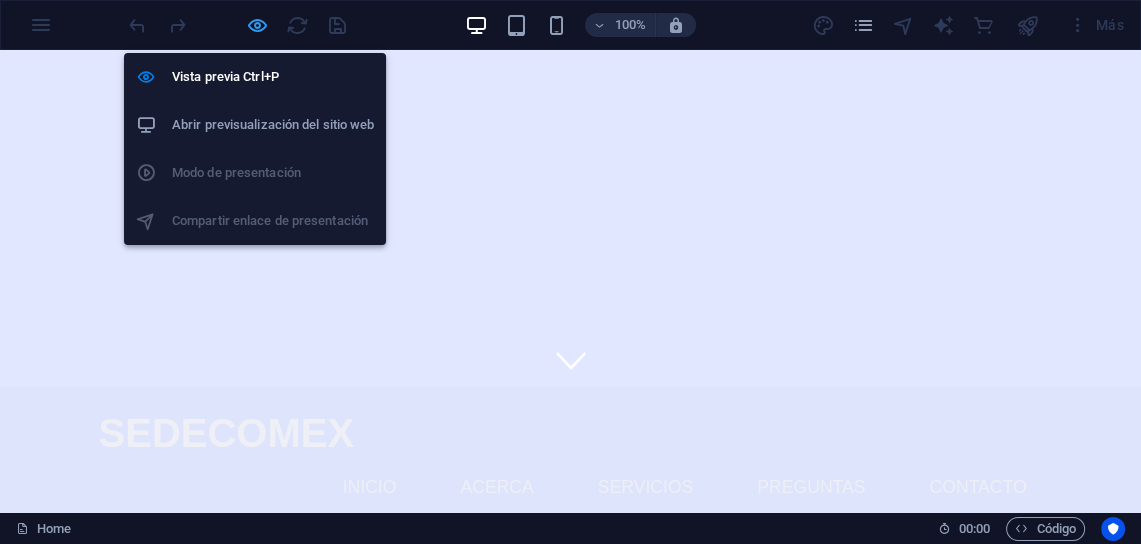 click at bounding box center [257, 25] 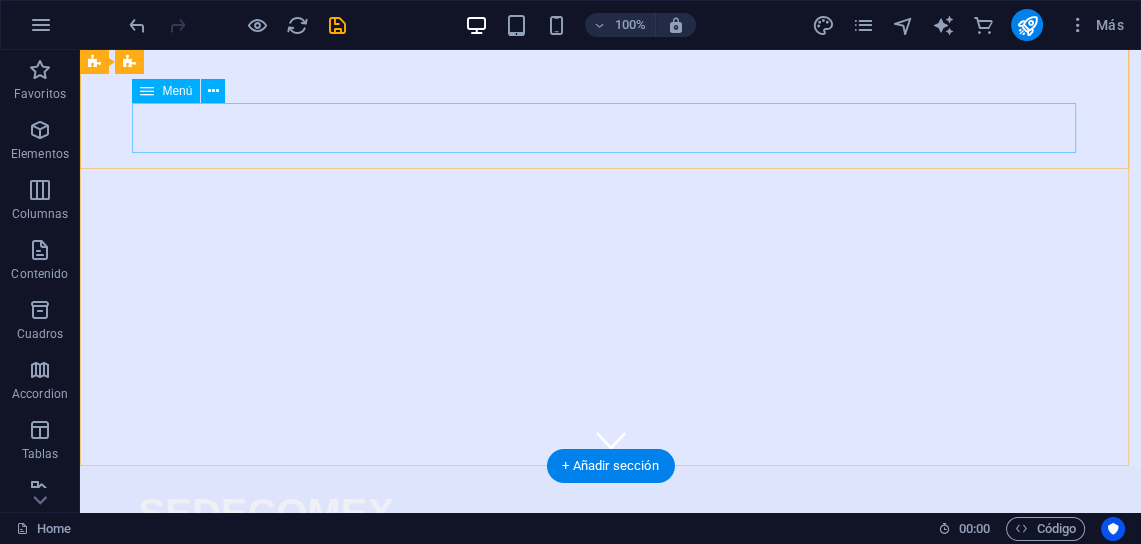 scroll, scrollTop: 0, scrollLeft: 0, axis: both 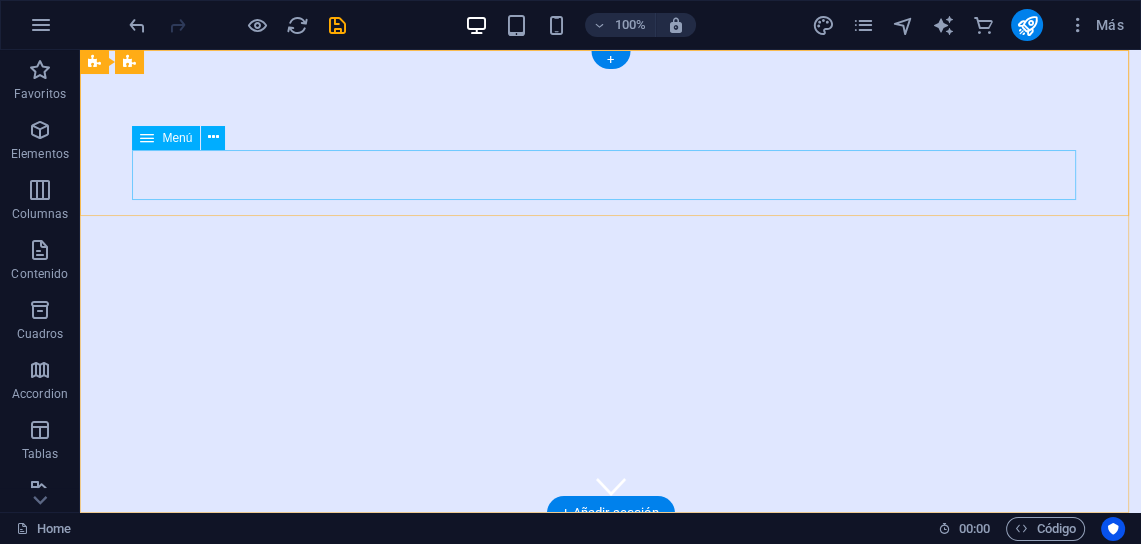 click on "Inicio Acerca Servicios Preguntas Contacto" at bounding box center [611, 614] 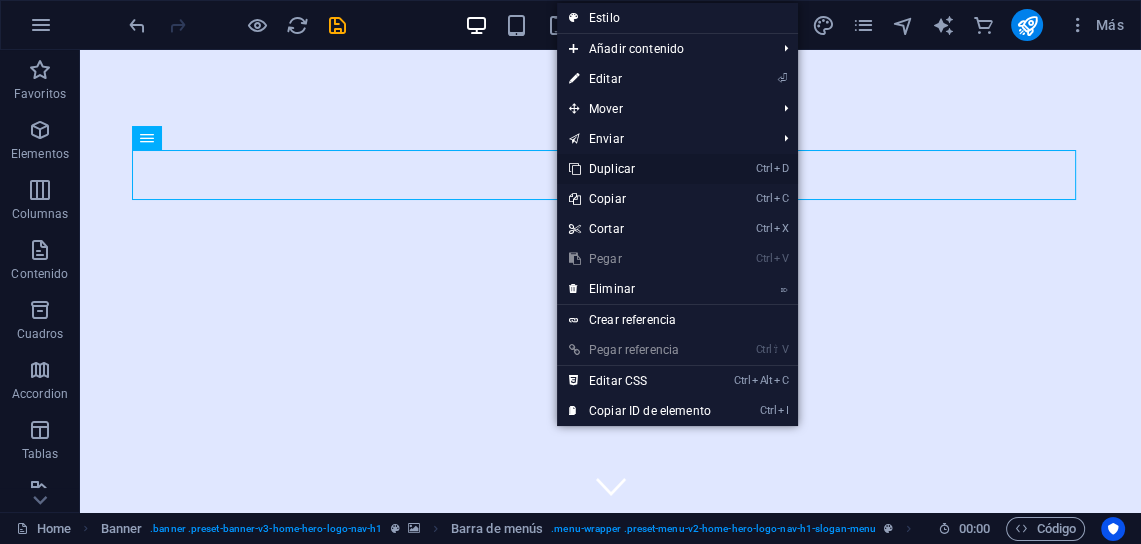 click on "Ctrl D  Duplicar" at bounding box center [640, 169] 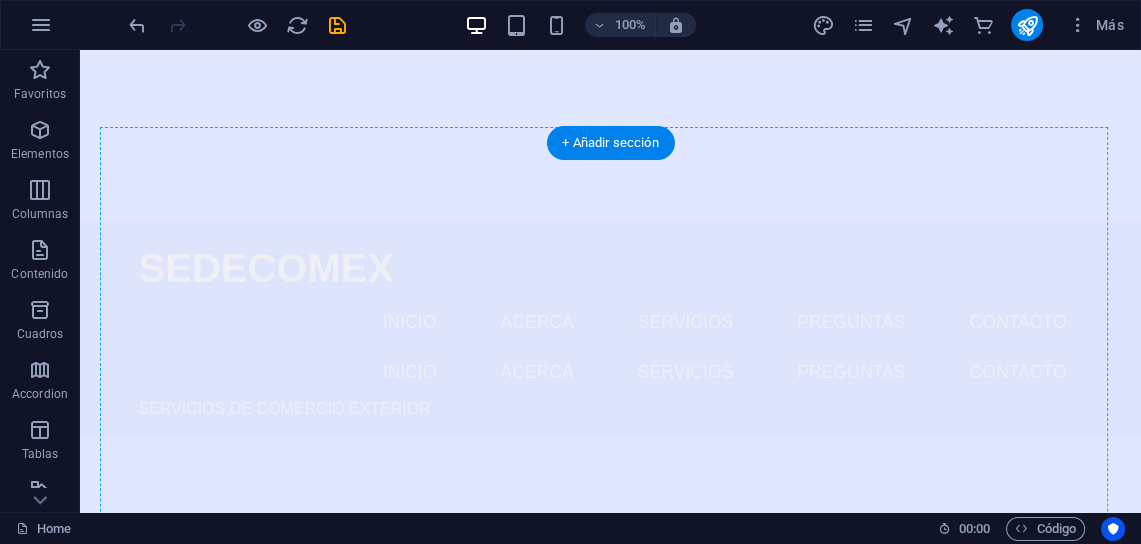 scroll, scrollTop: 419, scrollLeft: 0, axis: vertical 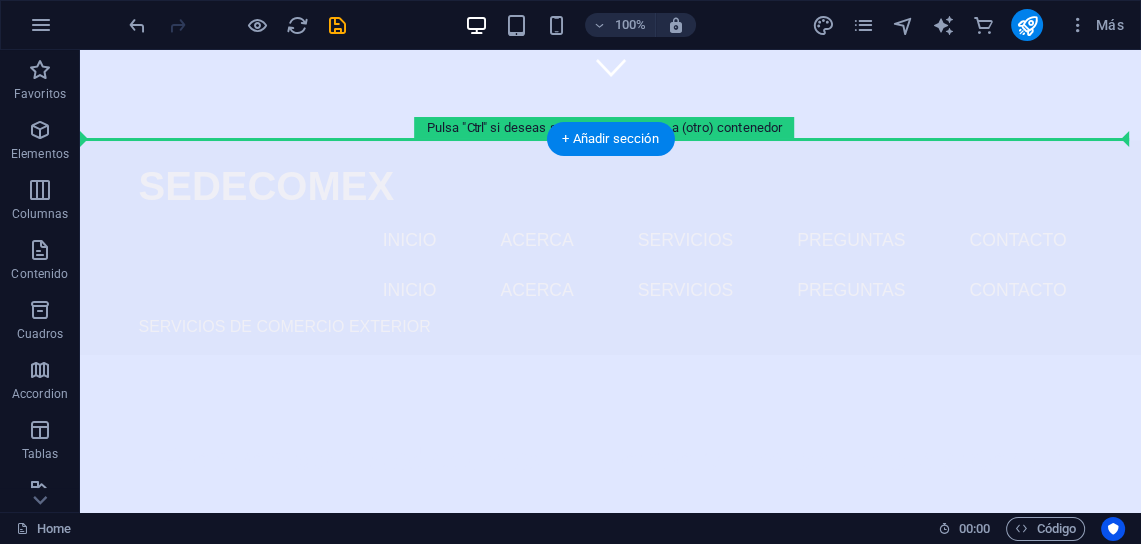 drag, startPoint x: 595, startPoint y: 212, endPoint x: 535, endPoint y: 182, distance: 67.08204 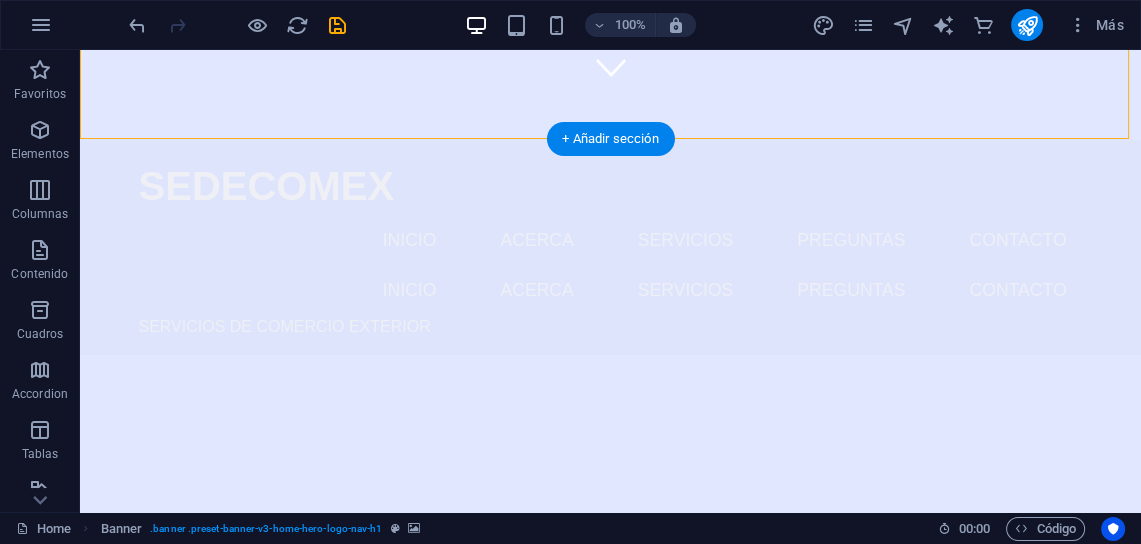 click on "Elemento #[ID] Suelta el contenido aquí o Añadir elementos Pegar portapapeles ¿Quiénes somos? En Sedecomex somos expertos despachantes de aduana con años de experiencia en el campo del comercio exterior. Nos especializamos en la realización de trámites de importación y exportación, así como mudanzas internacionales y asesoramiento en regímenes especiales. Nuestro compromiso es brindar un servicio ágil y eficiente para que tus operaciones internacionales sean exitosas. Conócenos" at bounding box center [610, 1137] 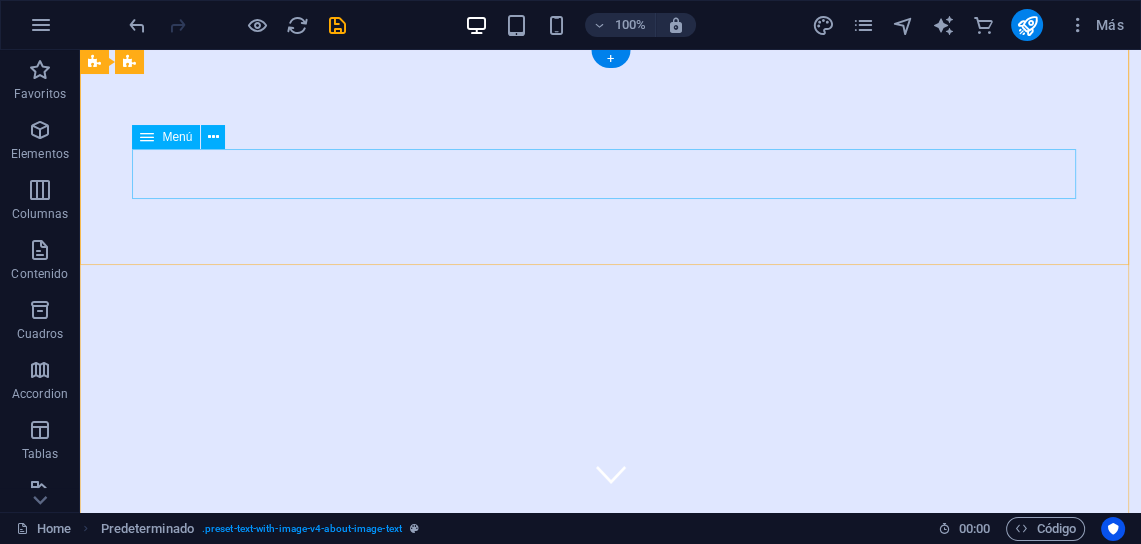 scroll, scrollTop: 0, scrollLeft: 0, axis: both 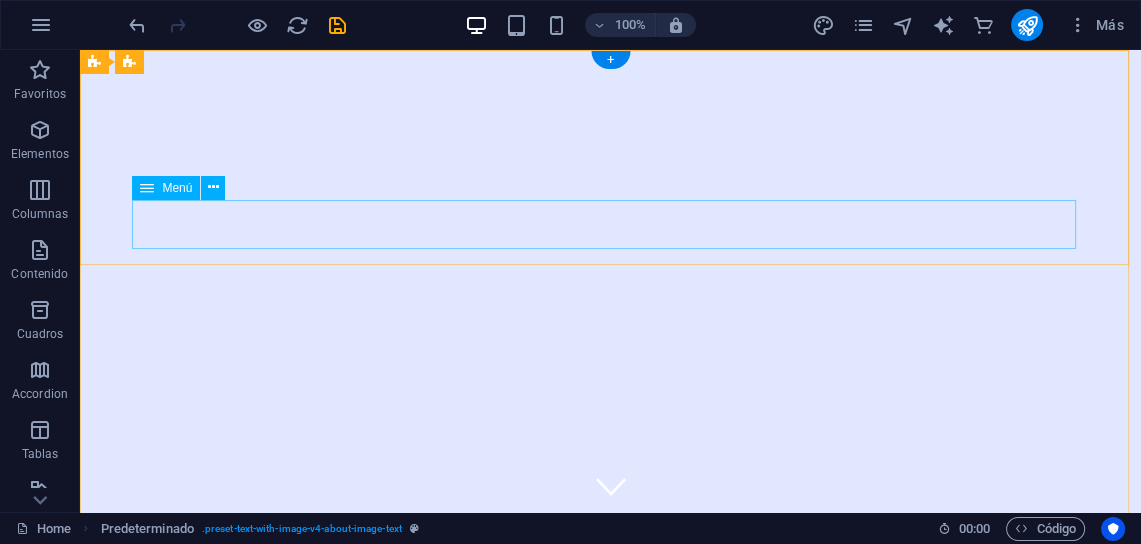 click on "Inicio Acerca Servicios Preguntas Contacto" at bounding box center (611, 710) 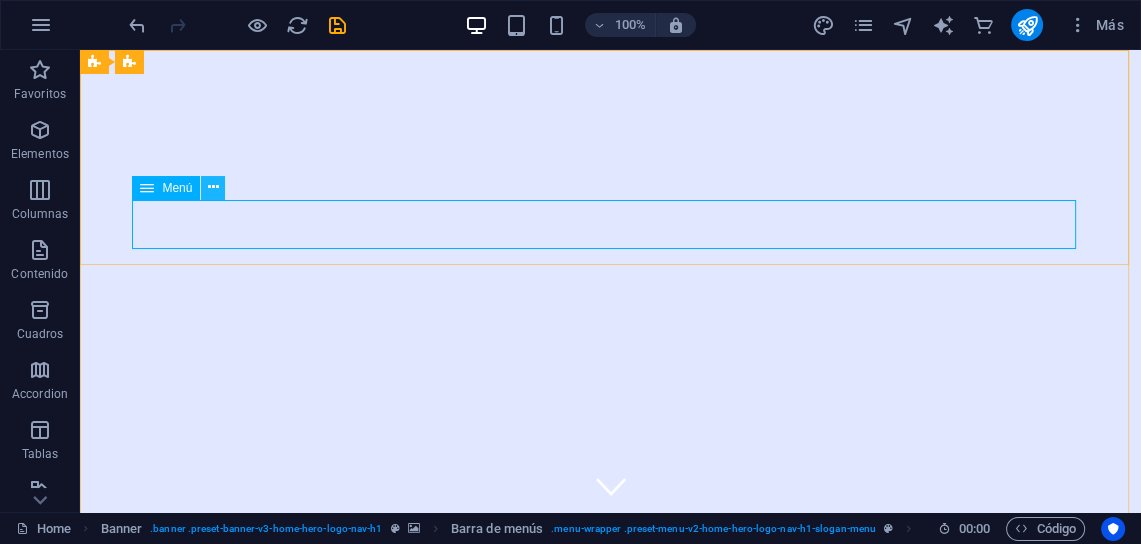 click at bounding box center (213, 187) 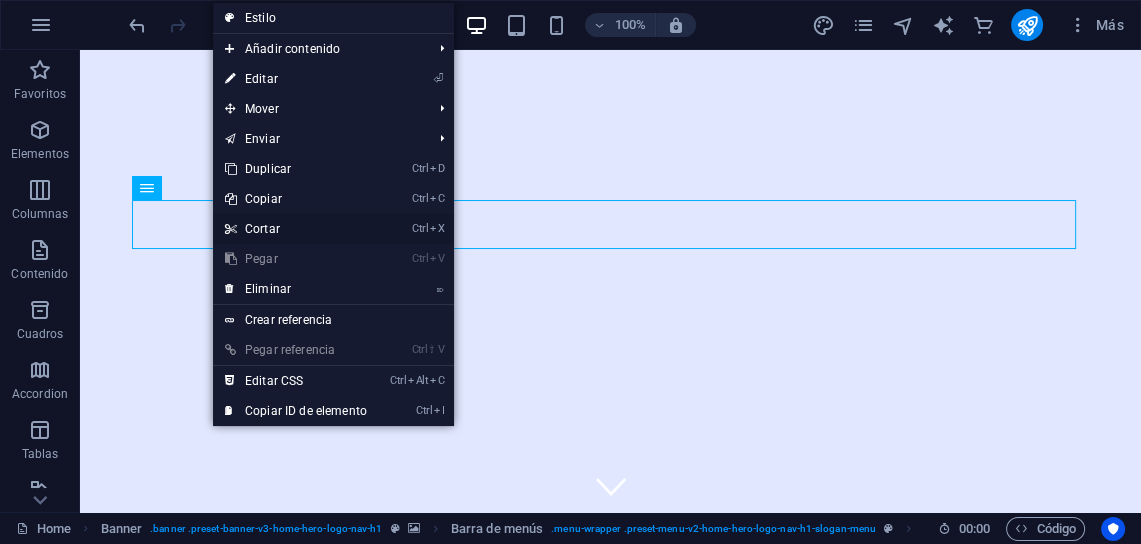 click on "Ctrl X  Cortar" at bounding box center (296, 229) 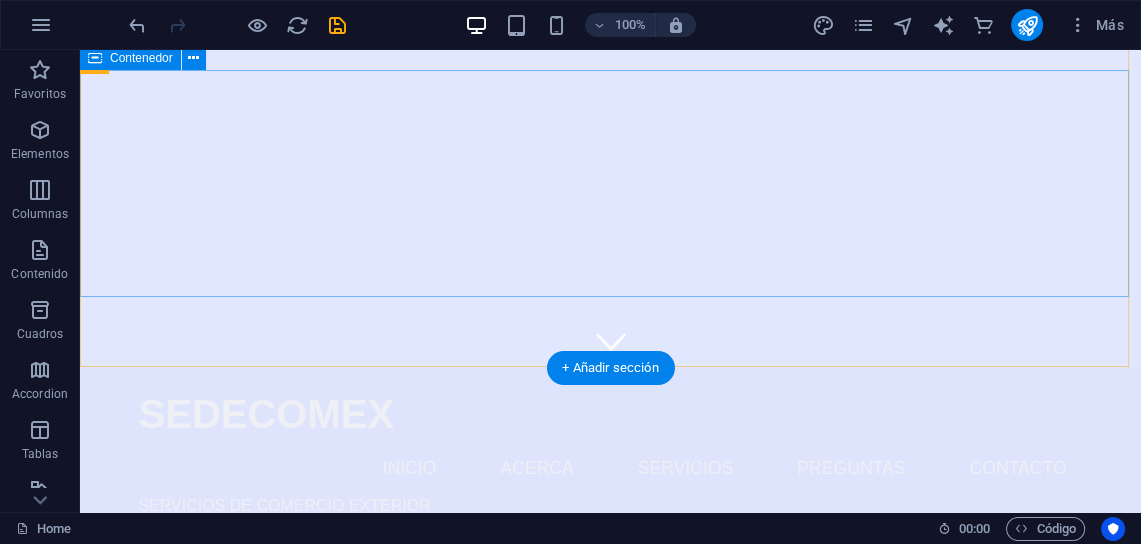 scroll, scrollTop: 320, scrollLeft: 0, axis: vertical 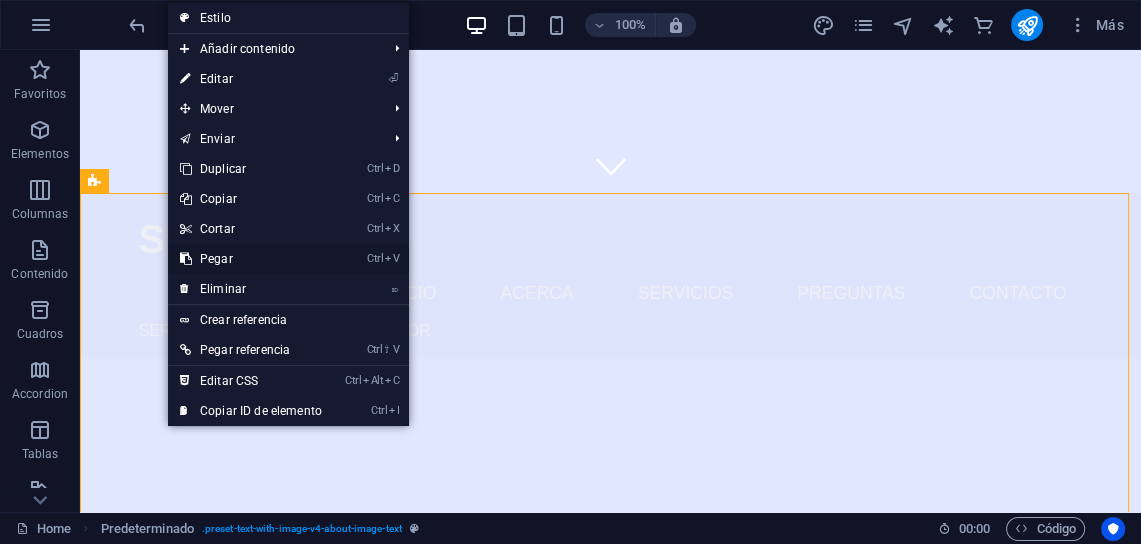 click on "Ctrl V  Pegar" at bounding box center (251, 259) 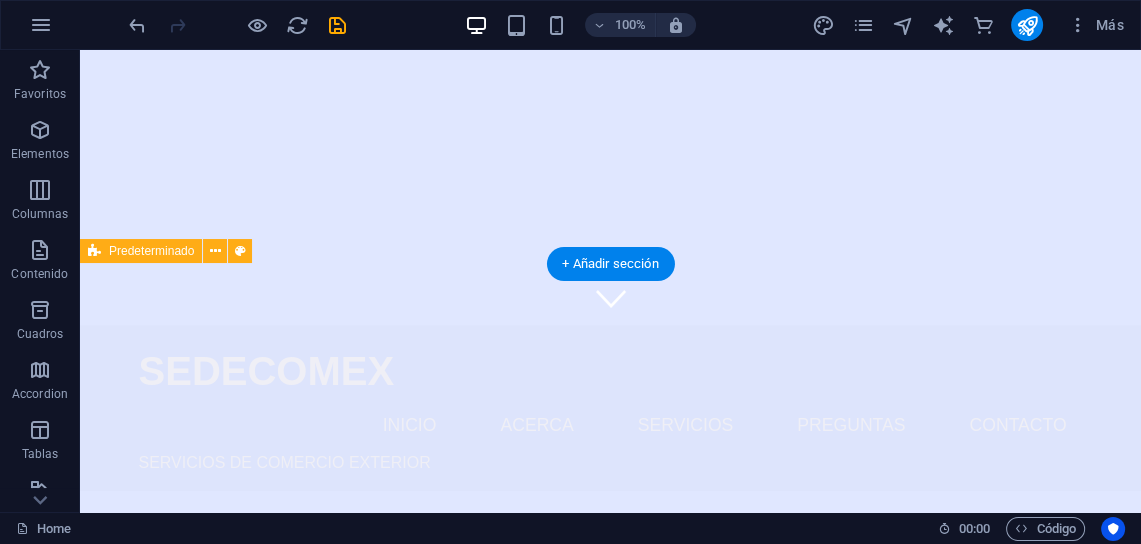 scroll, scrollTop: 349, scrollLeft: 0, axis: vertical 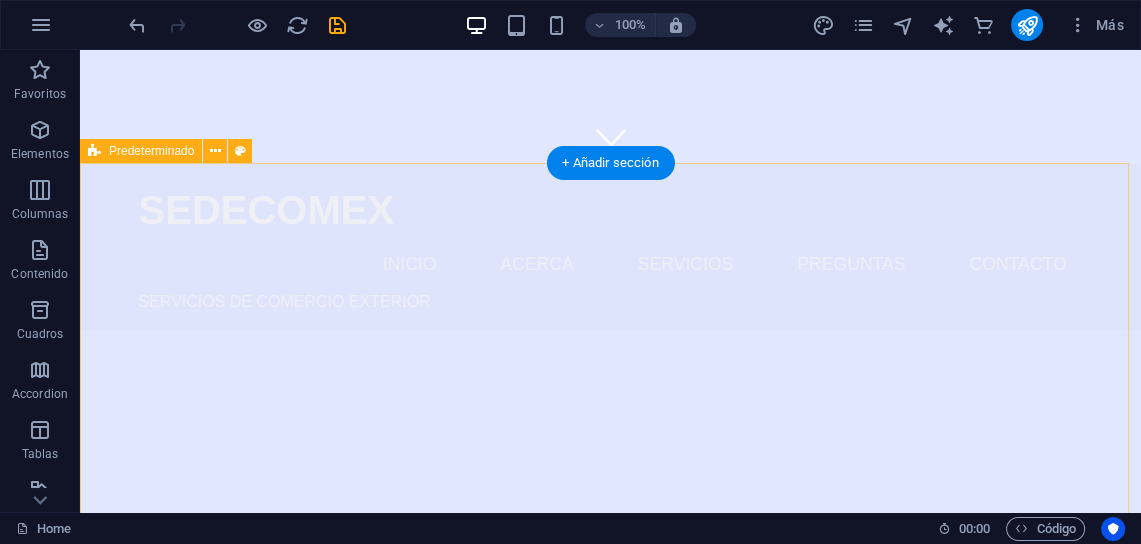 click on "Elemento #[ID] Suelta el contenido aquí o Añadir elementos Pegar portapapeles ¿Quiénes somos? En Sedecomex somos expertos despachantes de aduana con años de experiencia en el campo del comercio exterior. Nos especializamos en la realización de trámites de importación y exportación, así como mudanzas internacionales y asesoramiento en regímenes especiales. Nuestro compromiso es brindar un servicio ágil y eficiente para que tus operaciones internacionales sean exitosas. Conócenos" at bounding box center (610, 1112) 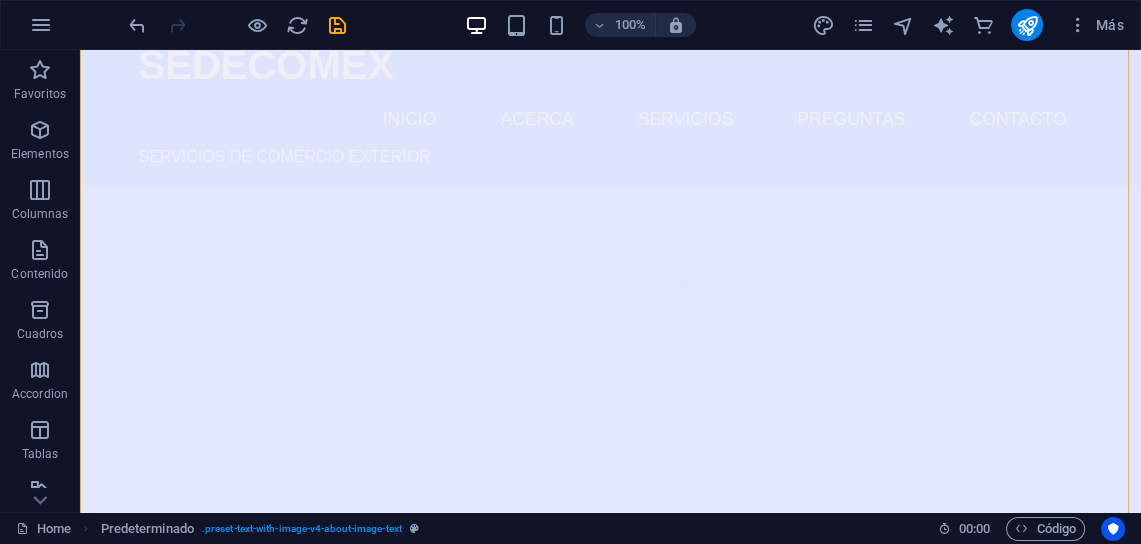 scroll, scrollTop: 668, scrollLeft: 0, axis: vertical 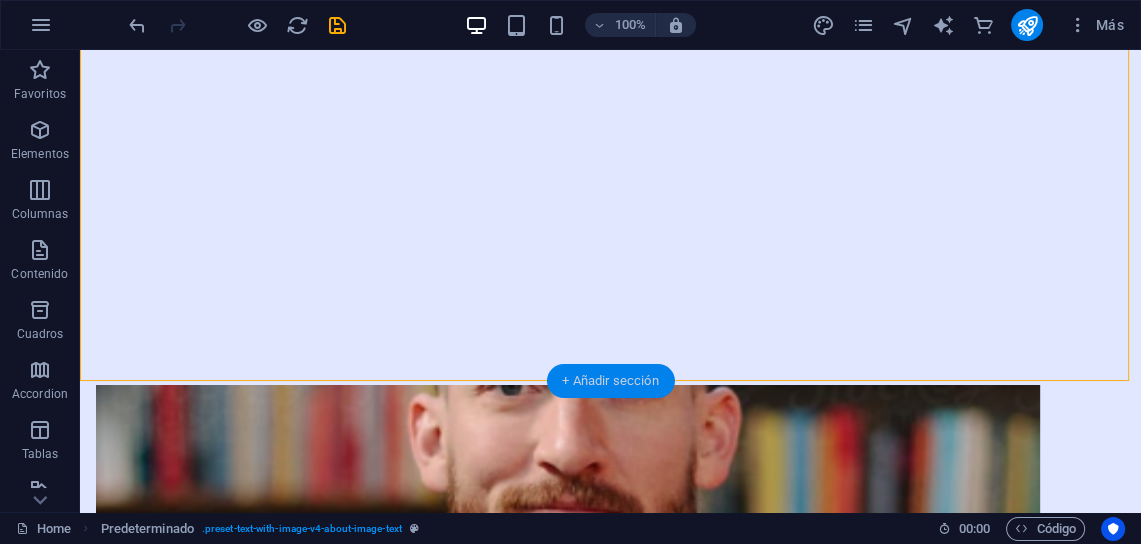 click on "+ Añadir sección" at bounding box center (610, 381) 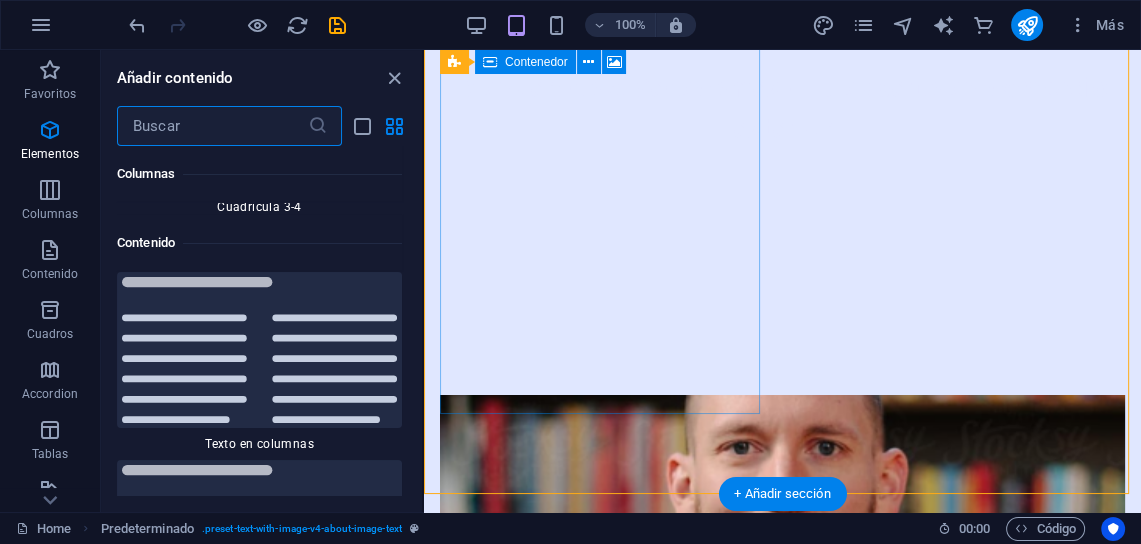 scroll, scrollTop: 6804, scrollLeft: 0, axis: vertical 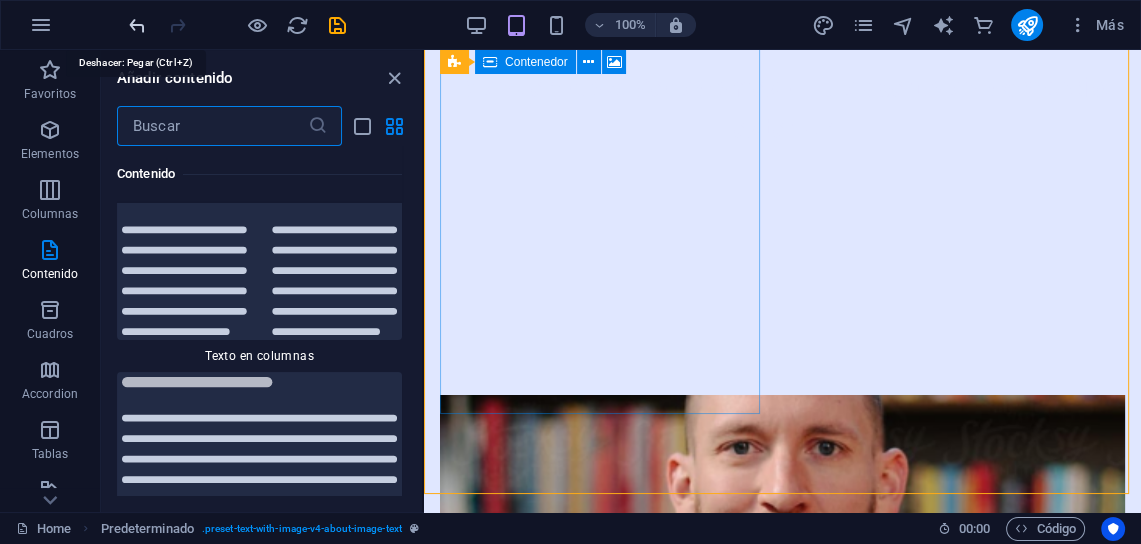 click at bounding box center (137, 25) 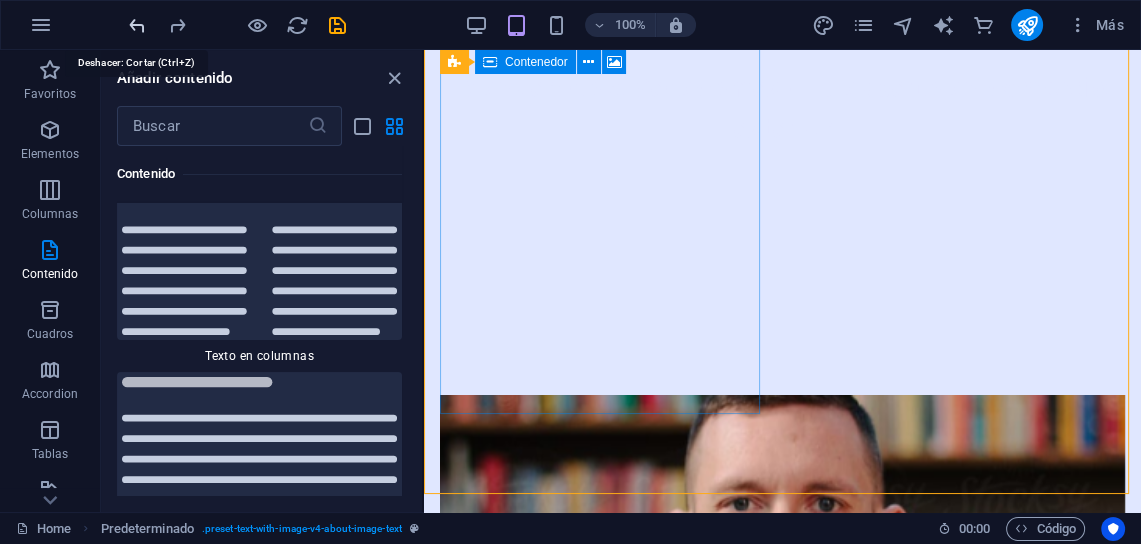 click at bounding box center (137, 25) 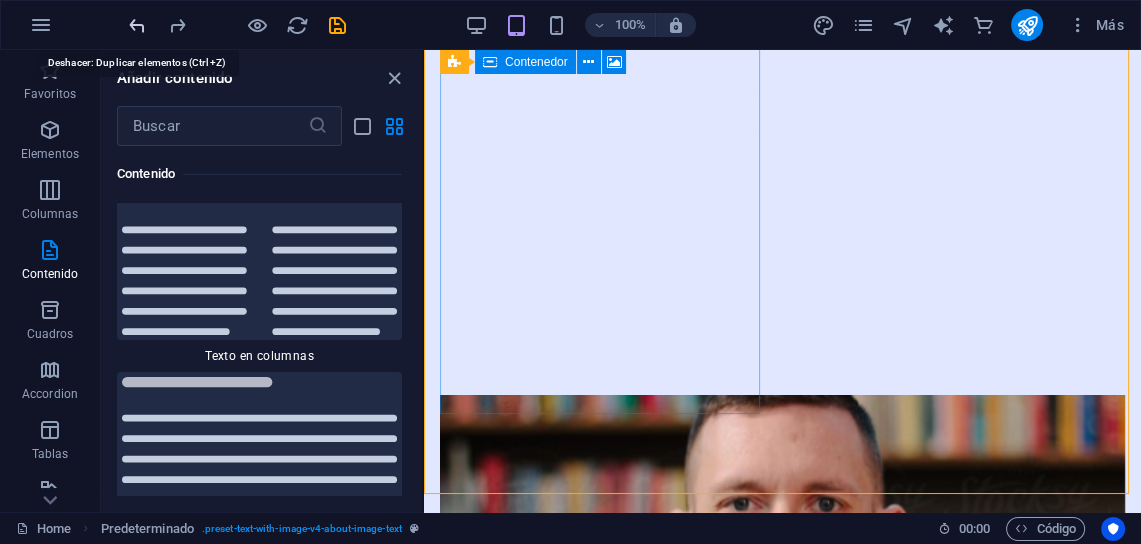 click at bounding box center [137, 25] 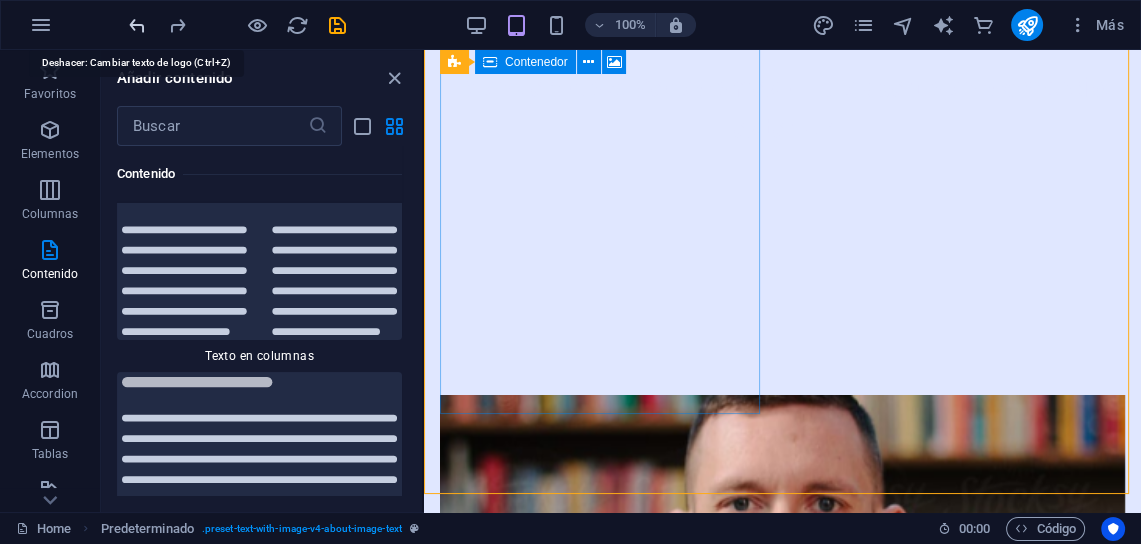 click at bounding box center (137, 25) 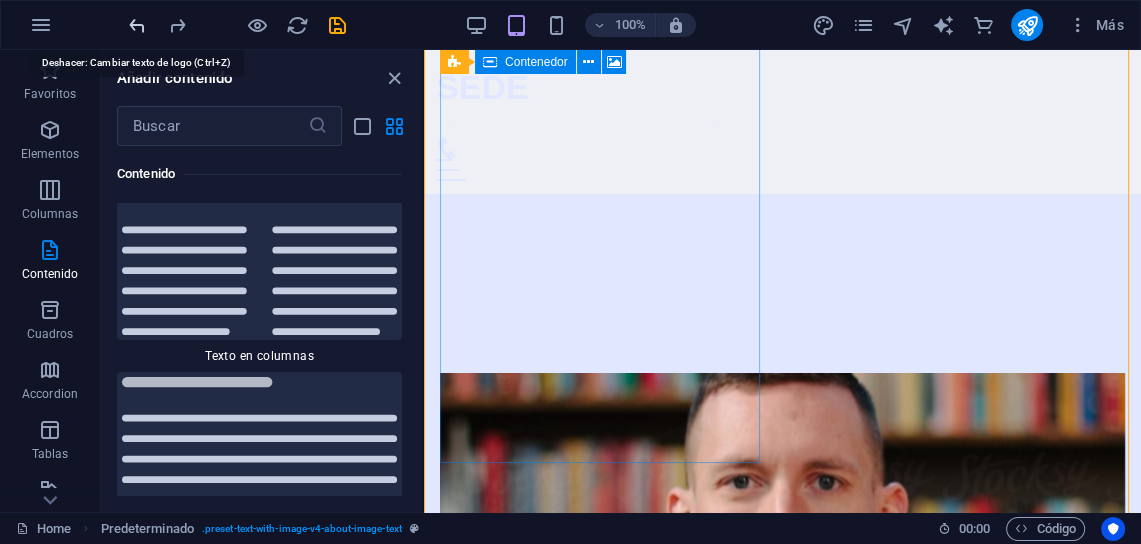 scroll, scrollTop: 0, scrollLeft: 0, axis: both 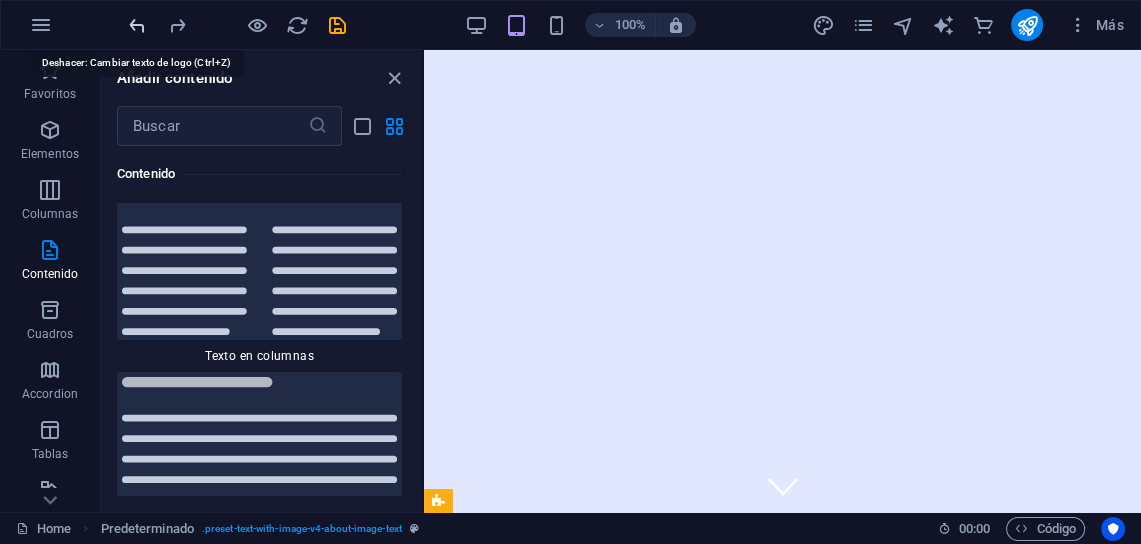 click at bounding box center (137, 25) 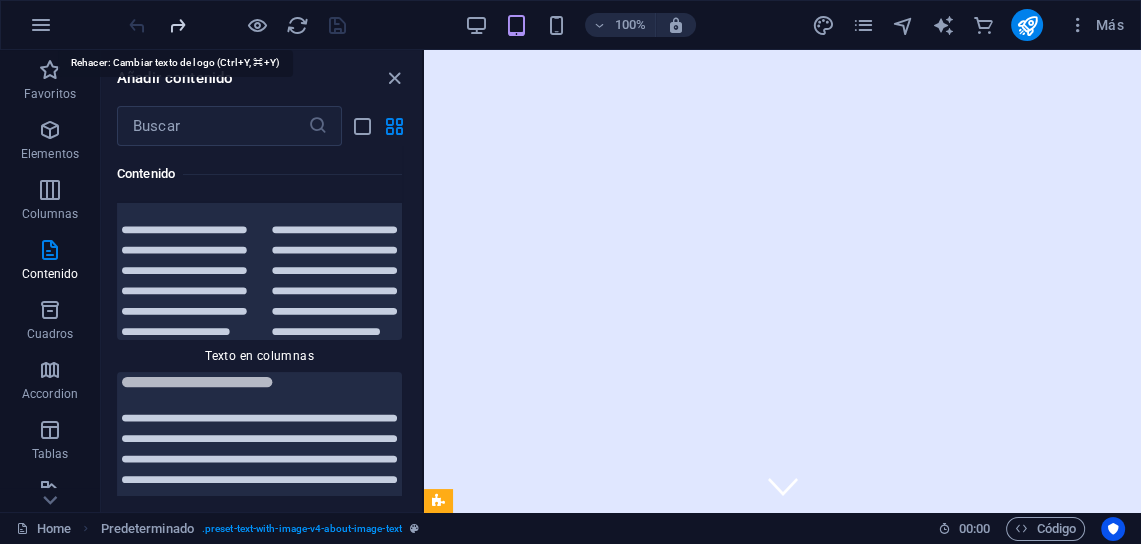 click at bounding box center [177, 25] 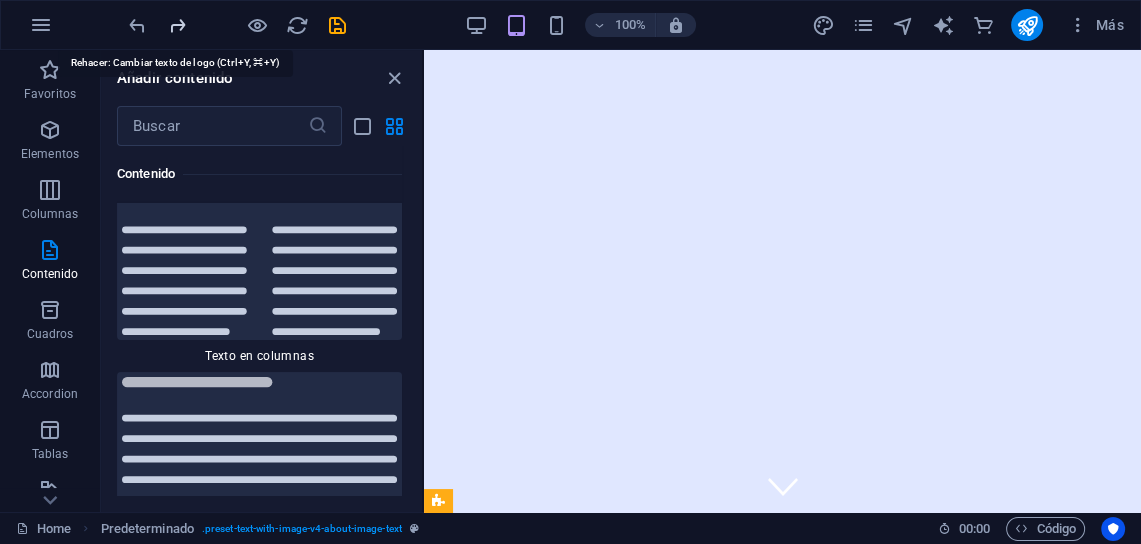 click at bounding box center [177, 25] 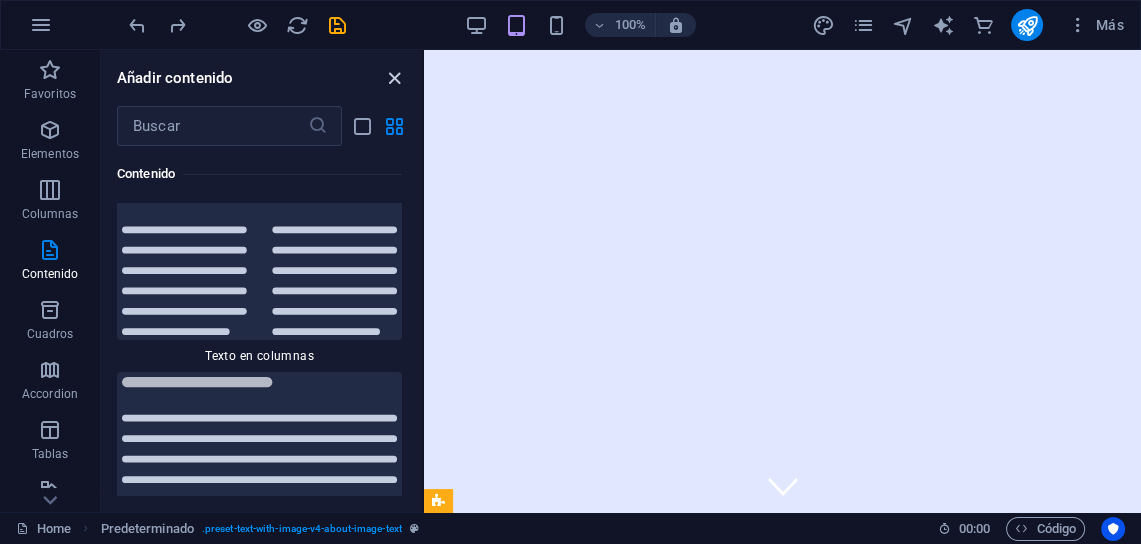 click at bounding box center [394, 78] 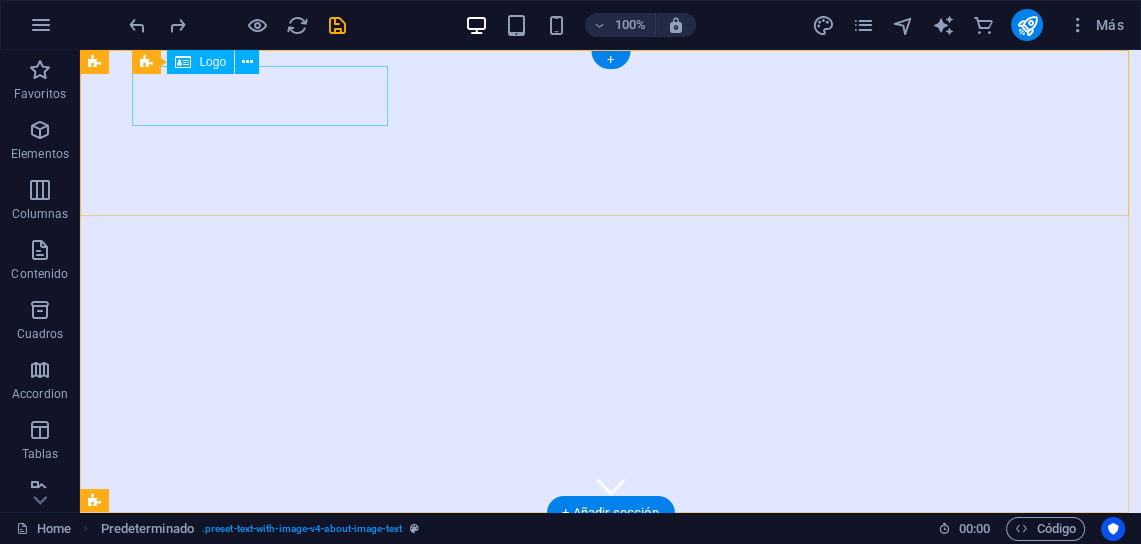 click on "SEDECOMEX" at bounding box center [611, 559] 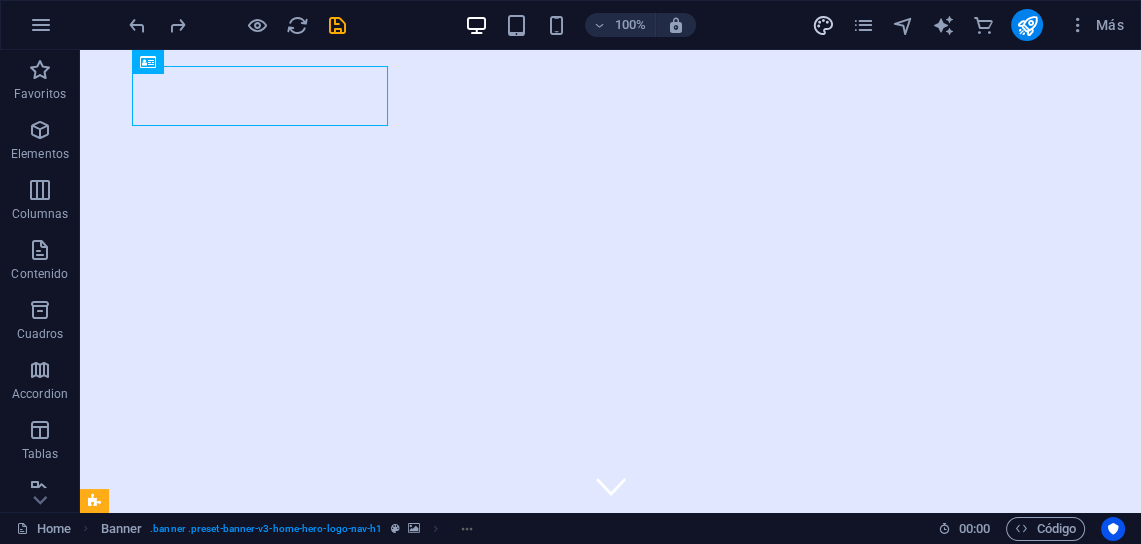 click at bounding box center [823, 25] 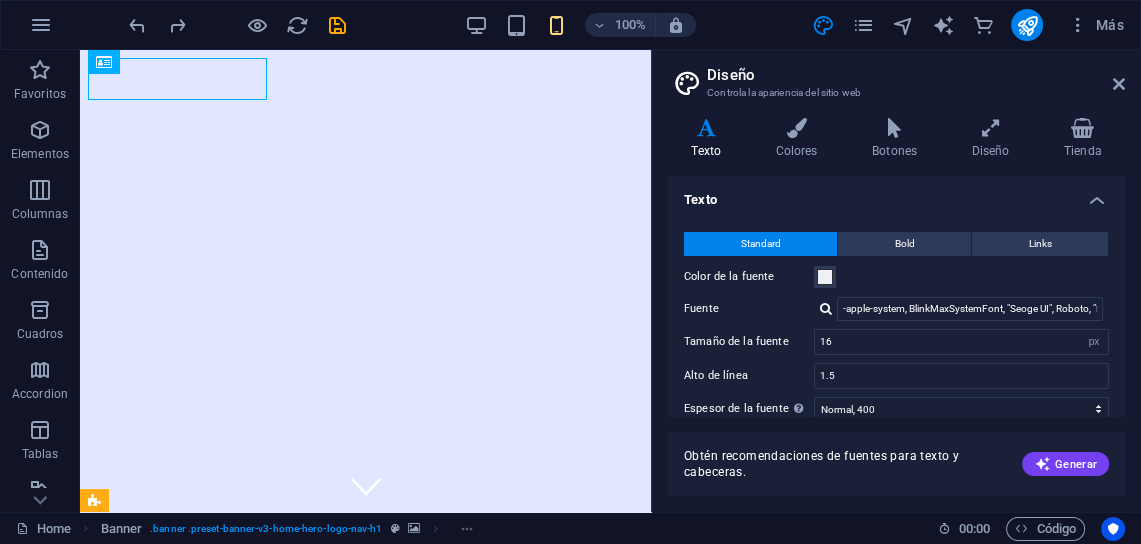 click at bounding box center (706, 128) 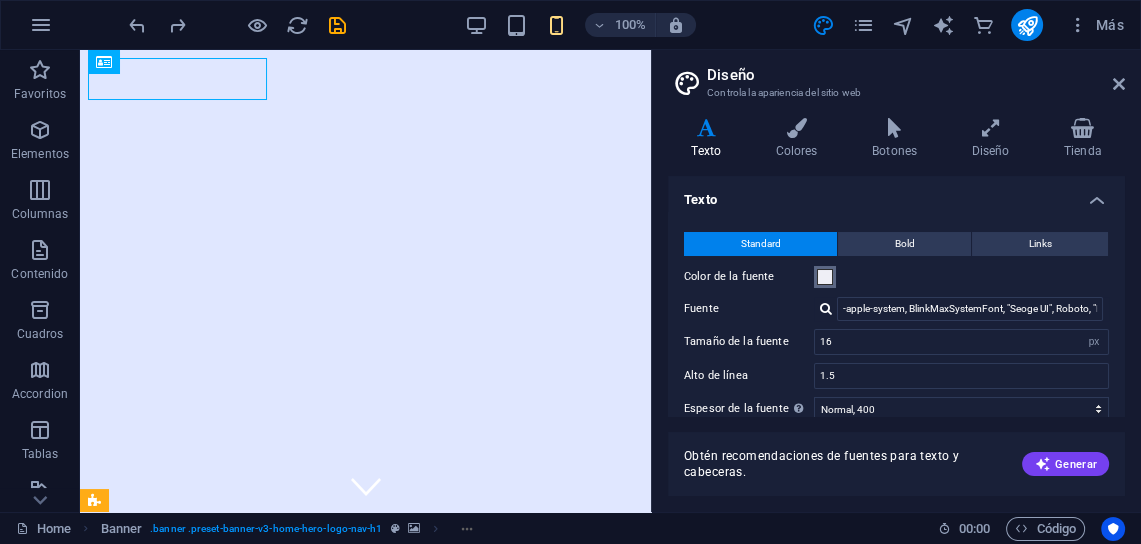 click at bounding box center [825, 277] 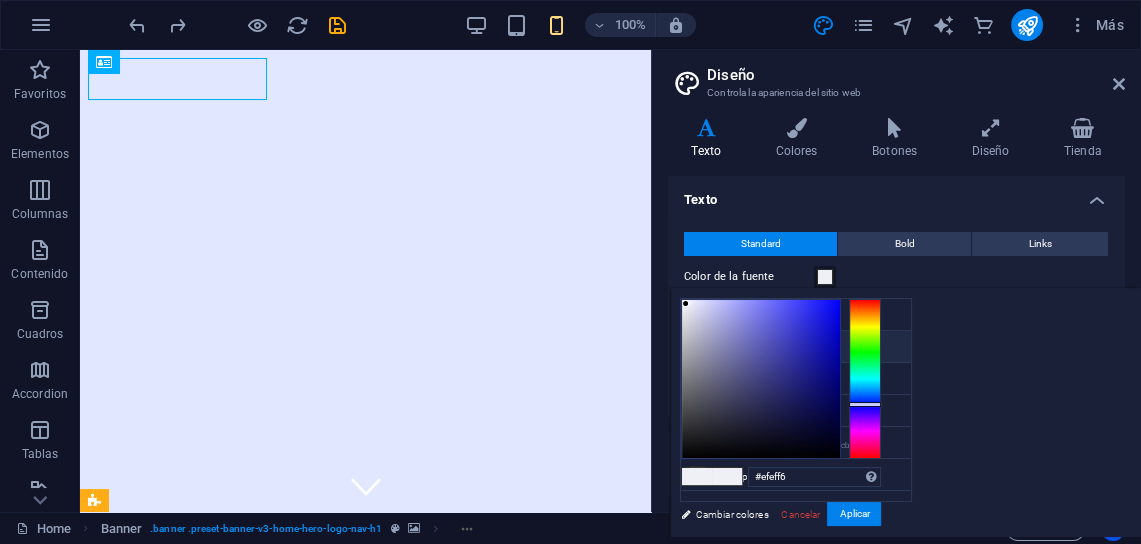 type on "#2a2ade" 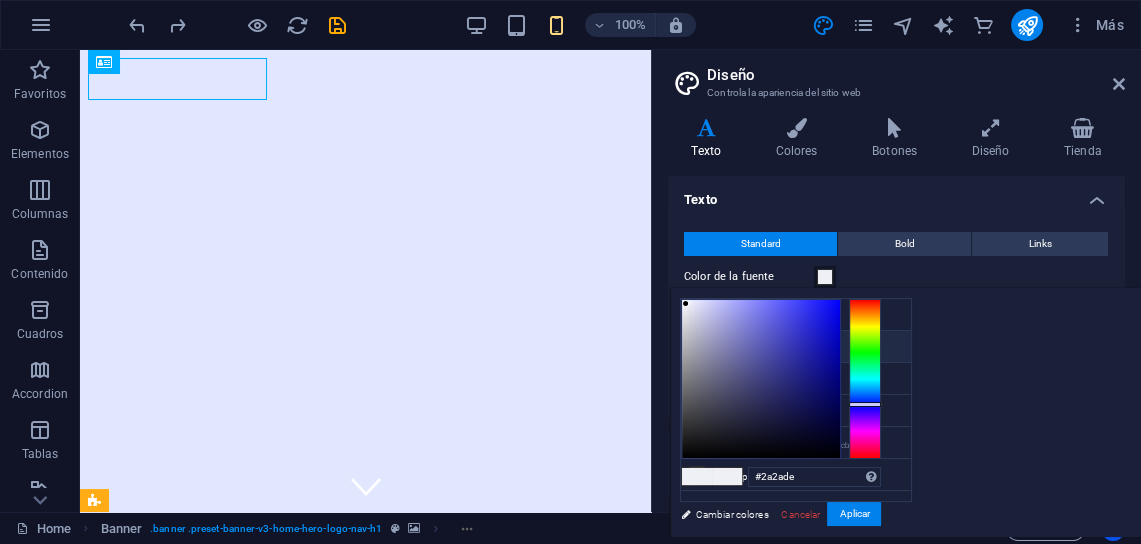 click at bounding box center [761, 379] 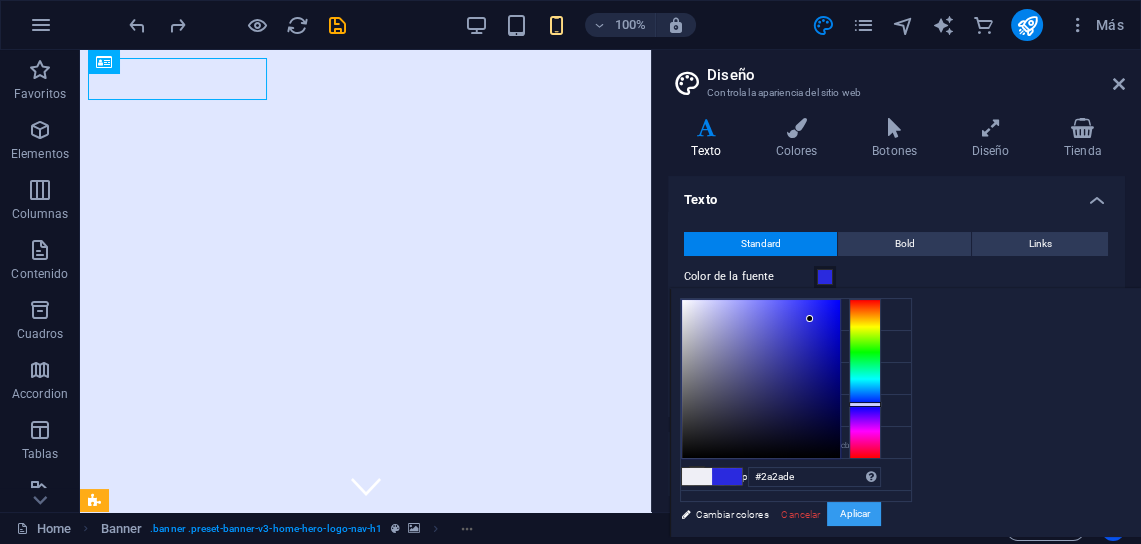 click on "Aplicar" at bounding box center [854, 514] 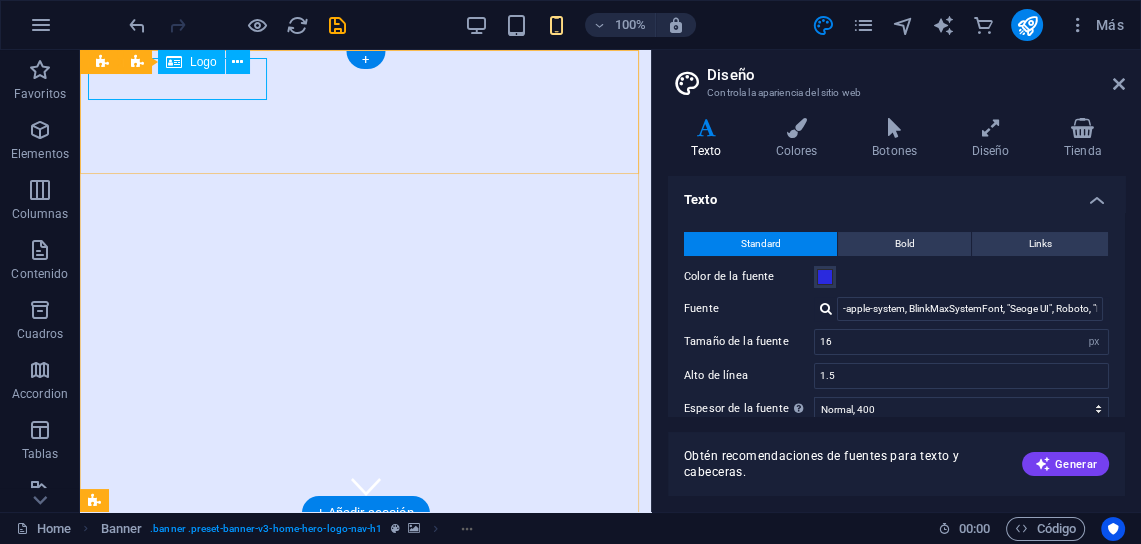 click on "SEDECOMEX" at bounding box center (365, 542) 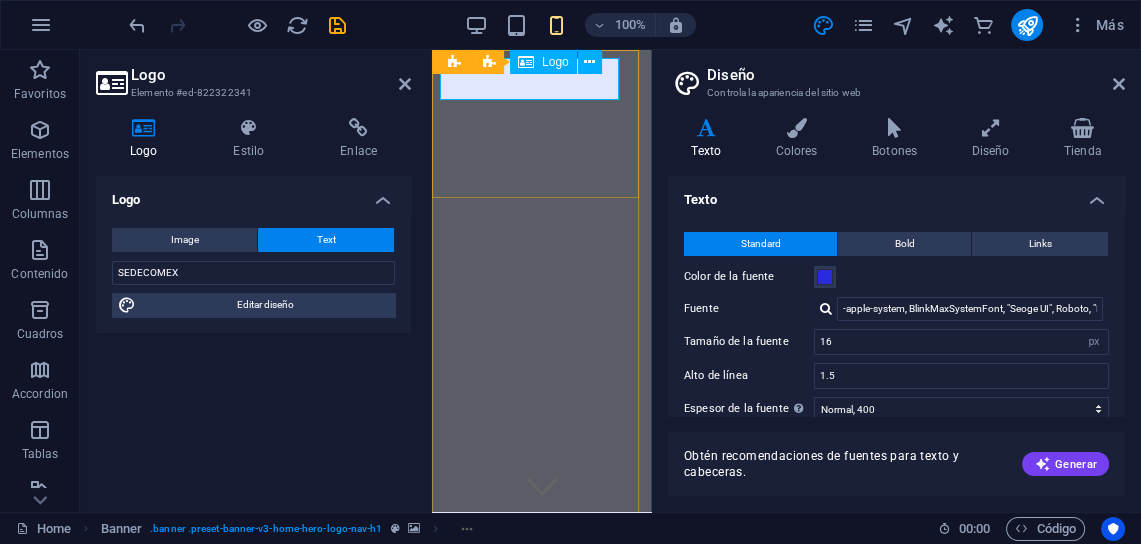 click on "SEDECOMEX" at bounding box center [541, 542] 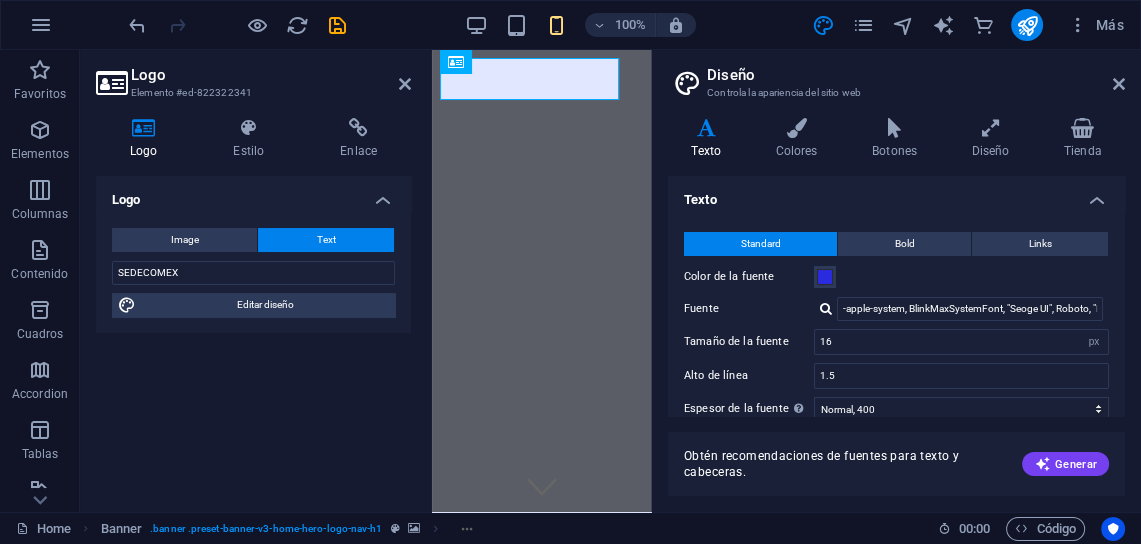 click at bounding box center [706, 128] 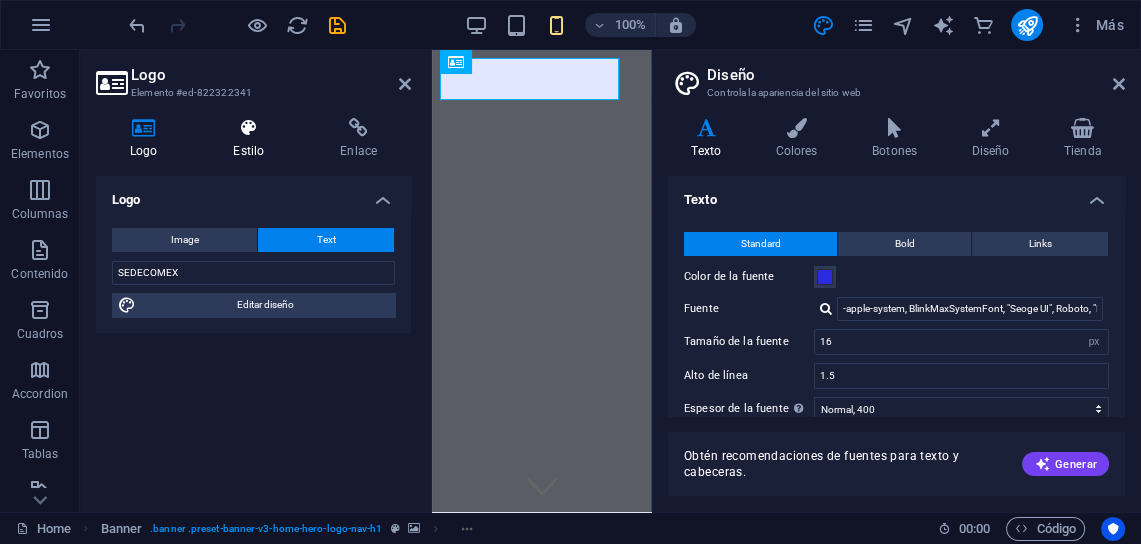 click at bounding box center (248, 128) 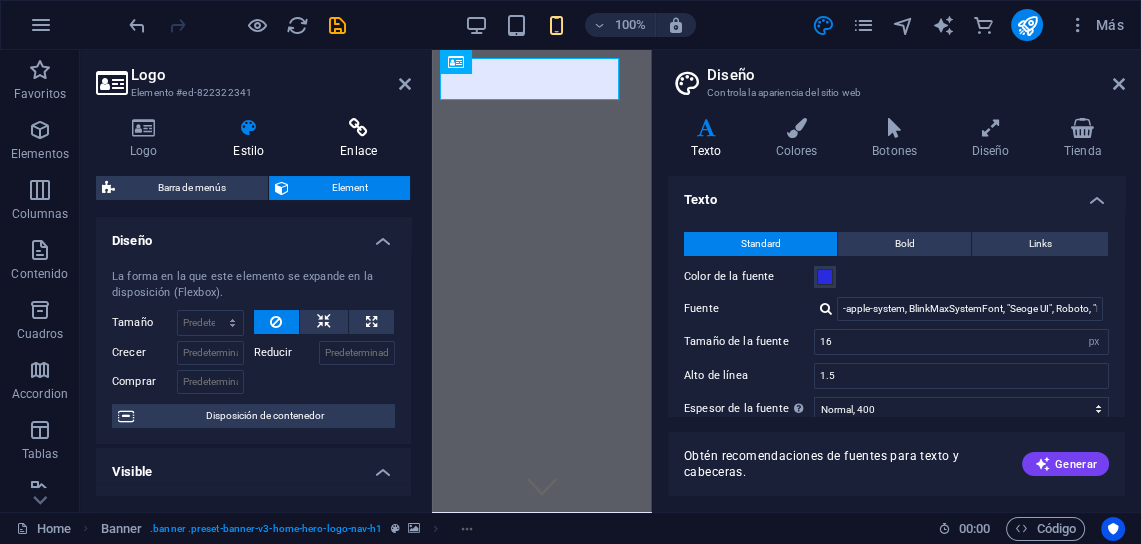 click at bounding box center [358, 128] 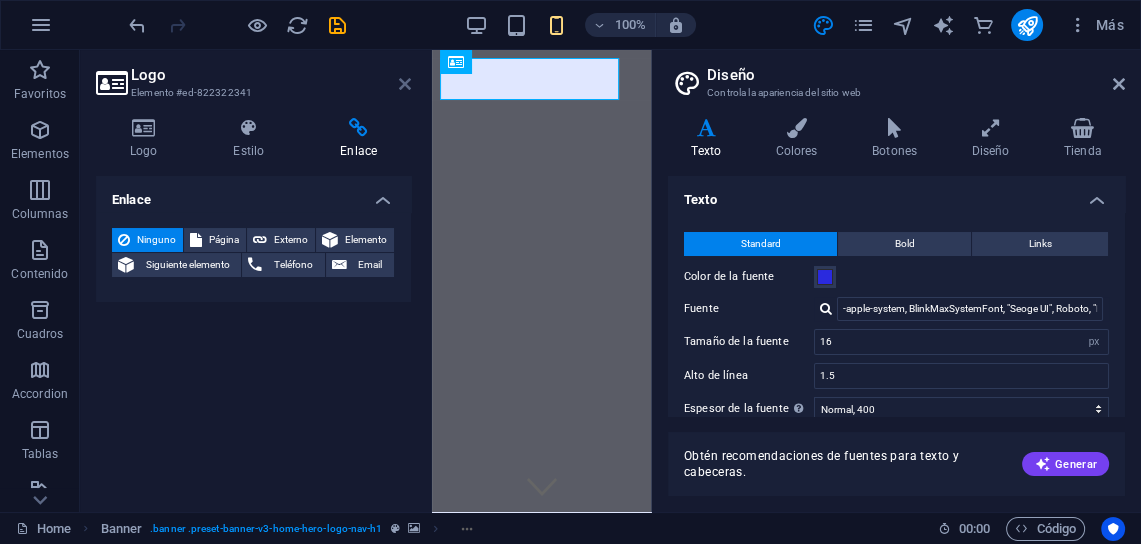 click at bounding box center [405, 84] 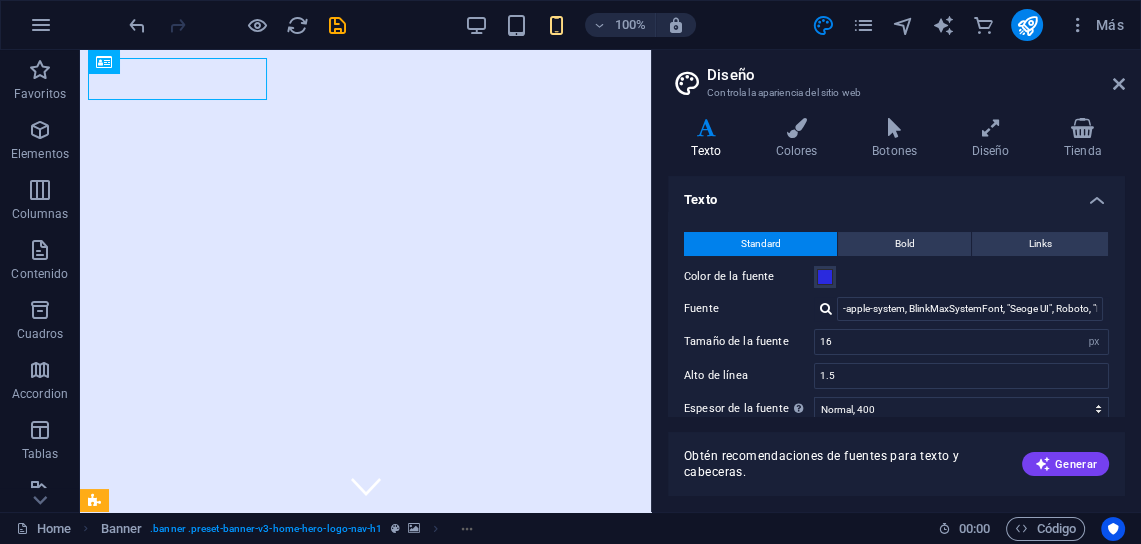 click on "Diseño" at bounding box center [916, 75] 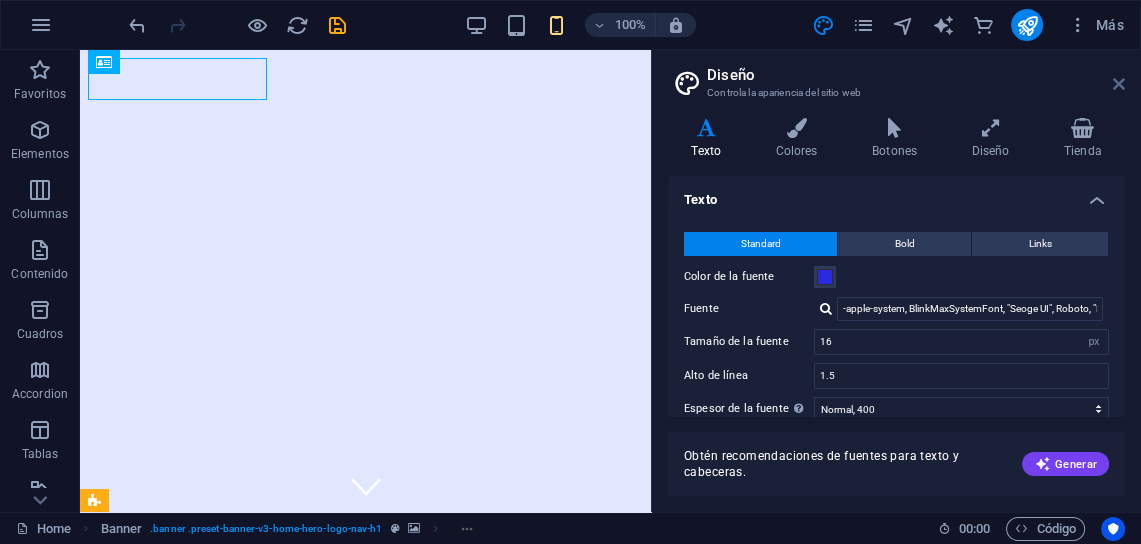 click at bounding box center [1119, 84] 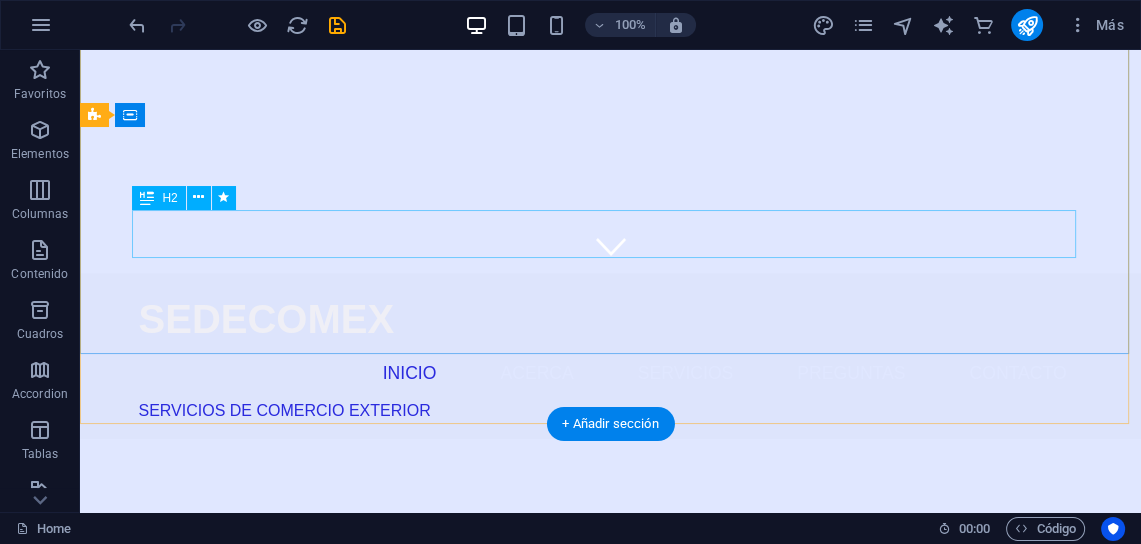scroll, scrollTop: 0, scrollLeft: 0, axis: both 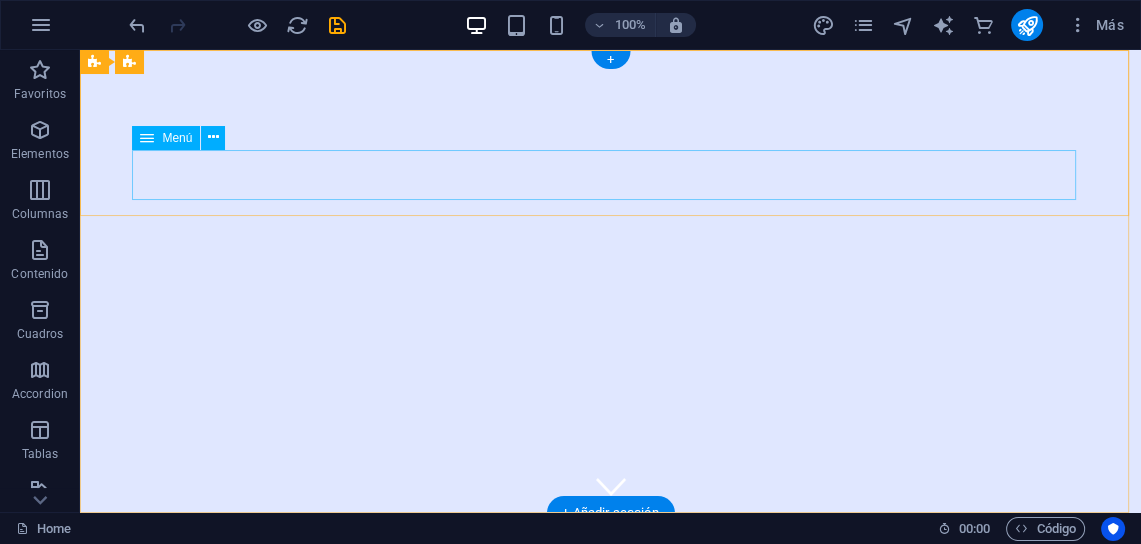 click on "Inicio Acerca Servicios Preguntas Contacto" at bounding box center (611, 614) 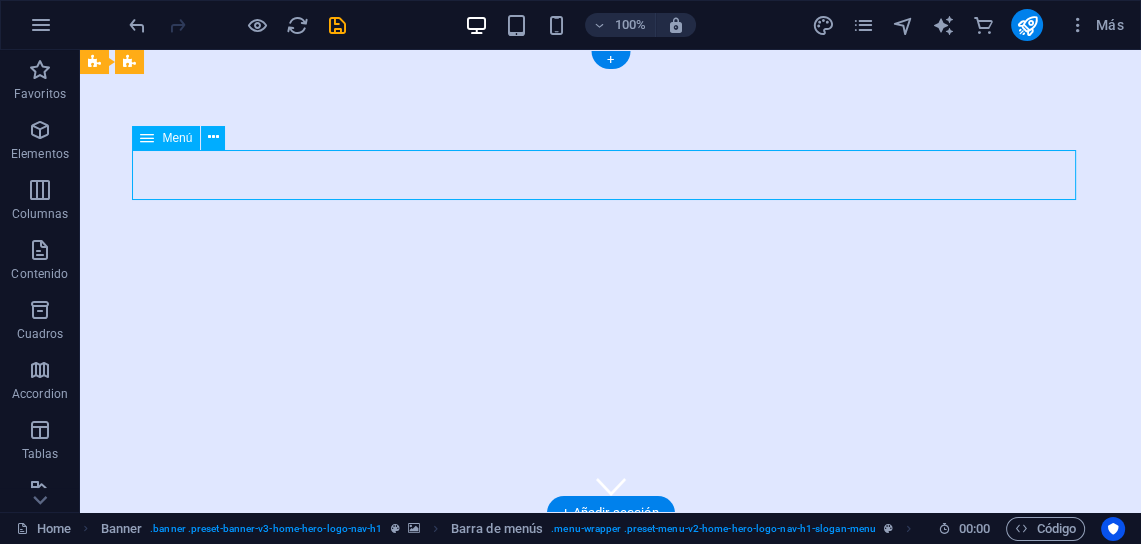 click on "Inicio Acerca Servicios Preguntas Contacto" at bounding box center [611, 614] 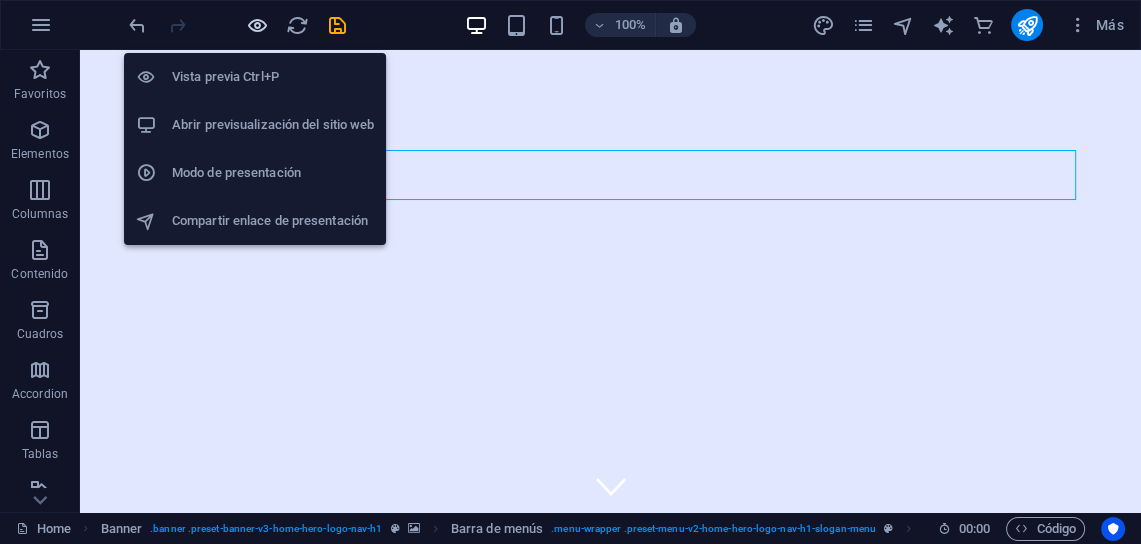 click at bounding box center [257, 25] 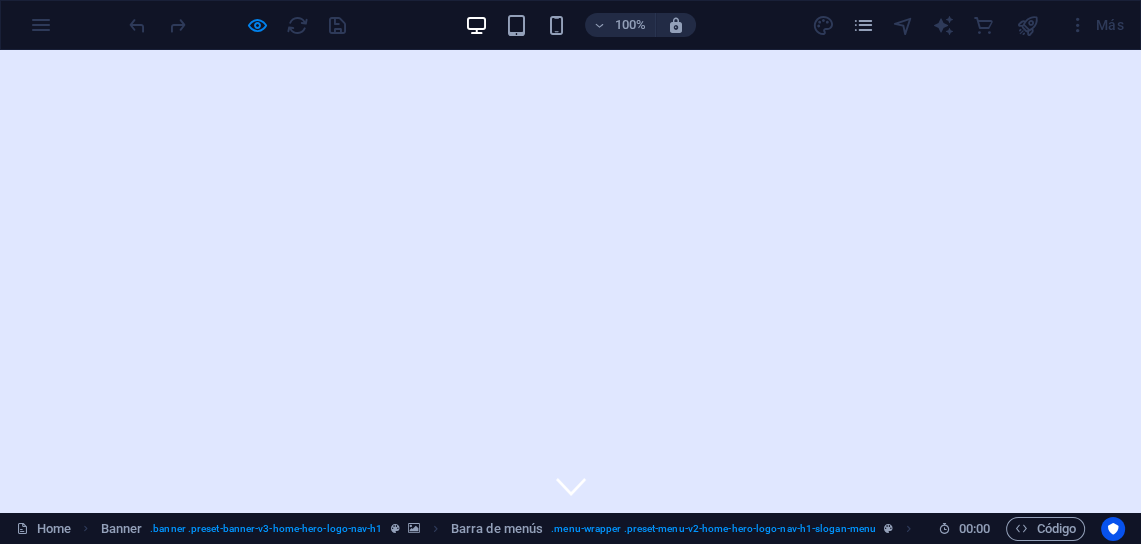 click on "Servicios" at bounding box center [646, 614] 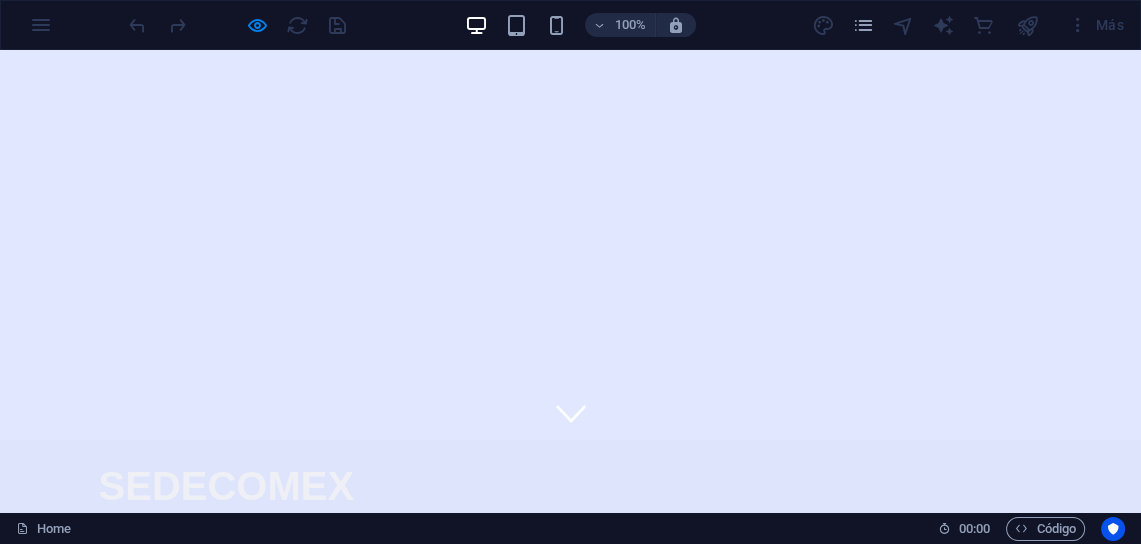 scroll, scrollTop: 0, scrollLeft: 0, axis: both 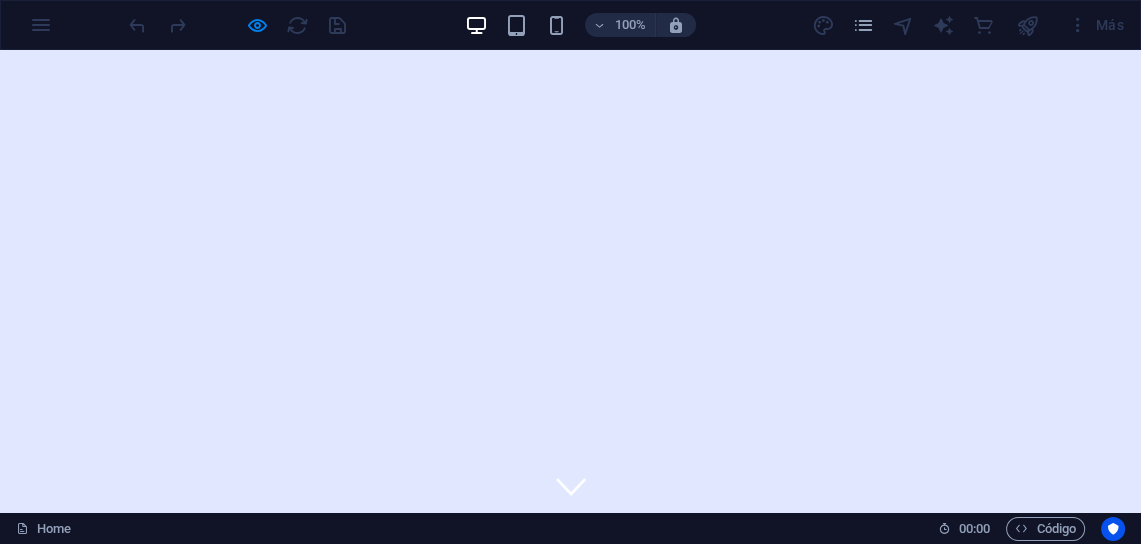 click on "Acerca" at bounding box center [496, 614] 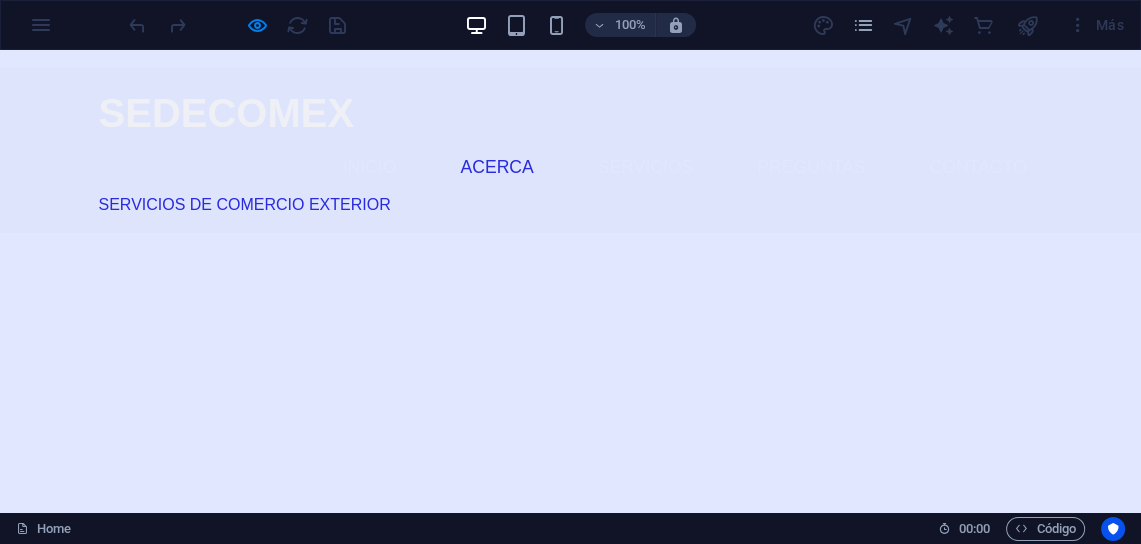 scroll, scrollTop: 446, scrollLeft: 0, axis: vertical 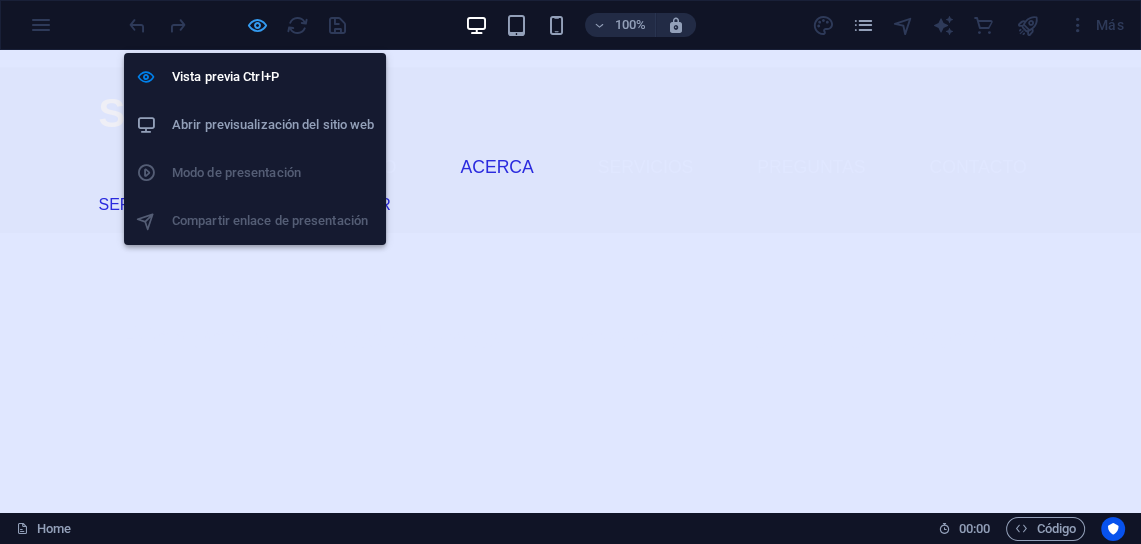 click at bounding box center (257, 25) 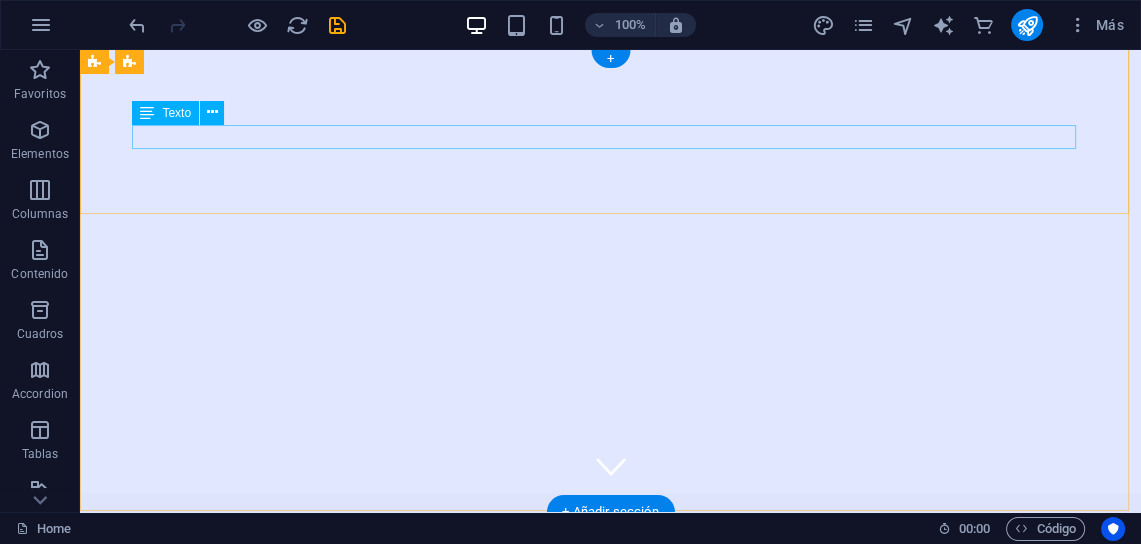 scroll, scrollTop: 0, scrollLeft: 0, axis: both 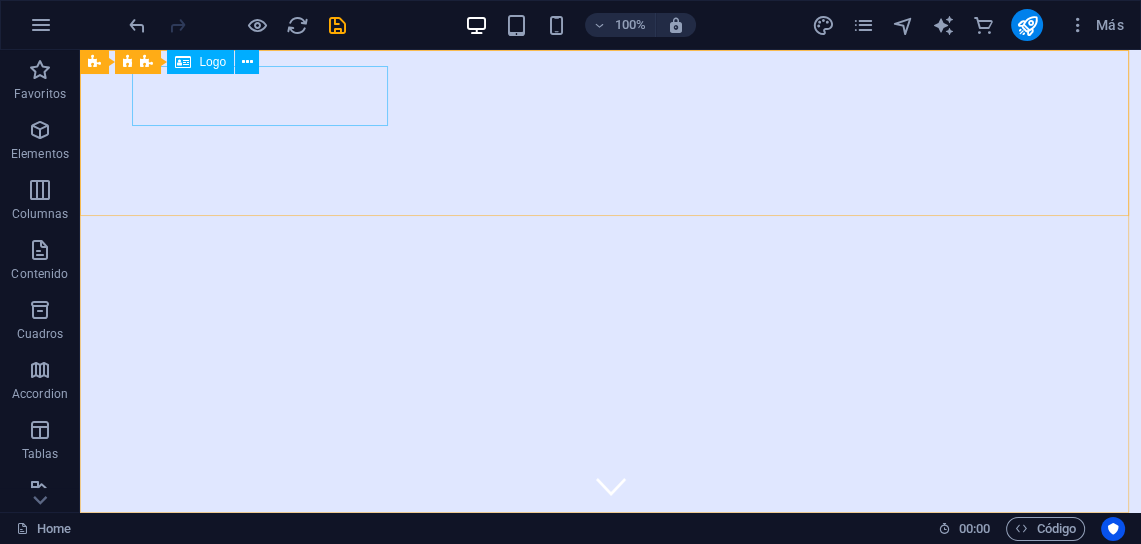 click on "Barra de menús   Logo" at bounding box center [202, 62] 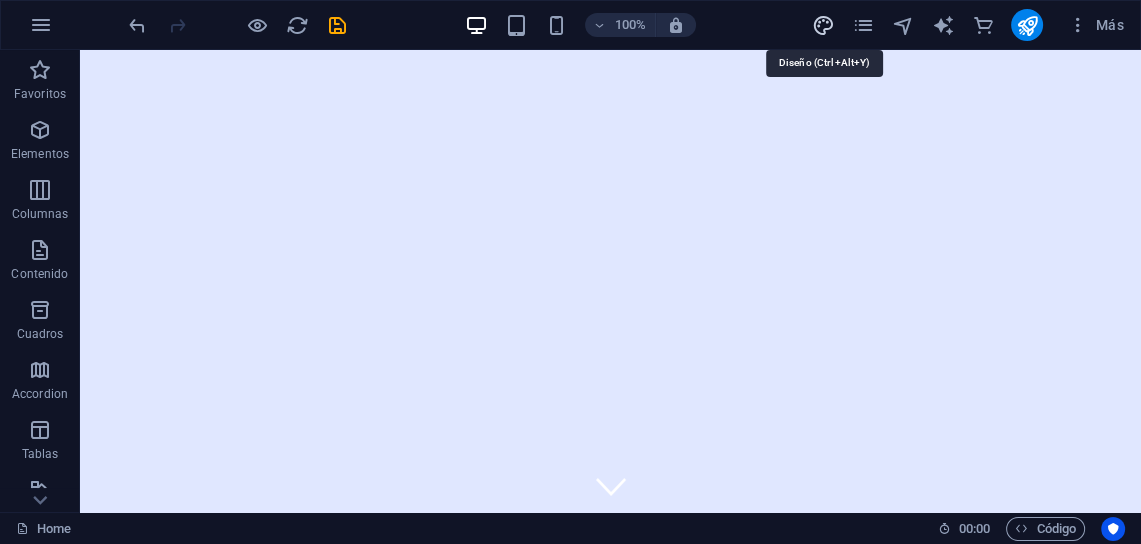 click on "100% Más" at bounding box center (628, 25) 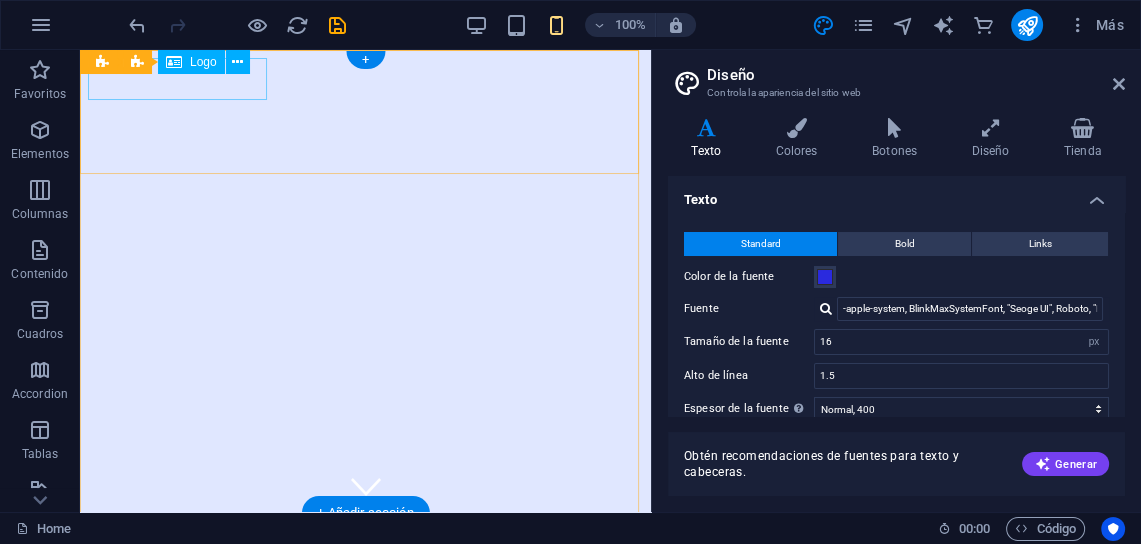 click on "SEDECOMEX" at bounding box center [365, 542] 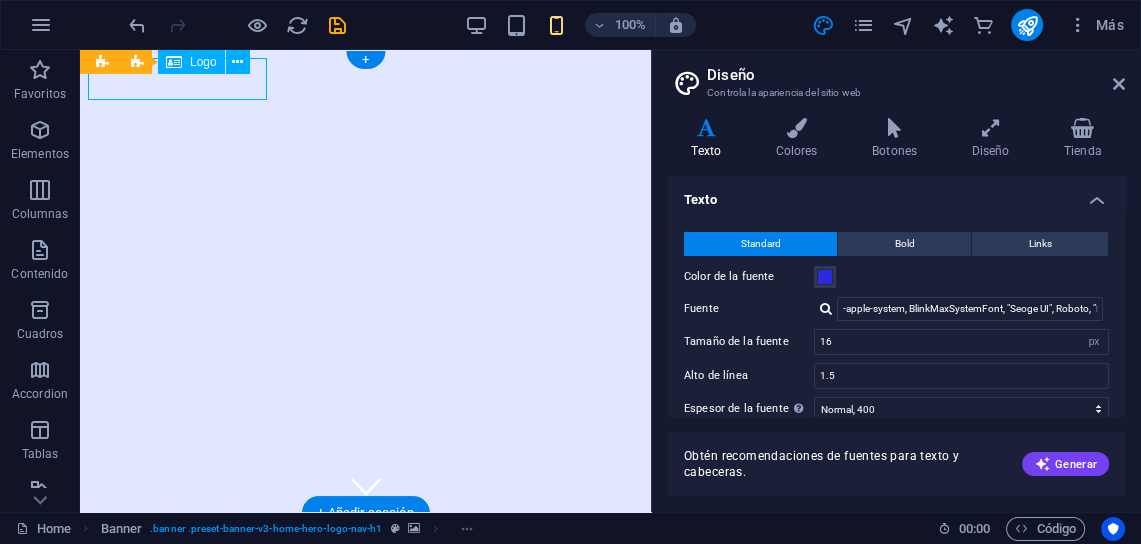 click on "SEDECOMEX" at bounding box center (365, 542) 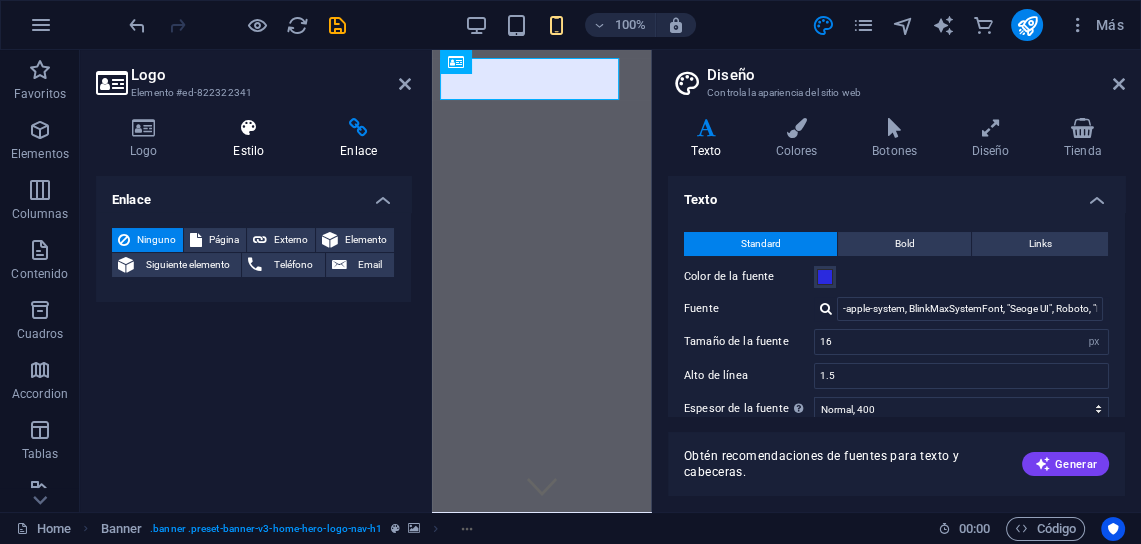click at bounding box center (248, 128) 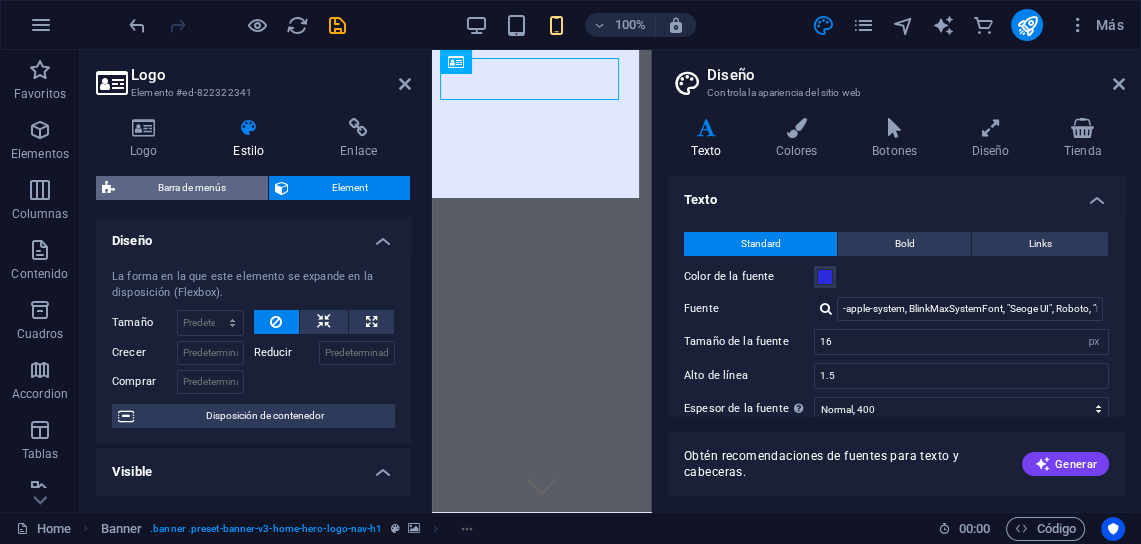 click on "Barra de menús" at bounding box center (191, 188) 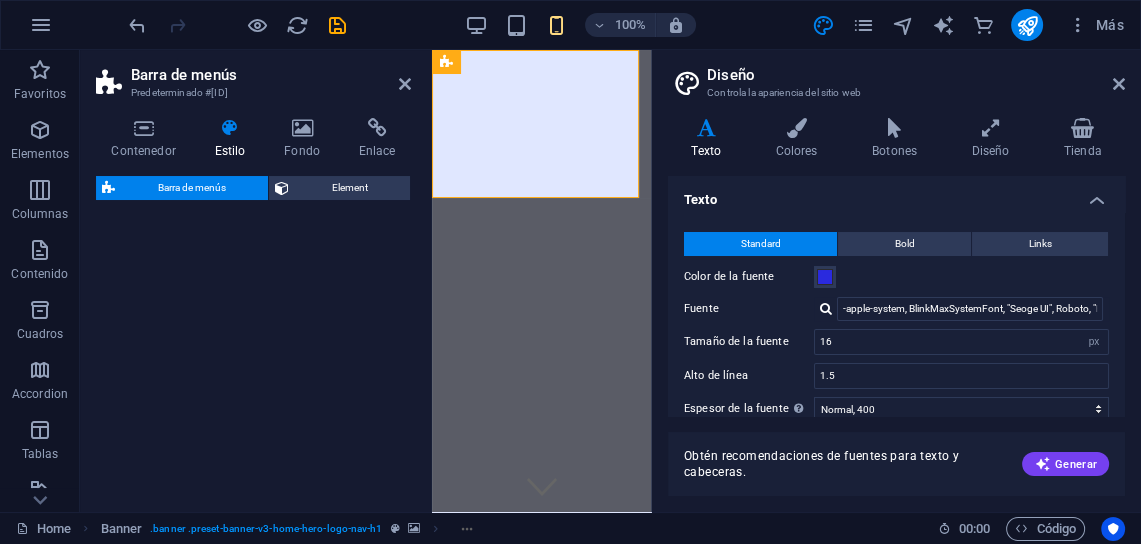 select on "rem" 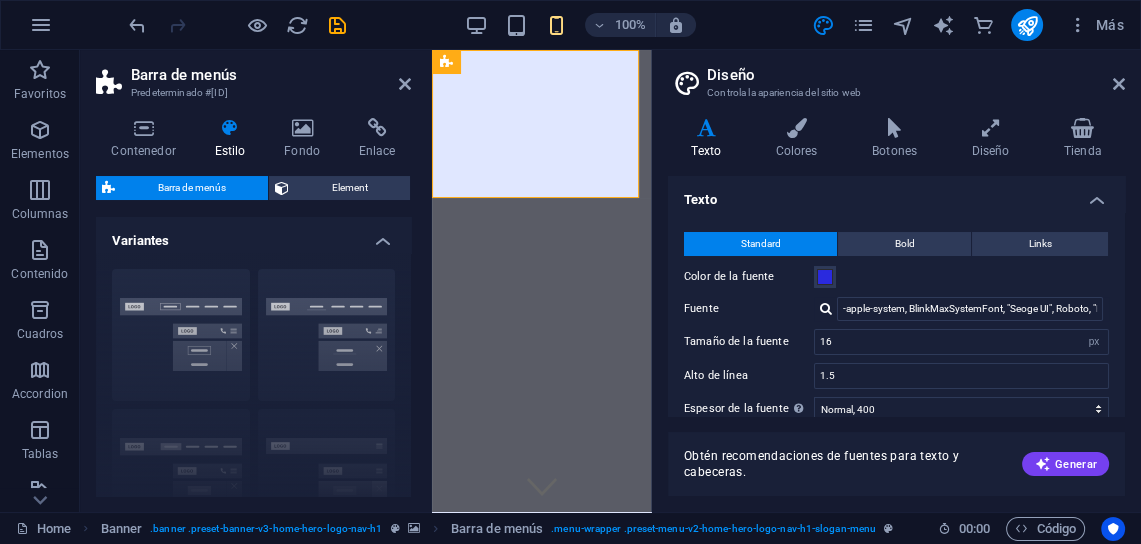 scroll, scrollTop: 80, scrollLeft: 0, axis: vertical 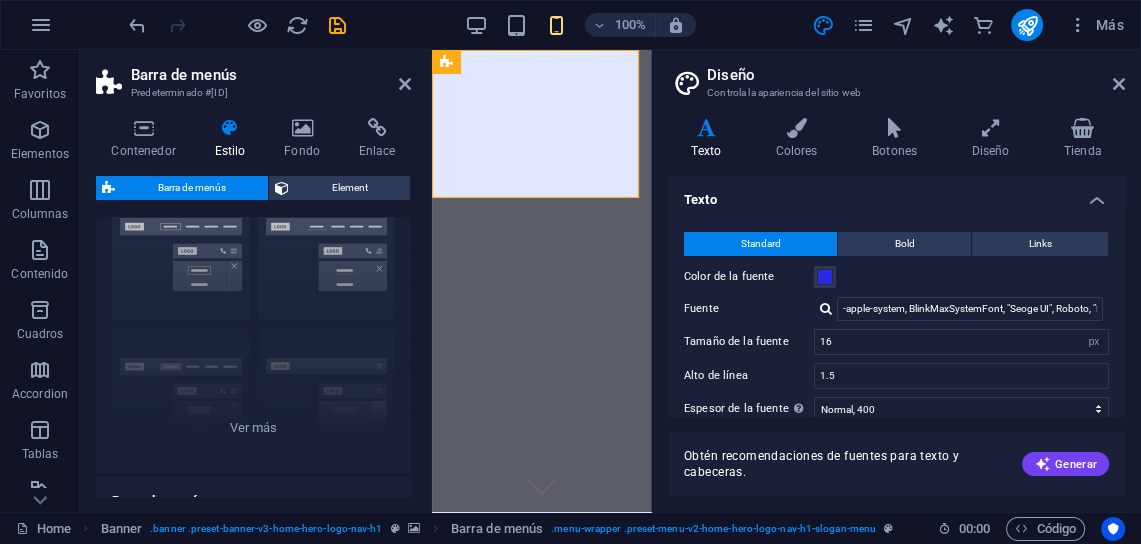 click on "Diseño Controla la apariencia del sitio web Variantes Texto Colores Botones Diseño Tienda Texto Standard Bold Links Color de la fuente Fuente -apple-system, BlinkMaxSystemFont, "Seoge UI", Roboto, "Helvetica Neue", Arial, sans-serif Tamaño de la fuente 16 rem px Alto de línea 1.5 Espesor de la fuente Para mostrar el espesor de la fuente correctamente, puede que deba activarse. Gestionar fuentes Fino, 100 Extra delgado, 200 Delgado, 300 Normal, 400 Medio, 500 Seminegrita, 600 Negrita, 700 Extra negrita, 800 Negro, 900 Espaciado entre caracteres 0 rem px Estilo de fuente Transformación del texto Tt TT tt Alineación del texto Espesor de la fuente Para mostrar el espesor de la fuente correctamente, puede que deba activarse. Gestionar fuentes Fino, 100 Extra delgado, 200 Delgado, 300 Normal, 400 Medio, 500 Seminegrita, 600 Negrita, 700 Extra negrita, 800 Negro, 900 Default Hover / Active Color de la fuente Color de la fuente Decoración Ninguno Decoración Ninguno Duración de la transición 0.3 s H2" at bounding box center [896, 281] 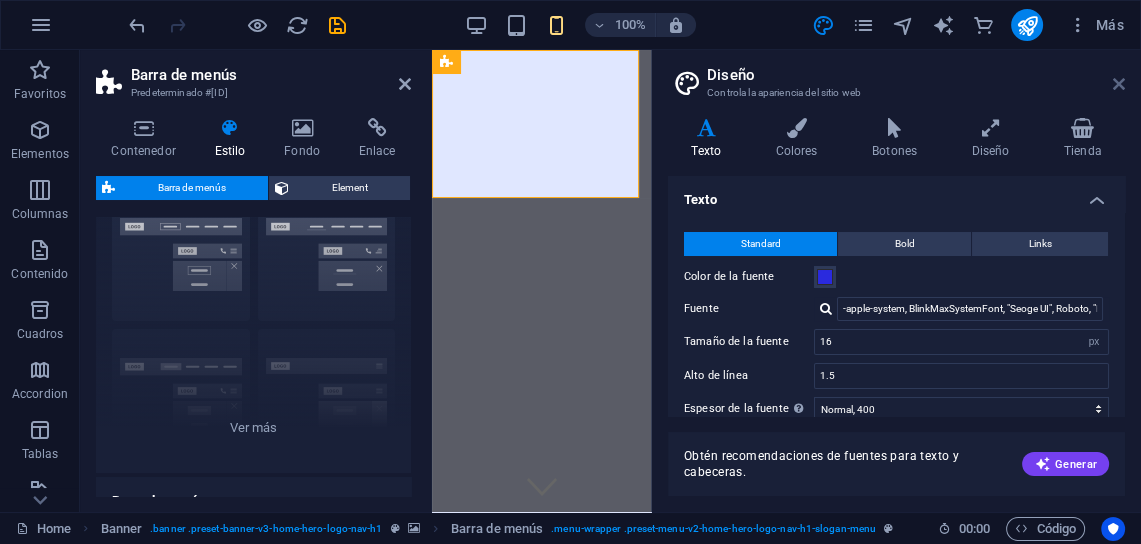 click at bounding box center [1119, 84] 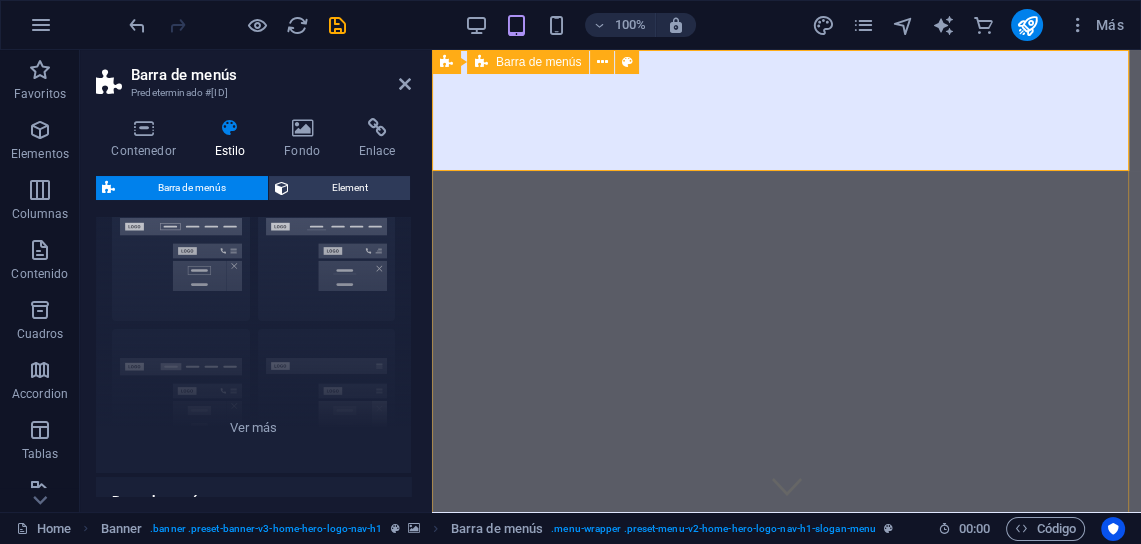 type on "0.75" 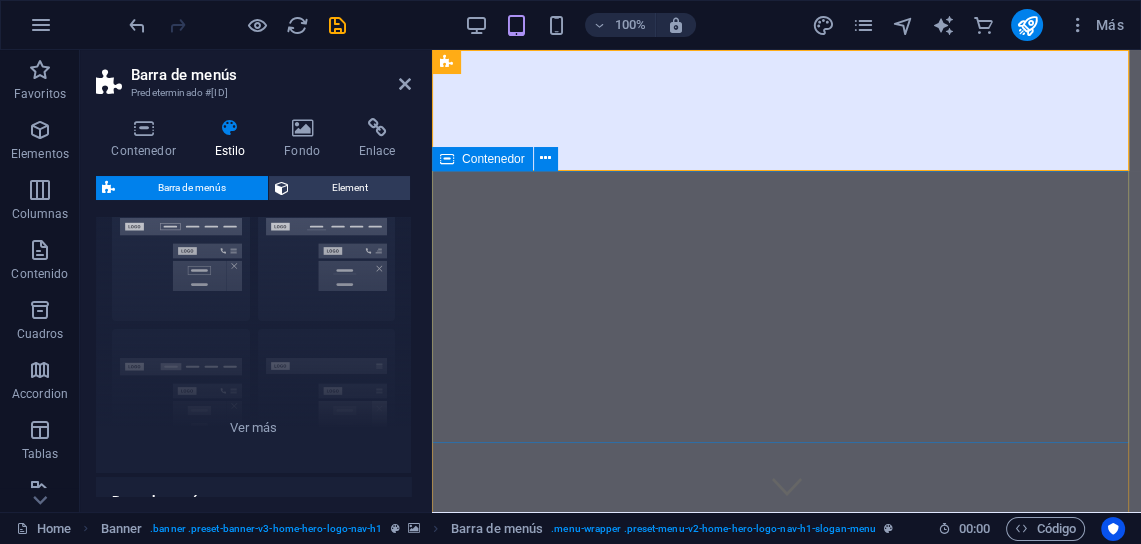 click on "Bienvenido a Sedecomex - Tu experto en comercio exterior" at bounding box center [786, 784] 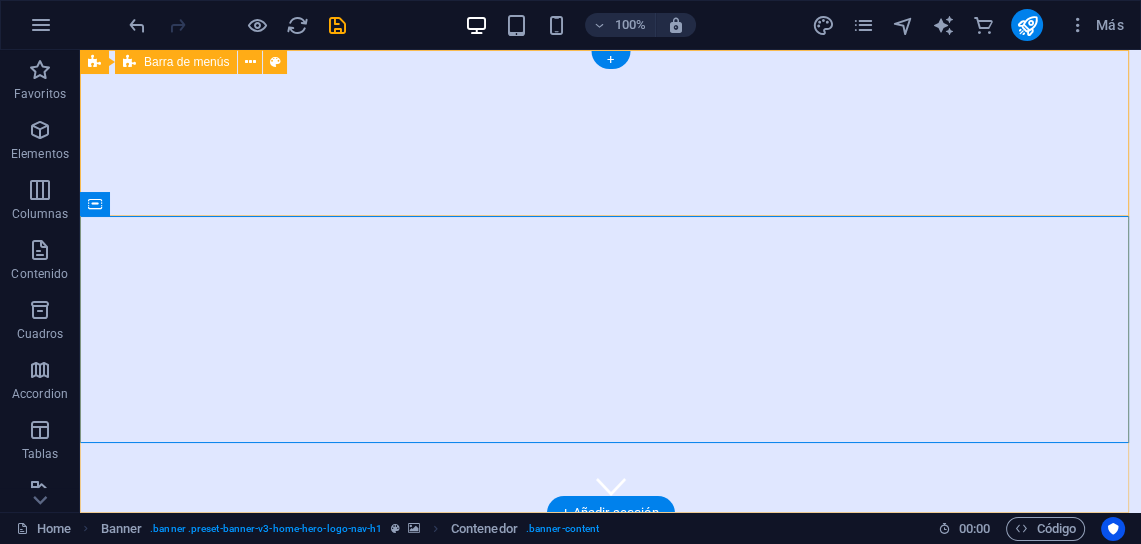 click on "SEDECOMEX Inicio Acerca Servicios Preguntas Contacto SERVICIOS DE COMERCIO EXTERIOR" at bounding box center [610, 596] 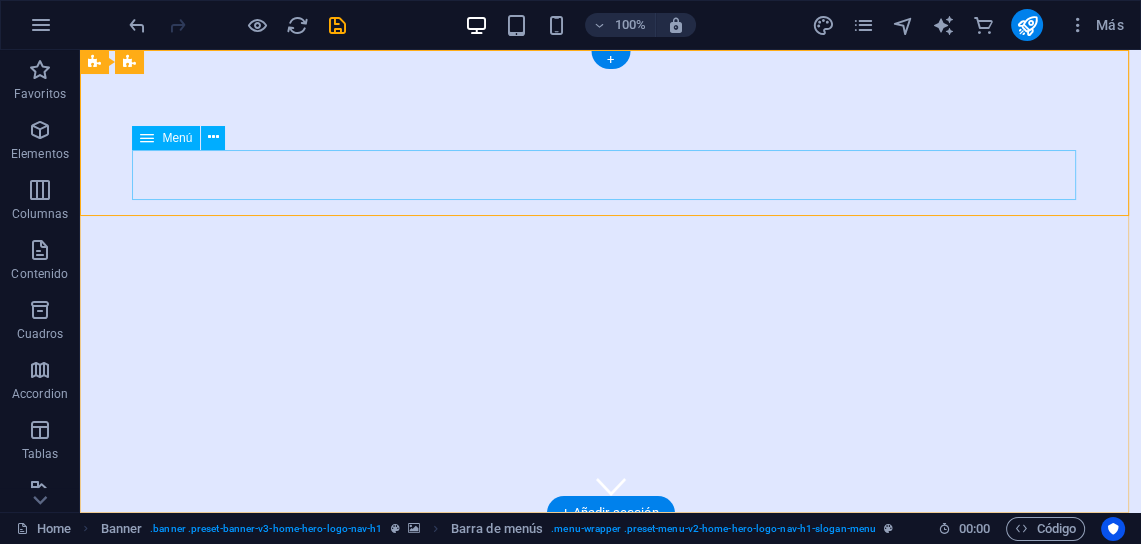 click on "Inicio Acerca Servicios Preguntas Contacto" at bounding box center (611, 614) 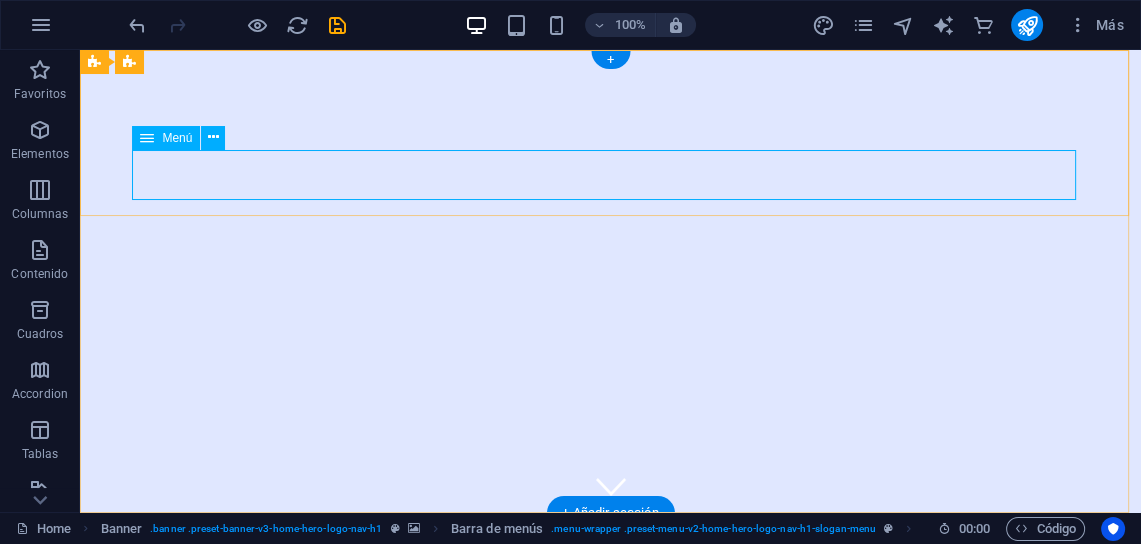click on "Inicio Acerca Servicios Preguntas Contacto" at bounding box center (611, 614) 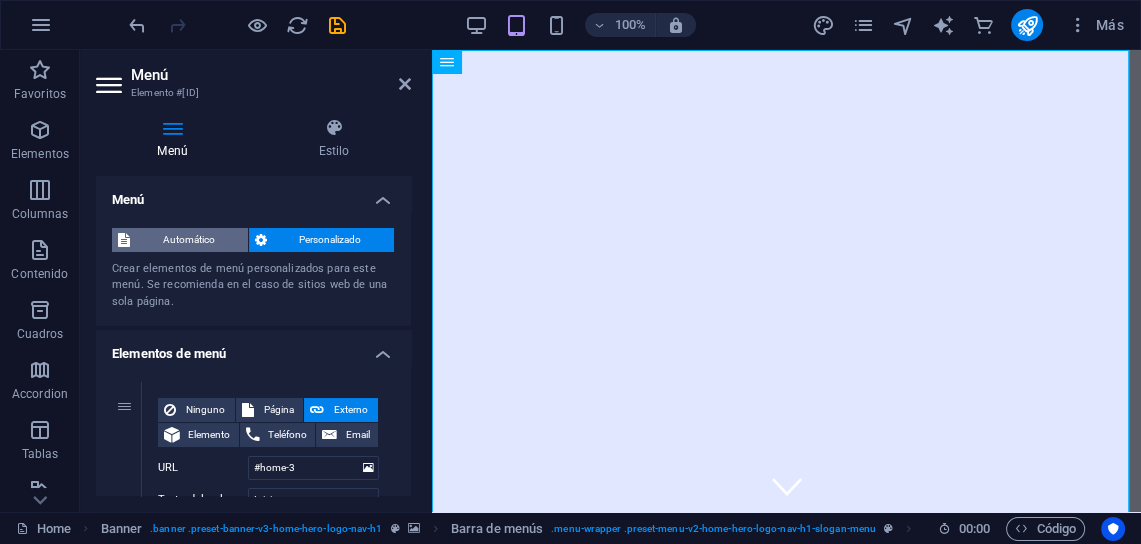 click on "Automático" at bounding box center [189, 240] 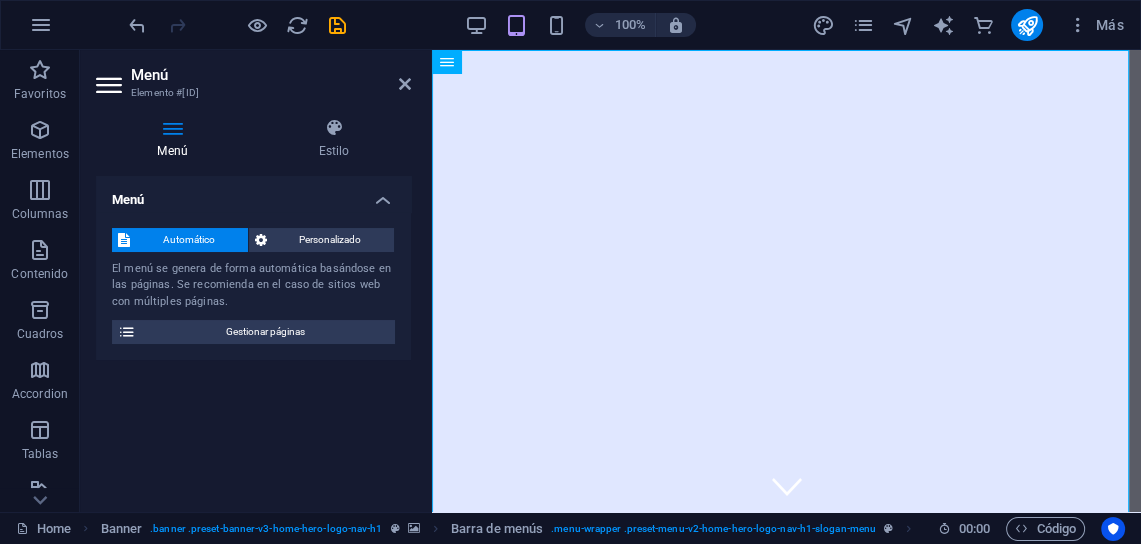 click on "Automático" at bounding box center (189, 240) 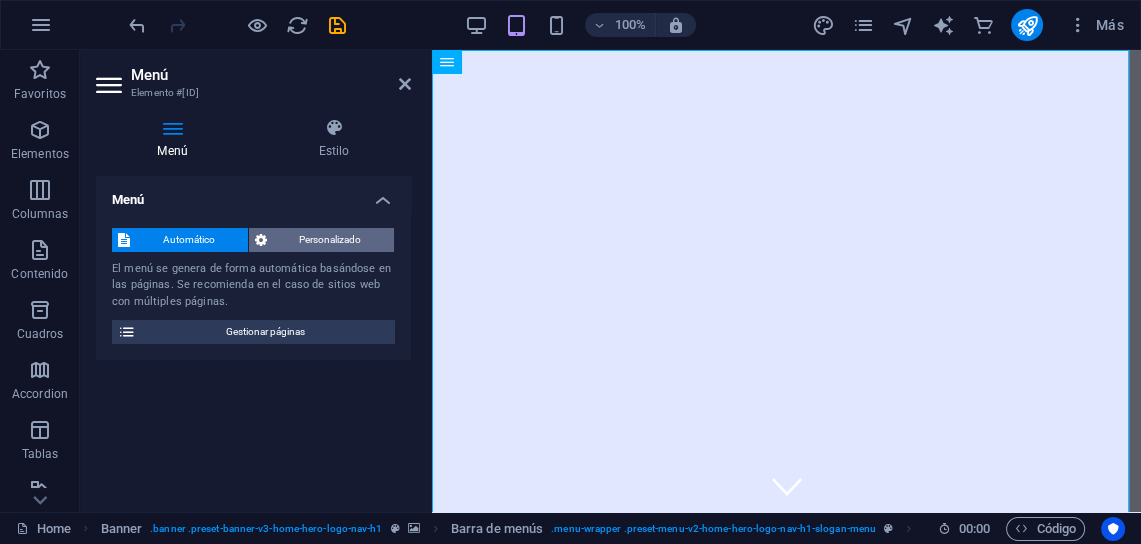 click on "Personalizado" at bounding box center (331, 240) 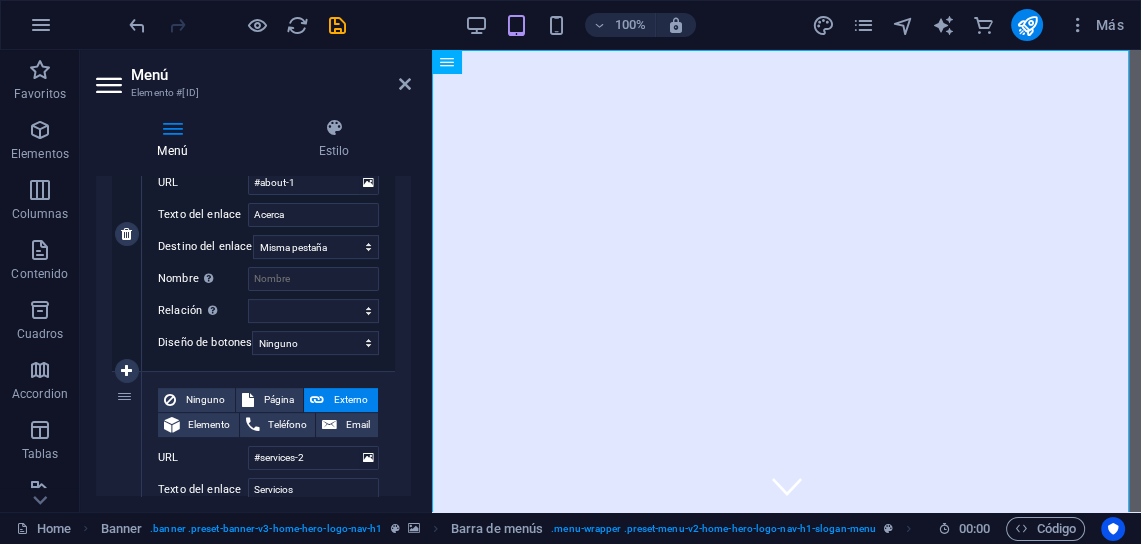 scroll, scrollTop: 479, scrollLeft: 0, axis: vertical 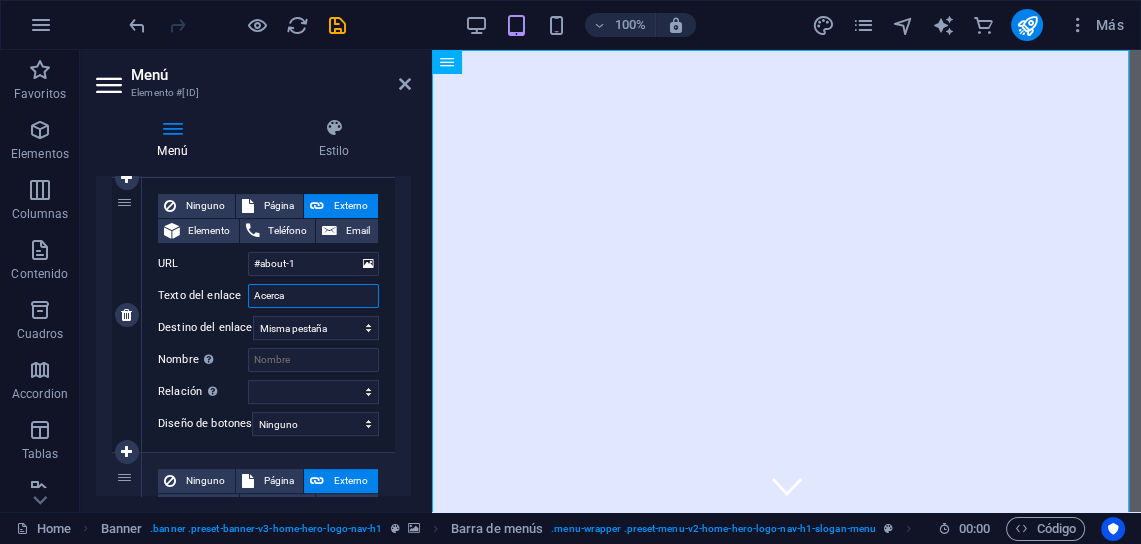 click on "Acerca" at bounding box center (313, 296) 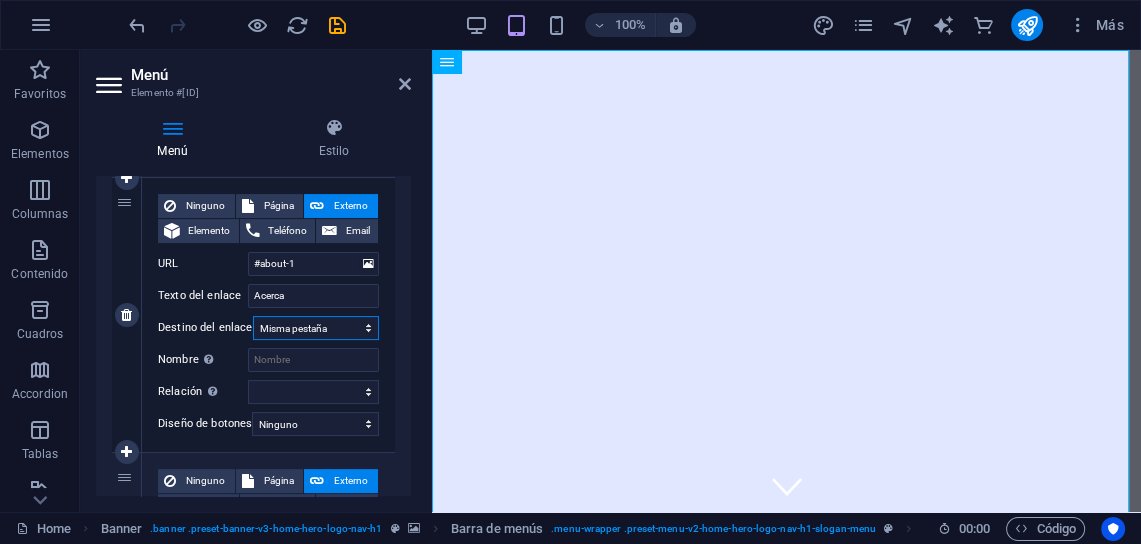 click on "Nueva pestaña Misma pestaña Superposición" at bounding box center (316, 328) 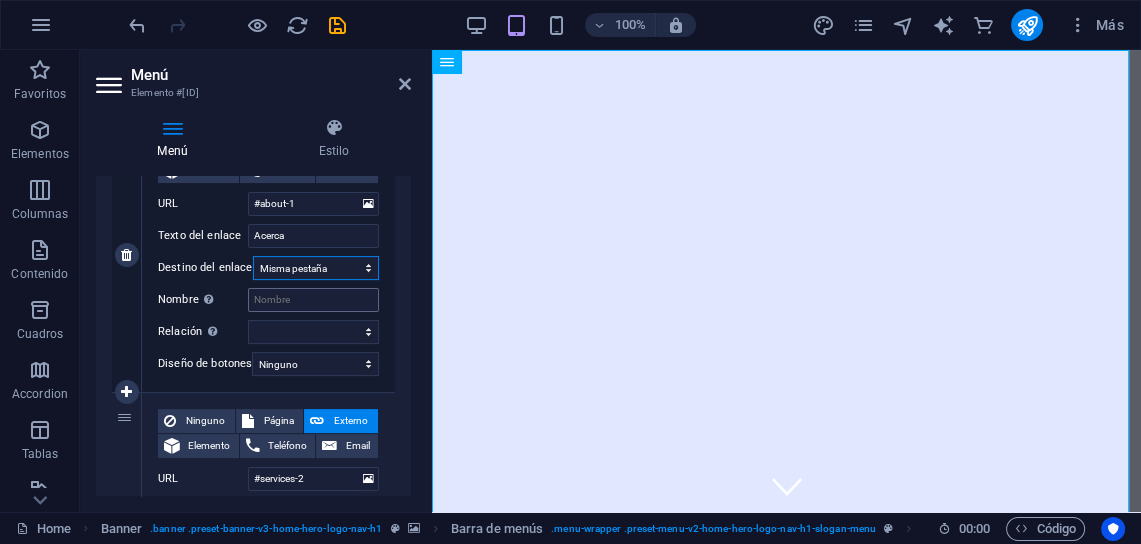 scroll, scrollTop: 560, scrollLeft: 0, axis: vertical 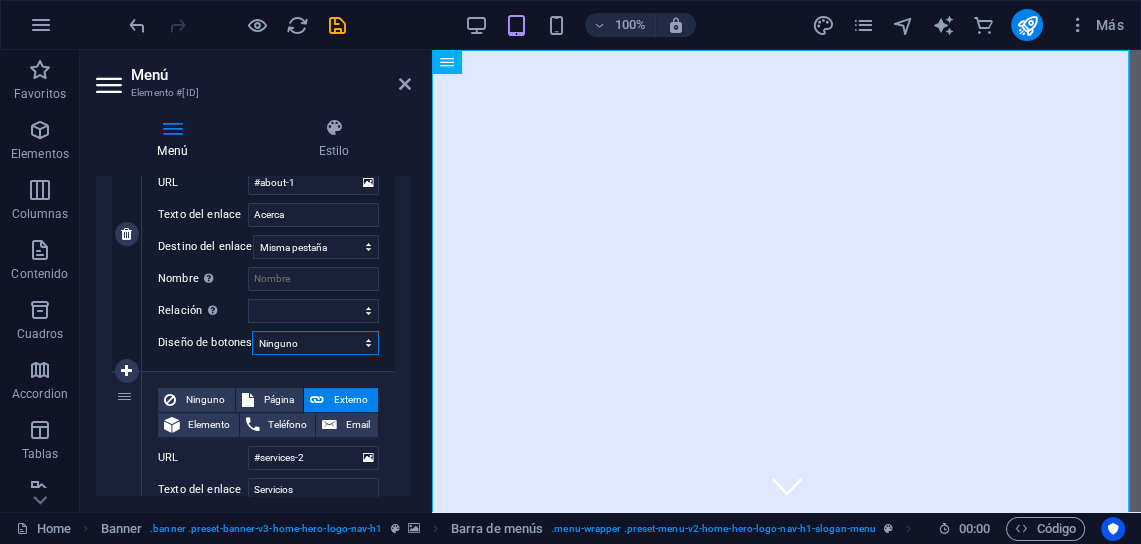 click on "Ninguno Predeterminado Principal Secundario" at bounding box center (315, 343) 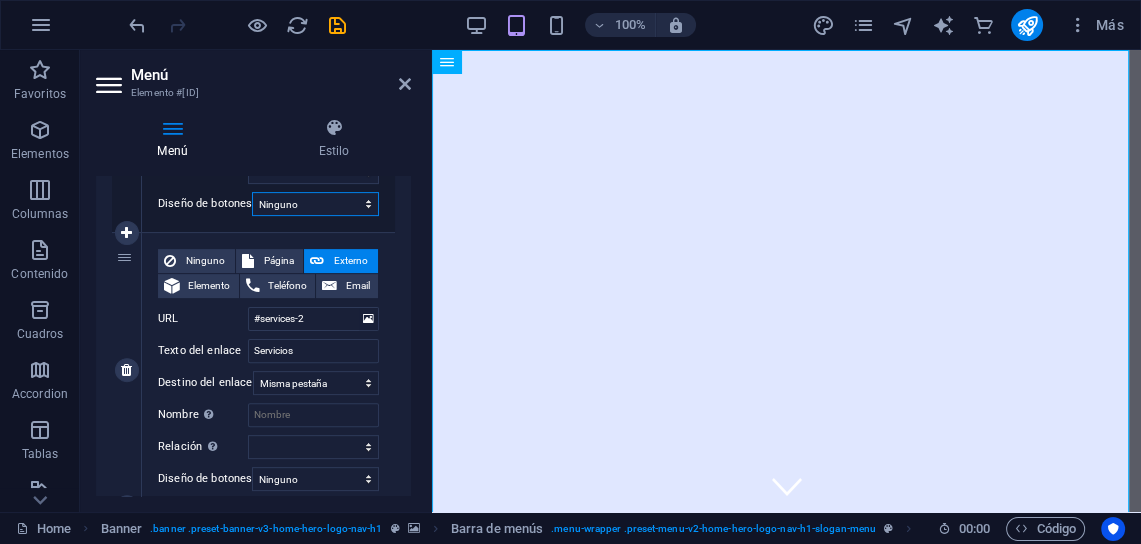 scroll, scrollTop: 719, scrollLeft: 0, axis: vertical 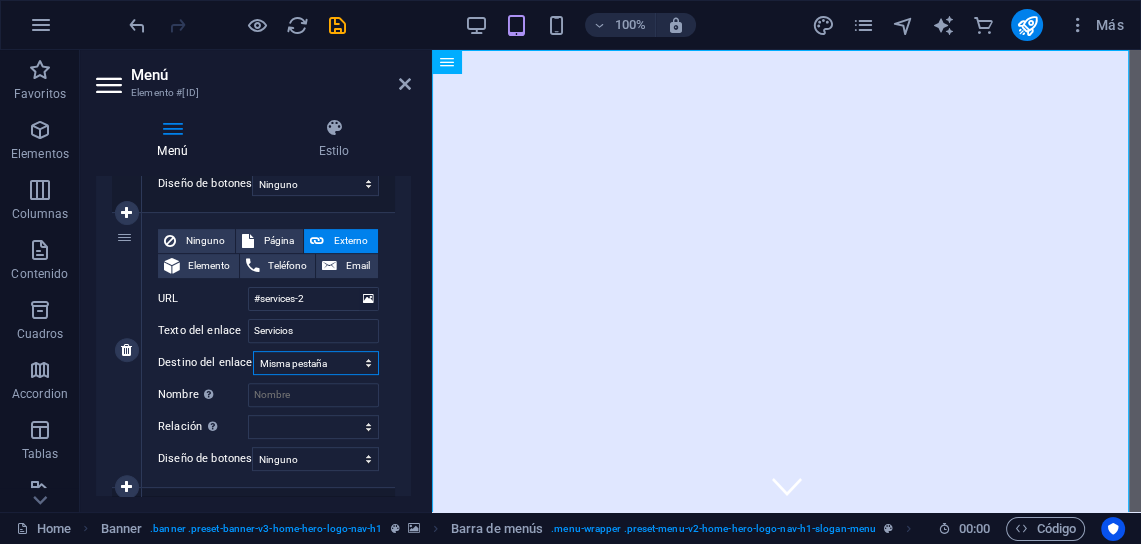 click on "Nueva pestaña Misma pestaña Superposición" at bounding box center (316, 363) 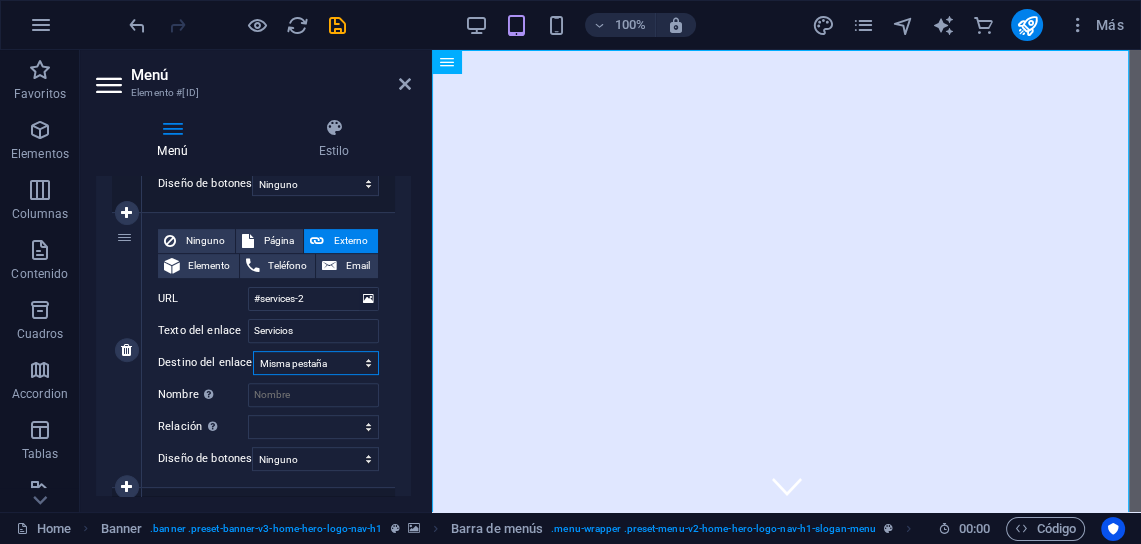 click on "Nueva pestaña Misma pestaña Superposición" at bounding box center [316, 363] 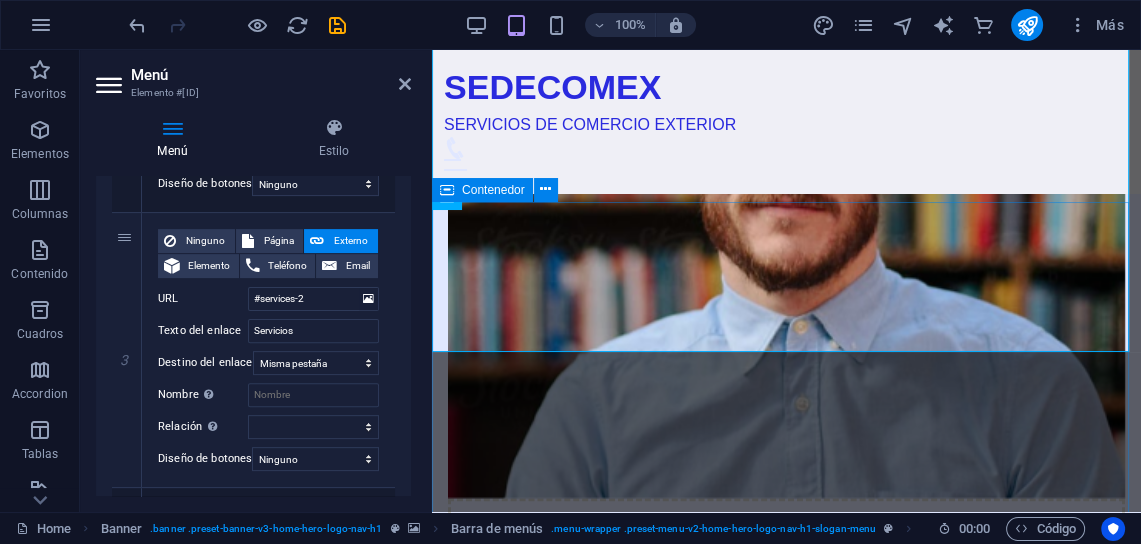 scroll, scrollTop: 960, scrollLeft: 0, axis: vertical 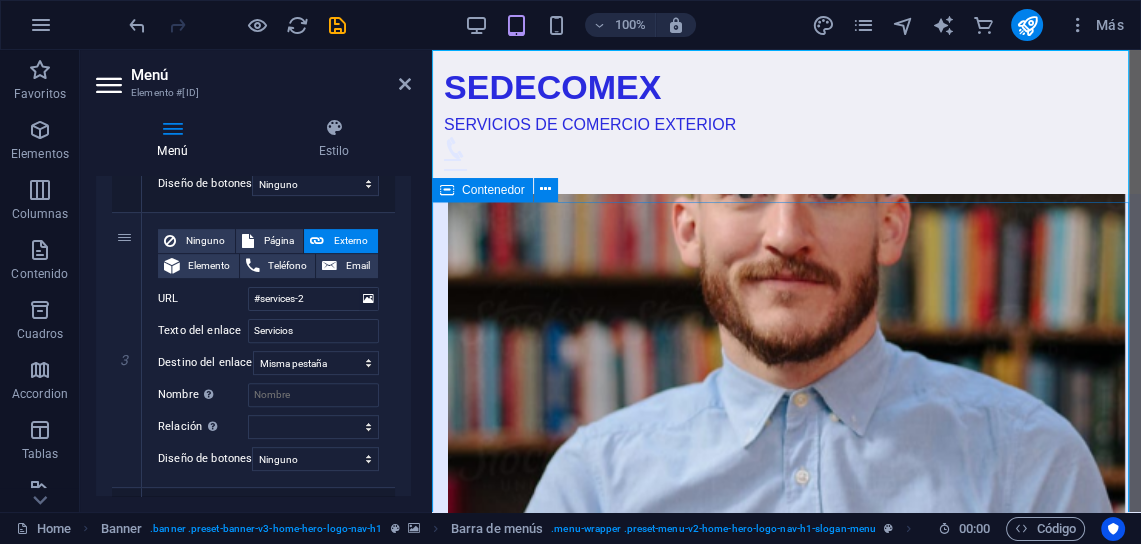click on "Nuestros Servicios Trámites de Importación Gestionamos todos los aspectos necesarios para la correcta importación de tus mercancías, asegurando el cumplimiento de la normativa aduanera. Trámites de Exportación Facilitamos la exportación de tus productos, desde la documentación hasta la logística, para que lleguen a su destino sin inconvenientes. Mudanzas Internacionales Ofrecemos un servicio integral para mudanzas internacionales, cuidando cada detalle para hacer tu traslado más sencillo y seguro. Regímenes Especiales Asesoramos en la aplicación de regímenes especiales que pueden beneficiar tu negocio, optimizando costos y tiempos. Asesoría Legal en Comercio Exterior Brindamos consultoría en aspectos legales relacionados al comercio exterior, ayudándote a evitar problemas legales. Logística Internacional Gestionamos tu cadena logística de manera eficiente, desde el almacenamiento hasta la entrega final de tus productos." at bounding box center [786, 2325] 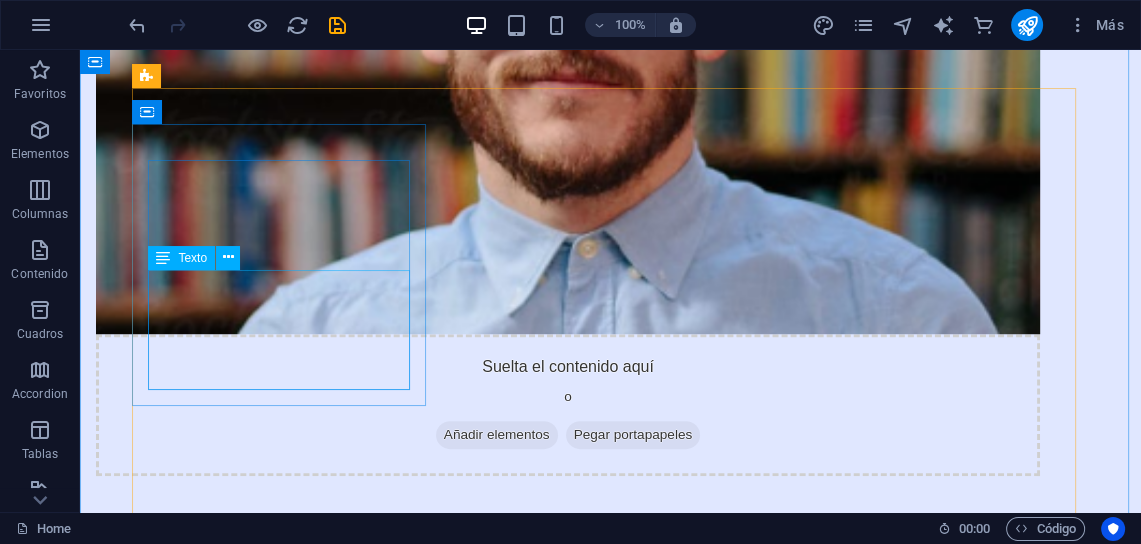 scroll, scrollTop: 1120, scrollLeft: 0, axis: vertical 